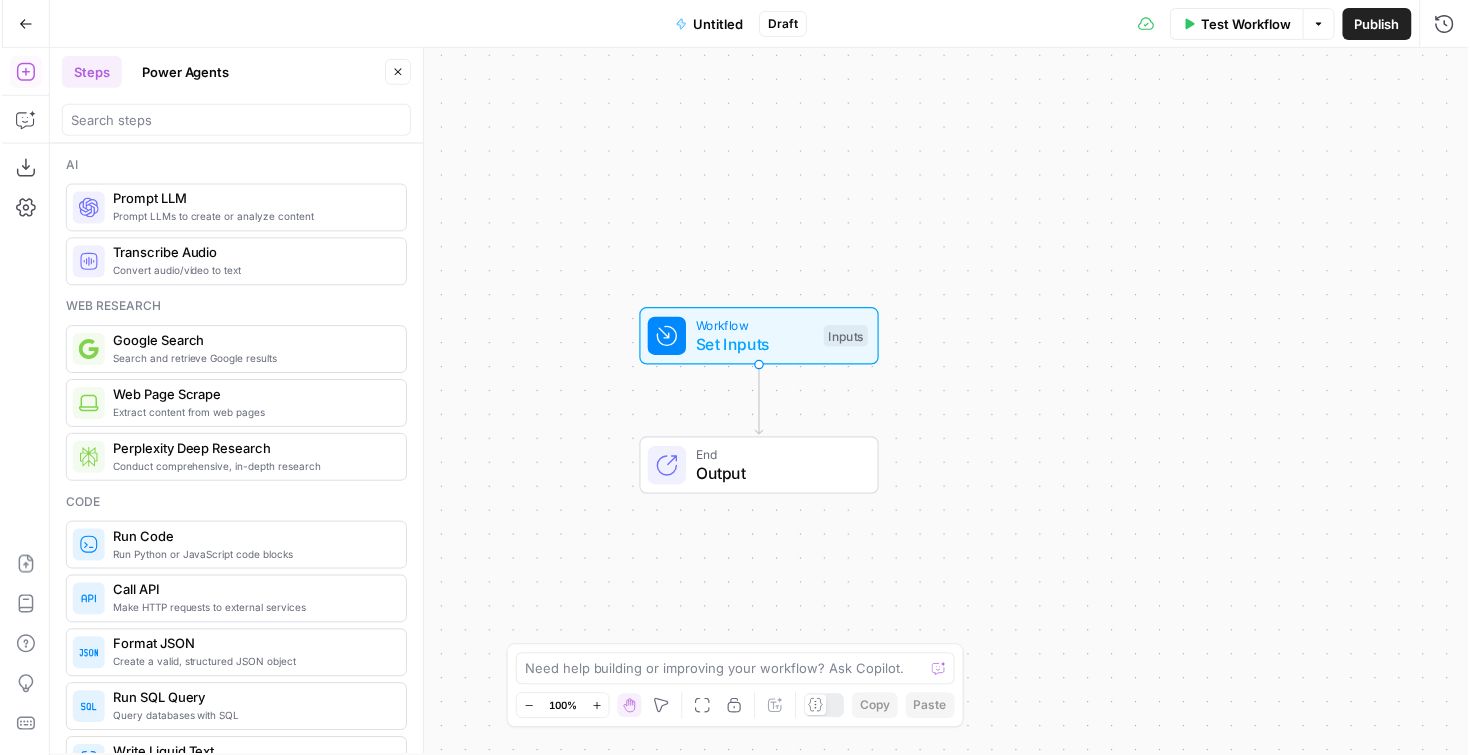 scroll, scrollTop: 0, scrollLeft: 0, axis: both 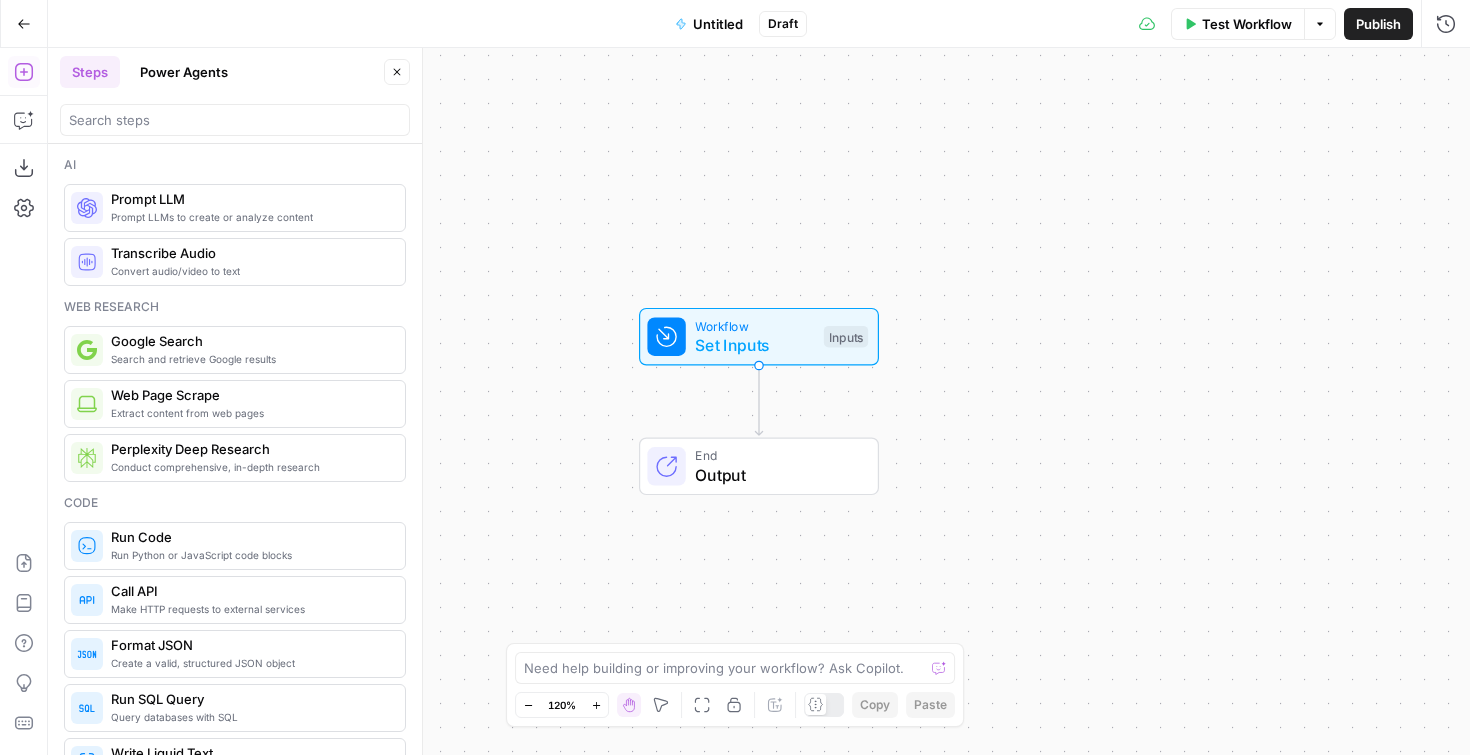 click 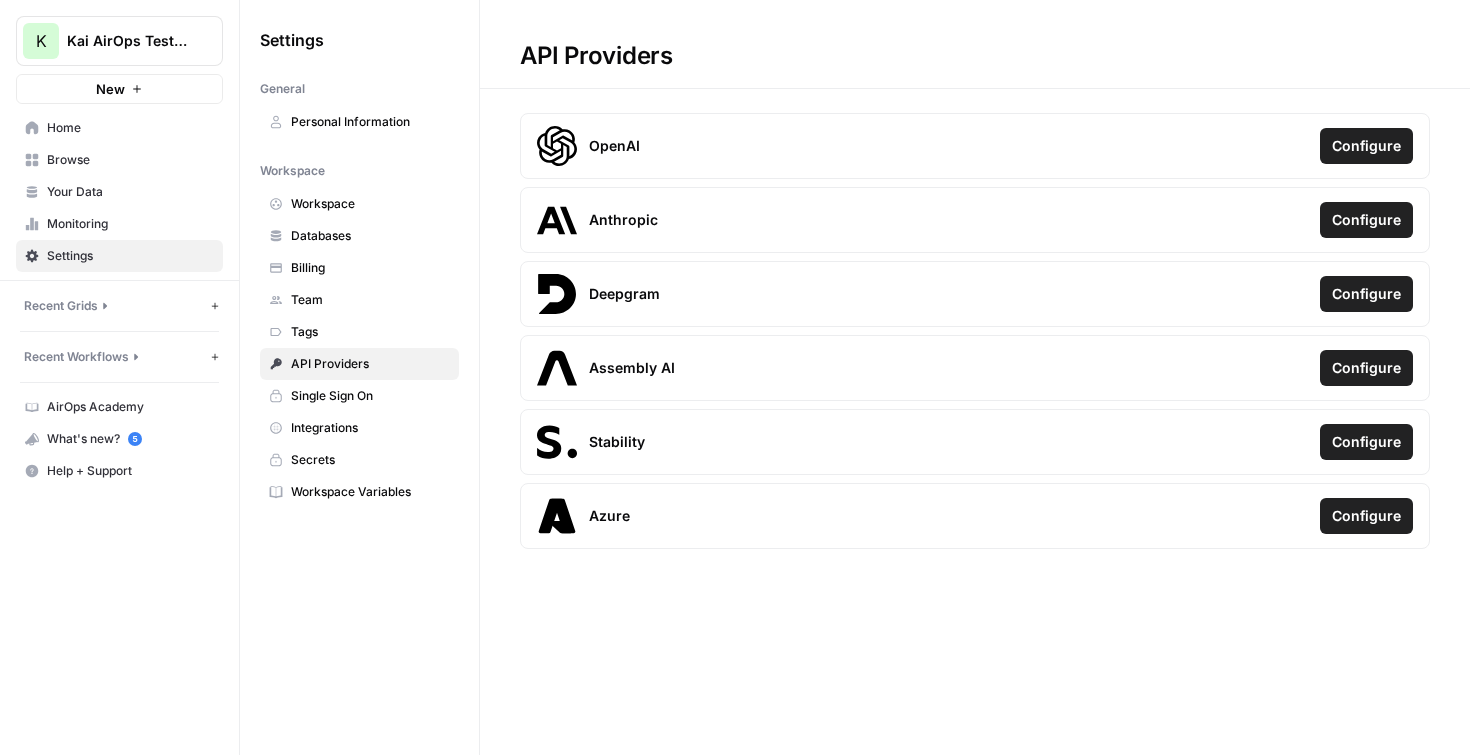 click on "Your Data" at bounding box center (130, 192) 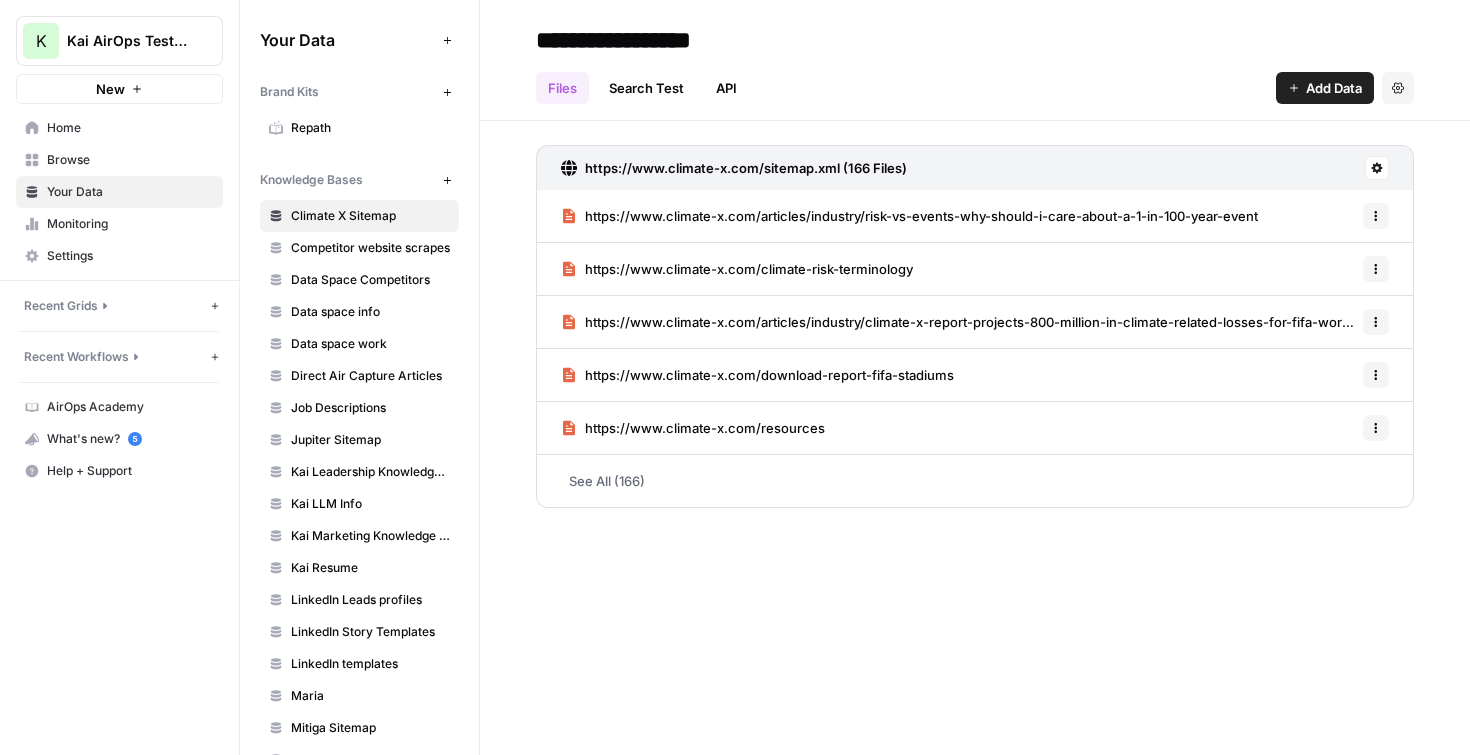 click 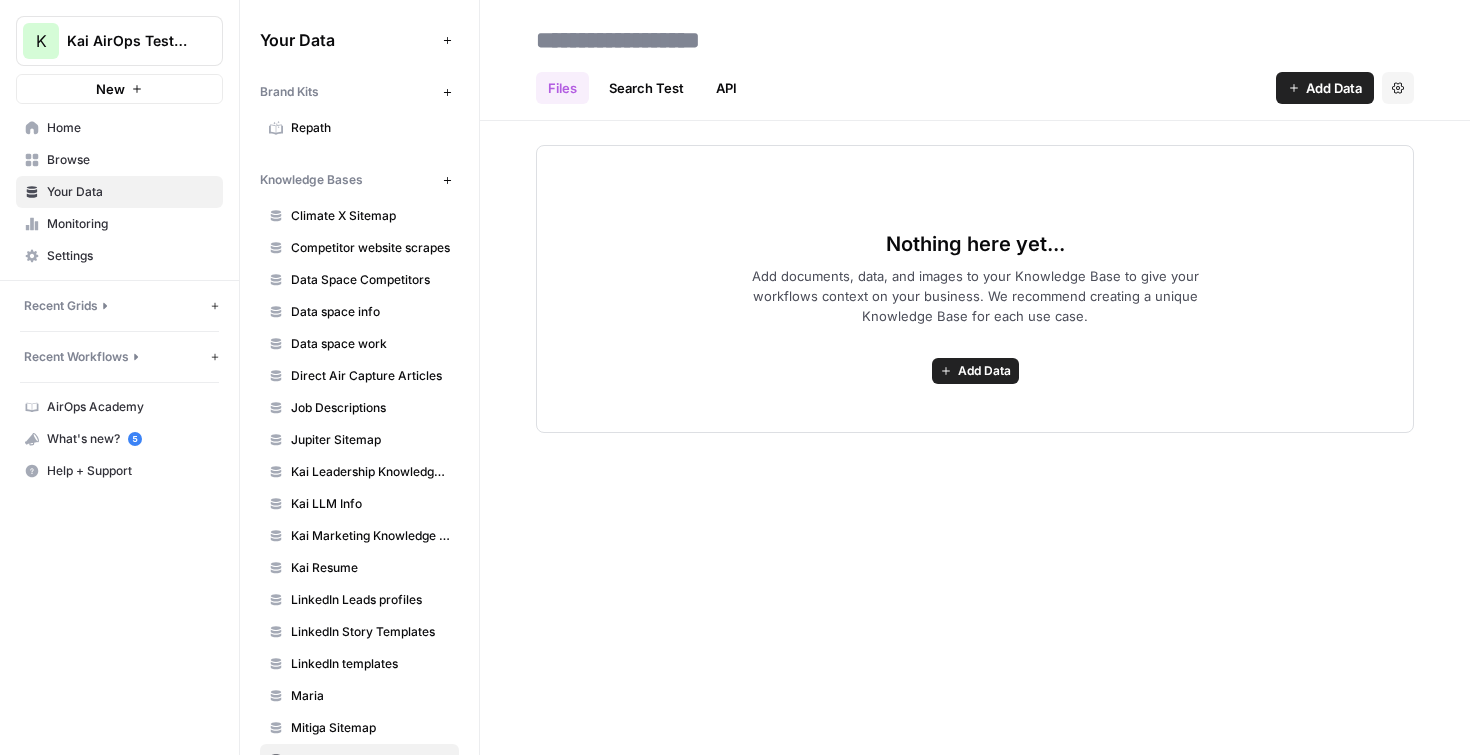 click on "Add Data" at bounding box center [984, 371] 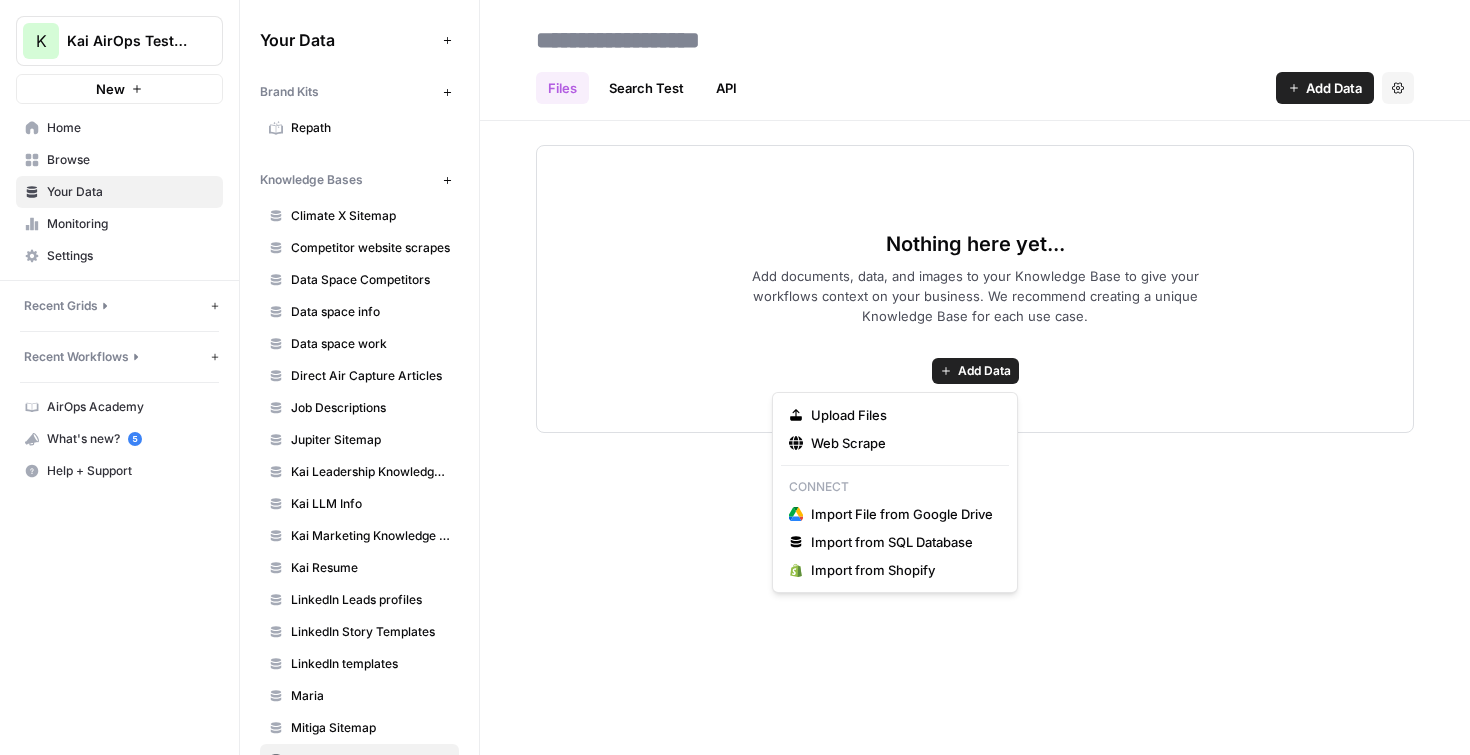 click at bounding box center (975, 40) 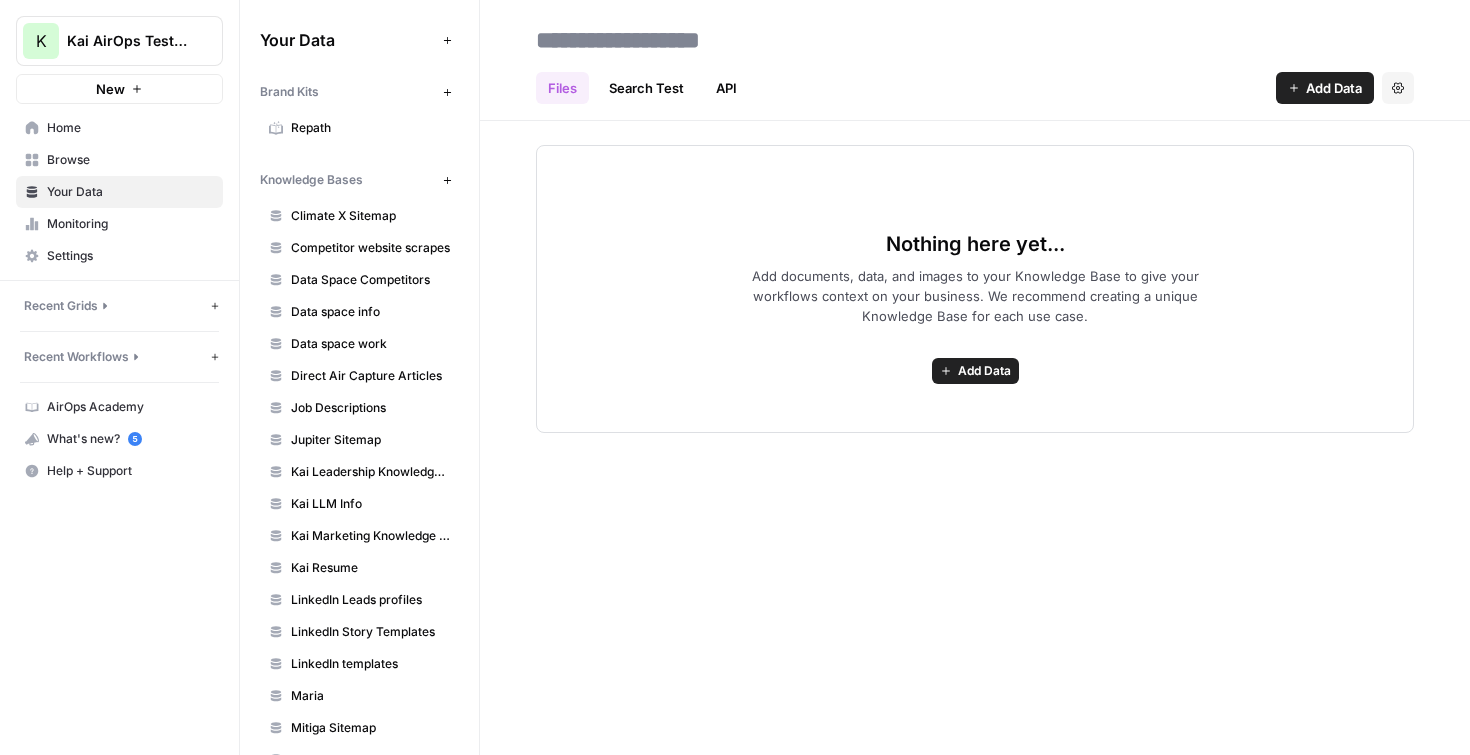 click on "Add Data" at bounding box center [984, 371] 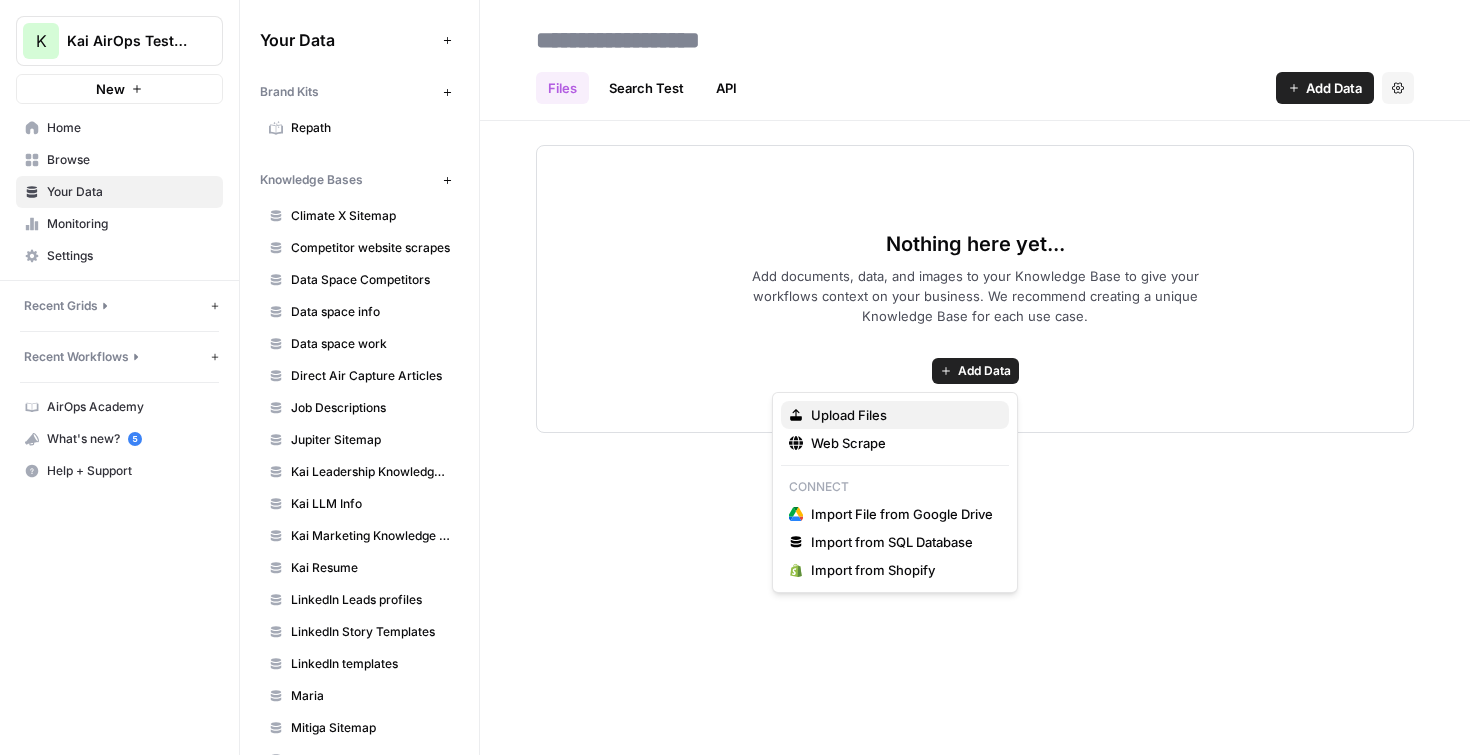 click on "Upload Files" at bounding box center (902, 415) 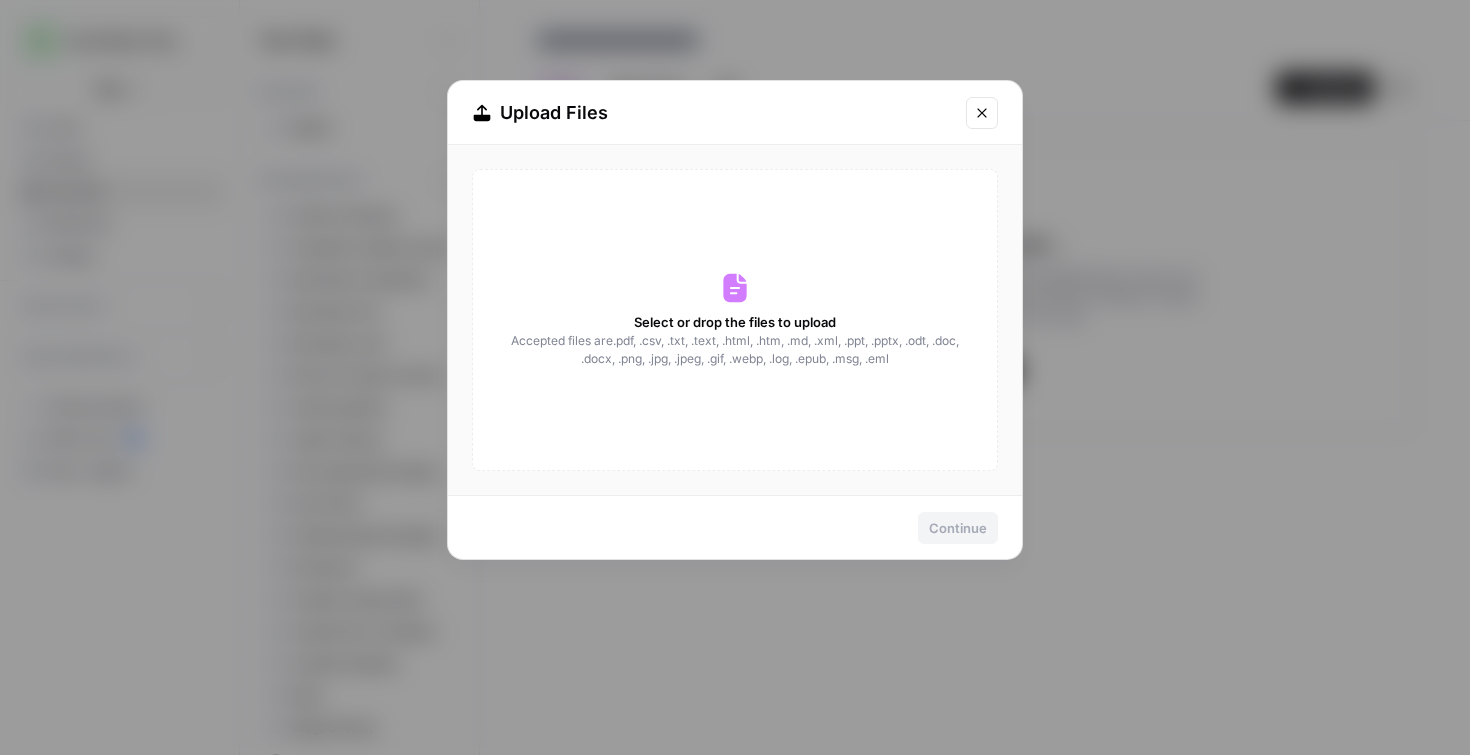 click 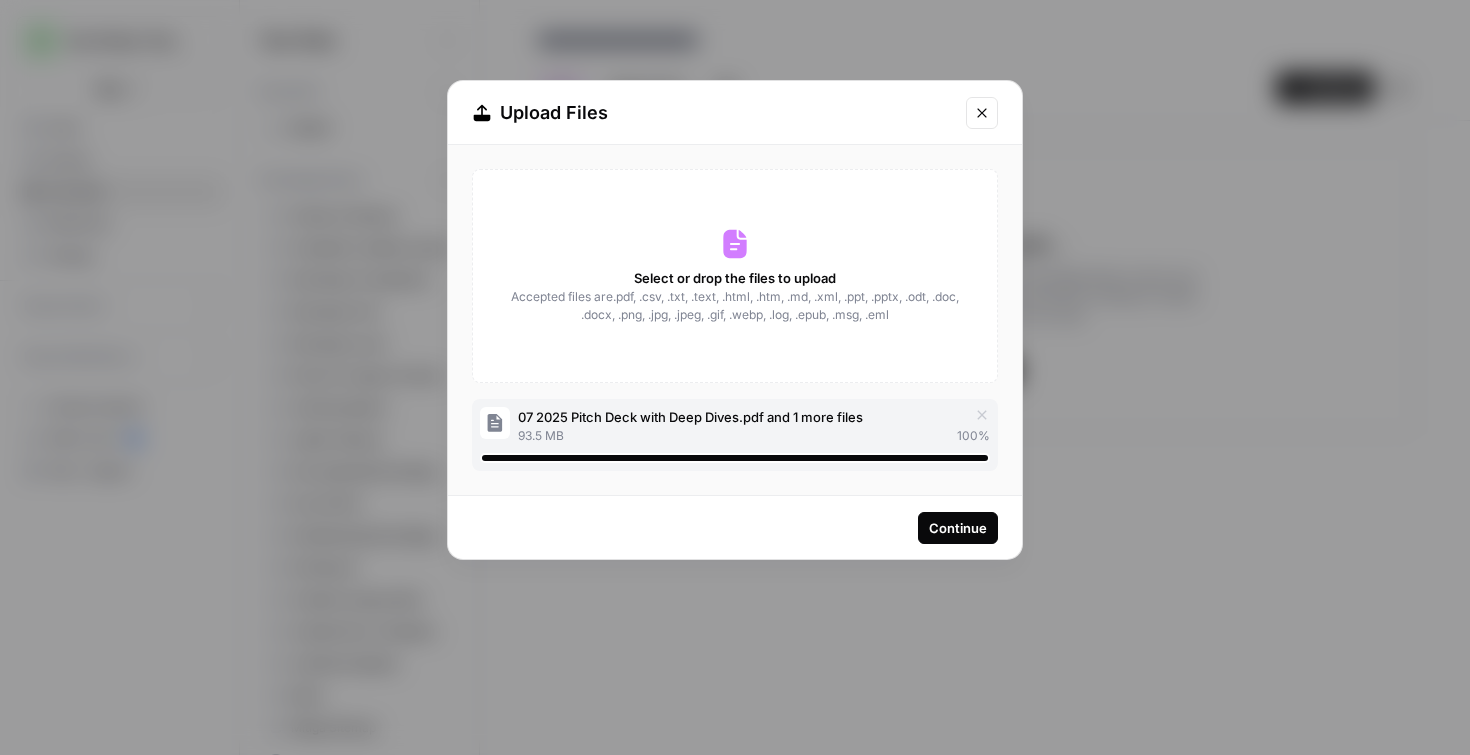 click on "Continue" at bounding box center [958, 528] 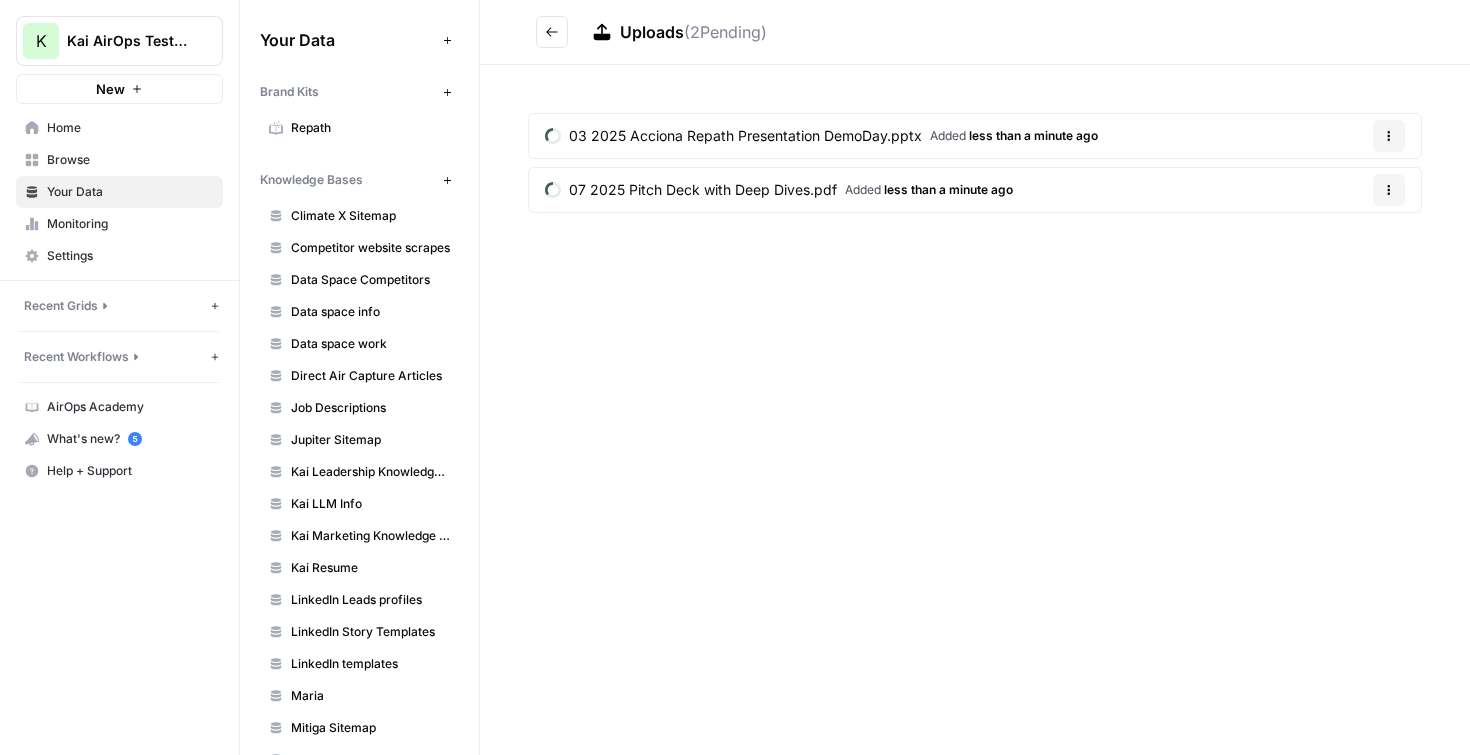 click 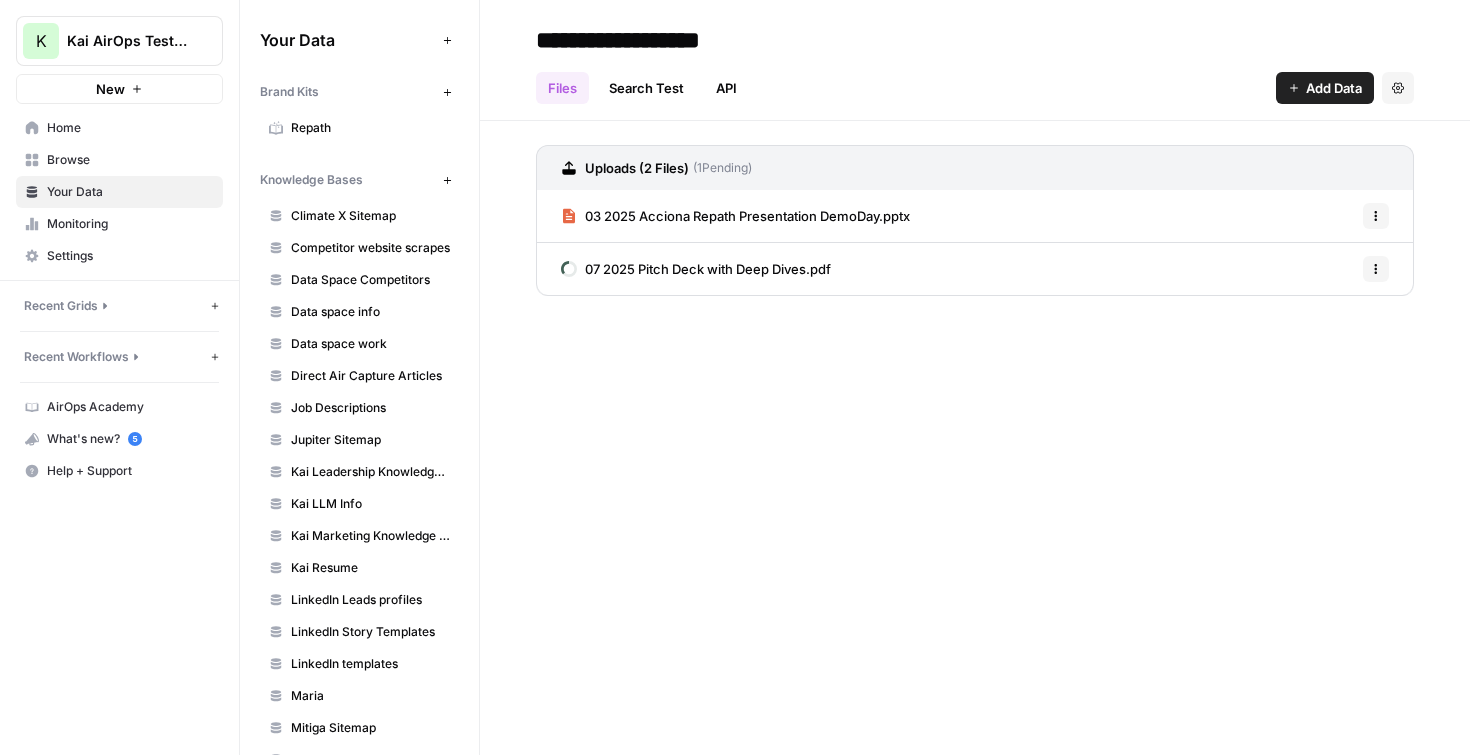 type on "**********" 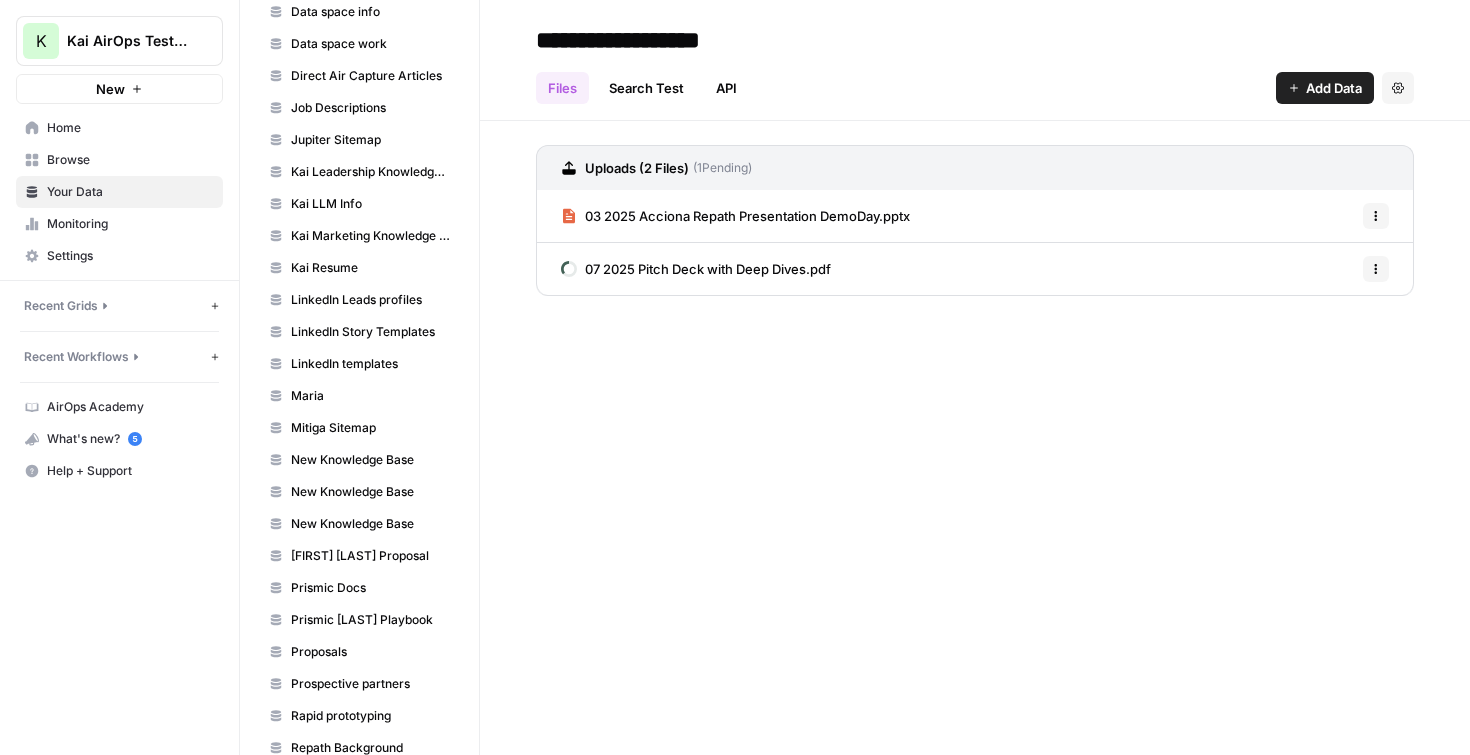 scroll, scrollTop: 0, scrollLeft: 0, axis: both 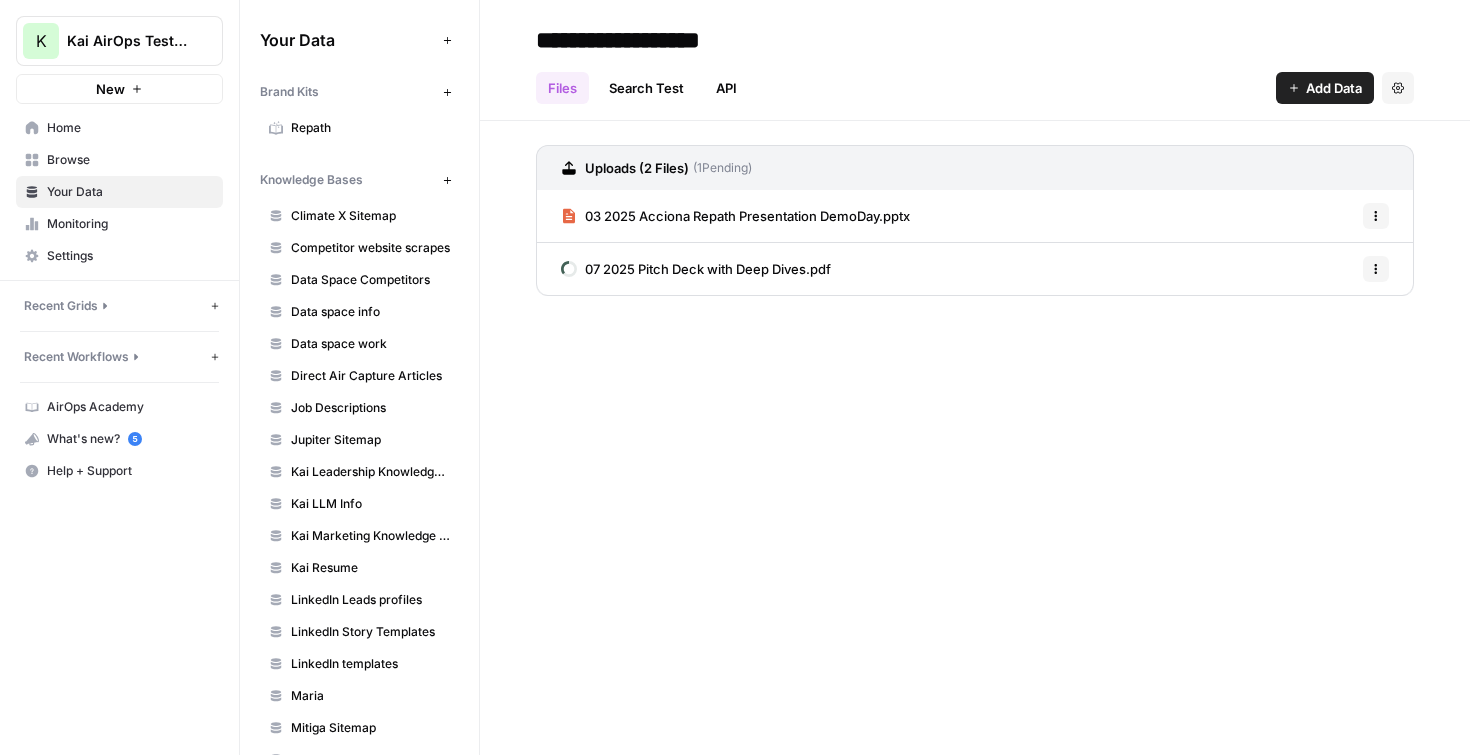 click on "Home" at bounding box center [130, 128] 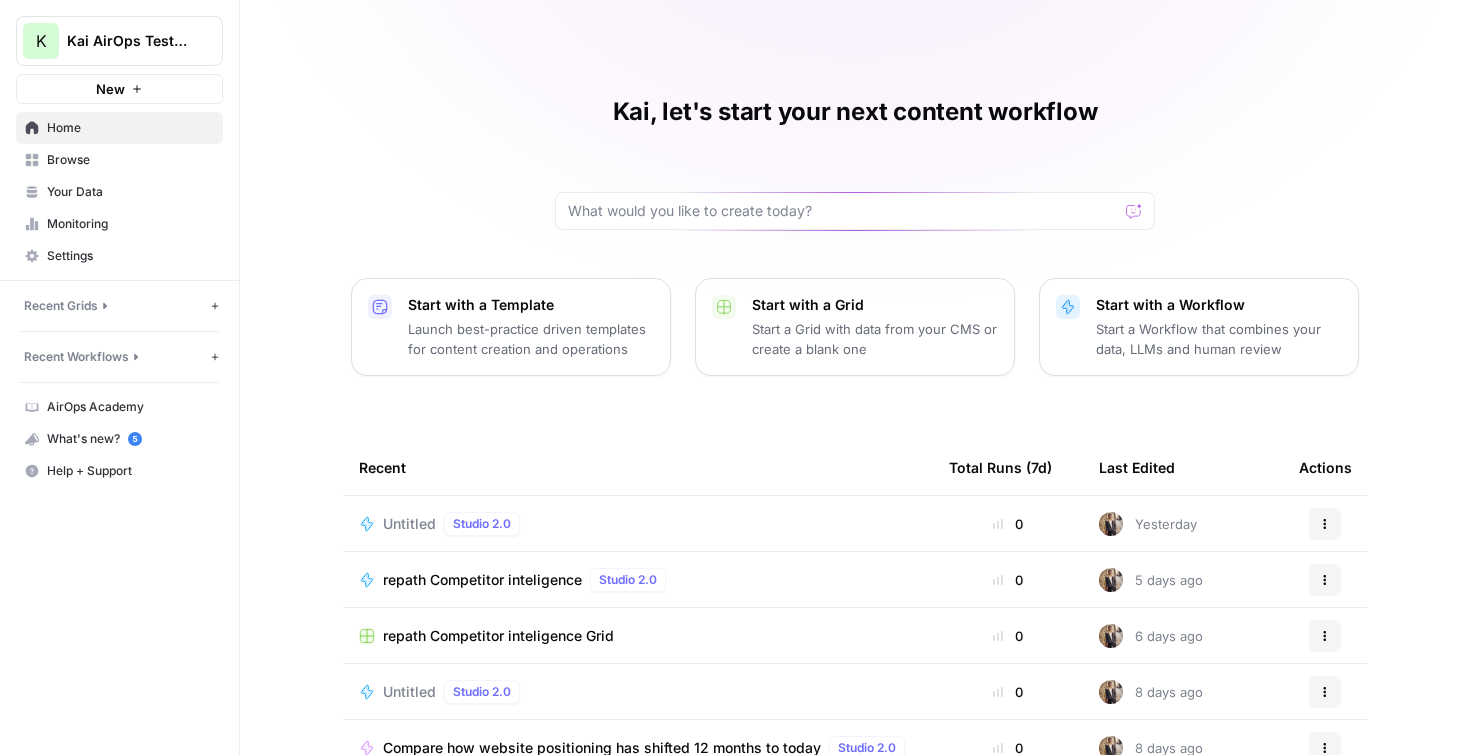click on "Untitled" at bounding box center [409, 524] 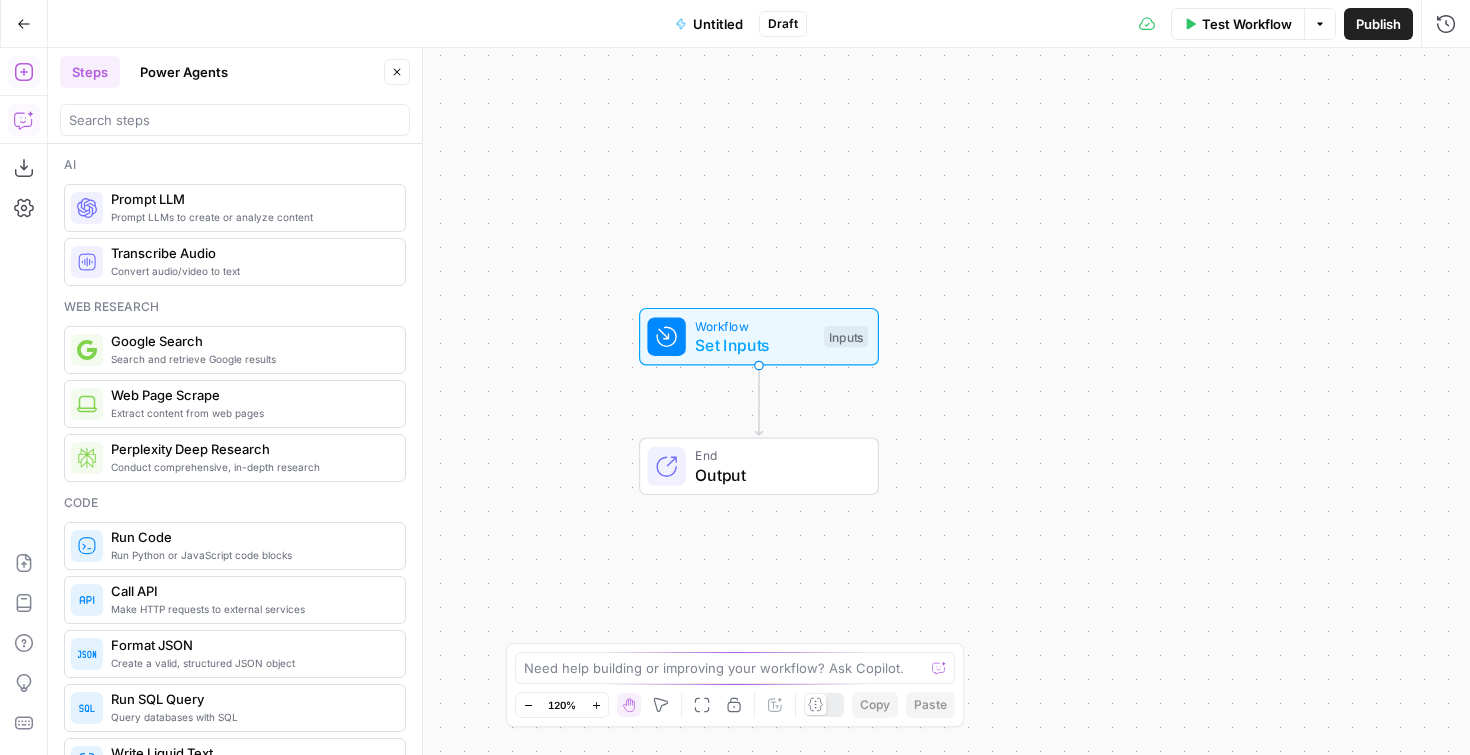 click 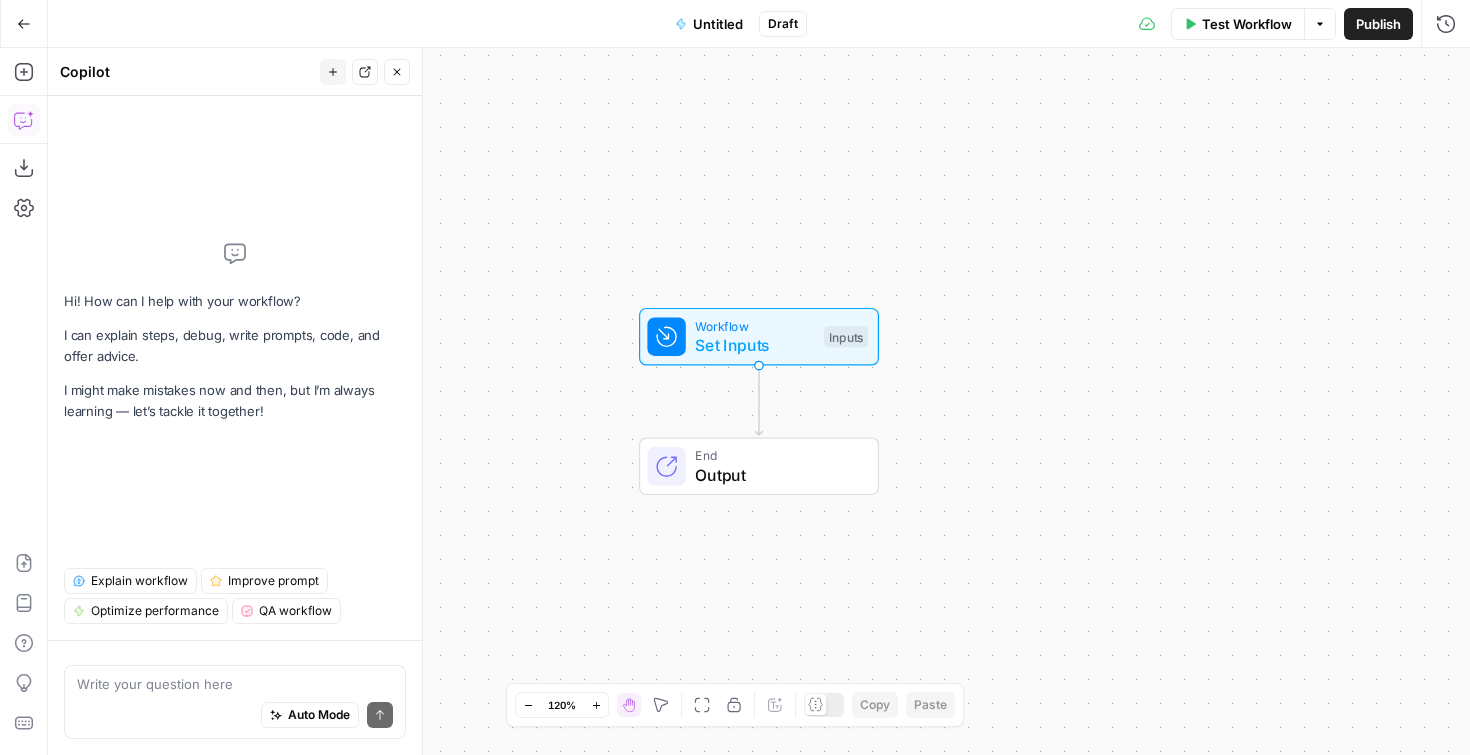 click 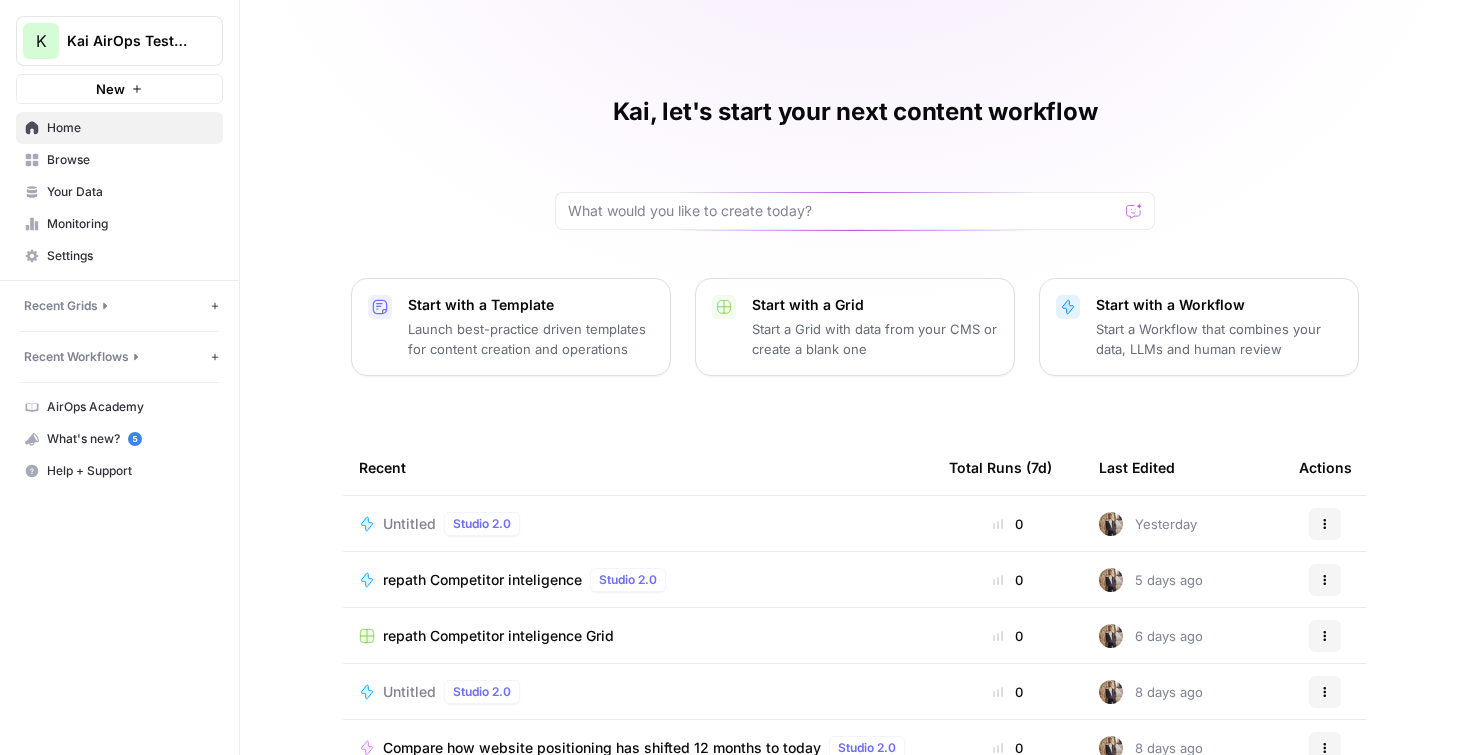 click on "Your Data" at bounding box center [130, 192] 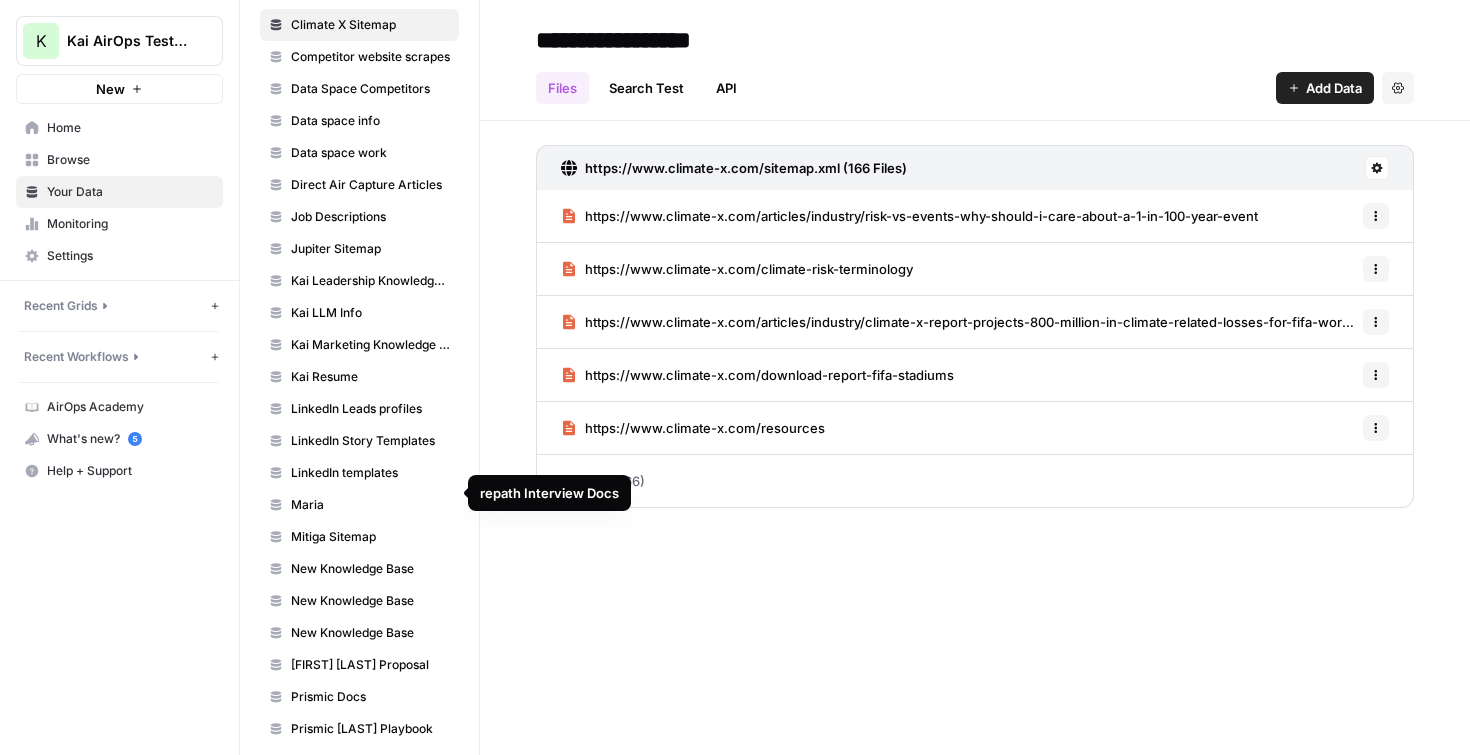 scroll, scrollTop: 0, scrollLeft: 0, axis: both 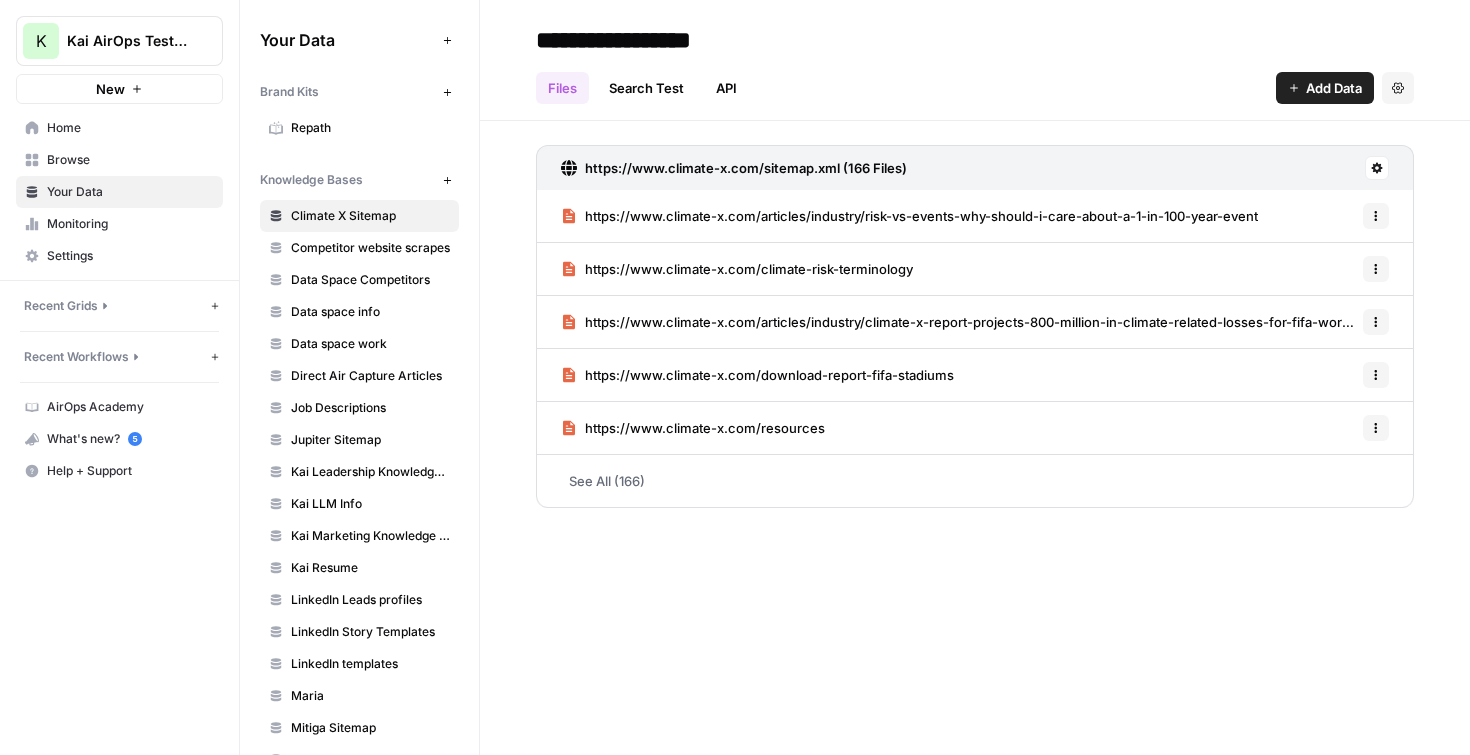 click on "New" at bounding box center (447, 180) 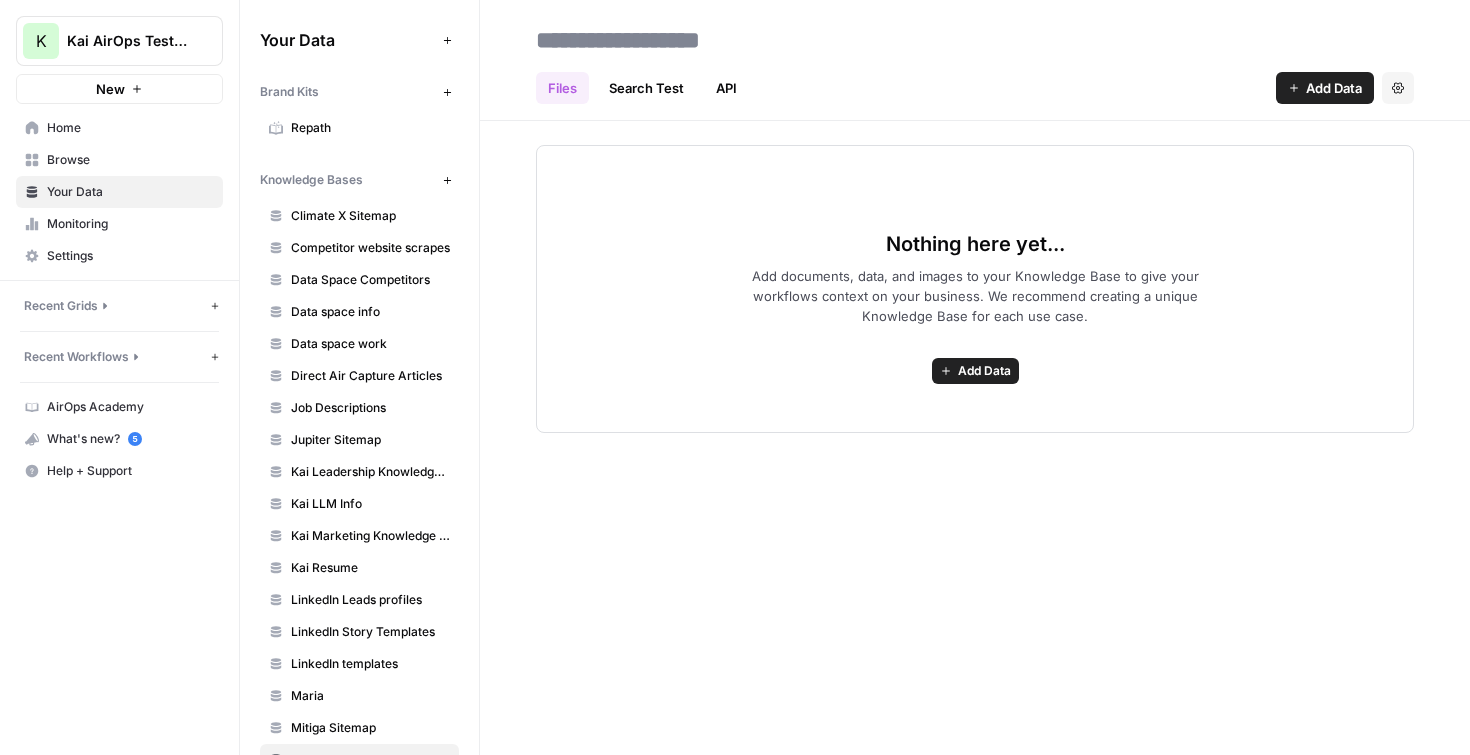 click on "Add Data" at bounding box center [984, 371] 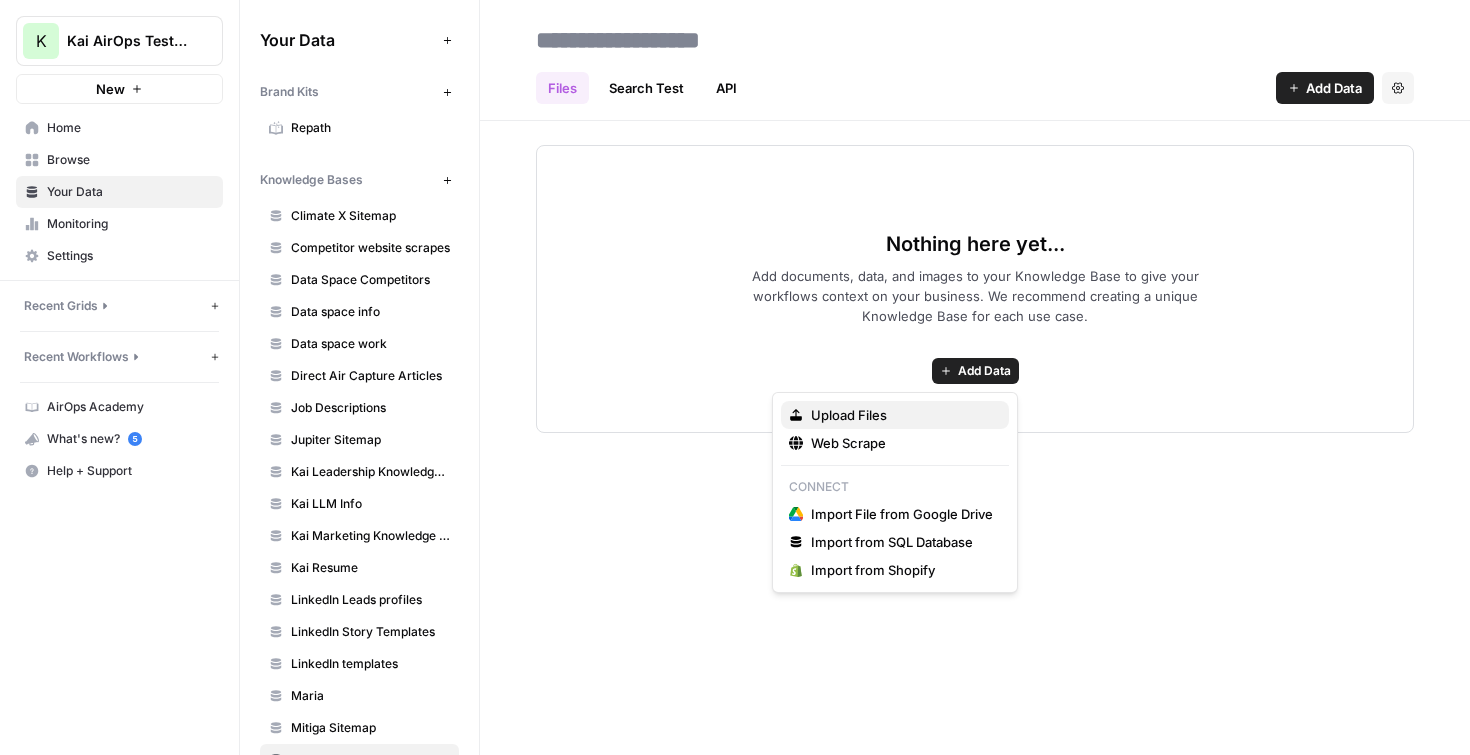 click on "Upload Files" at bounding box center [902, 415] 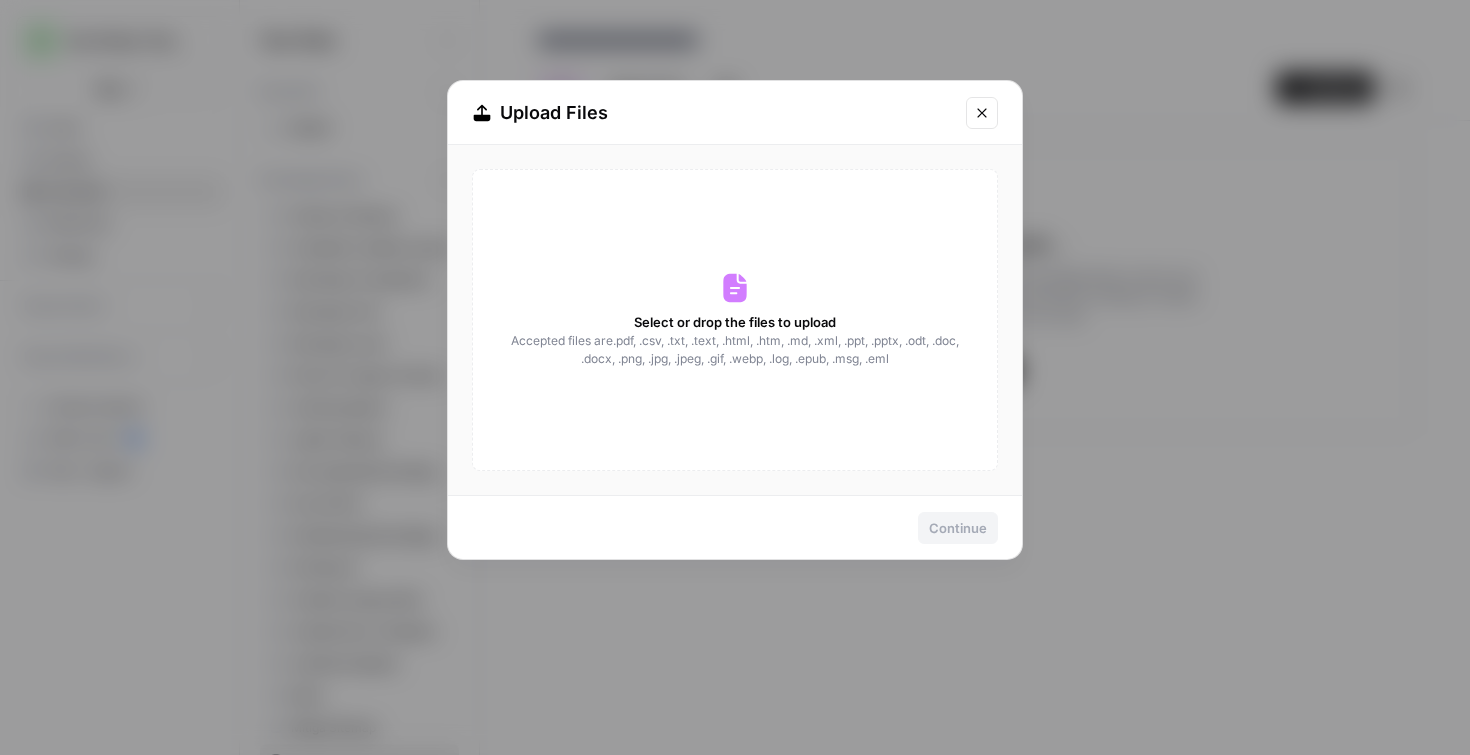 click on "Select or drop the files to upload" at bounding box center [735, 322] 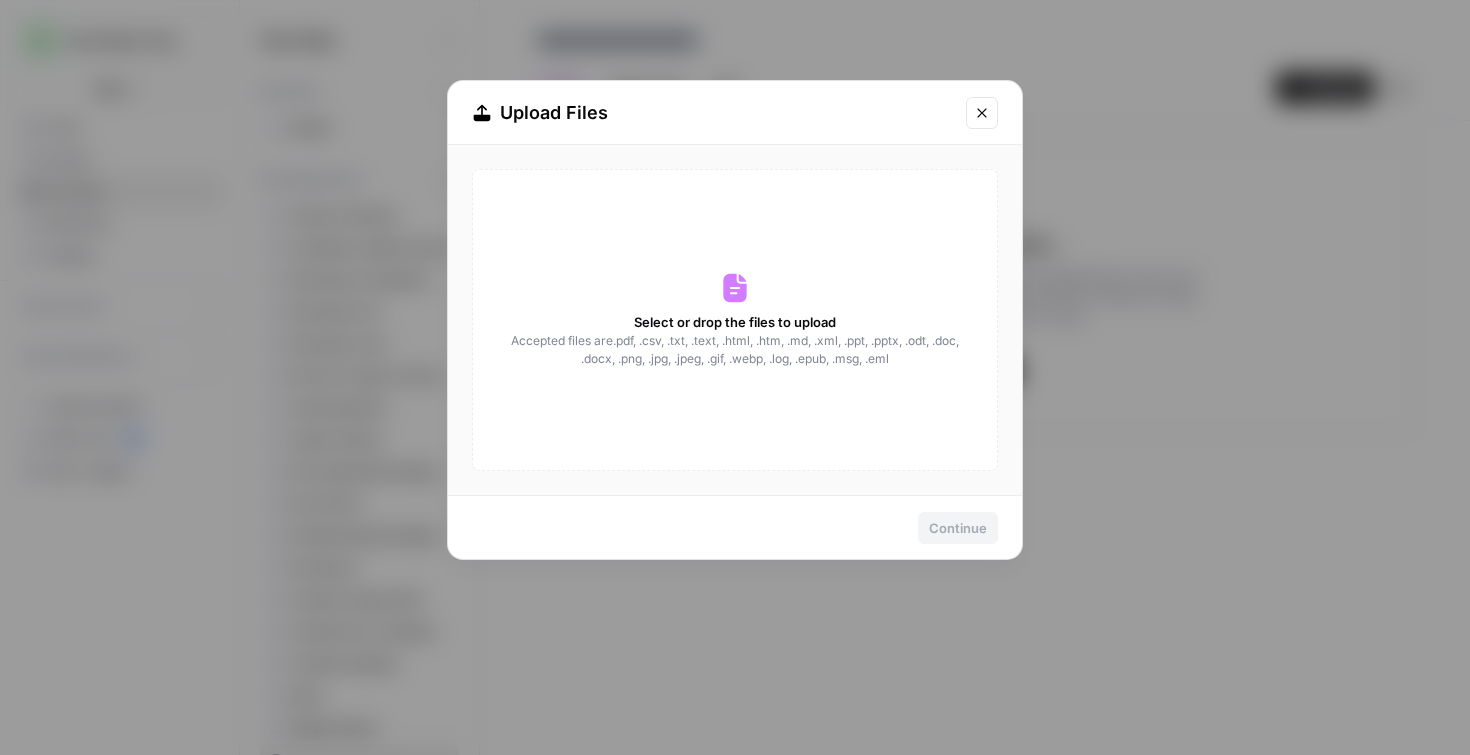 click at bounding box center [982, 113] 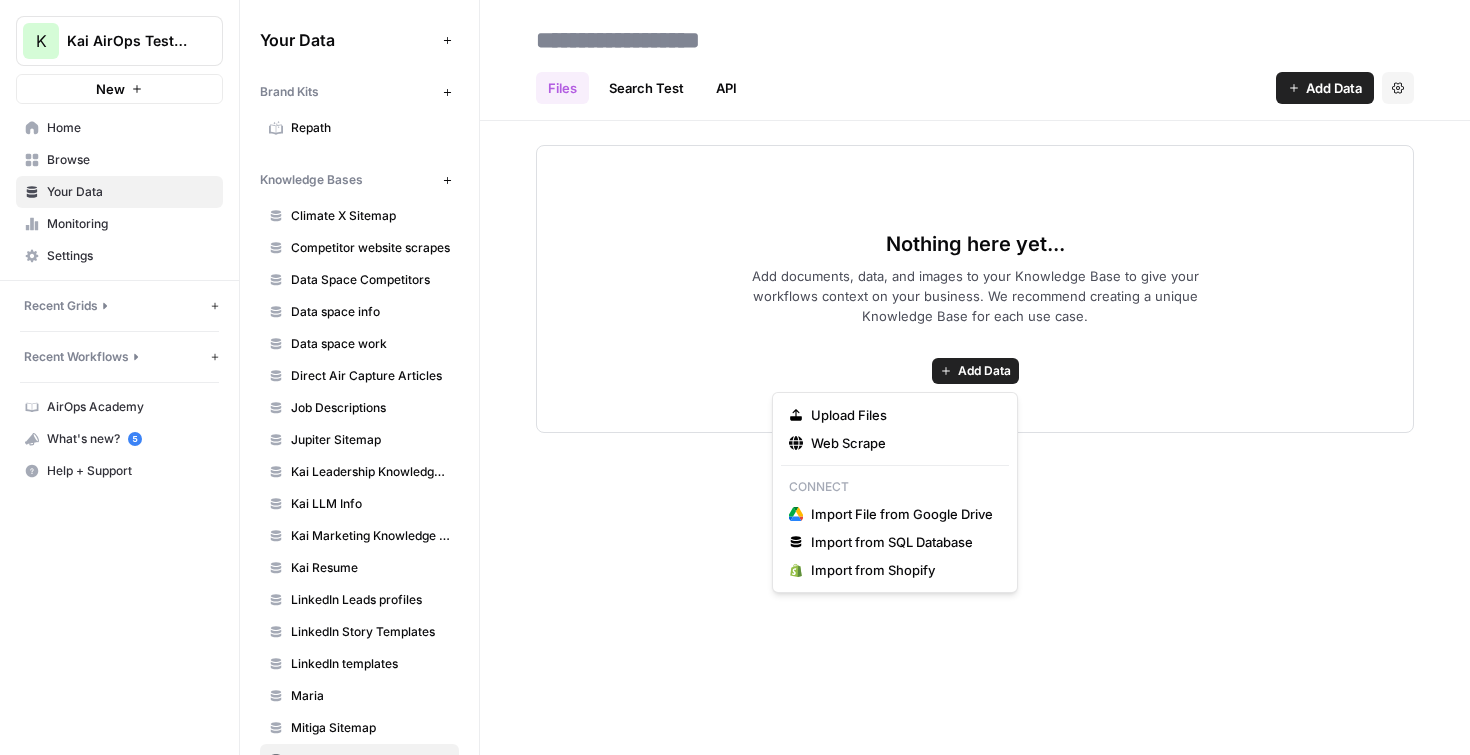 click on "Add Data" at bounding box center (984, 371) 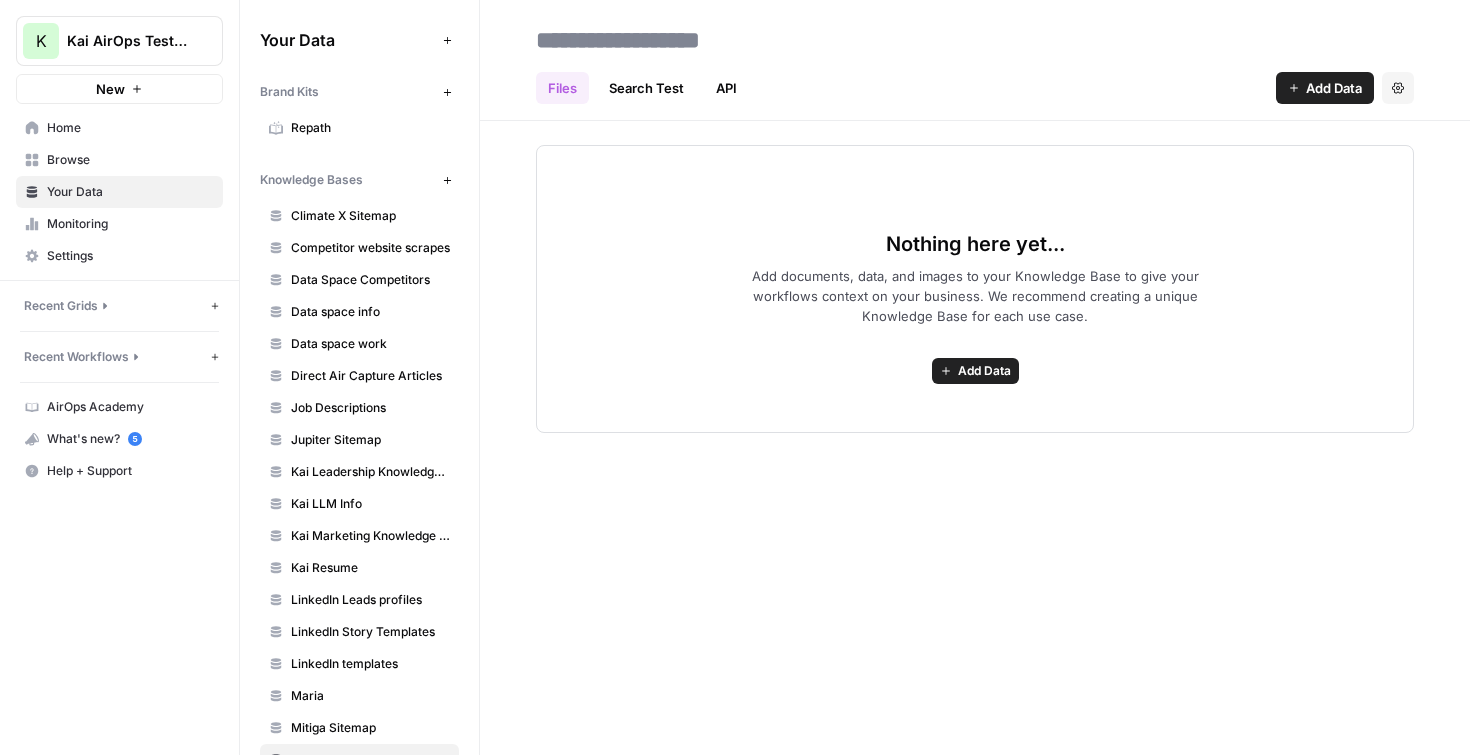 click 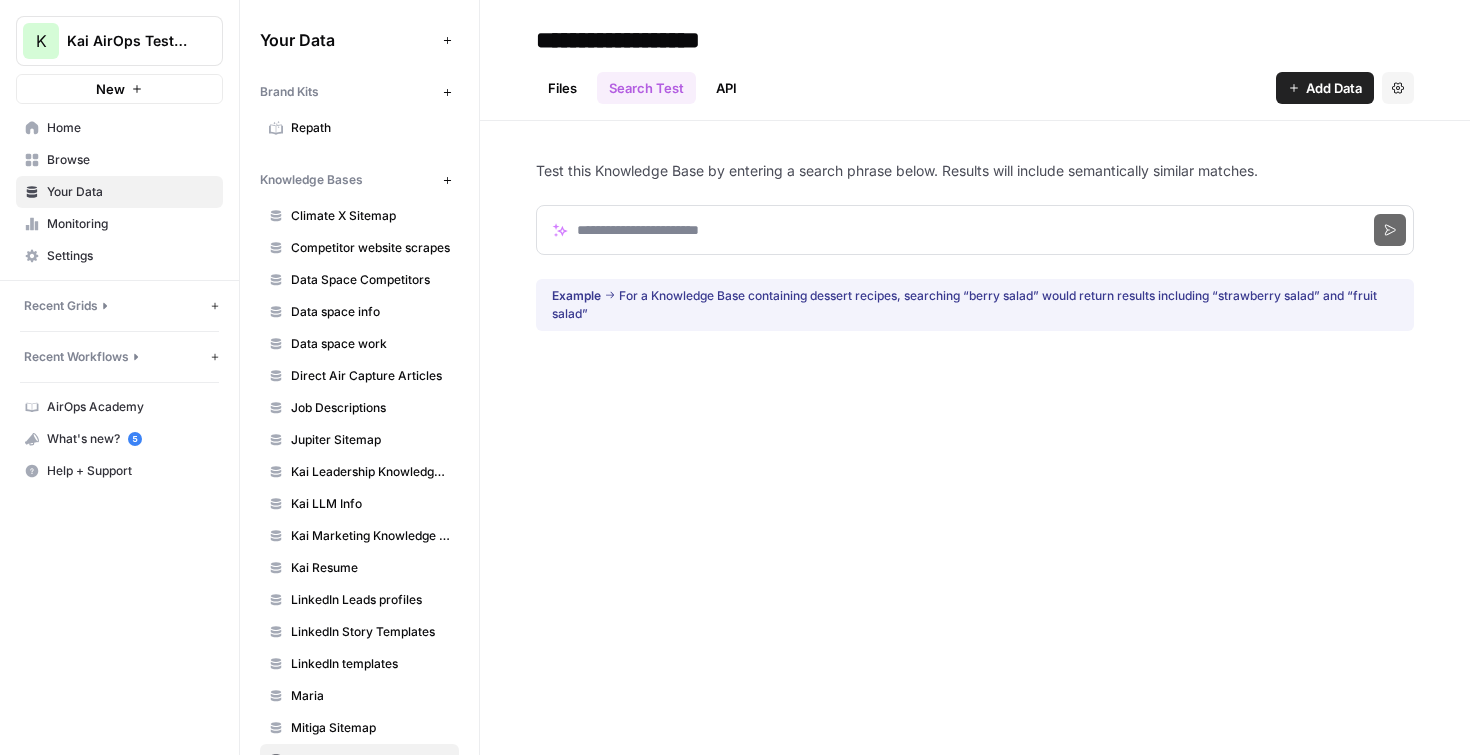 click on "API" at bounding box center (726, 88) 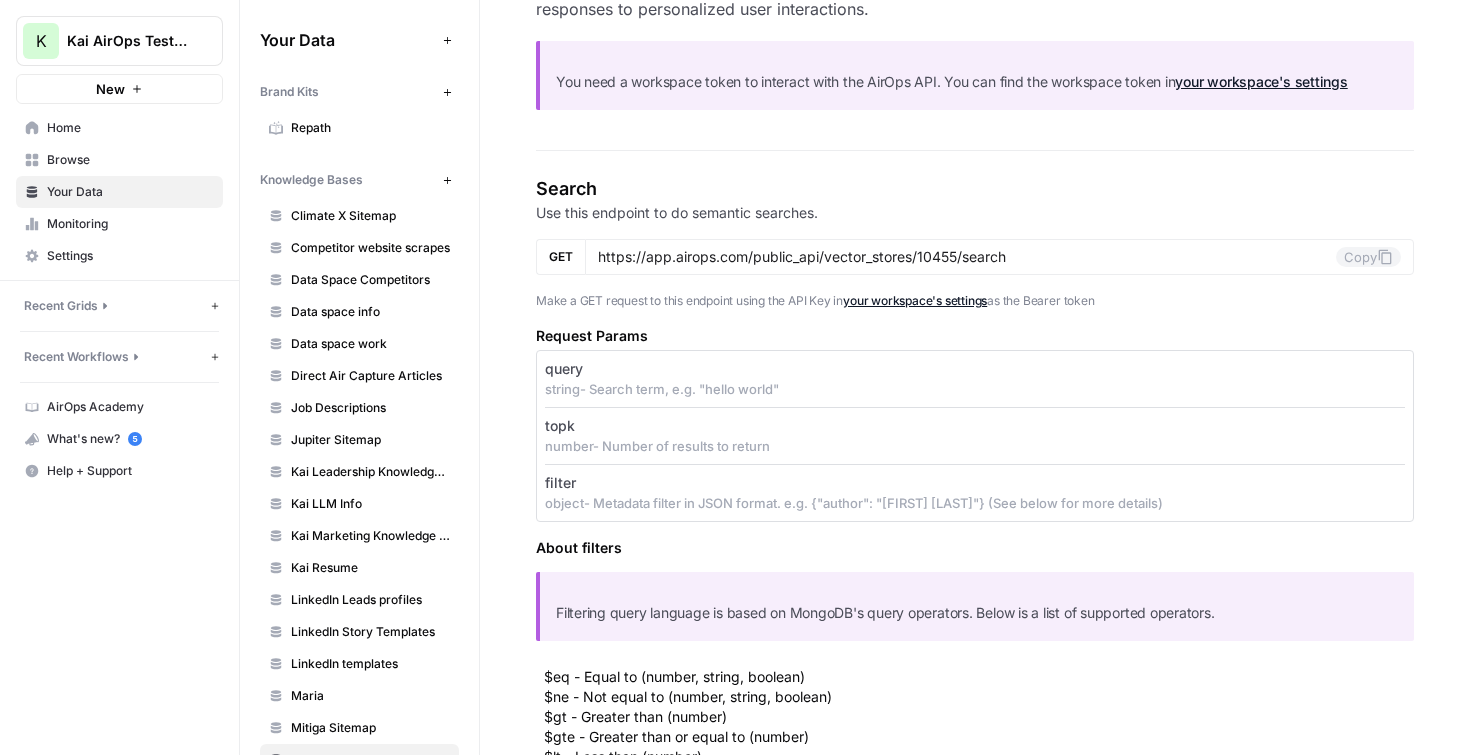 scroll, scrollTop: 0, scrollLeft: 0, axis: both 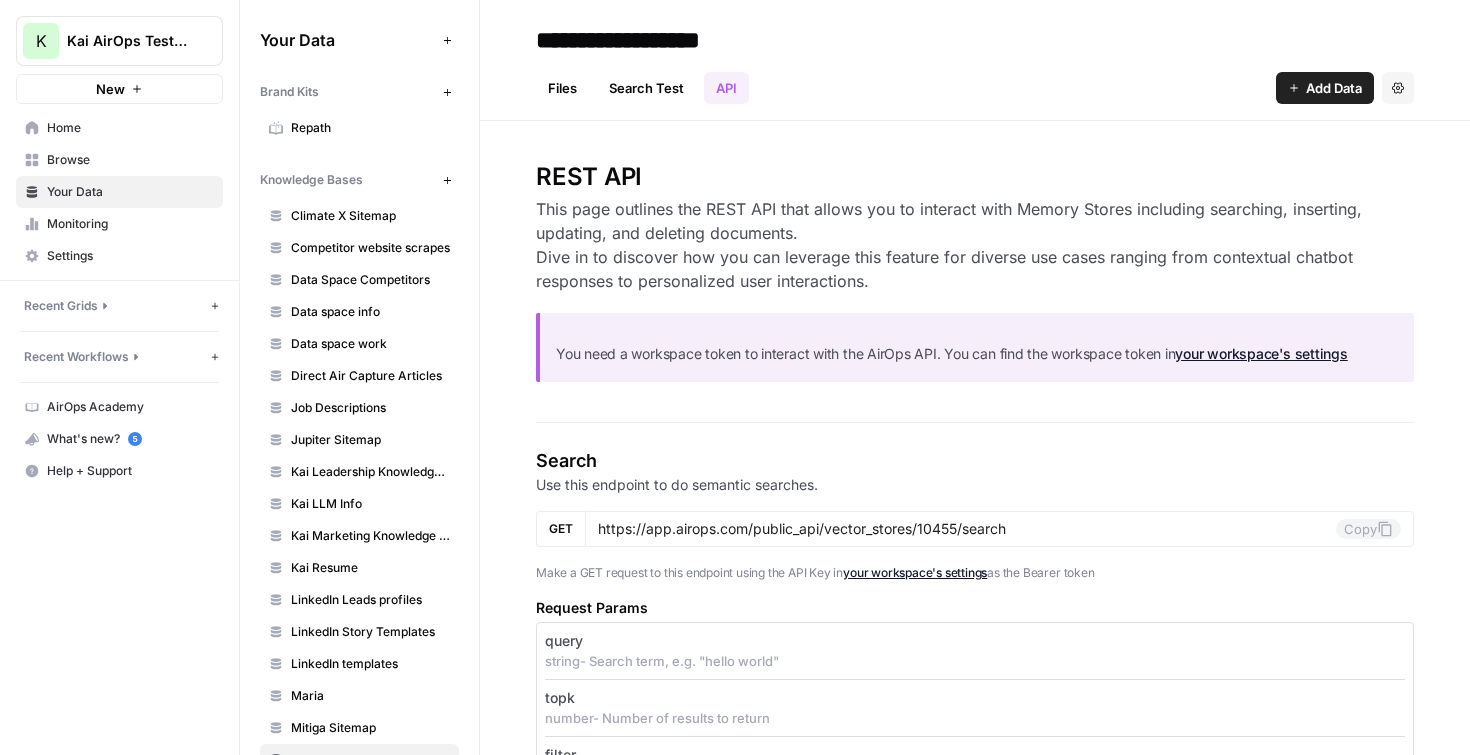 click on "Search Test" at bounding box center [646, 88] 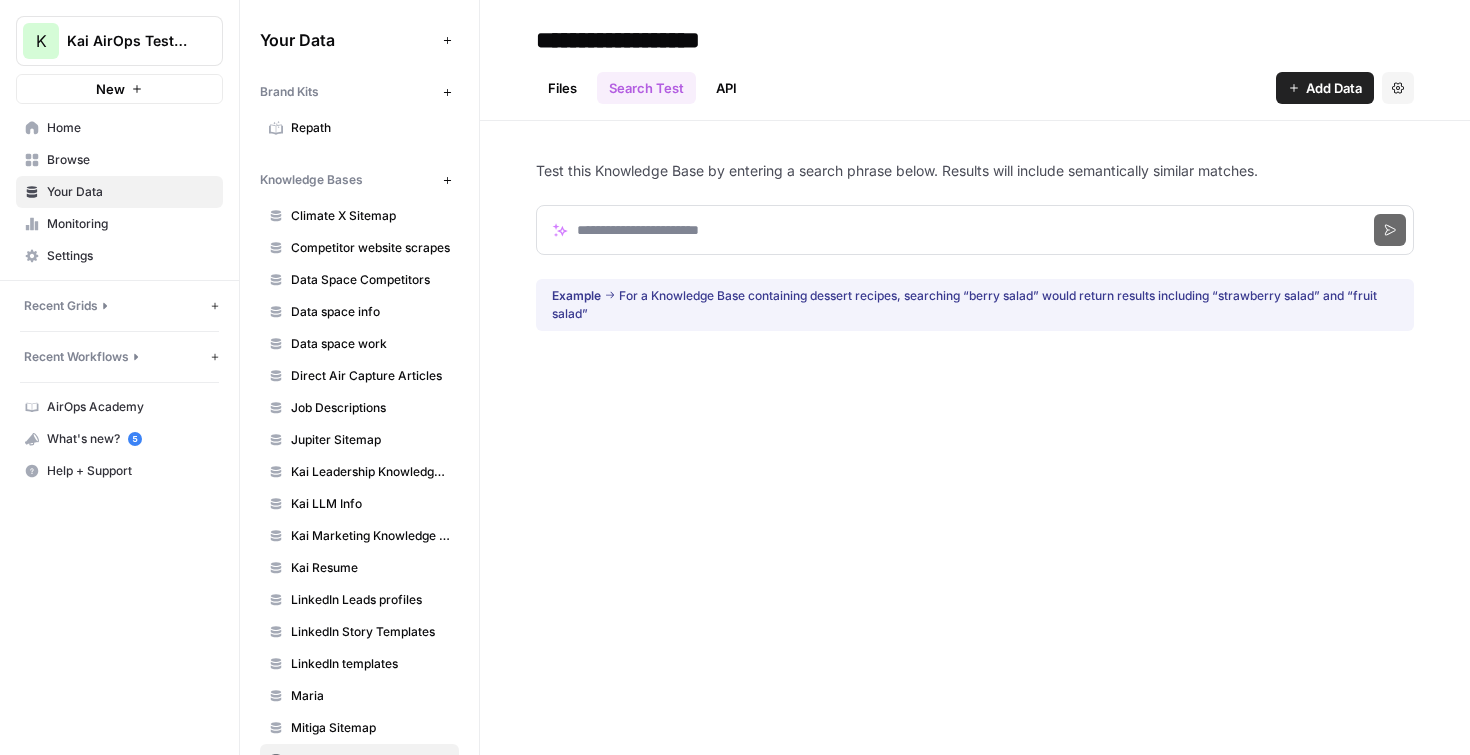 click on "Files Search Test API" at bounding box center (642, 88) 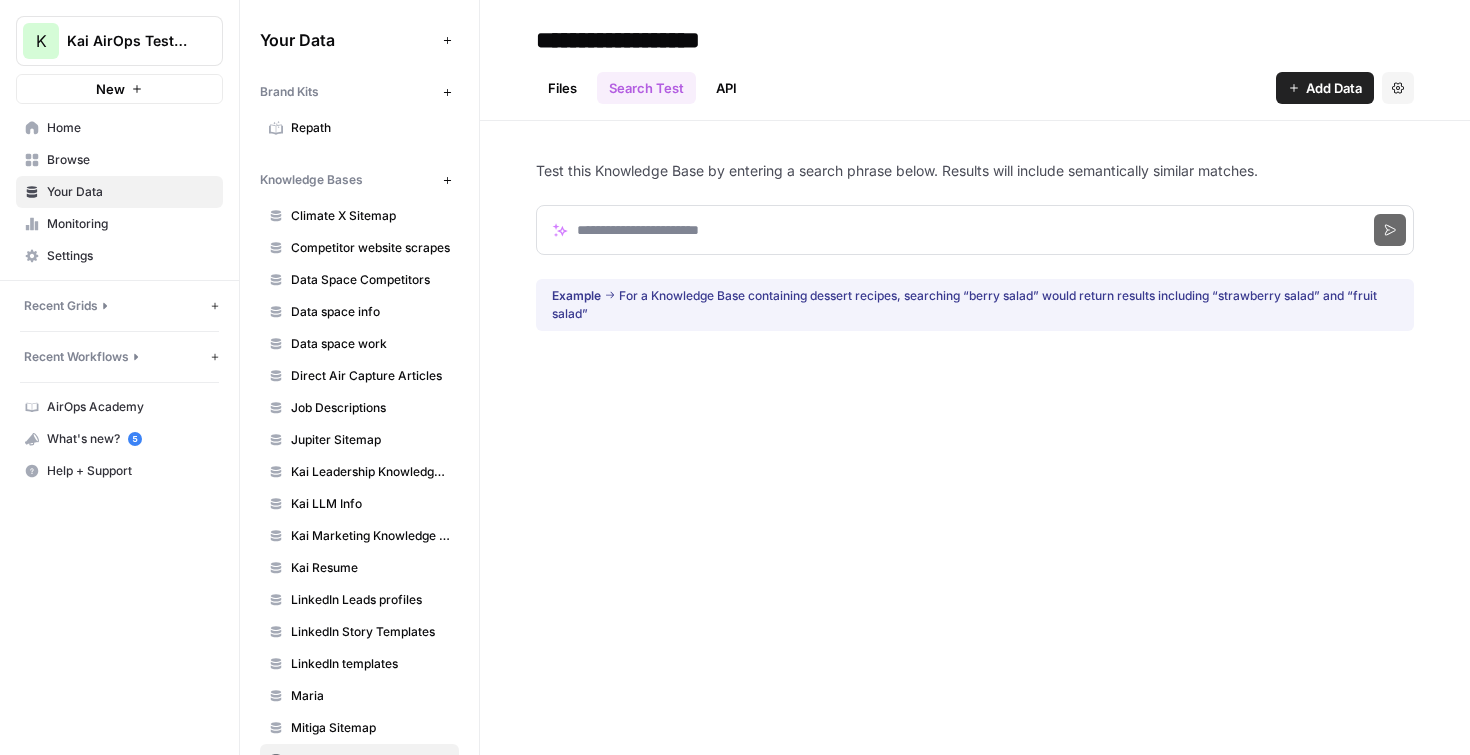click on "Files" at bounding box center (562, 88) 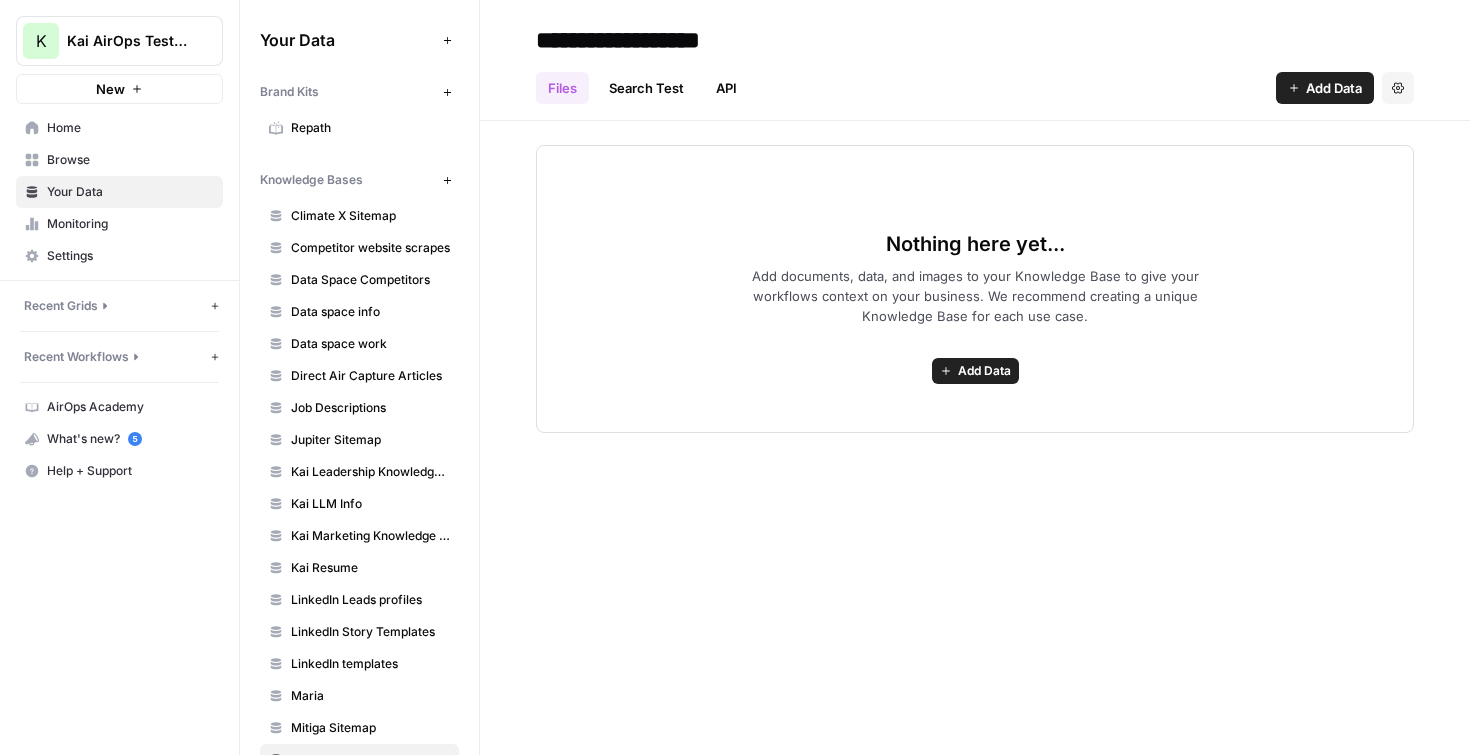 click on "Nothing here yet... Add documents, data, and images to your Knowledge Base to give your workflows context on your business. We recommend creating a unique Knowledge Base for each use case. Add Data" at bounding box center (975, 289) 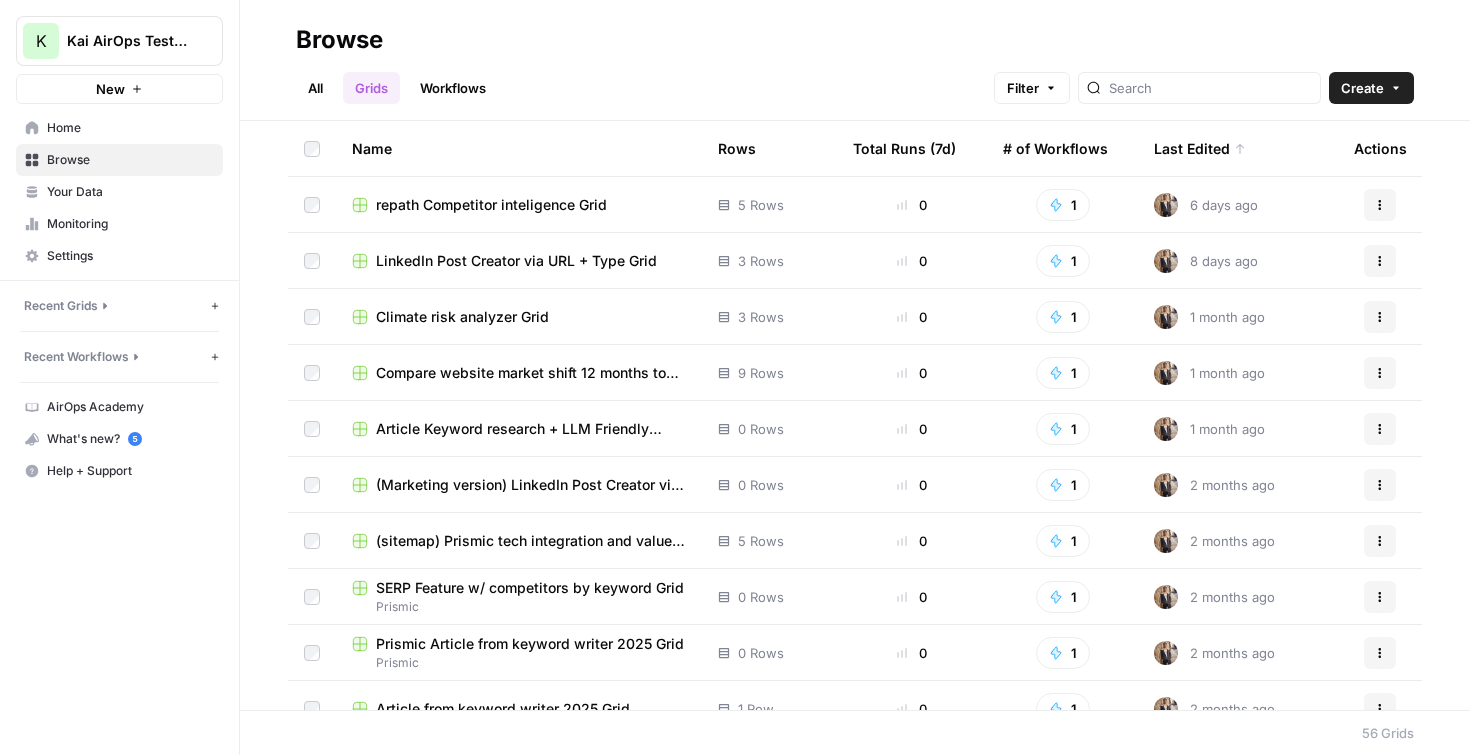 click on "Home" at bounding box center [130, 128] 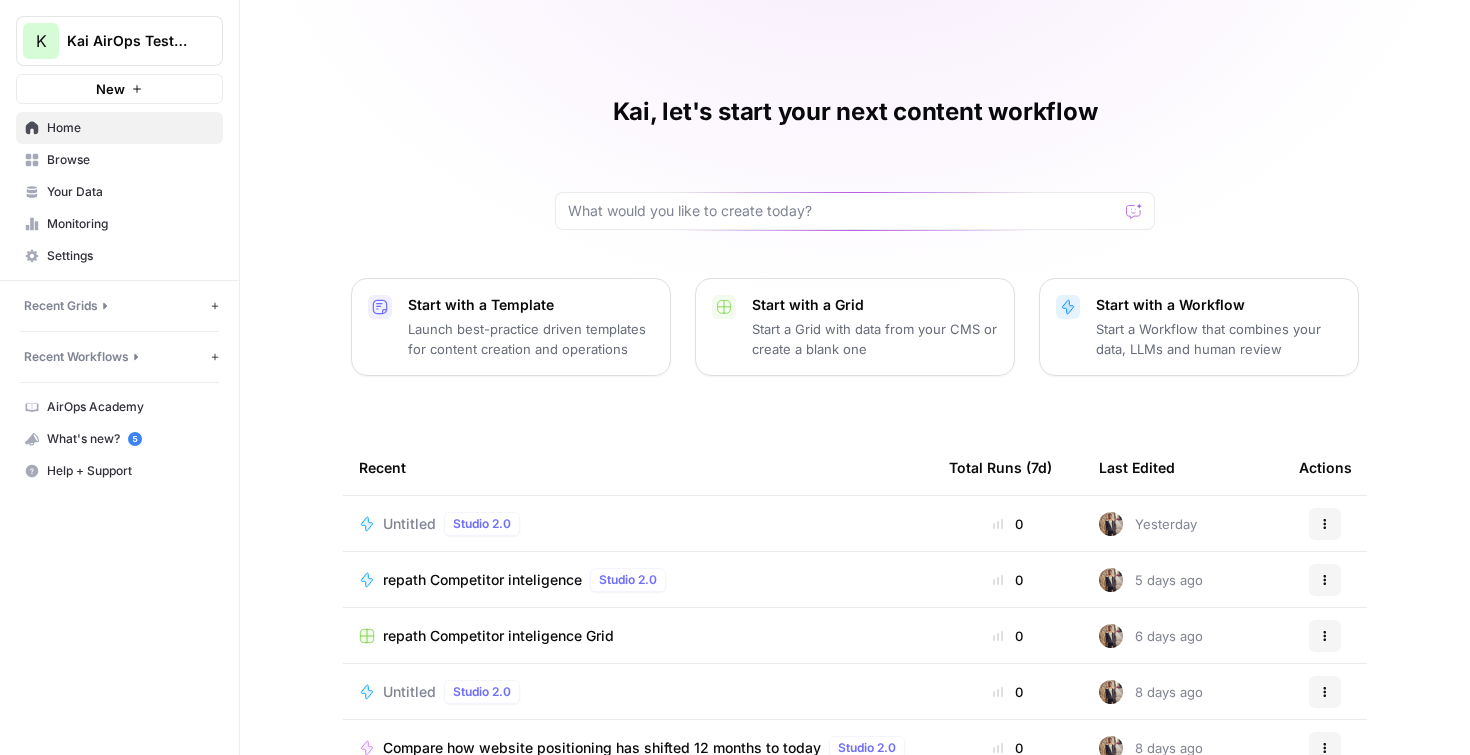 click on "Untitled" at bounding box center [409, 524] 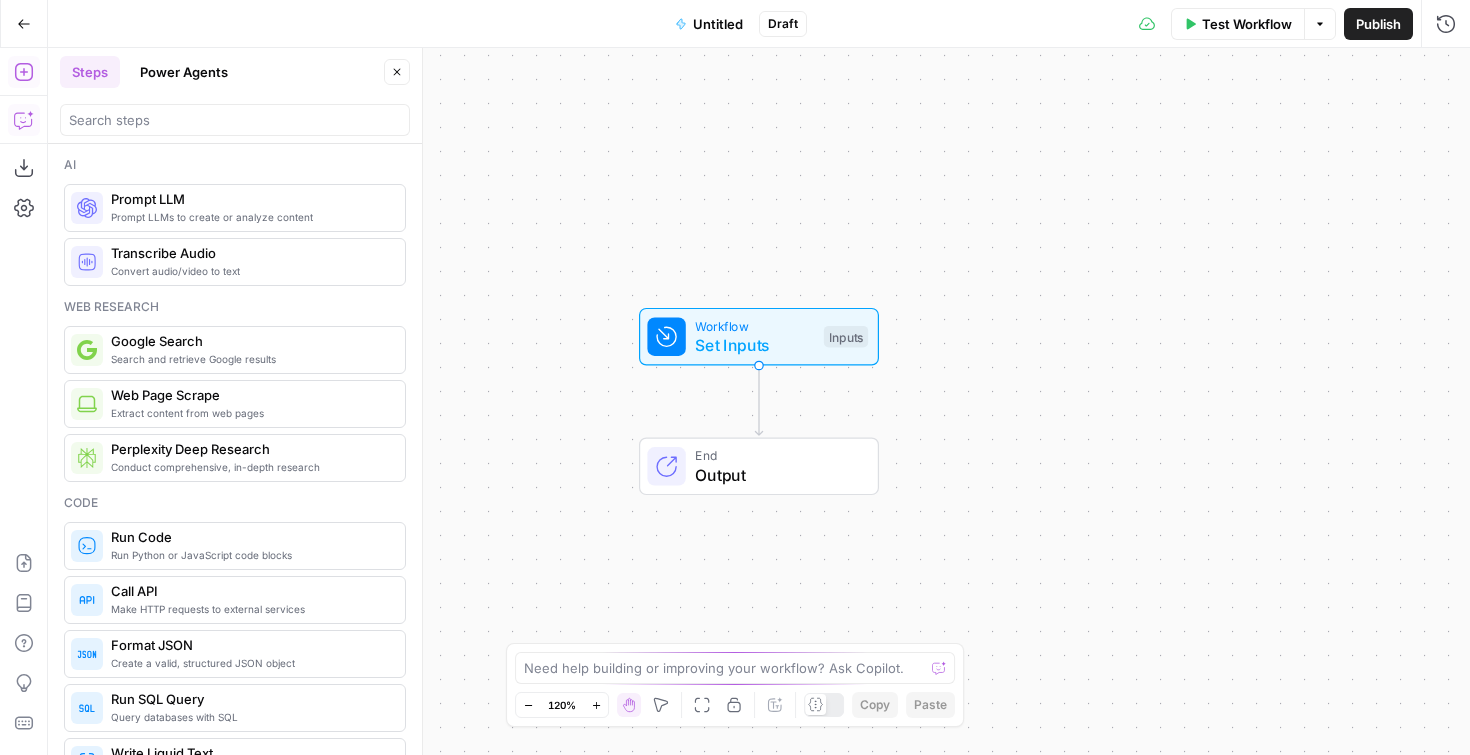click 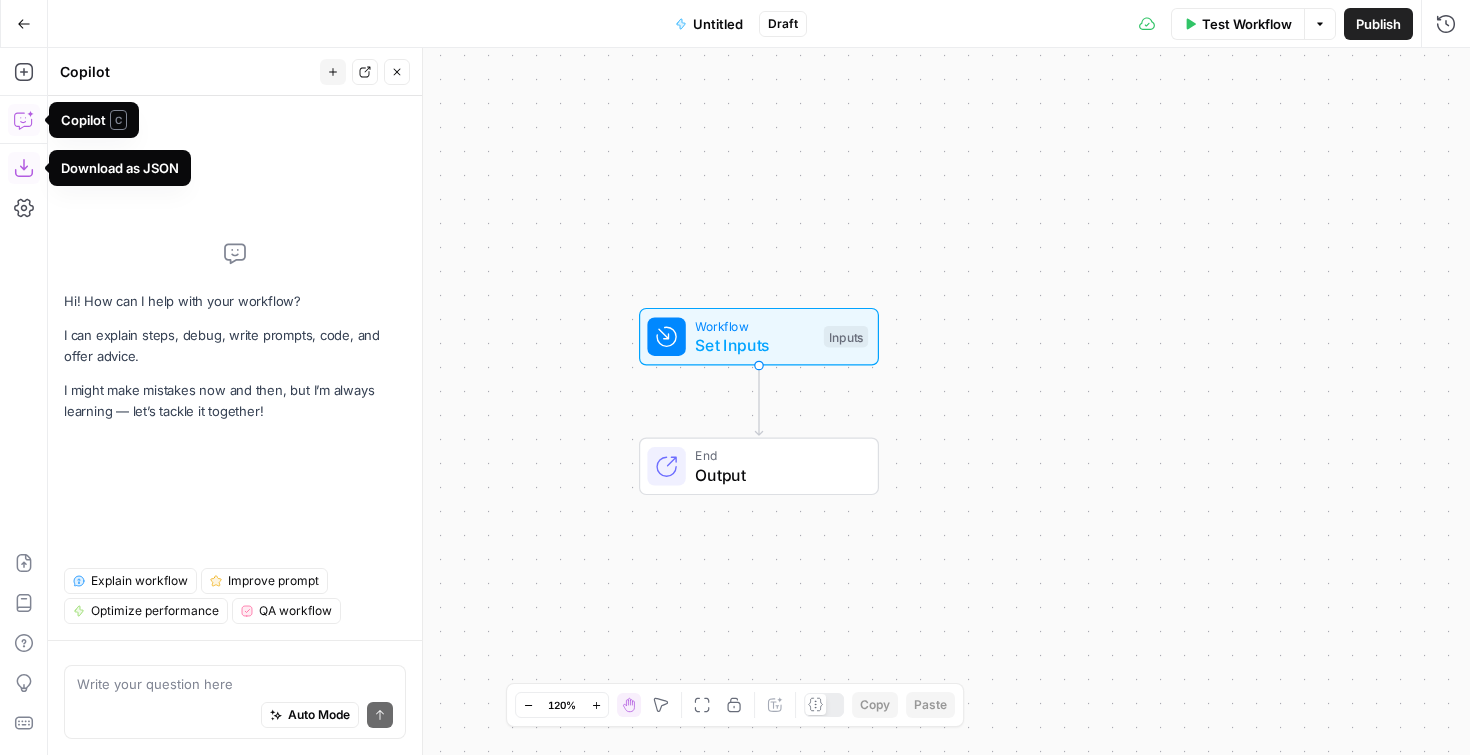click at bounding box center [235, 684] 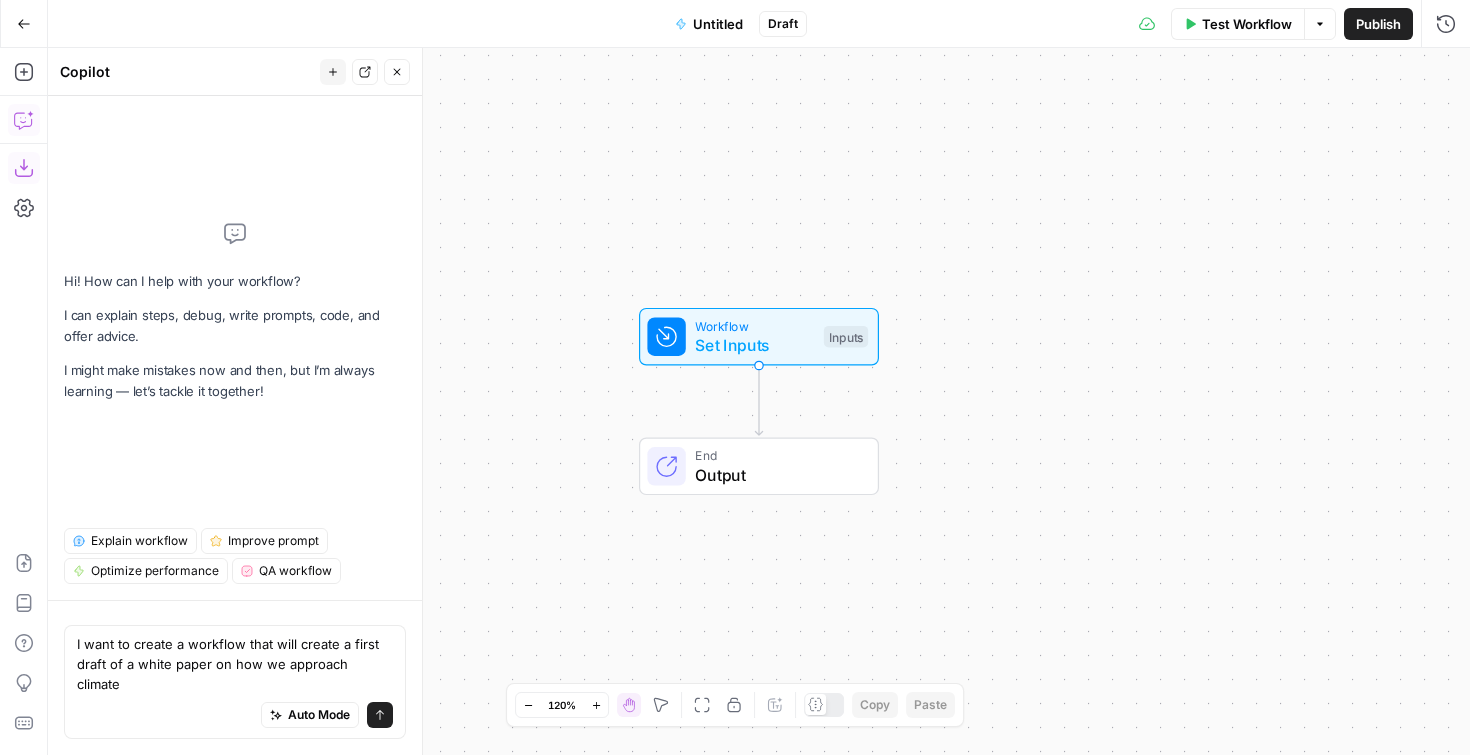 scroll, scrollTop: 0, scrollLeft: 0, axis: both 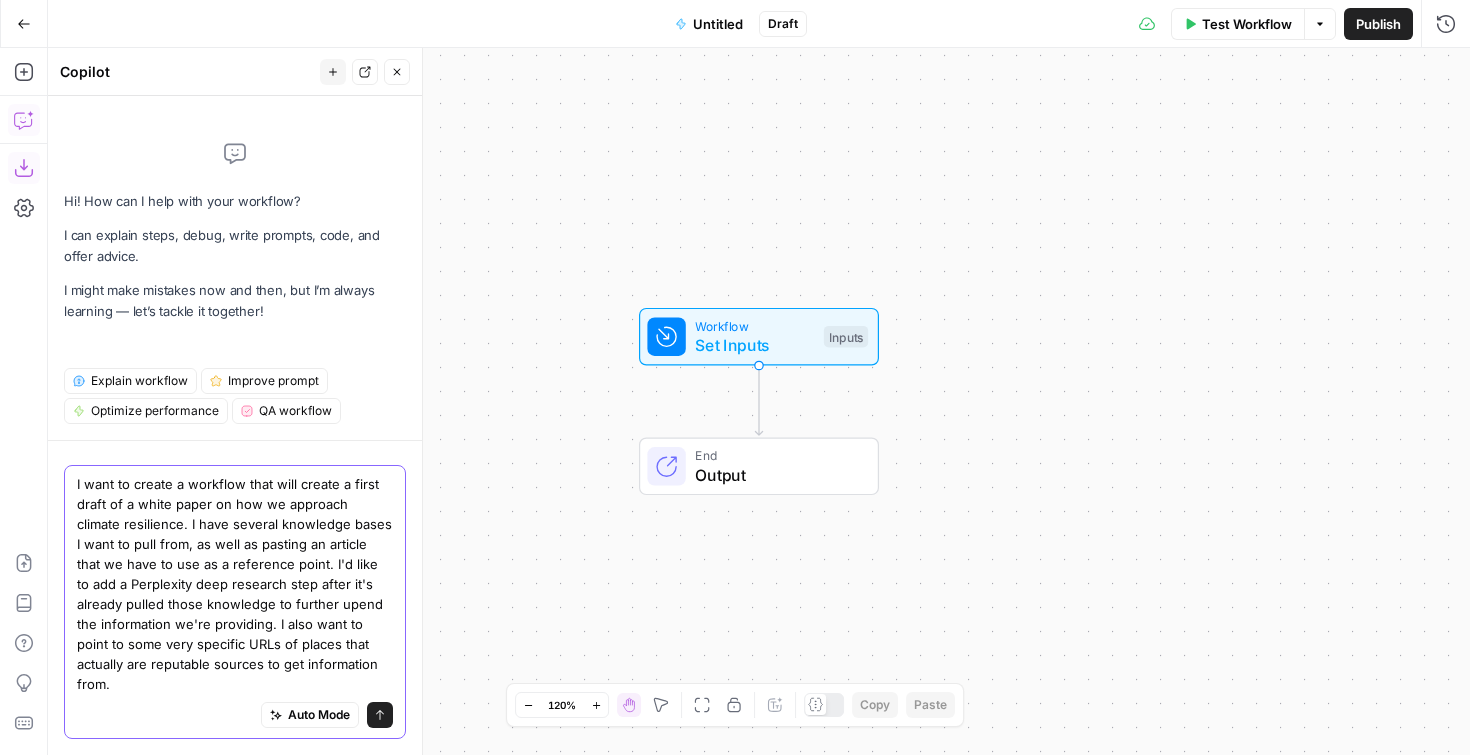 paste on "The output should be a pretty reasonable whitepaper with interesting information that's pulled from all the different input sources about Repath and the value we provide." 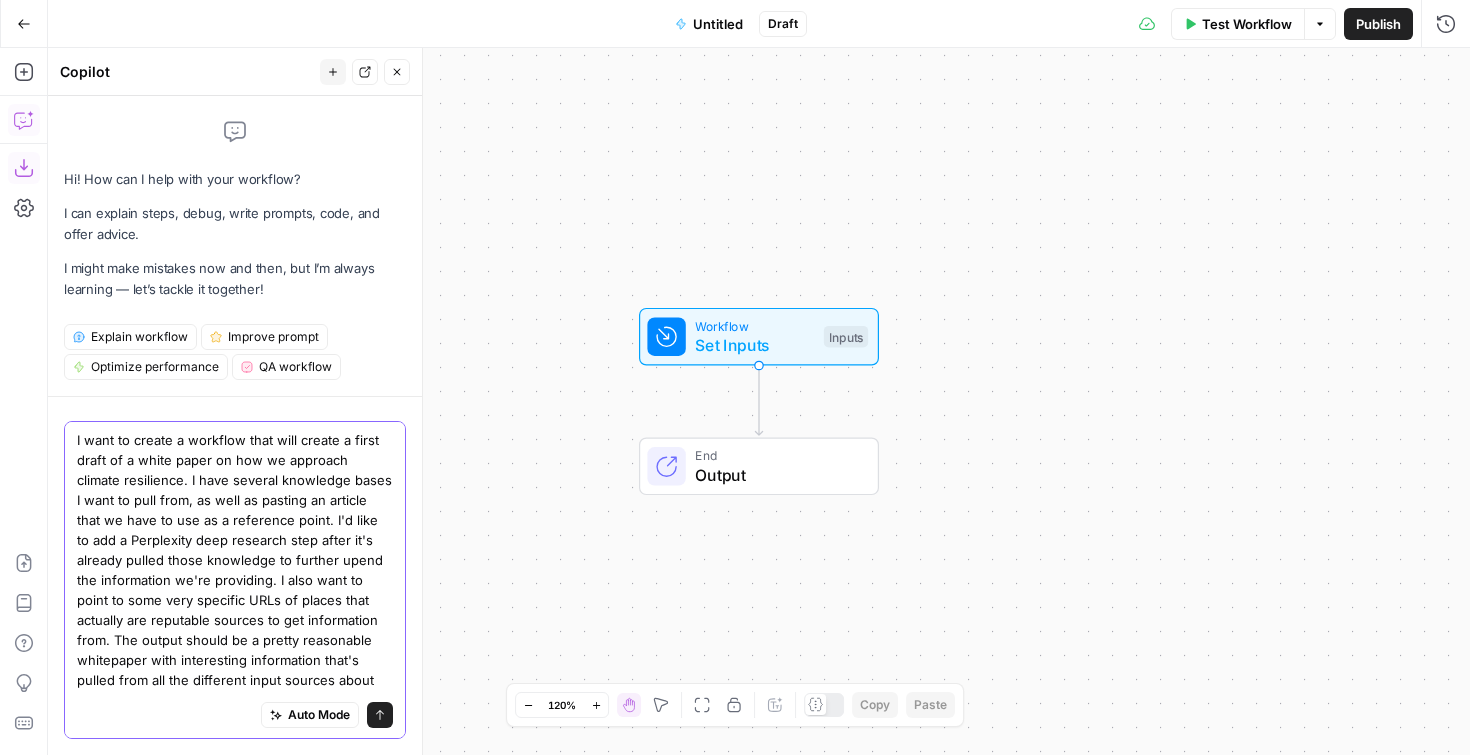 scroll, scrollTop: 16, scrollLeft: 0, axis: vertical 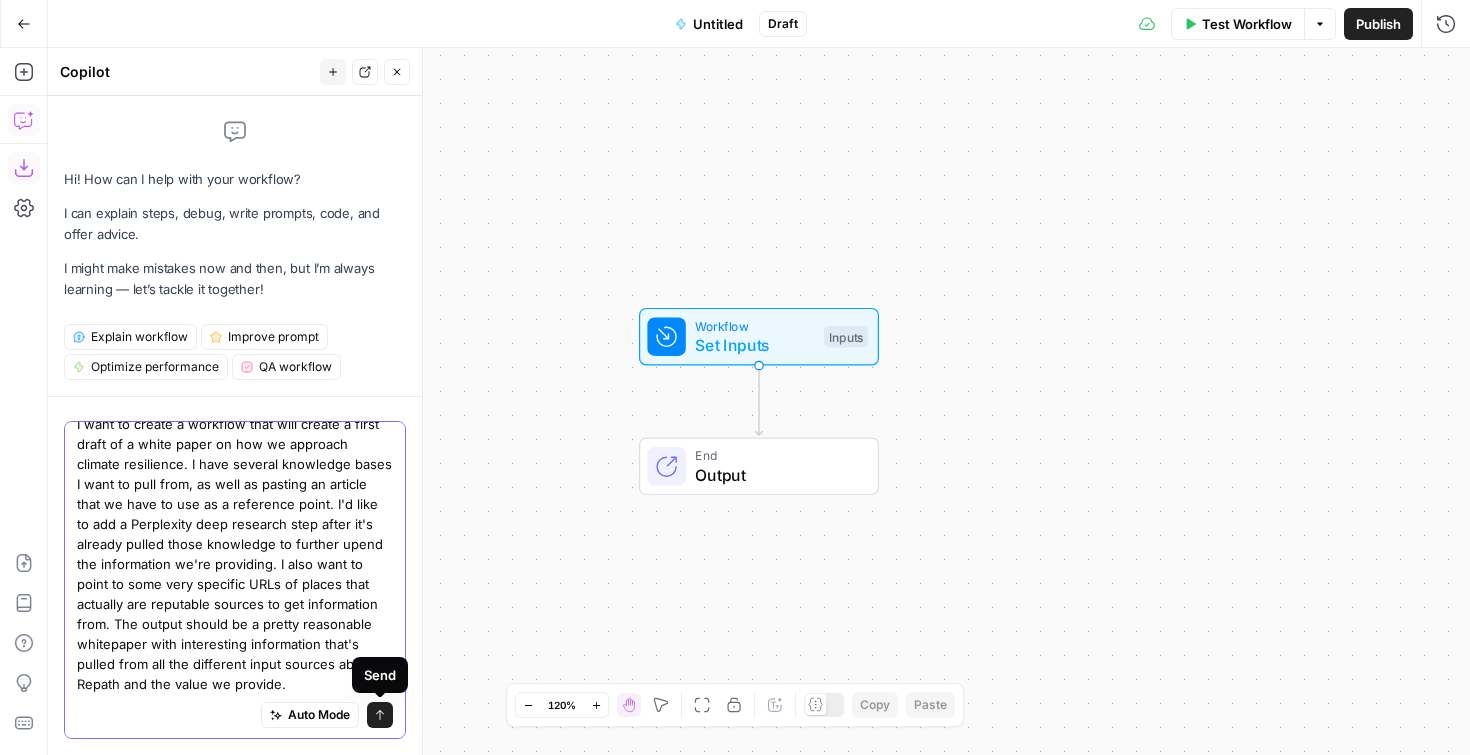 type on "I want to create a workflow that will create a first draft of a white paper on how we approach climate resilience. I have several knowledge bases I want to pull from, as well as pasting an article that we have to use as a reference point. I'd like to add a Perplexity deep research step after it's already pulled those knowledge to further upend the information we're providing. I also want to point to some very specific URLs of places that actually are reputable sources to get information from. The output should be a pretty reasonable whitepaper with interesting information that's pulled from all the different input sources about Repath and the value we provide." 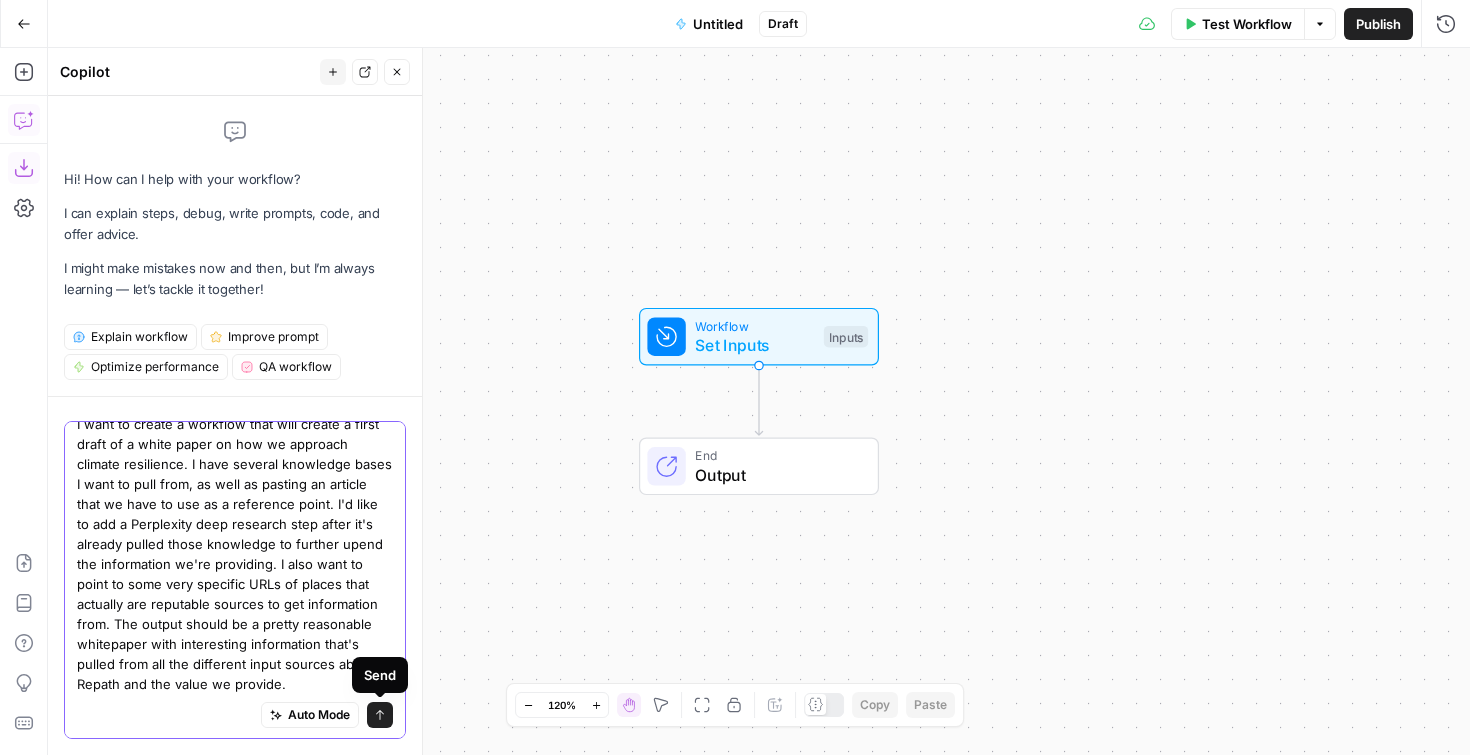 click on "Send" at bounding box center [380, 715] 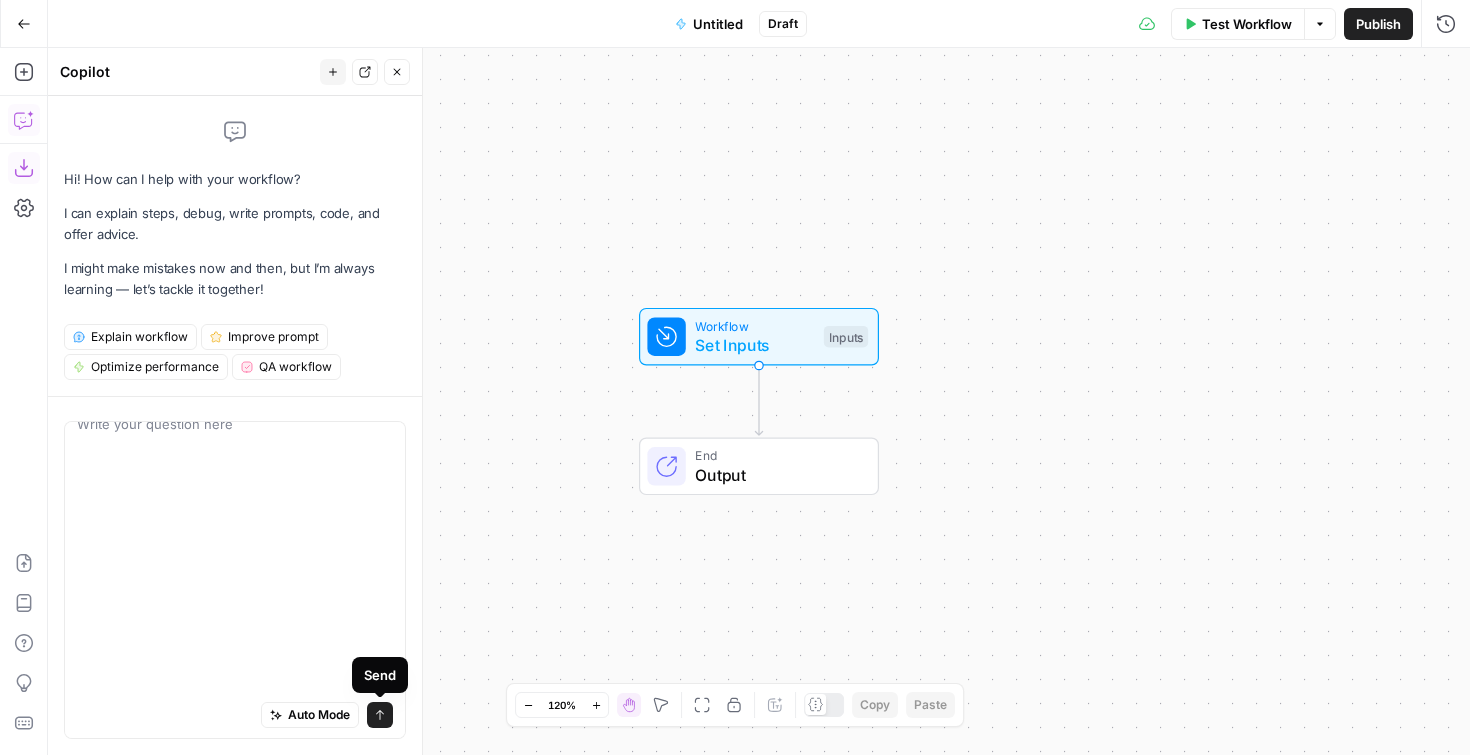 scroll, scrollTop: 0, scrollLeft: 0, axis: both 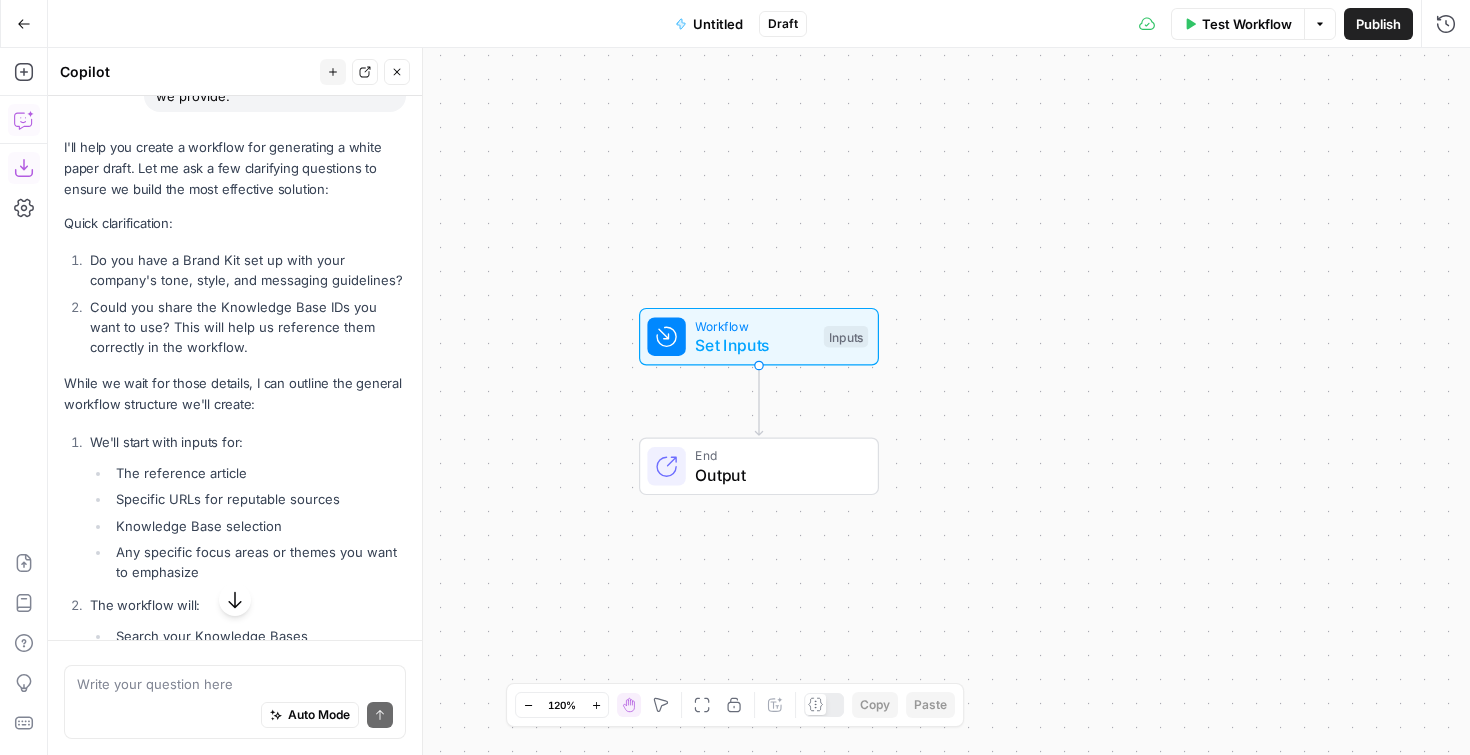 click on "Write your question here Auto Mode Send" at bounding box center [235, 702] 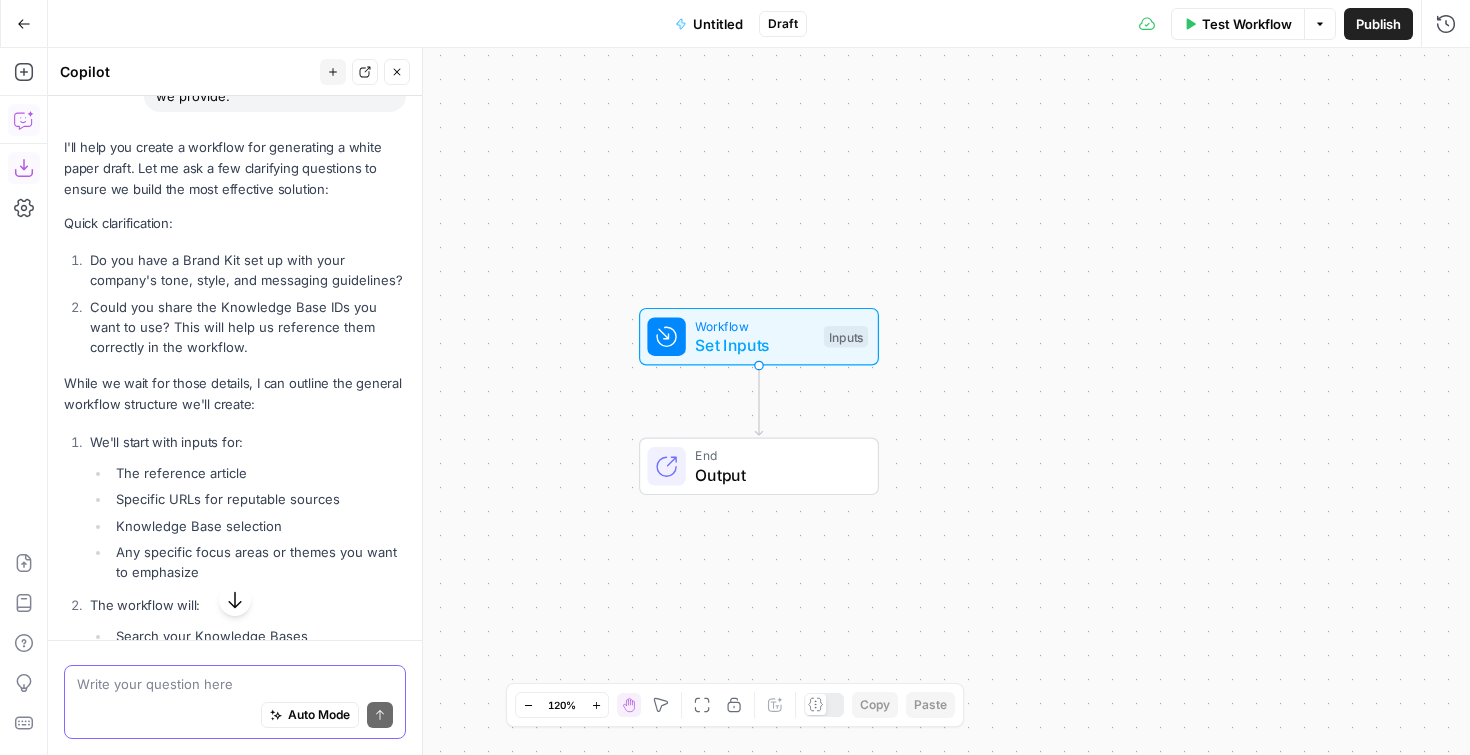 paste on "Yes, I have a brand kit set up." 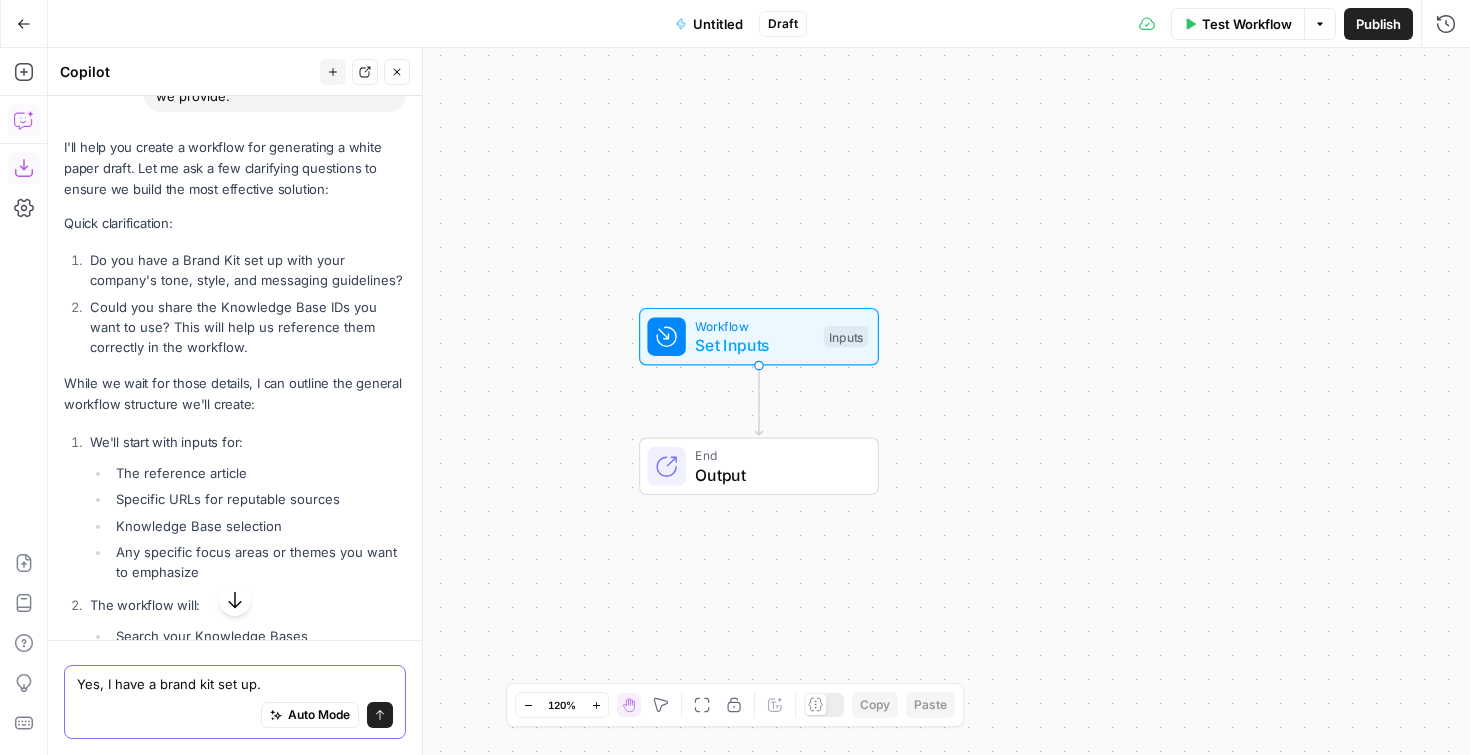paste on "I want to manually choose the knowledge bases." 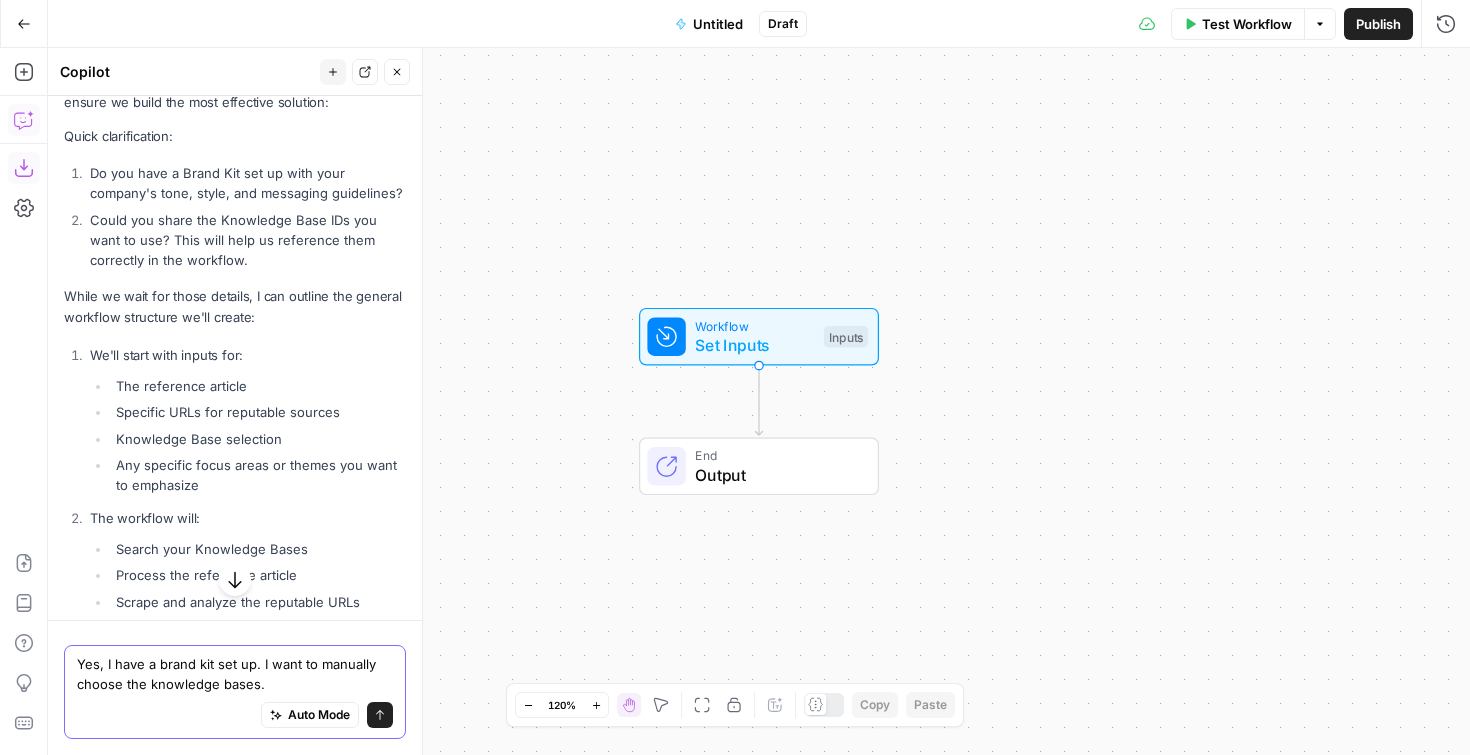 scroll, scrollTop: 642, scrollLeft: 0, axis: vertical 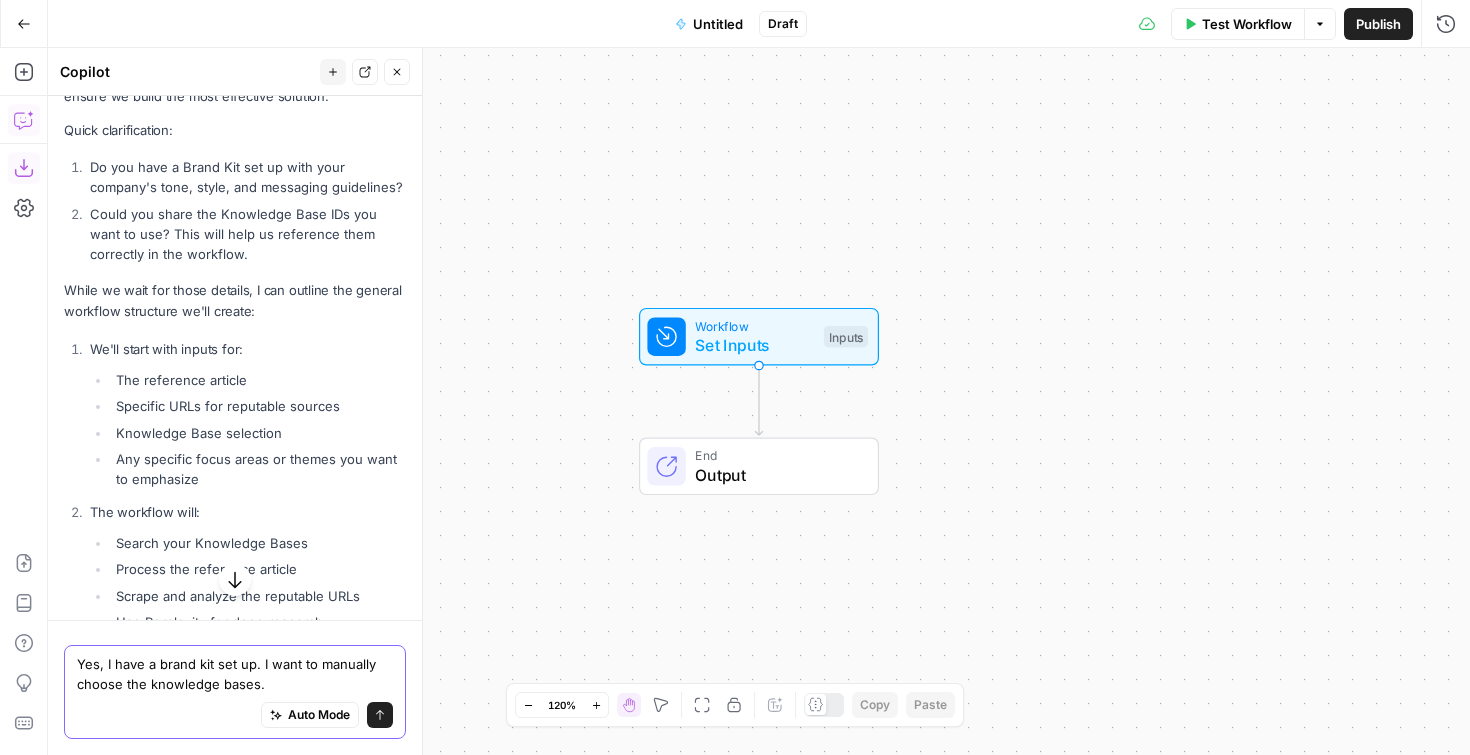 paste on "There will be at least two." 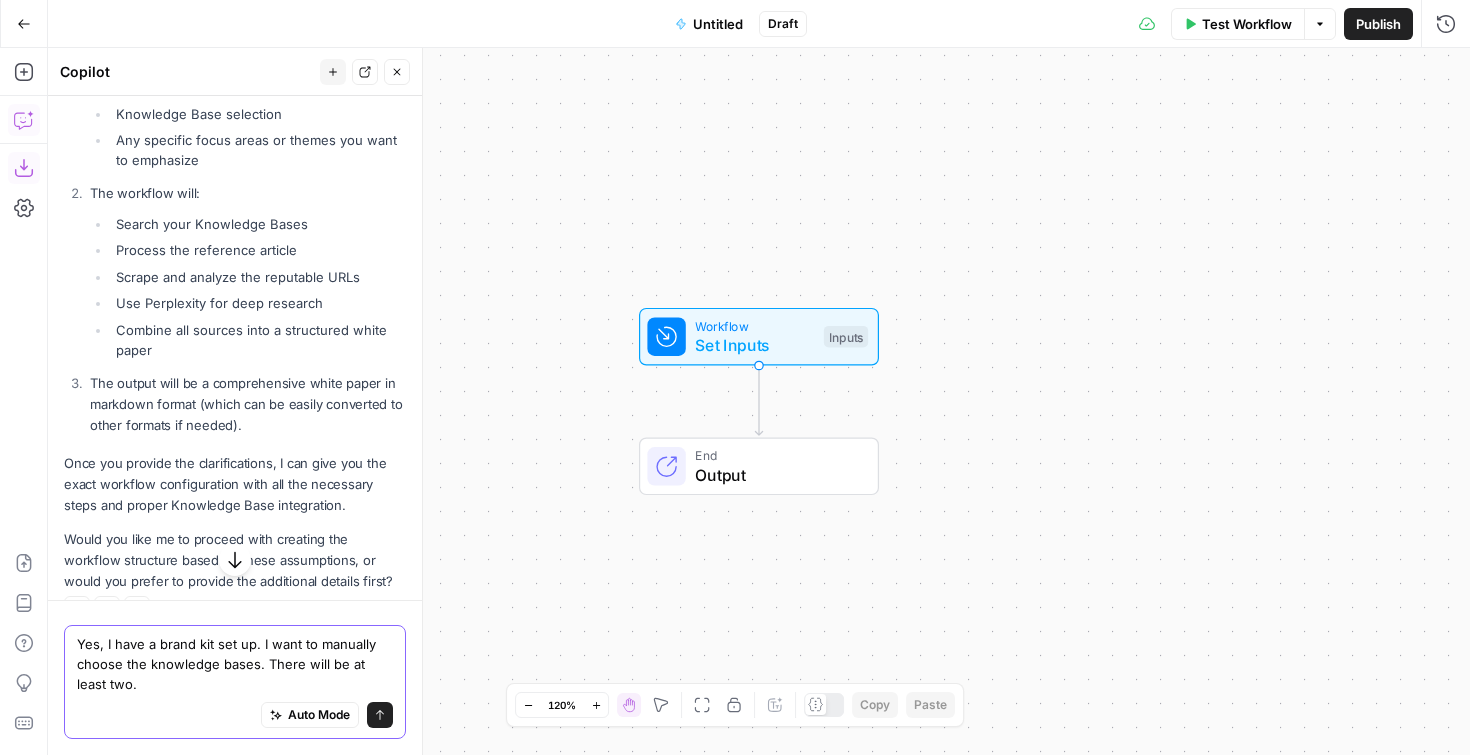 scroll, scrollTop: 1001, scrollLeft: 0, axis: vertical 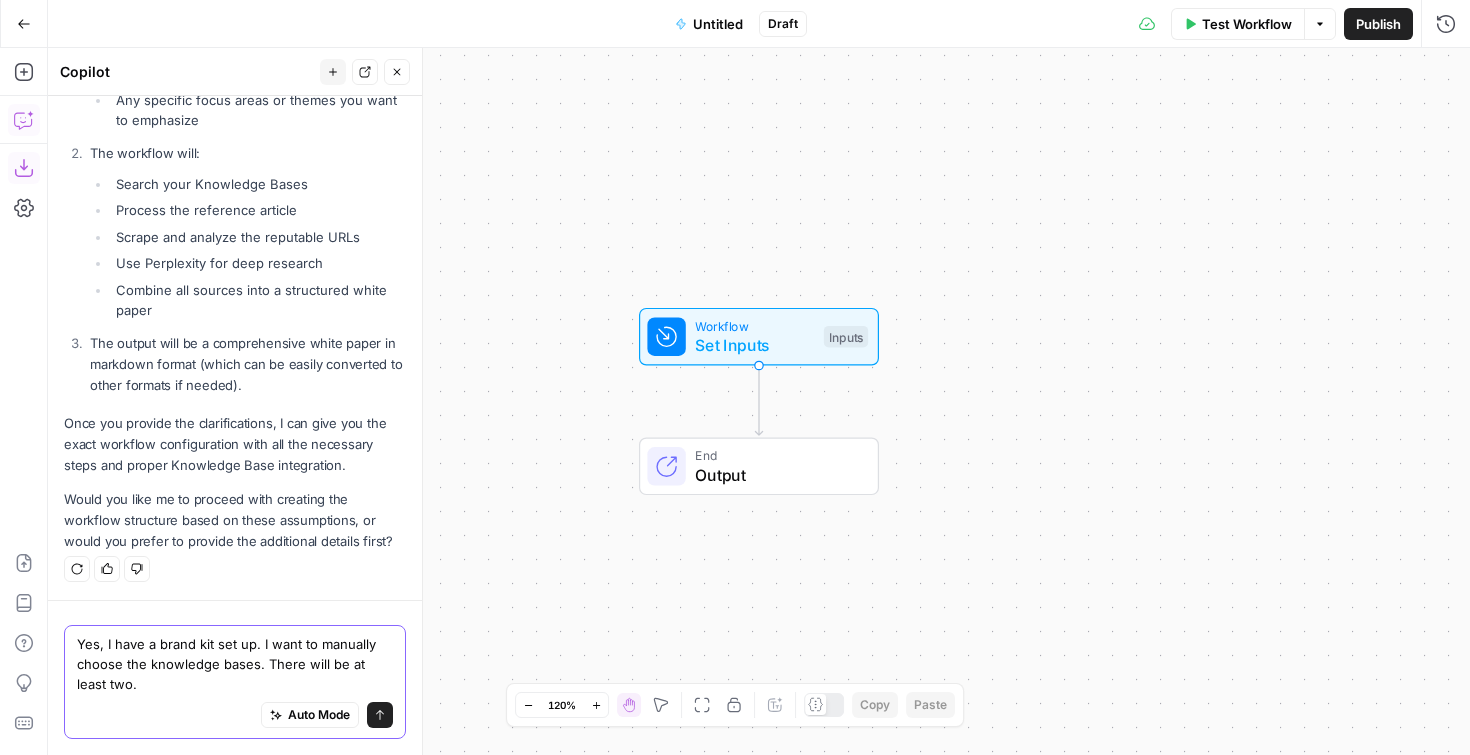 type on "Yes, I have a brand kit set up. I want to manually choose the knowledge bases. There will be at least two." 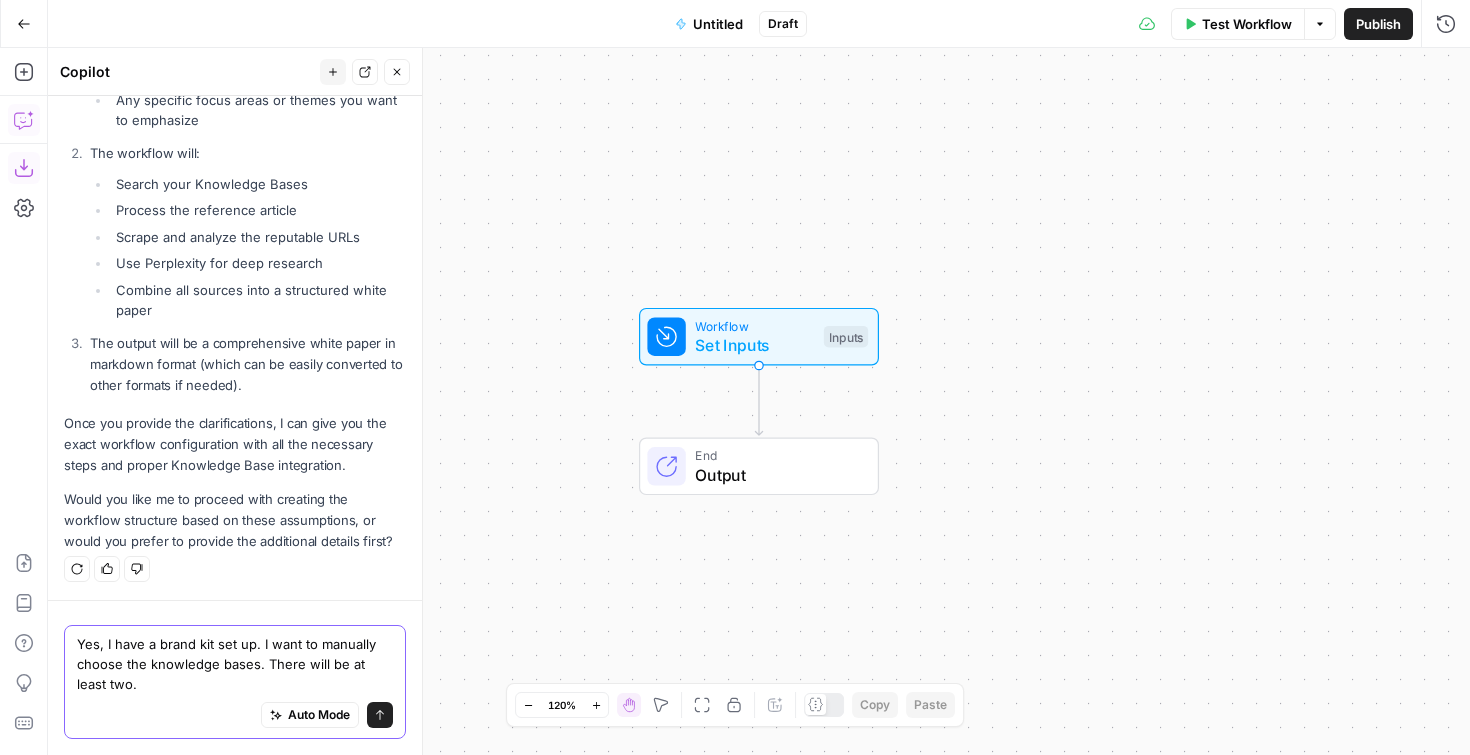 click 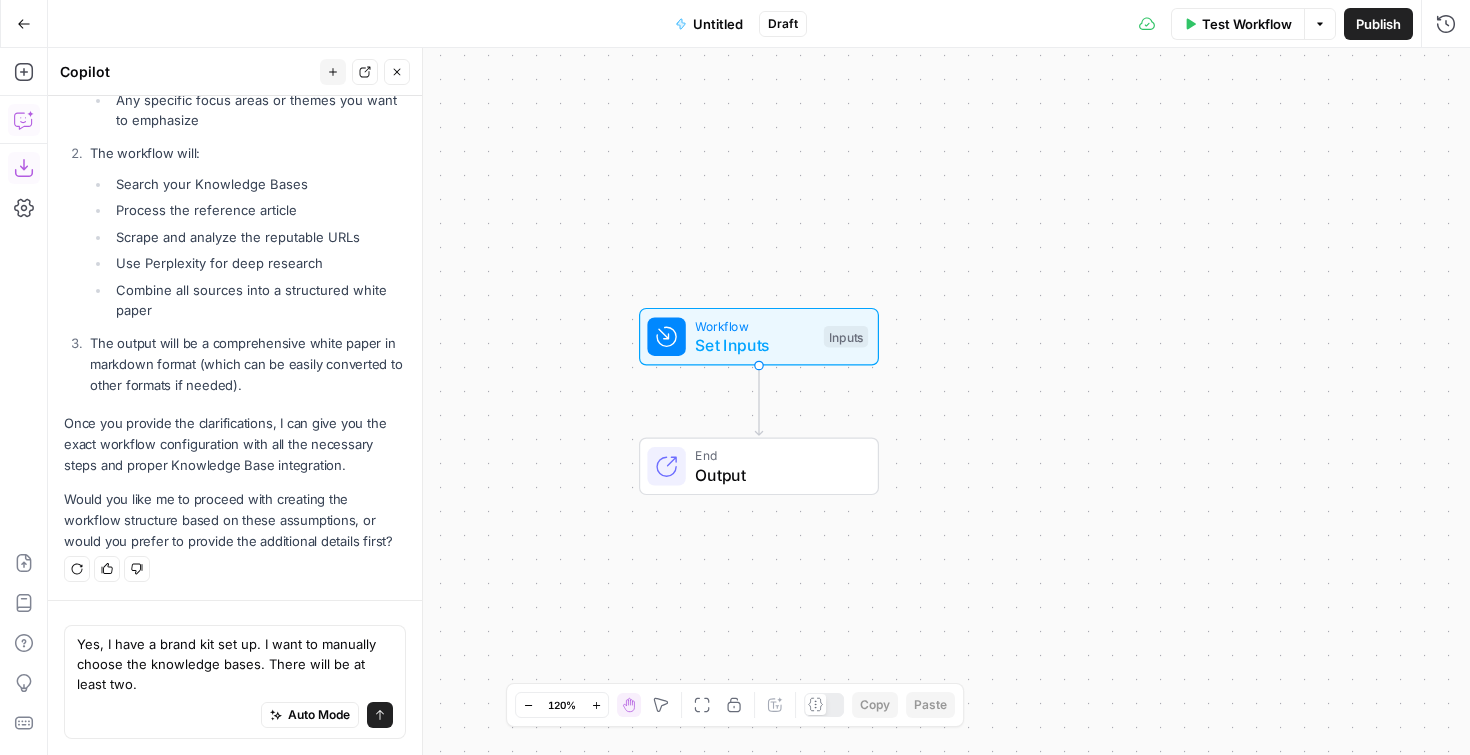 type 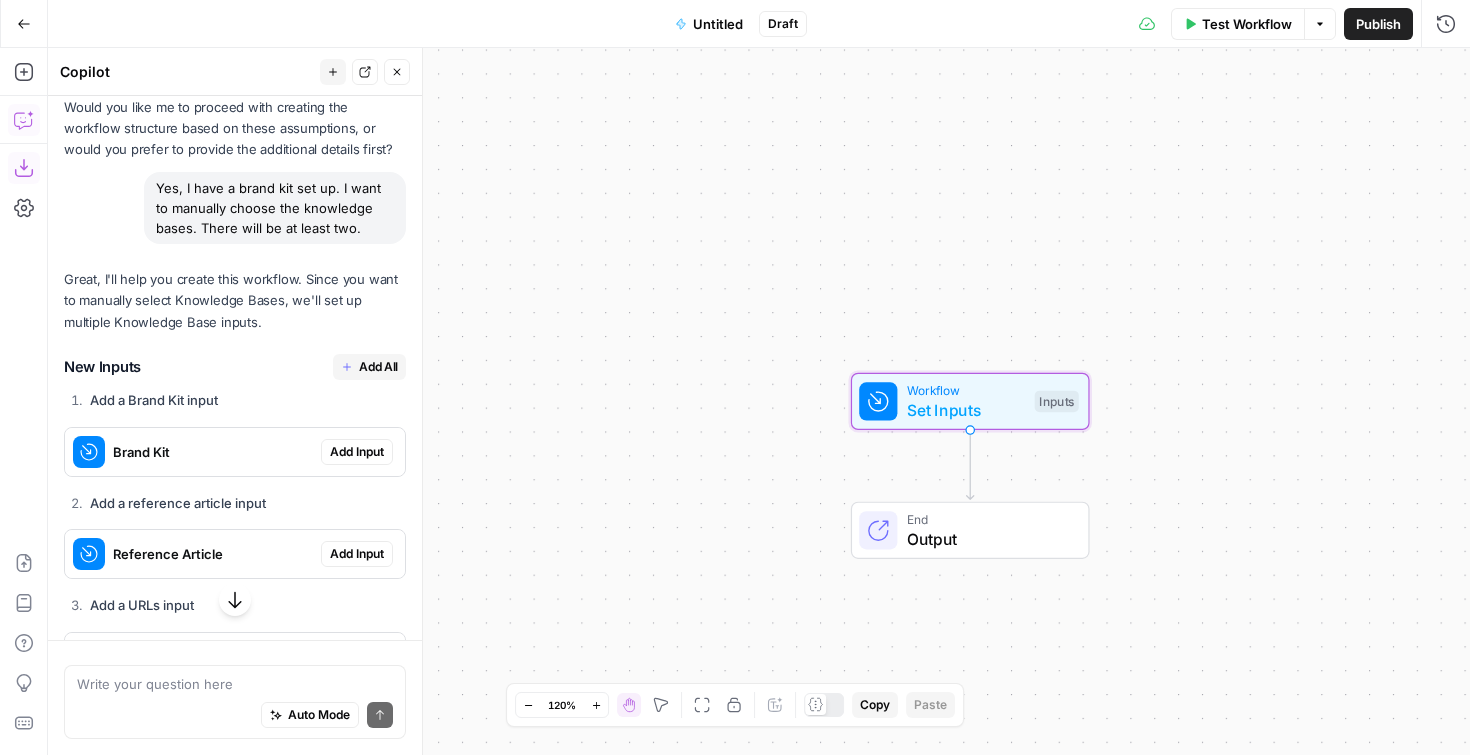 scroll, scrollTop: 1391, scrollLeft: 0, axis: vertical 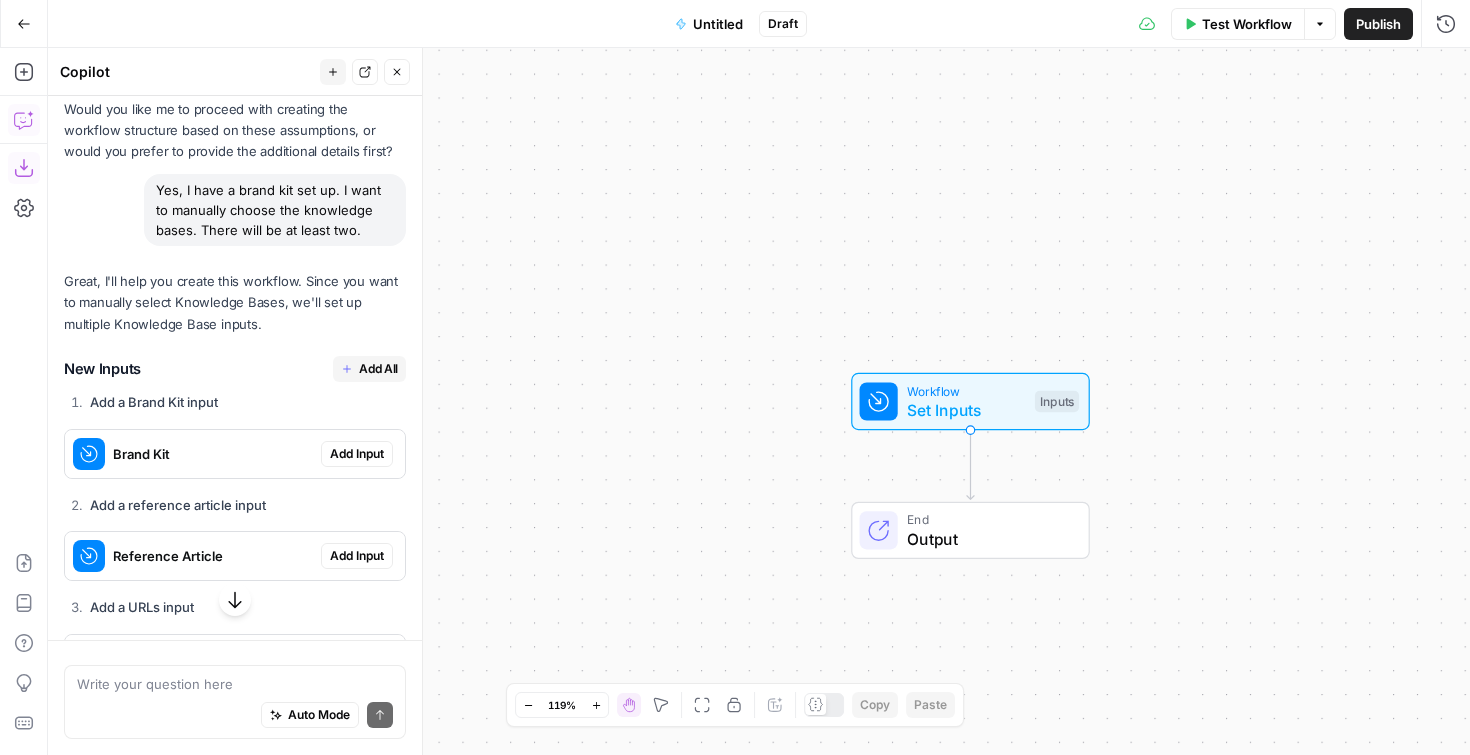 click on "Add All" at bounding box center [378, 369] 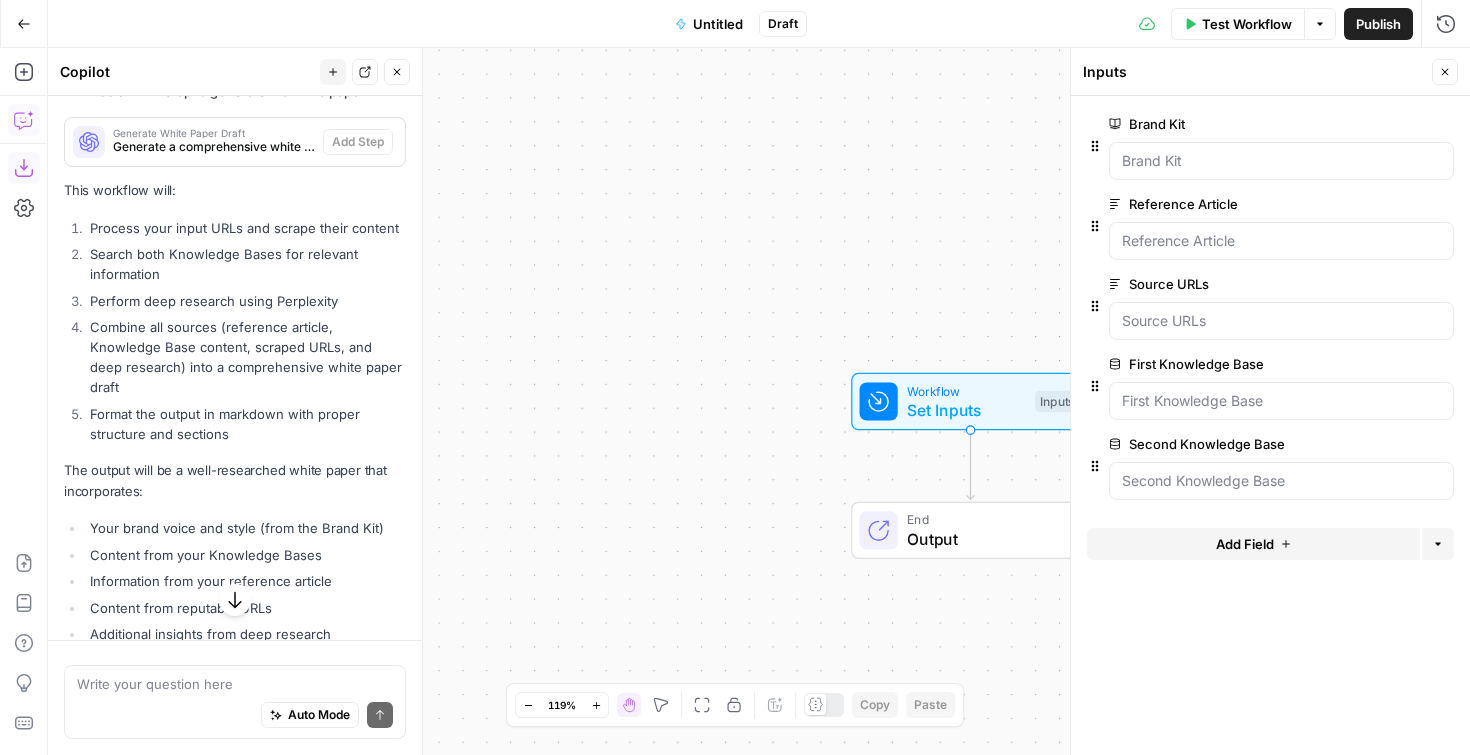 scroll, scrollTop: 2964, scrollLeft: 0, axis: vertical 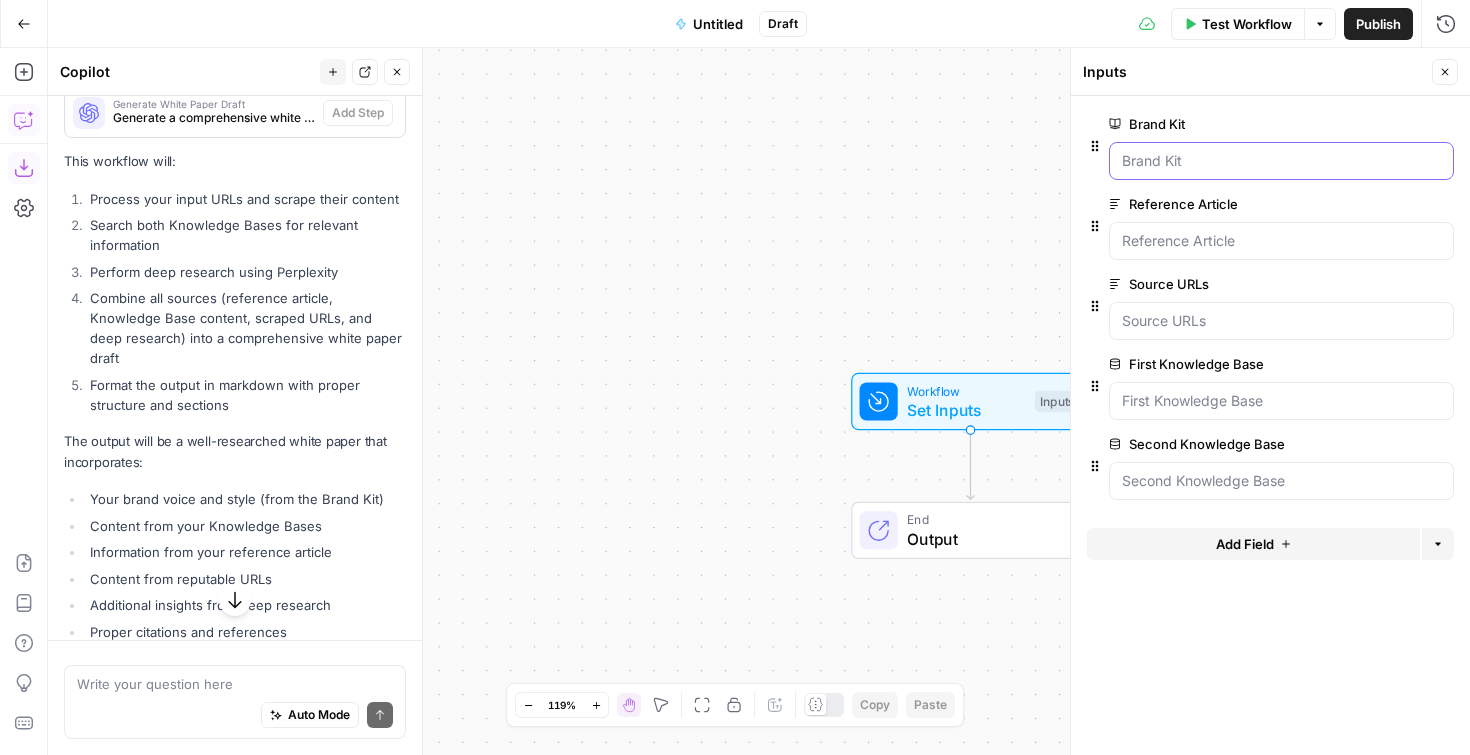 click on "Brand Kit" at bounding box center [1281, 161] 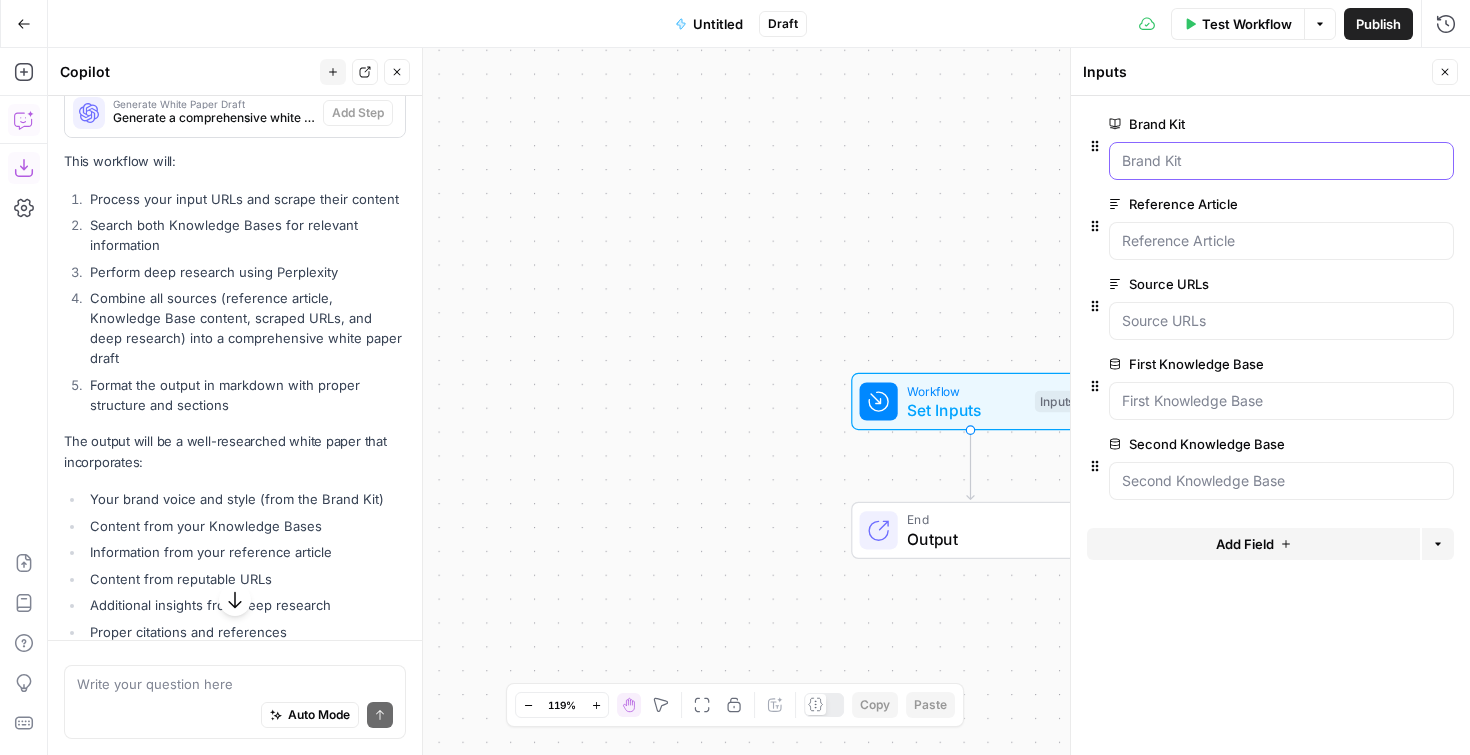 click on "Brand Kit" at bounding box center (1281, 161) 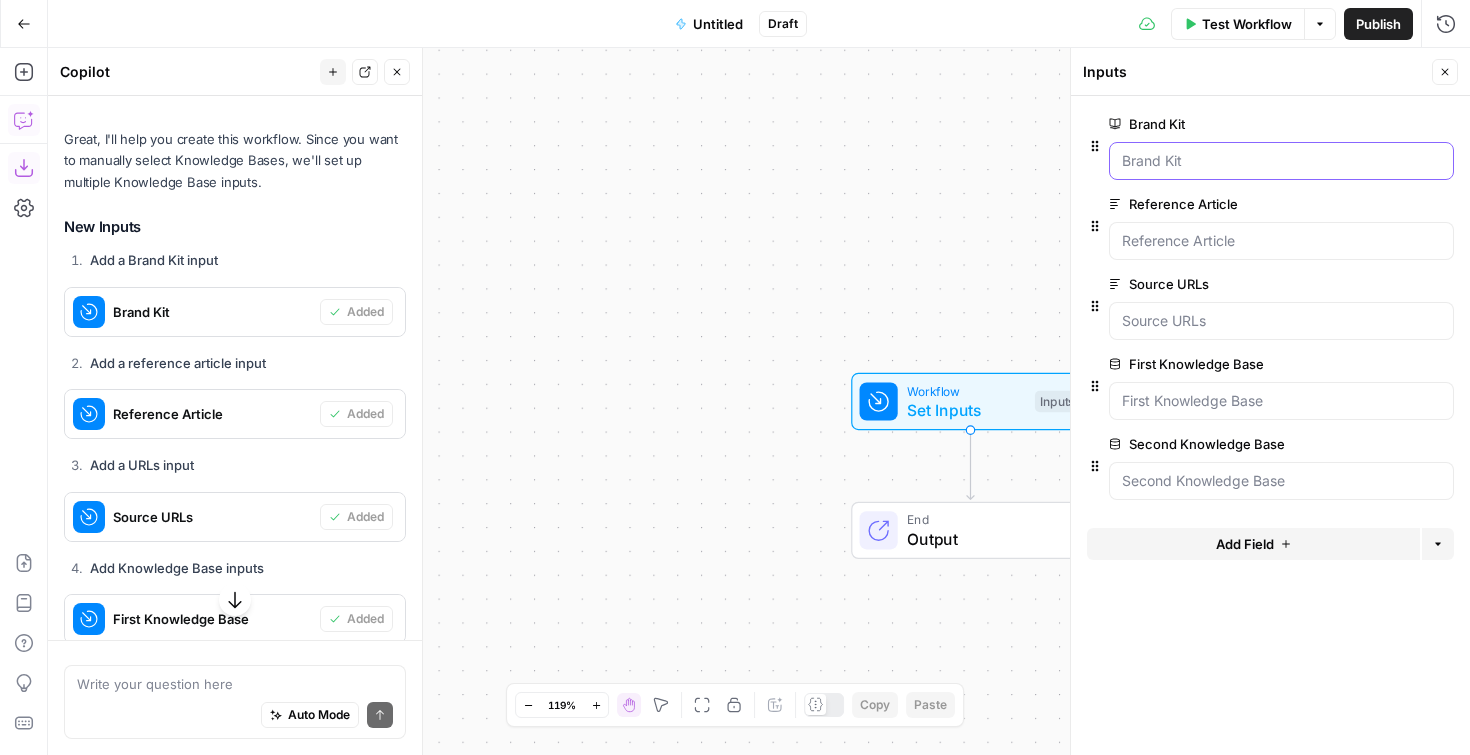 scroll, scrollTop: 1510, scrollLeft: 0, axis: vertical 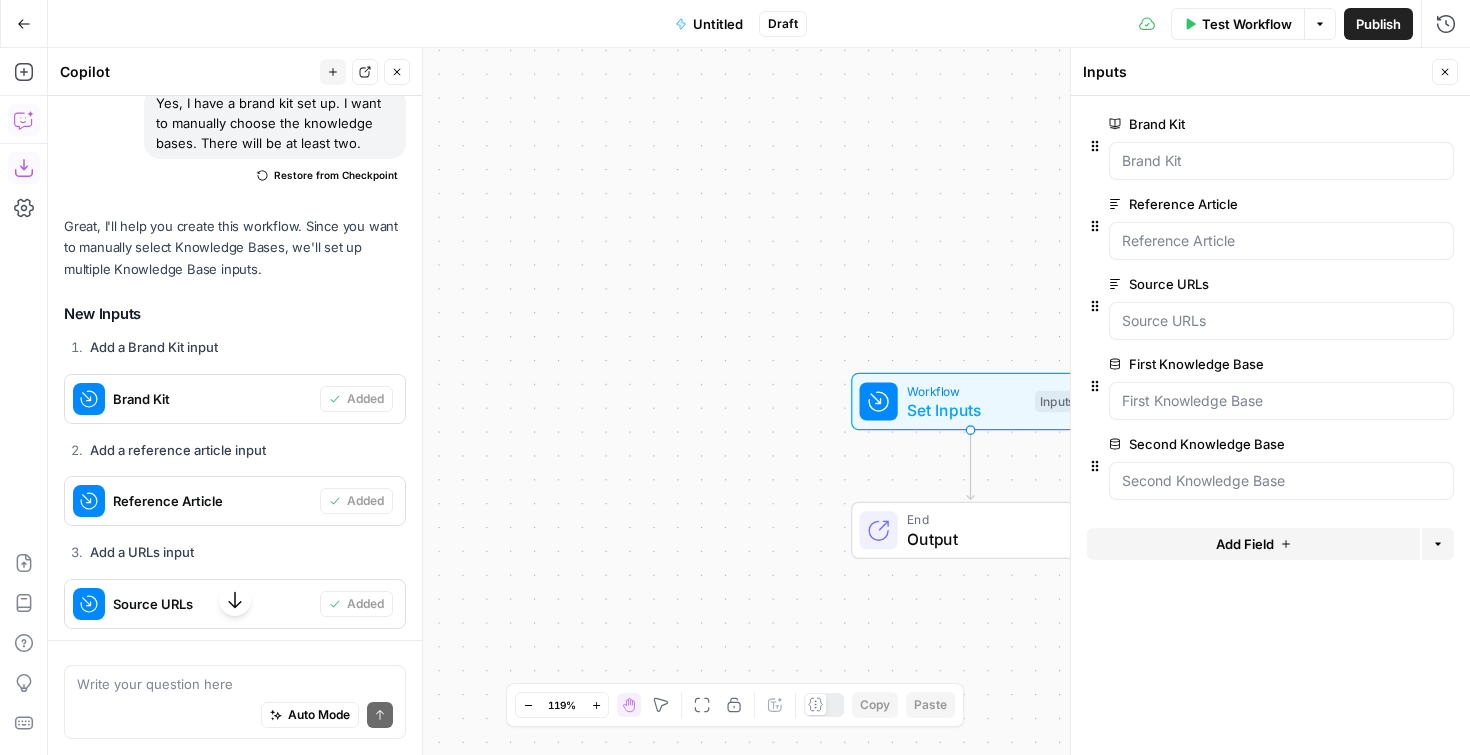 click on "Great, I'll help you create this workflow. Since you want to manually select Knowledge Bases, we'll set up multiple Knowledge Base inputs.
New Inputs
Add a Brand Kit input
Brand Kit Added
Add a reference article input
Reference Article Added
Add a URLs input
Source URLs Added
Add Knowledge Base inputs
First Knowledge Base Added
Second Knowledge Base Added
New Steps
Add a Code step to process URLs
Process Source URLs Convert the newline-separated URLs into an array Add Step
Add an Iteration step for web scraping
Scrape Source URLs Scrape content from each source URL Add Step
Add a Web Scrape step inside the iteration
Scrape URL Content Extract content from each URL Add Step
Add a Knowledge Base Search step for the first Knowledge Base
Search First Knowledge Base Search the first Knowledge Base for relevant content Add Step
Add a Knowledge Base Search step for the second Knowledge Base
Search Second Knowledge Base Add Step" at bounding box center [235, 1189] 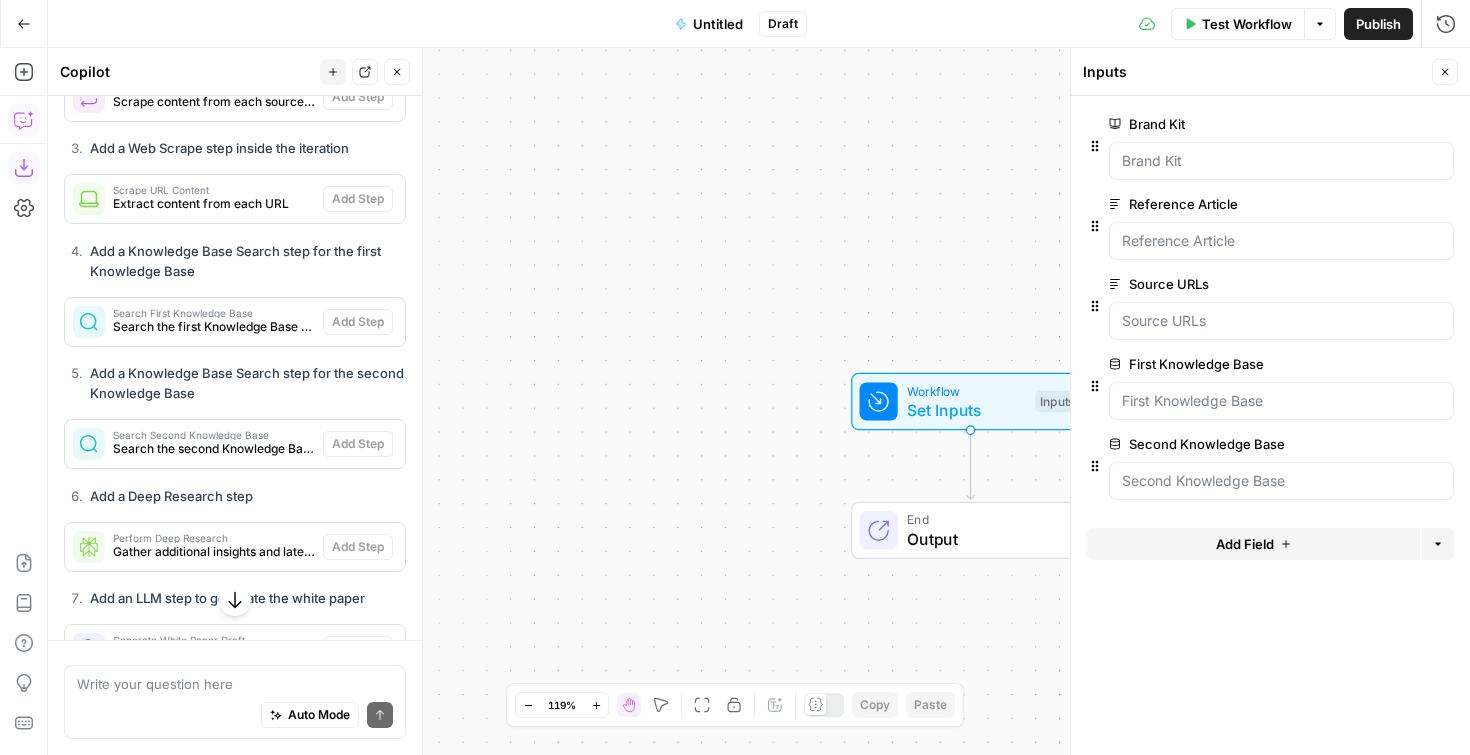 scroll, scrollTop: 2480, scrollLeft: 0, axis: vertical 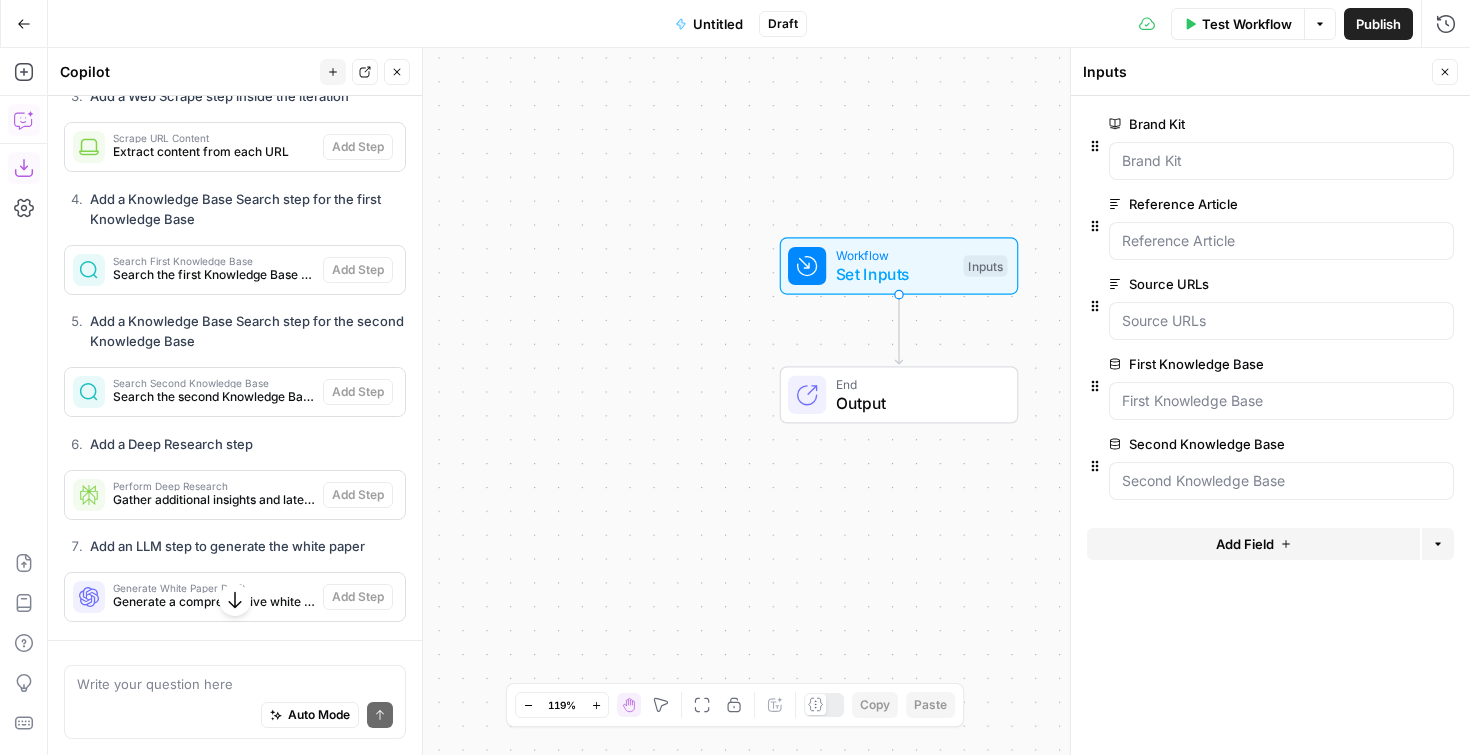 click on "Workflow Set Inputs Inputs End Output" at bounding box center [759, 401] 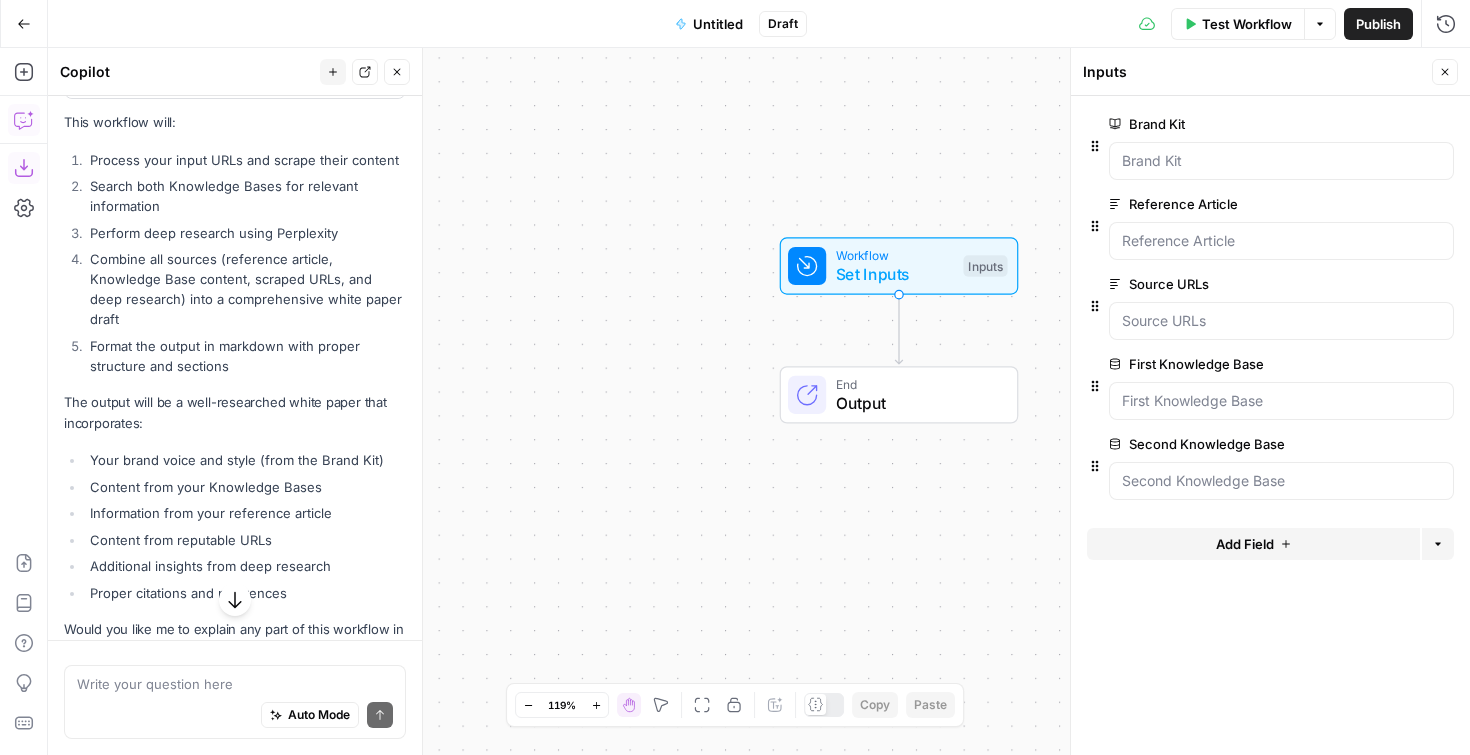 scroll, scrollTop: 3073, scrollLeft: 0, axis: vertical 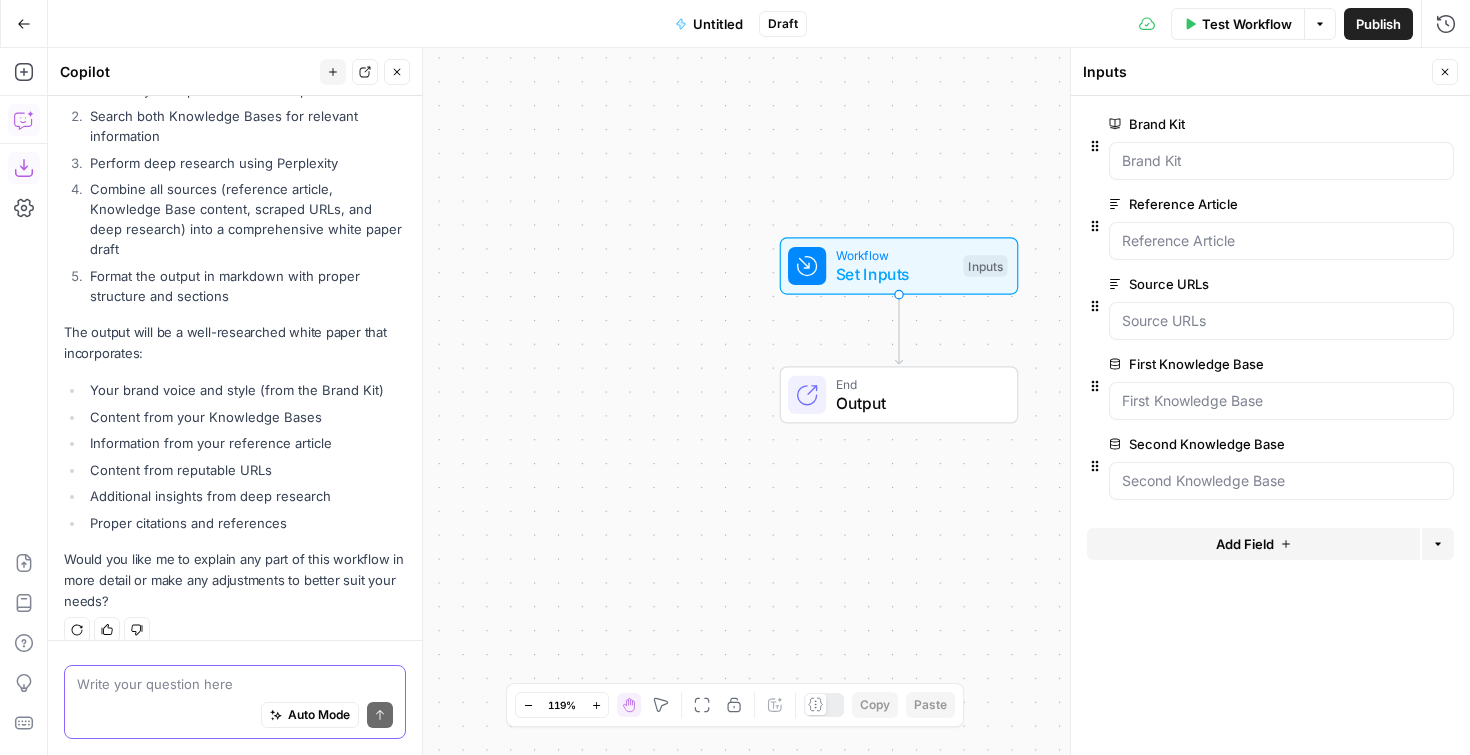 click at bounding box center [235, 684] 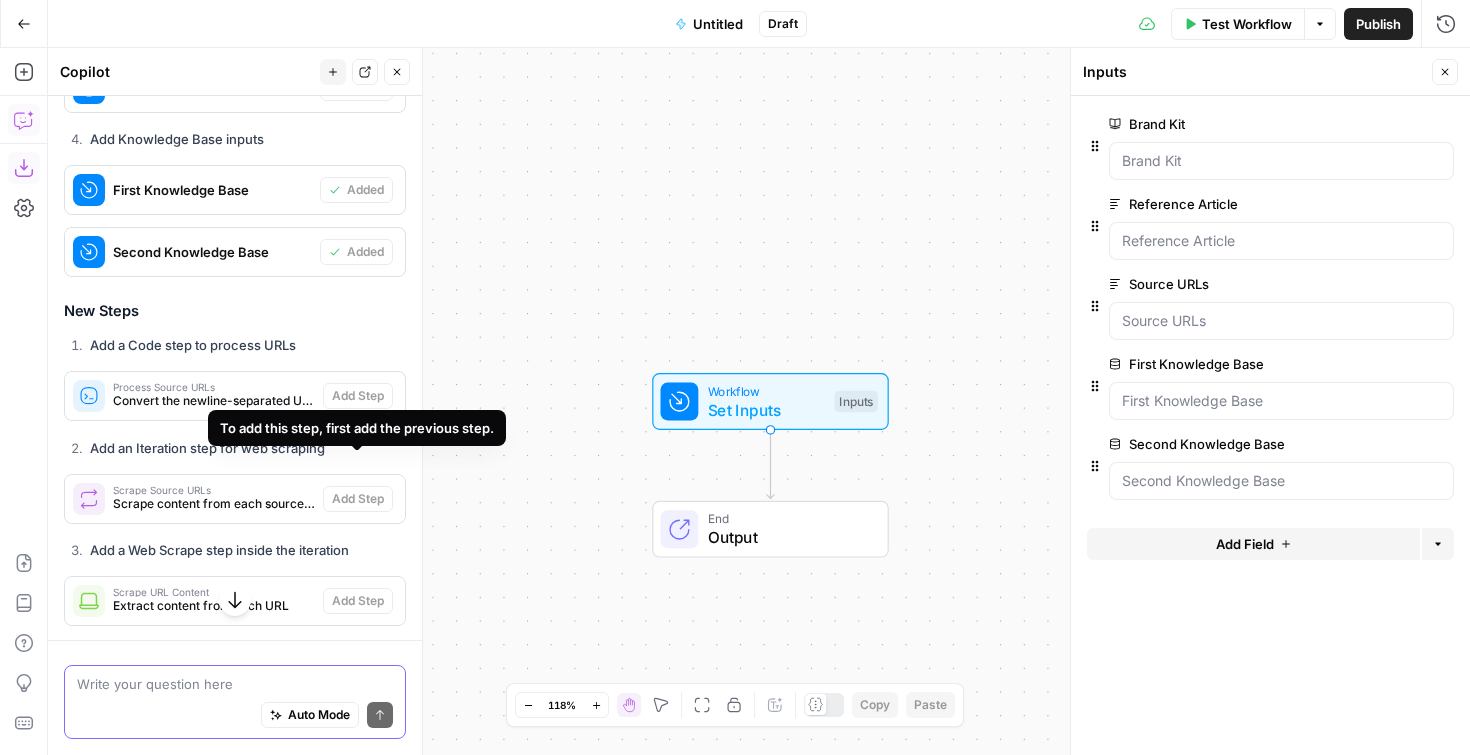 scroll, scrollTop: 2021, scrollLeft: 0, axis: vertical 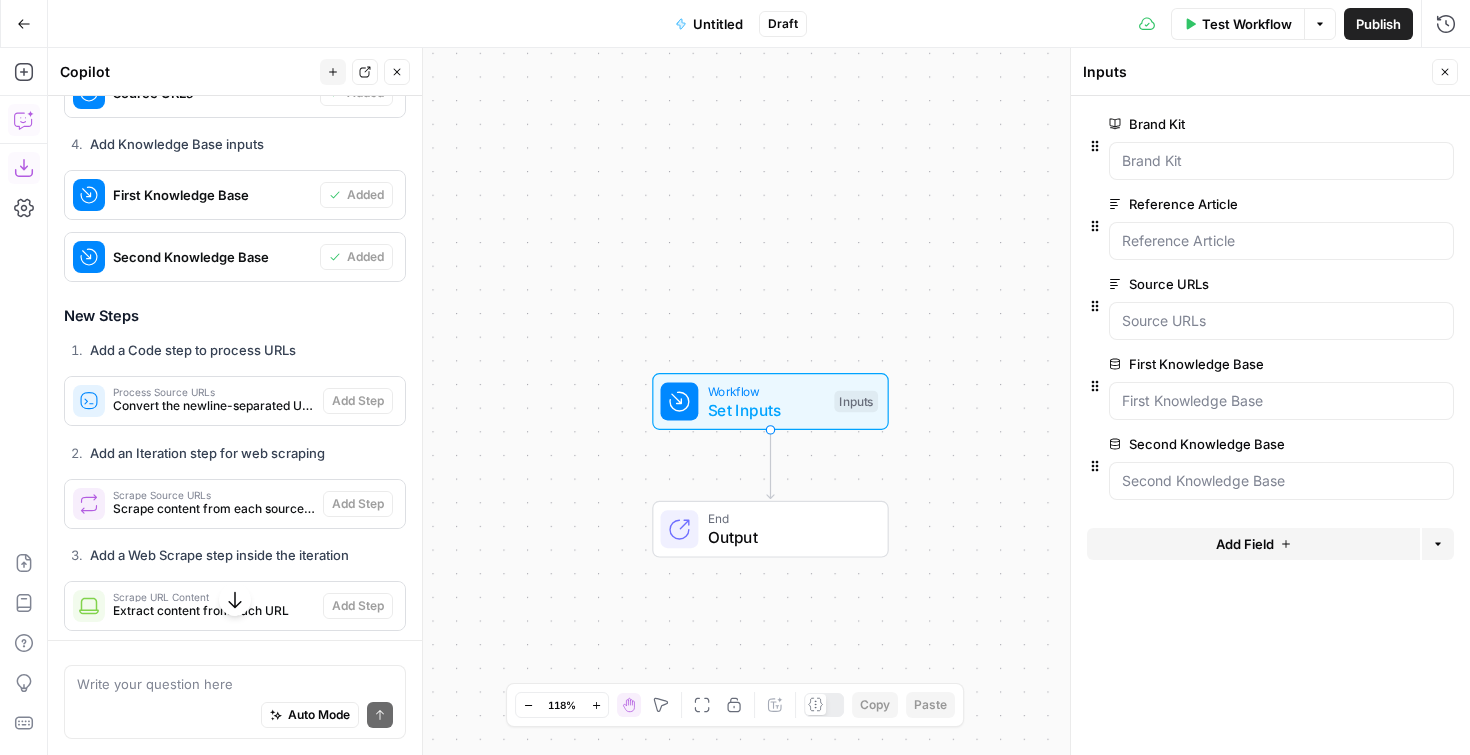 click on "New Steps" at bounding box center (235, 316) 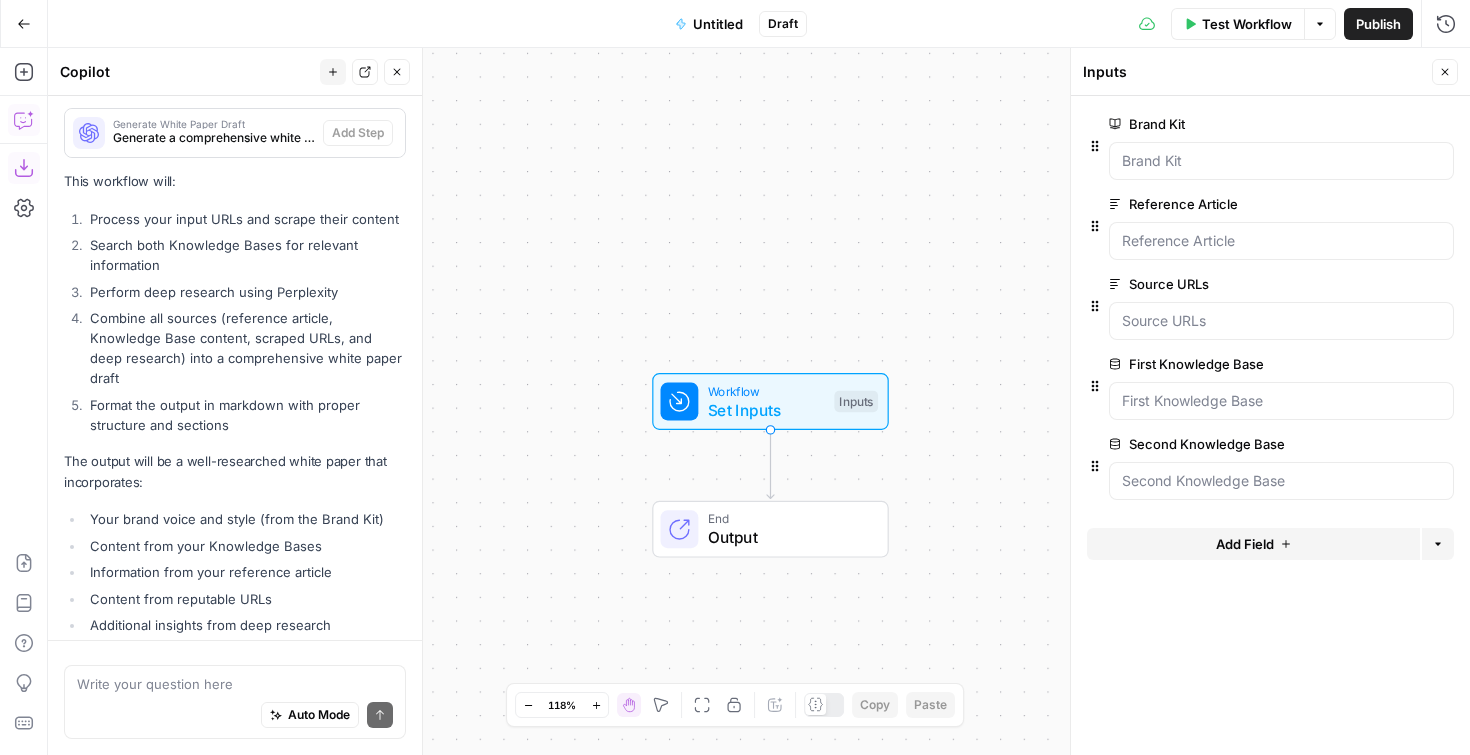 scroll, scrollTop: 2934, scrollLeft: 0, axis: vertical 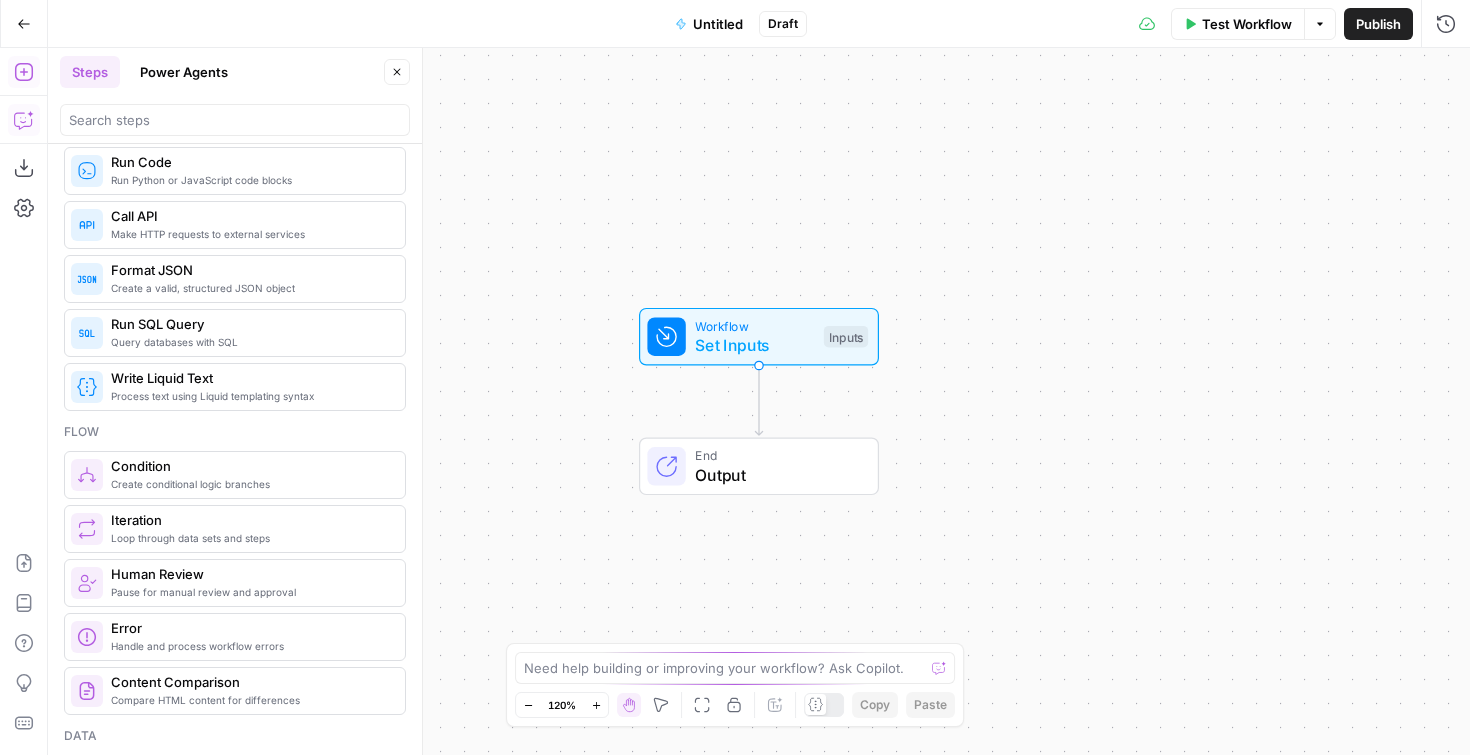 click 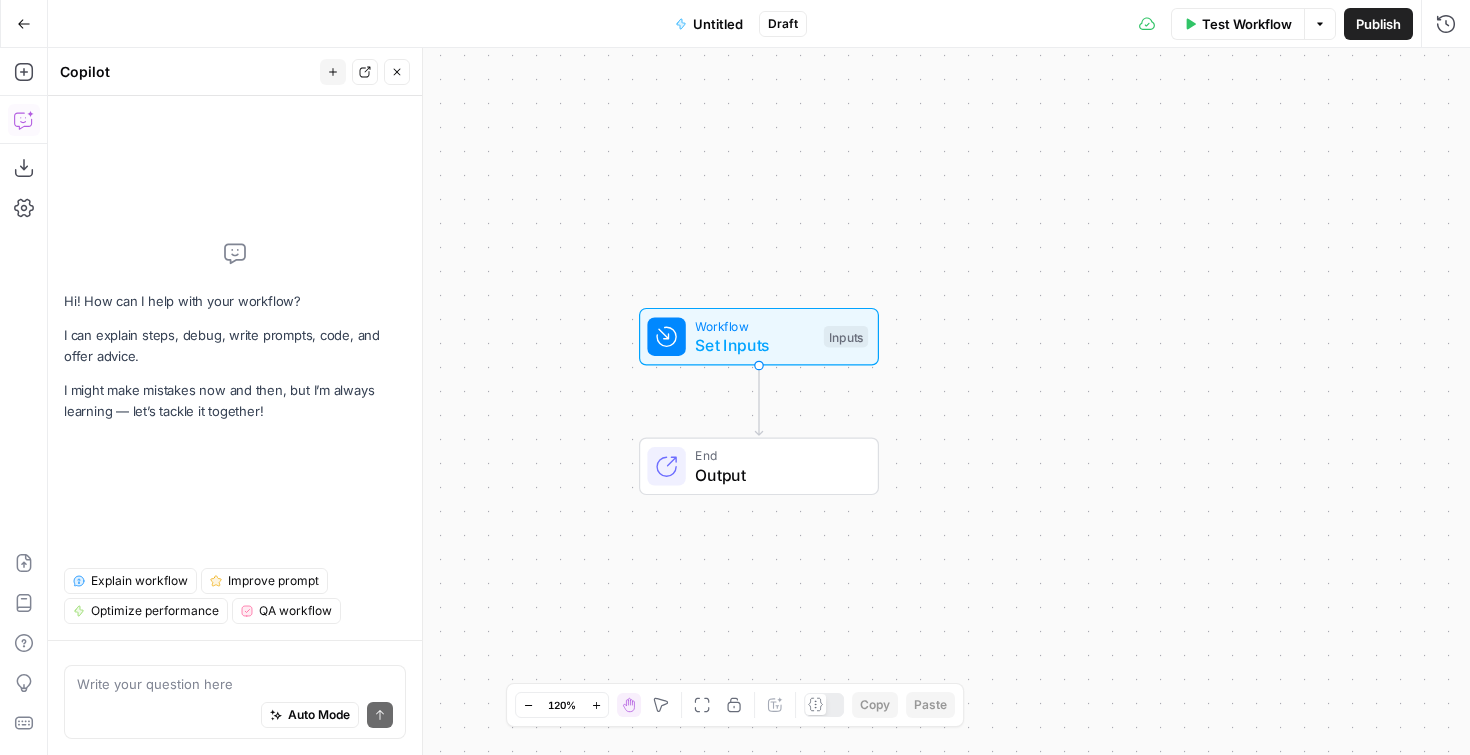 click at bounding box center (235, 684) 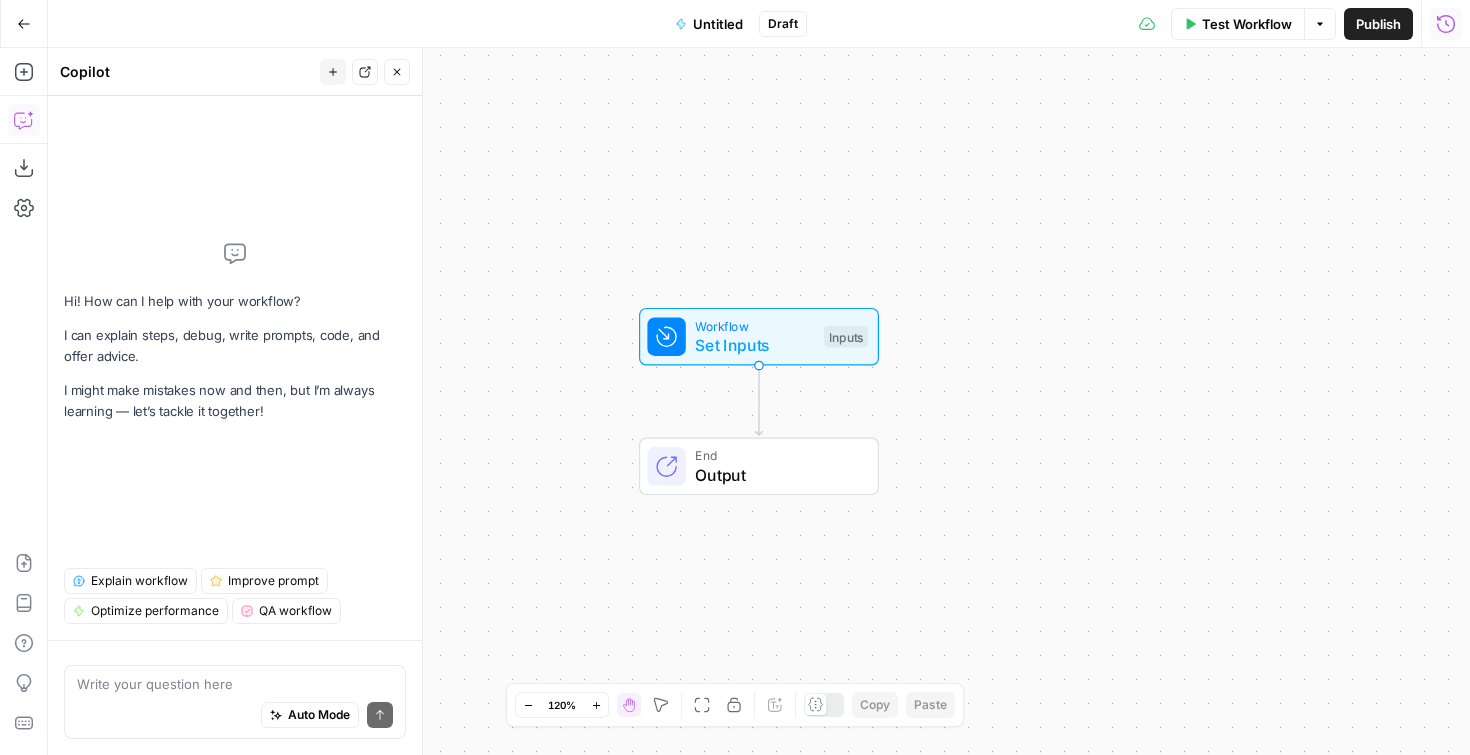 click on "Run History" at bounding box center [1446, 24] 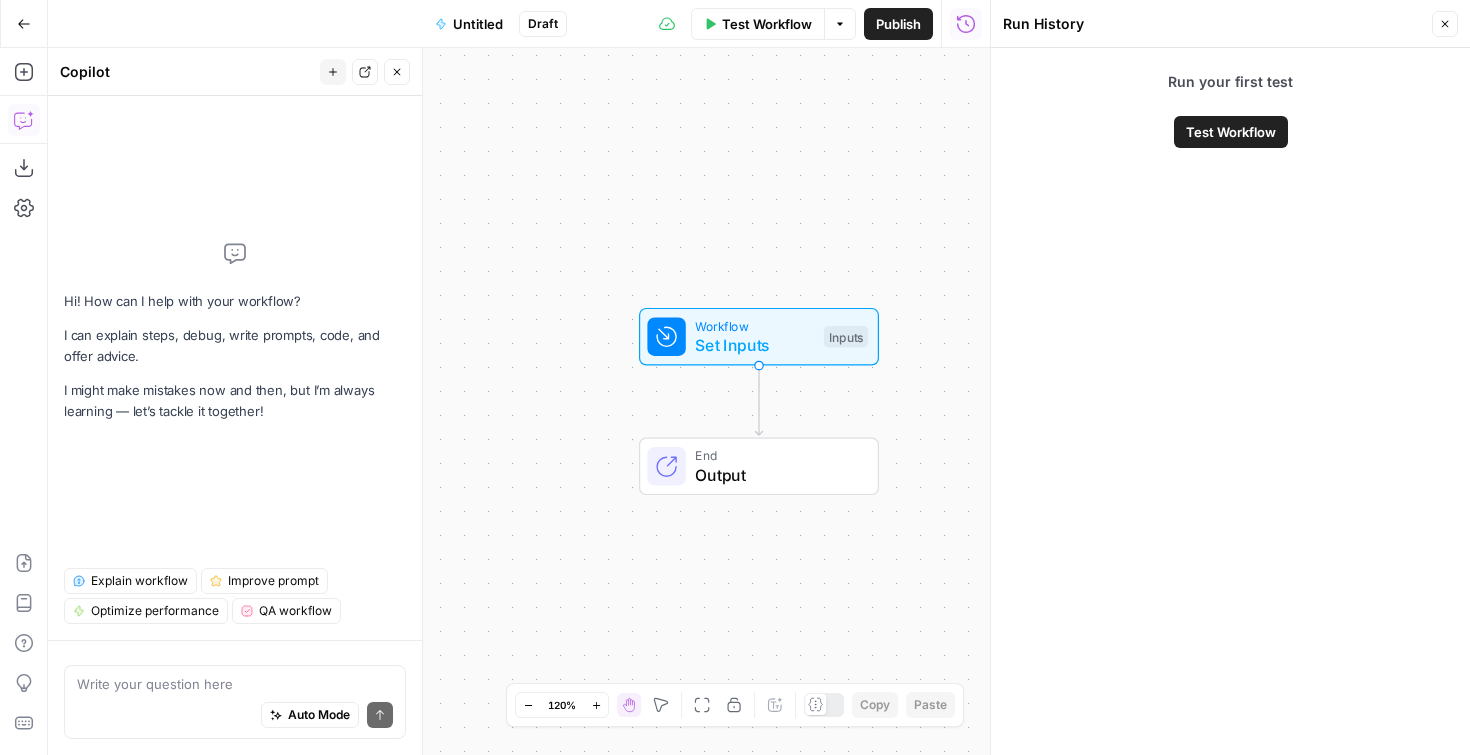 click on "Close" at bounding box center (1445, 24) 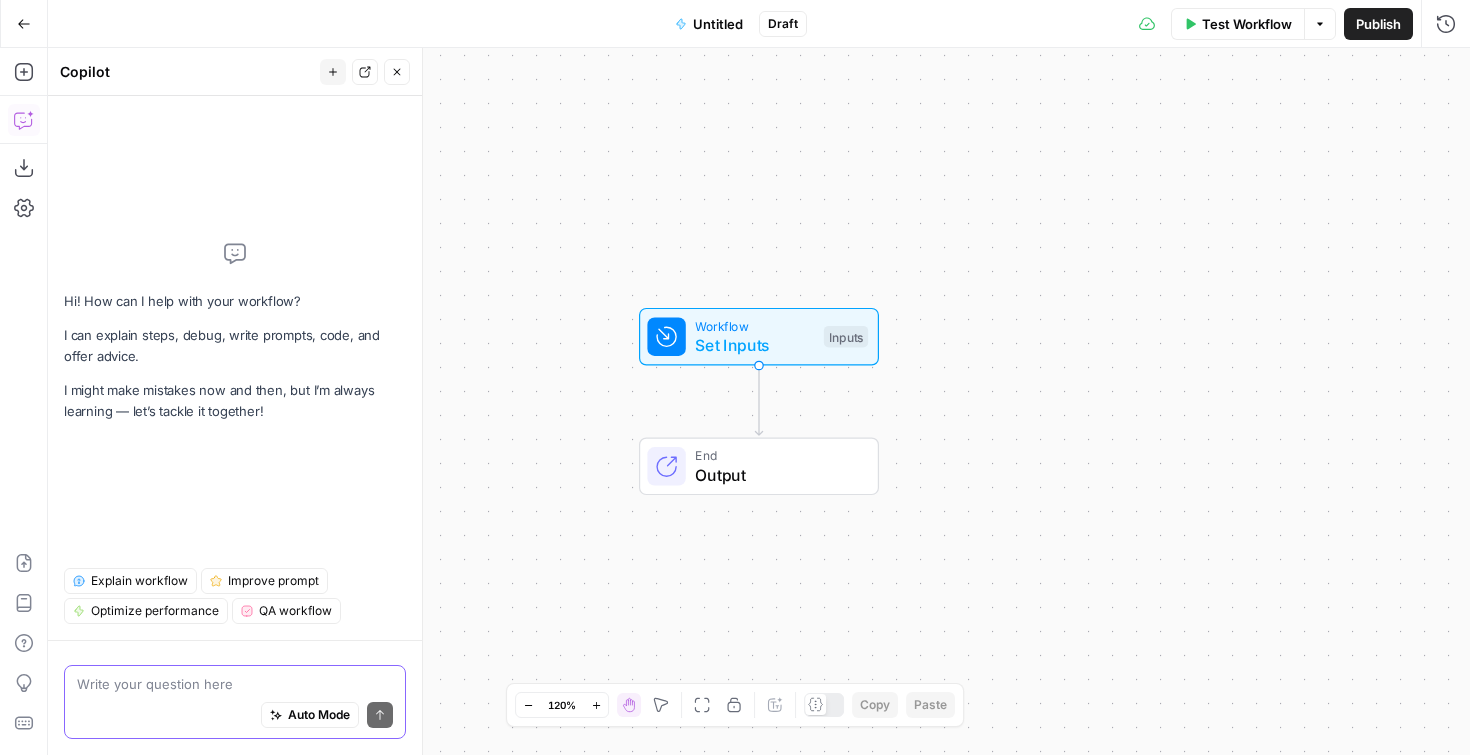 click at bounding box center [235, 684] 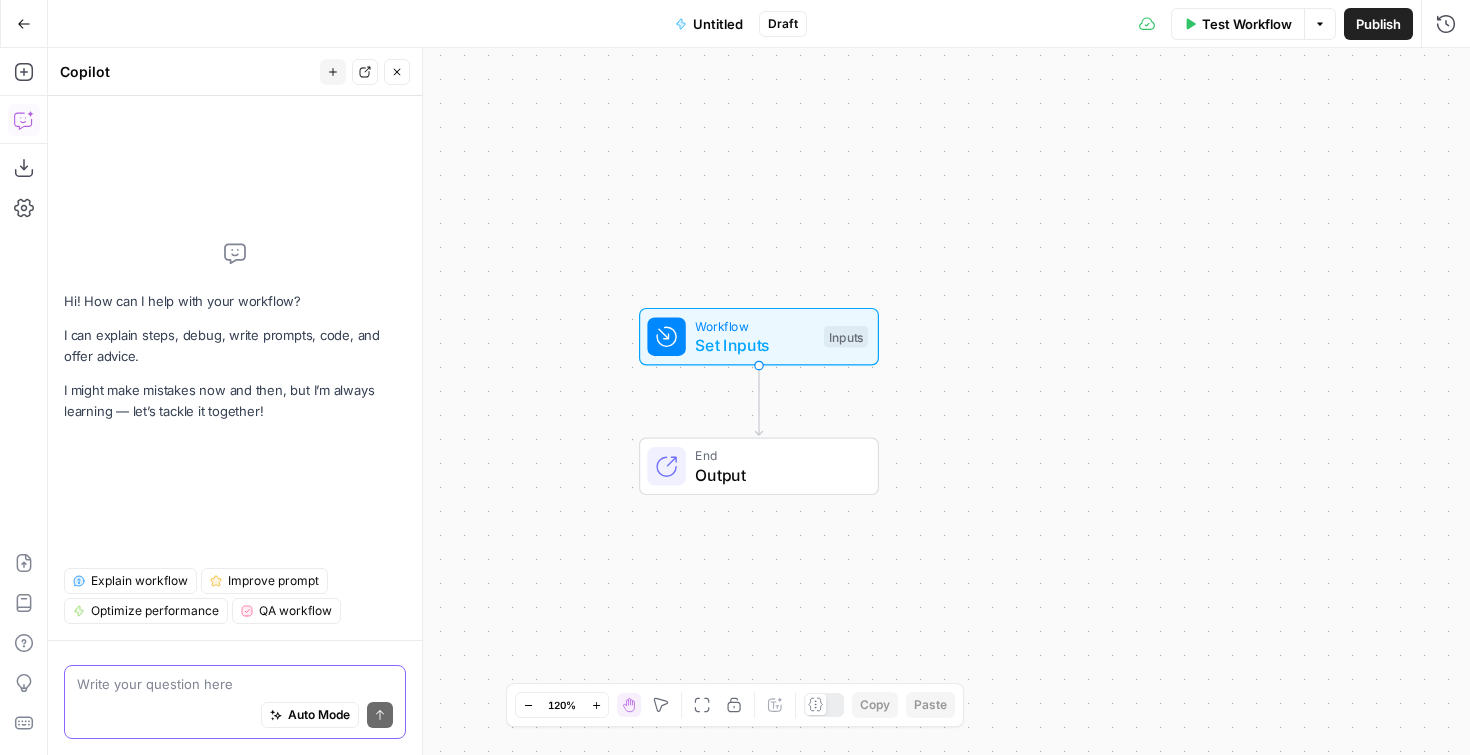 paste on "I want to have a workflow that takes several knowledge bases and a brand kit, as well as pasted articles, and then we'll run a Perplexity deep research to further enhance those articles and information, as well as pulling in some testimonials from a different knowledge base. That's all going to pull together and create a first draft whitepaper around a specific subject matter. So I want that keyword subject matter as well as multiple knowledge bases I can choose to pull from." 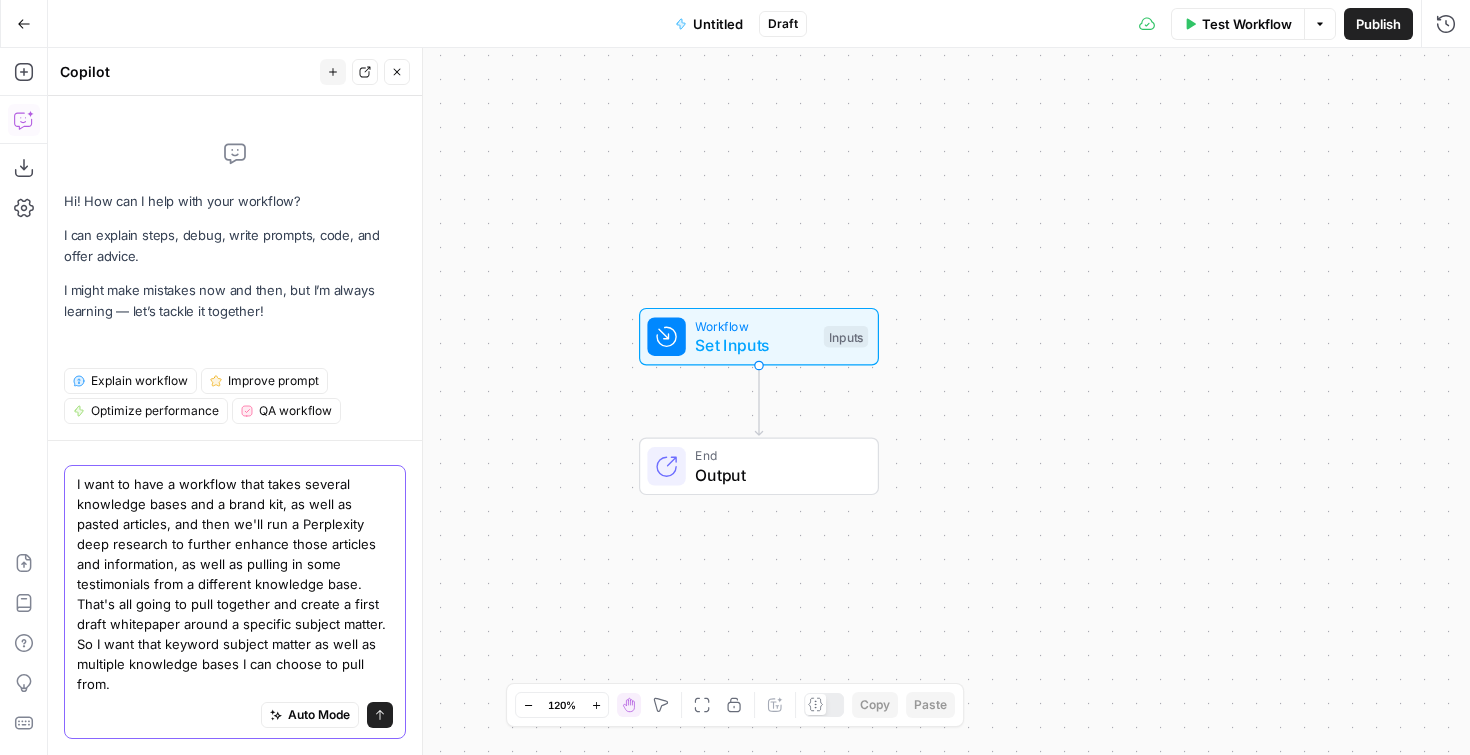 type 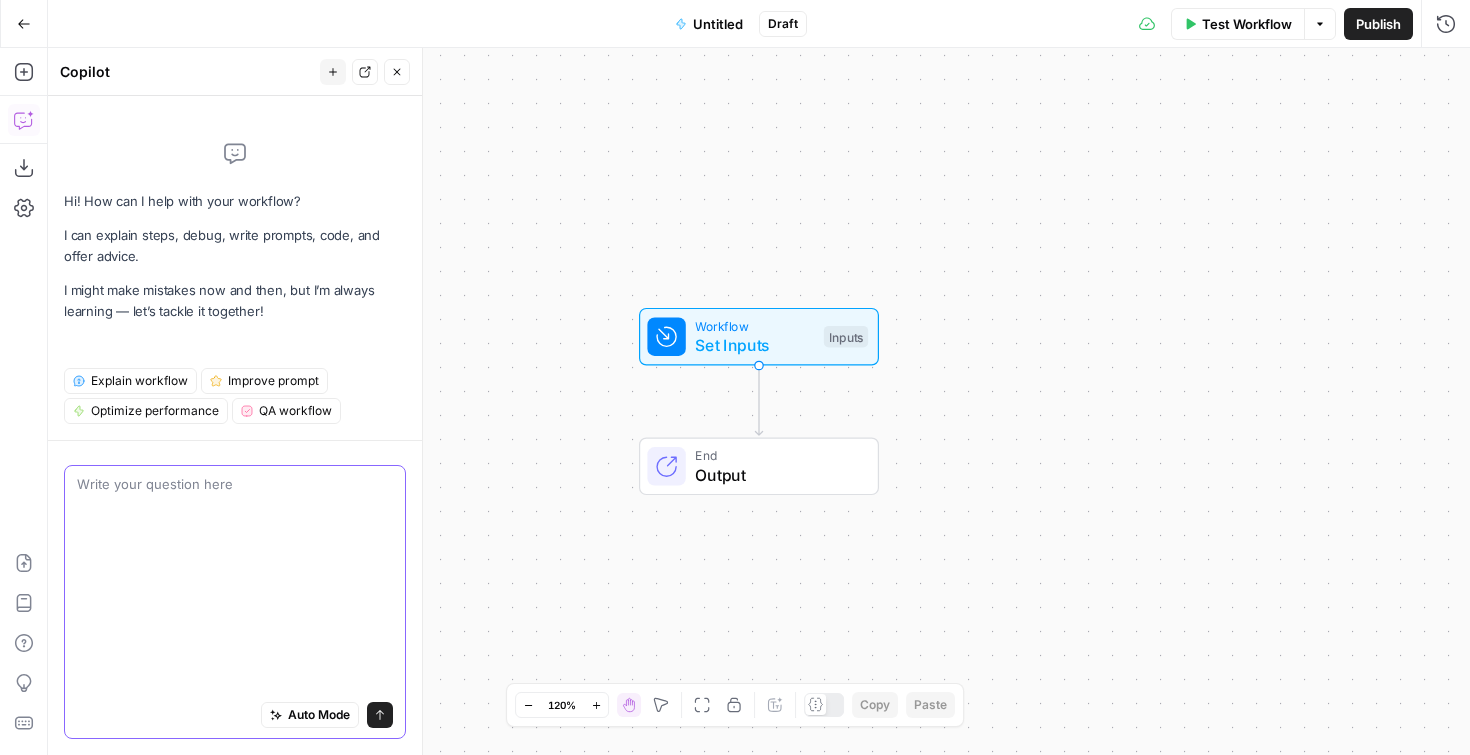 scroll, scrollTop: 0, scrollLeft: 0, axis: both 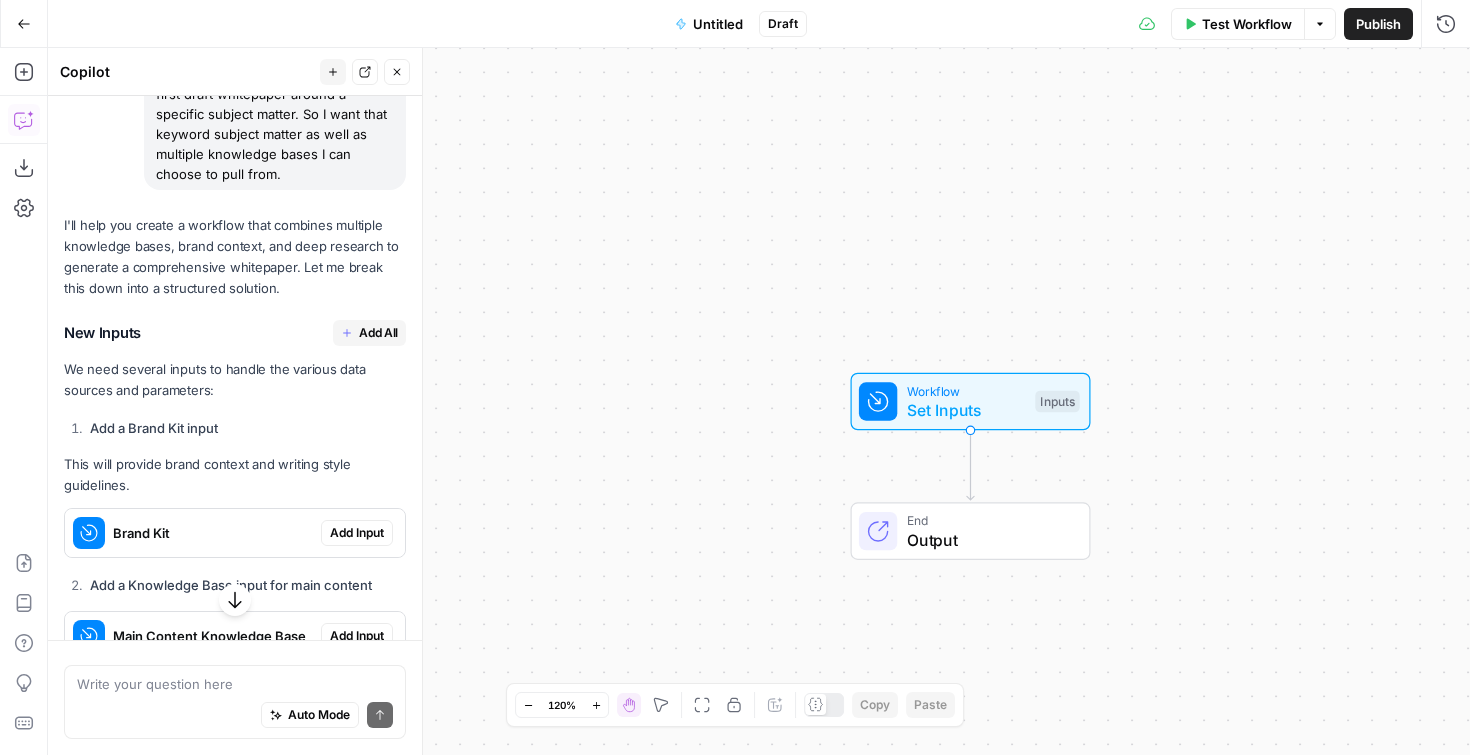 click on "Add All" at bounding box center (378, 333) 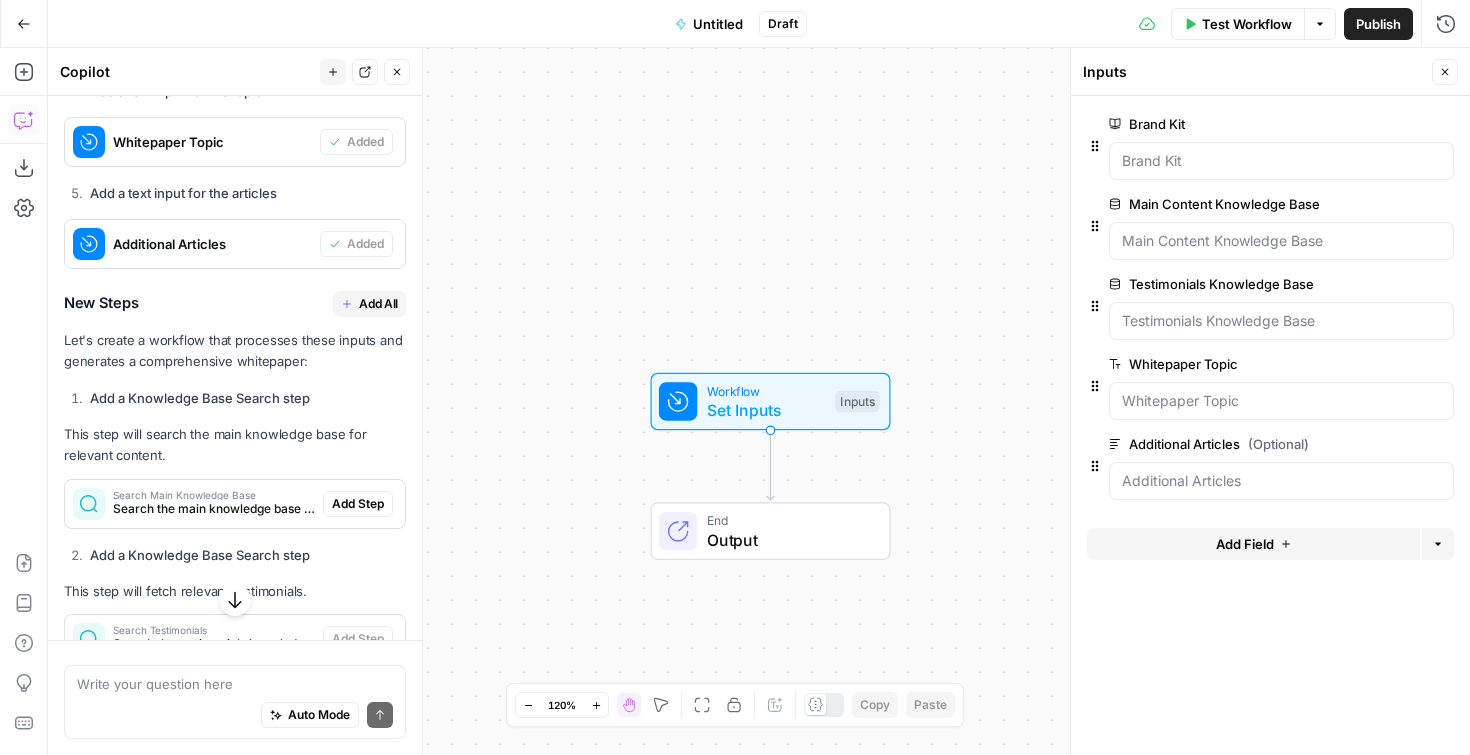scroll, scrollTop: 1119, scrollLeft: 0, axis: vertical 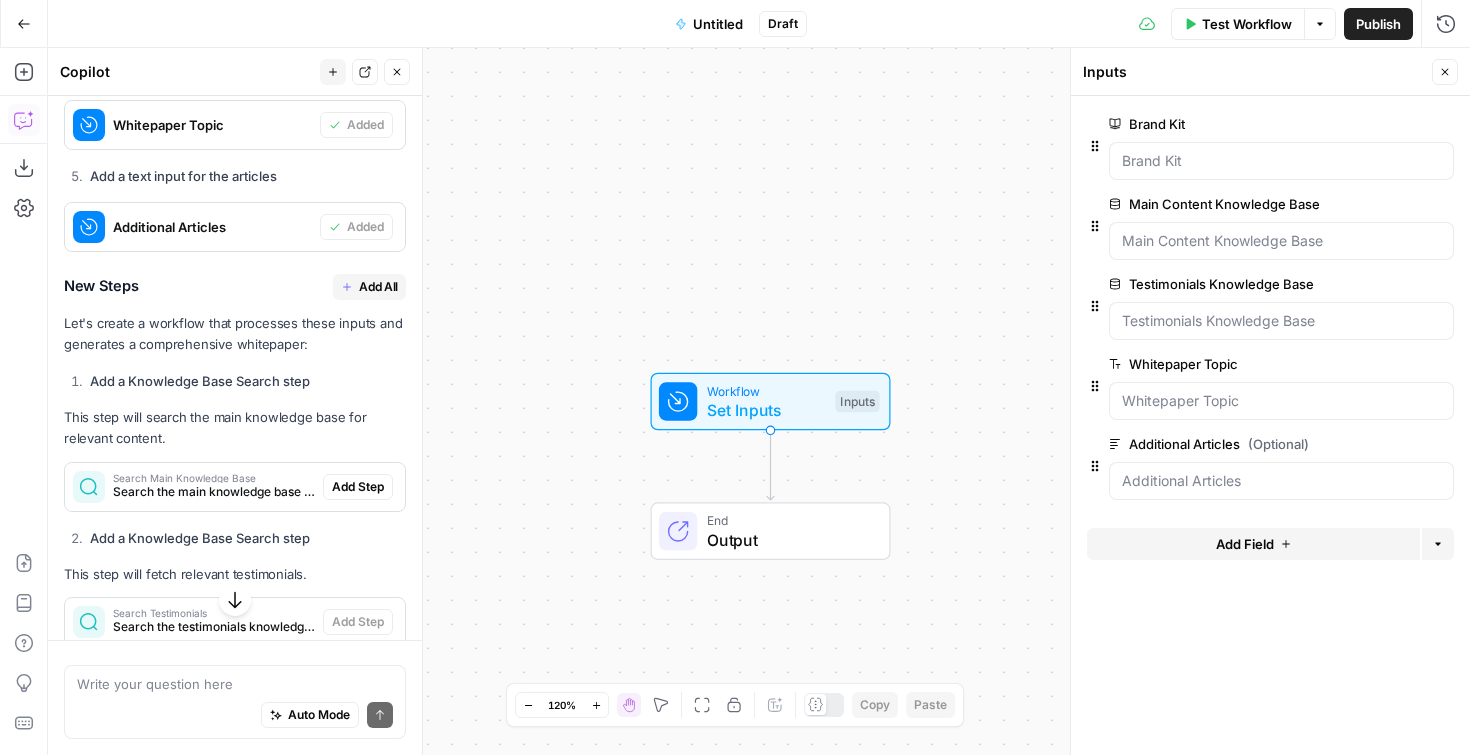 click on "Add All" at bounding box center [378, 287] 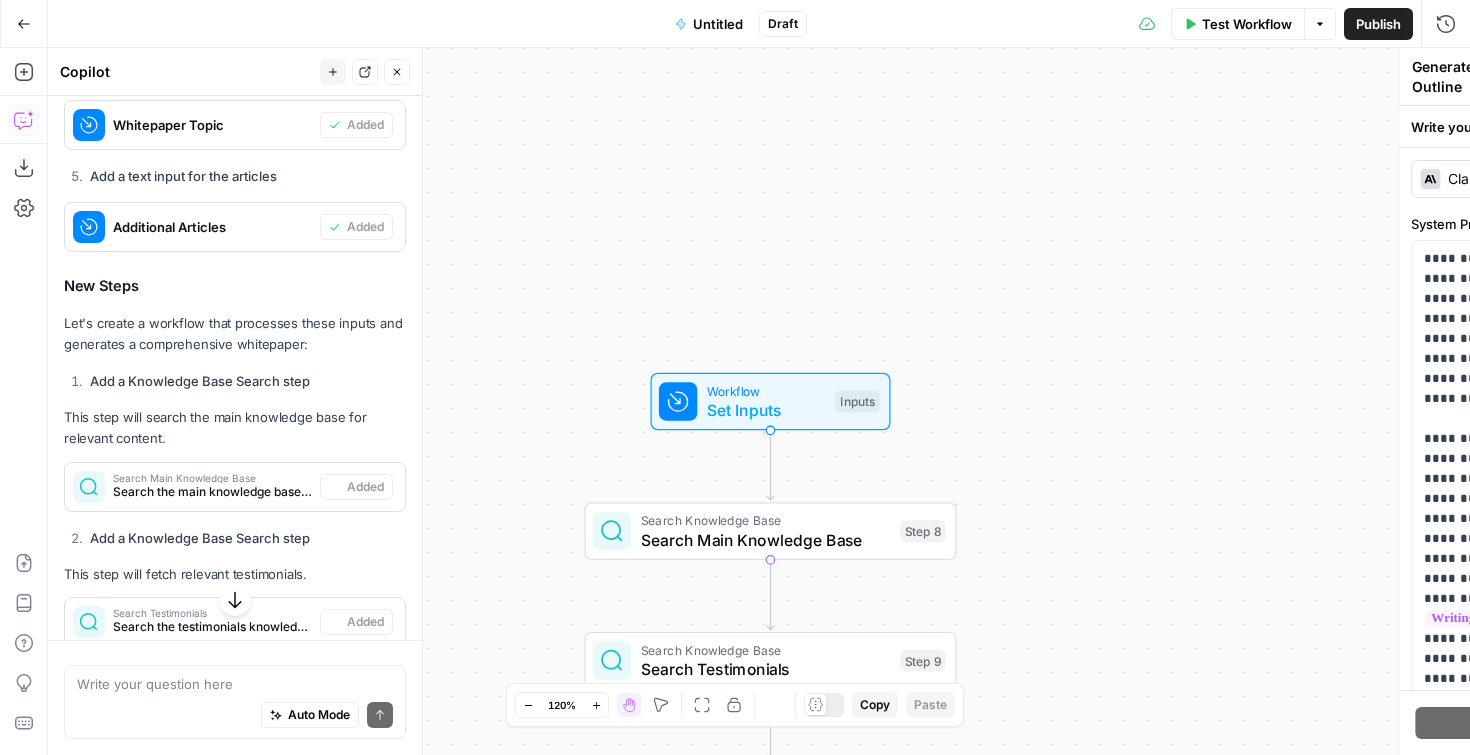 type on "Generate Whitepaper Draft" 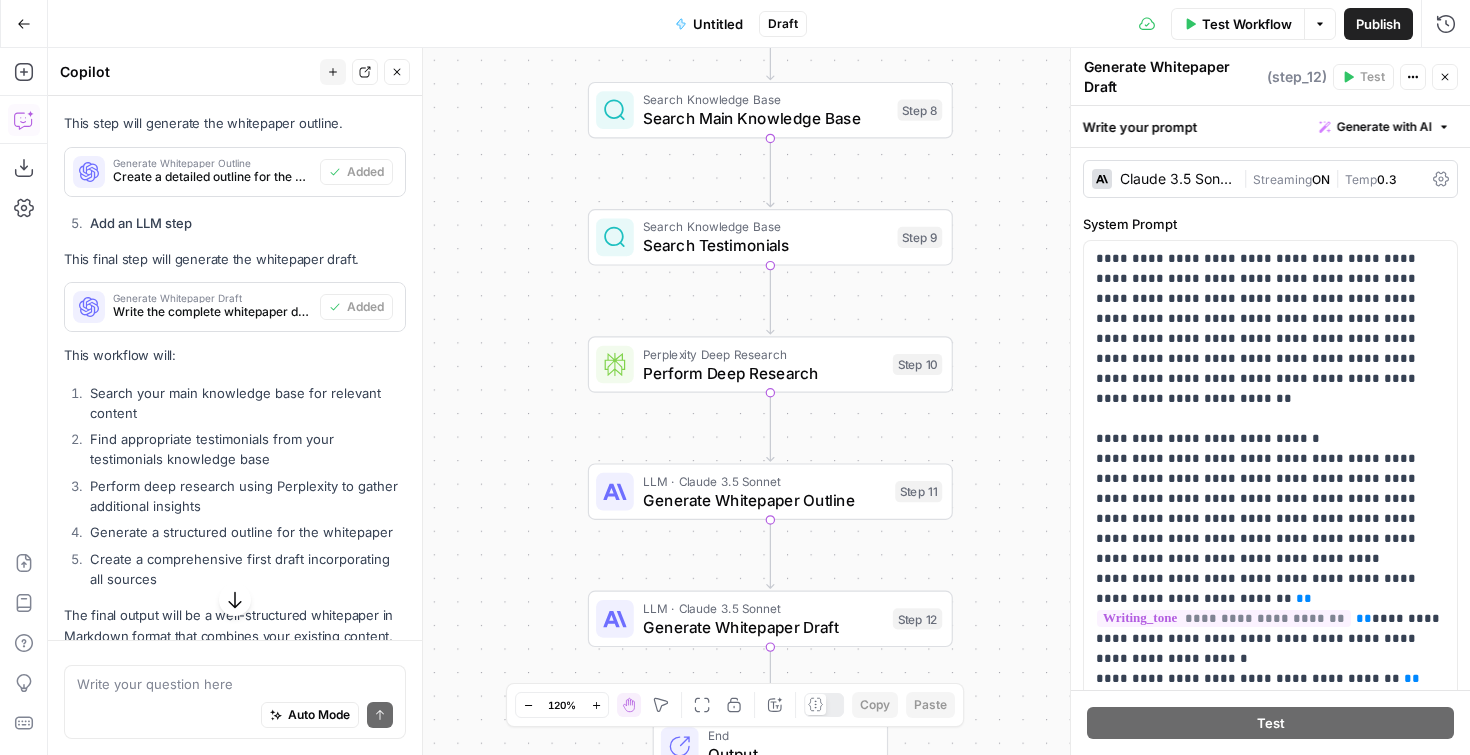 scroll, scrollTop: 1939, scrollLeft: 0, axis: vertical 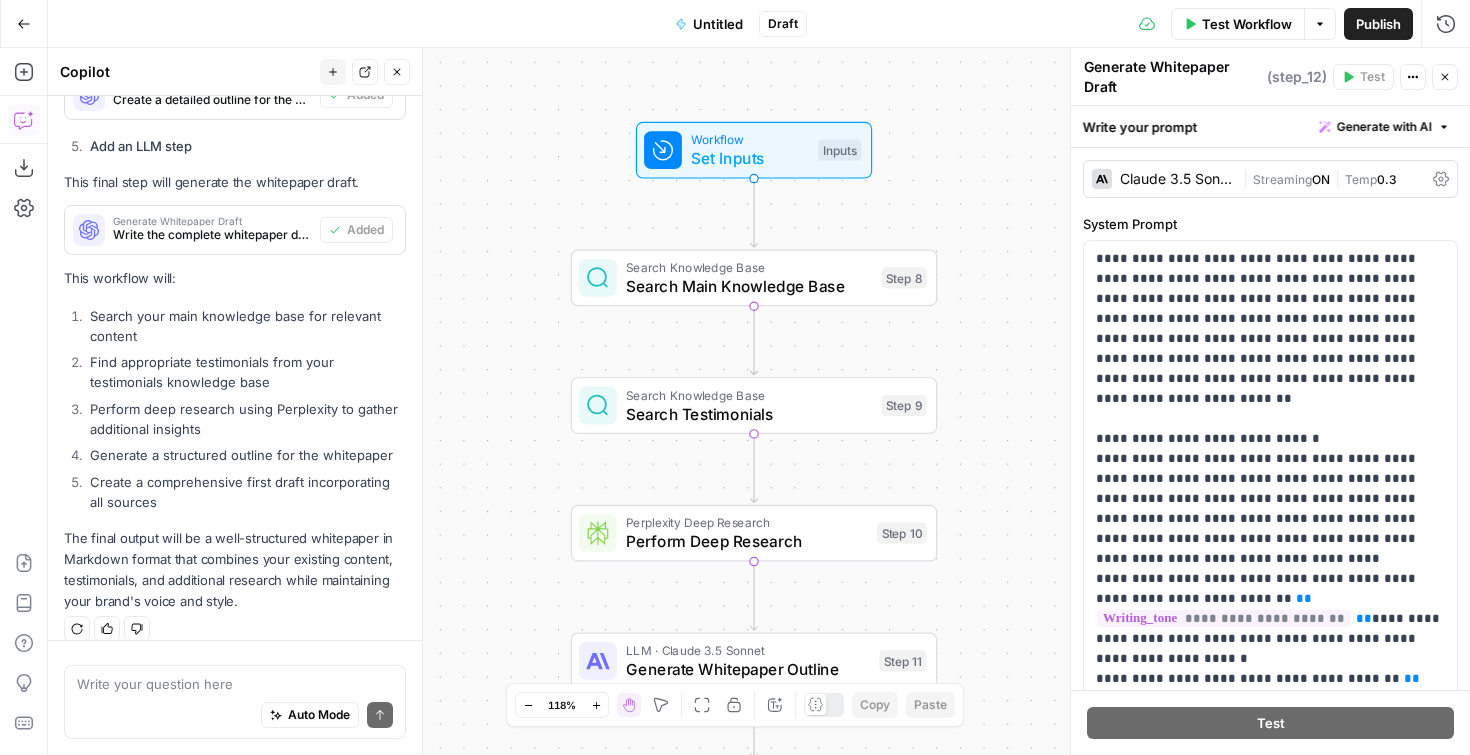 click on "Test Workflow" at bounding box center [1247, 24] 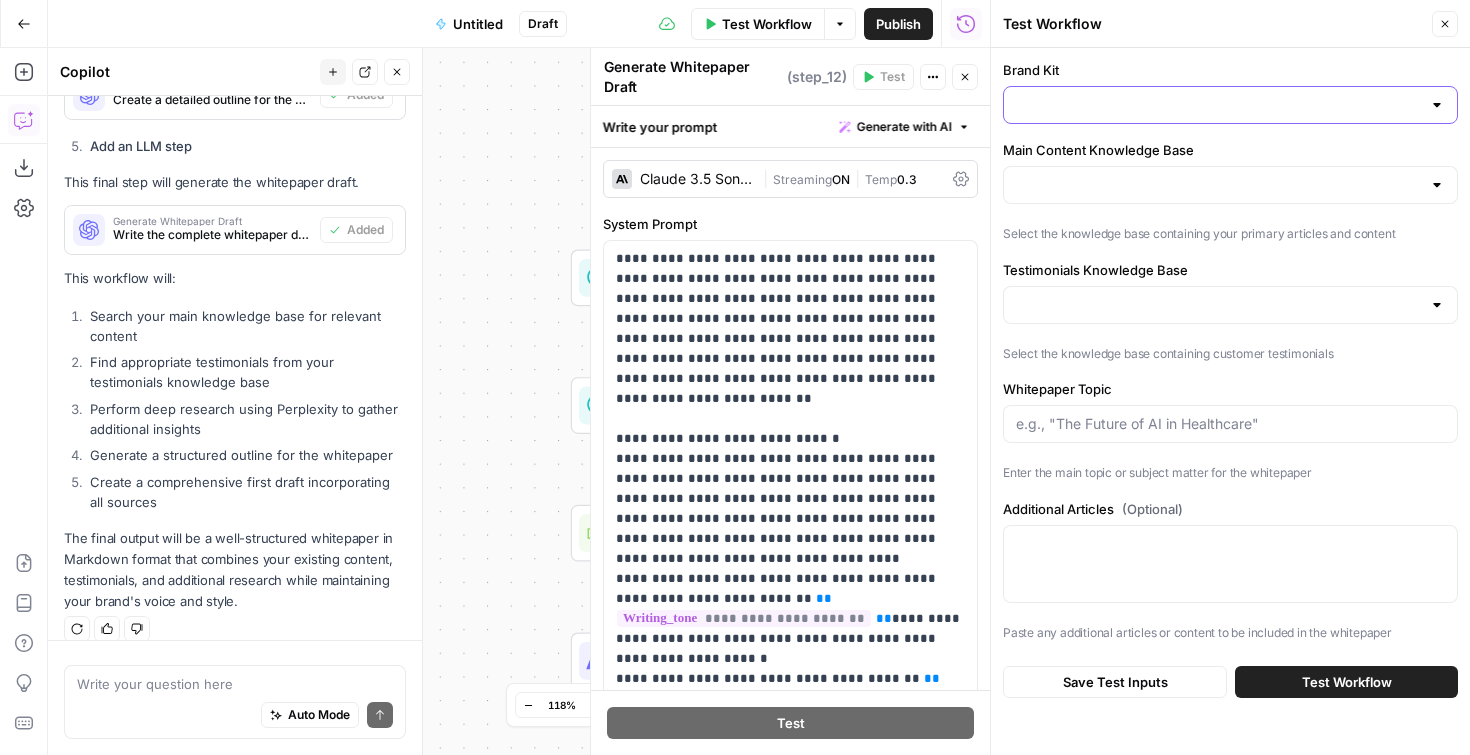 click on "Brand Kit" at bounding box center (1218, 105) 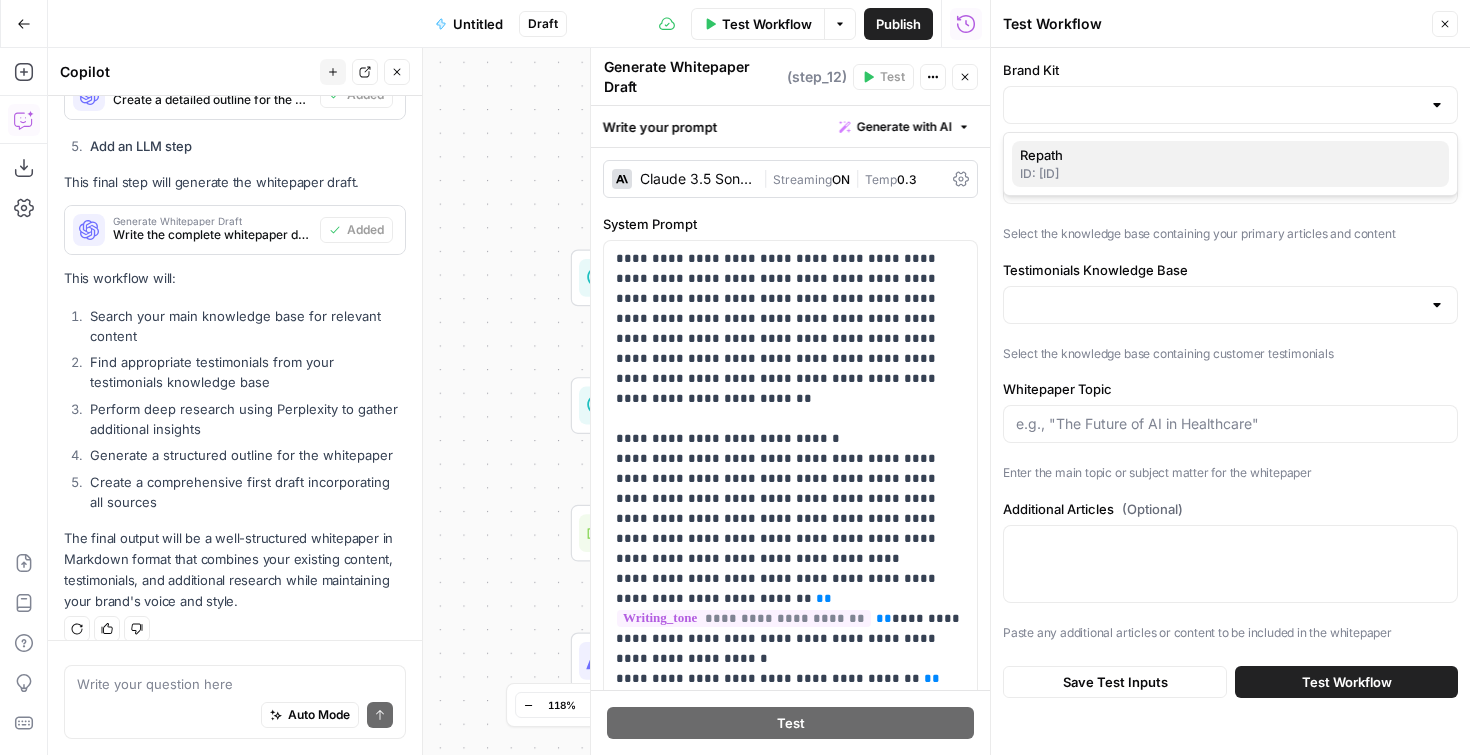 click on "Repath" at bounding box center (1226, 155) 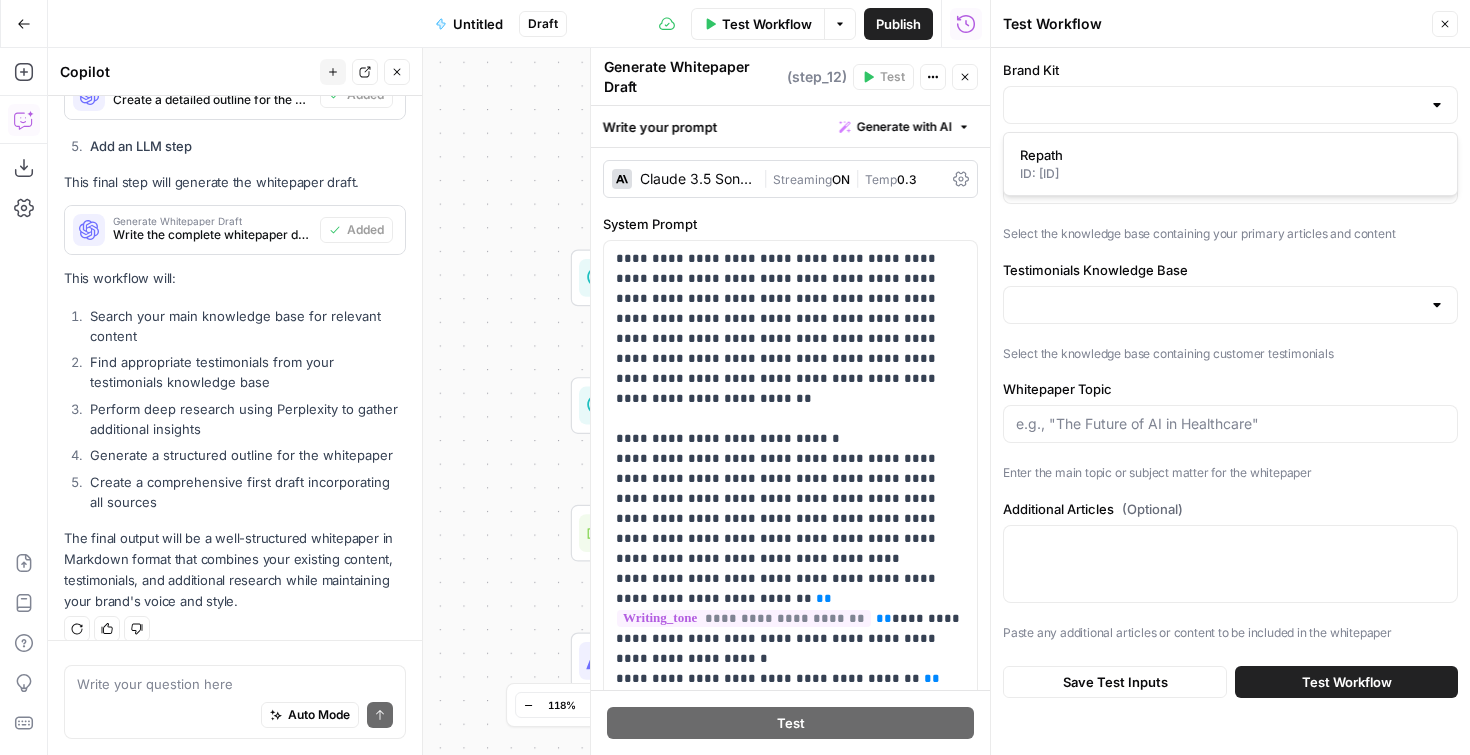 type on "Repath" 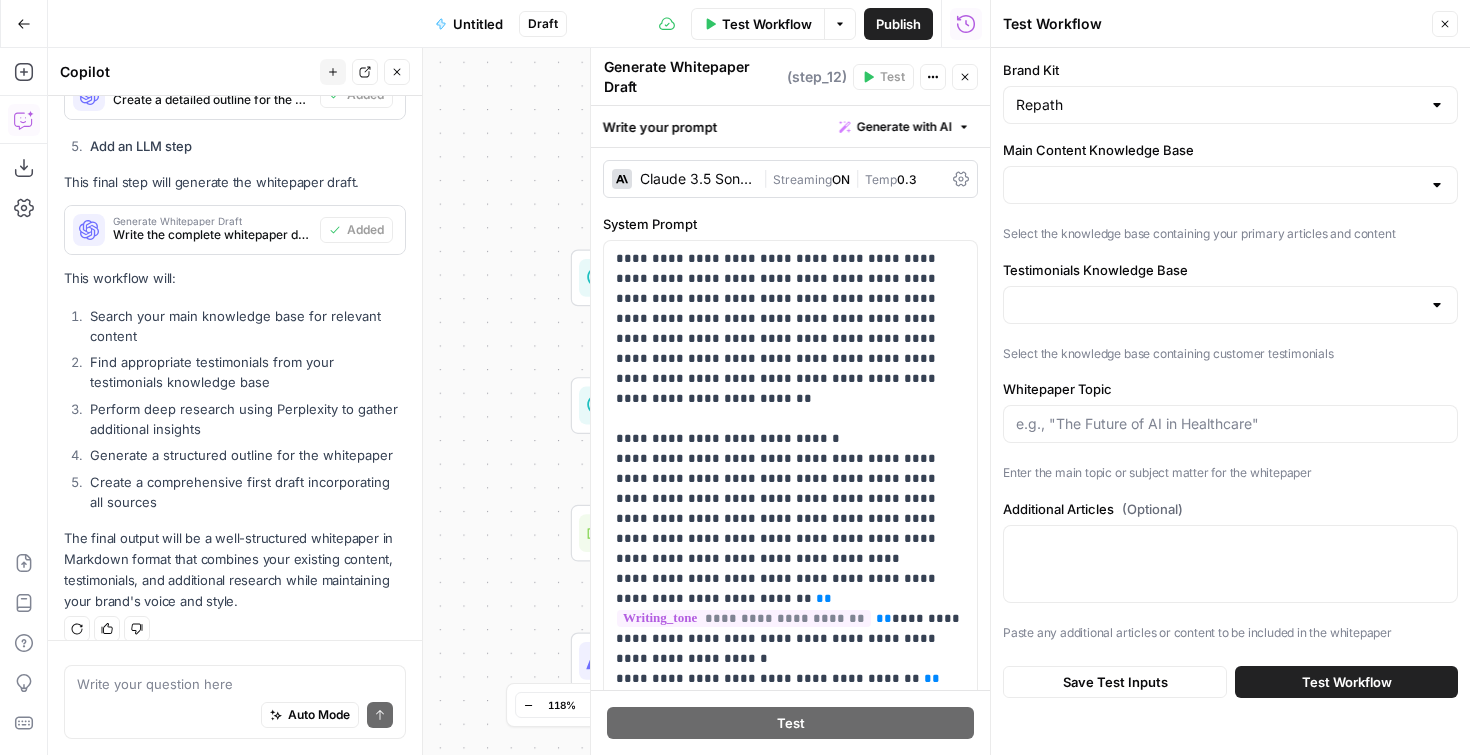 click at bounding box center [1230, 185] 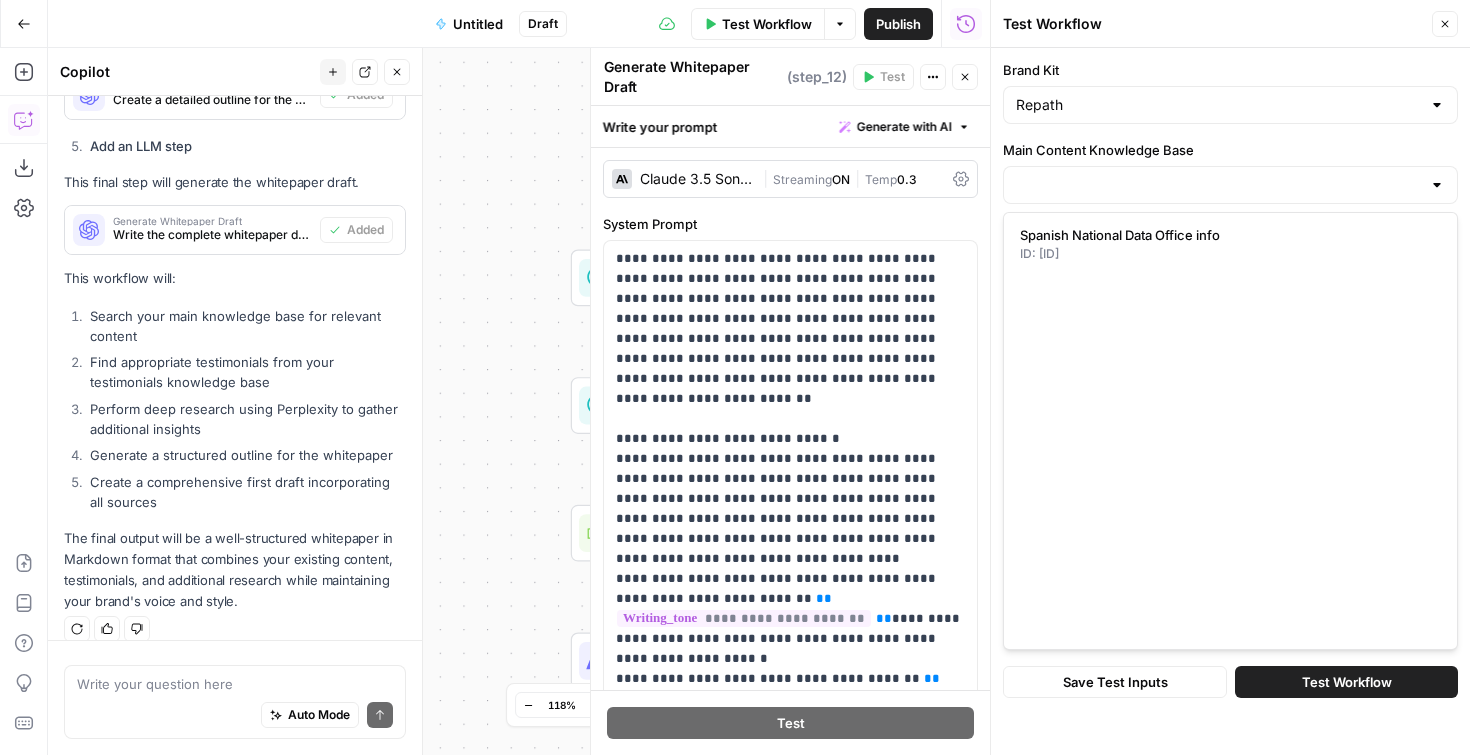 scroll, scrollTop: 1696, scrollLeft: 0, axis: vertical 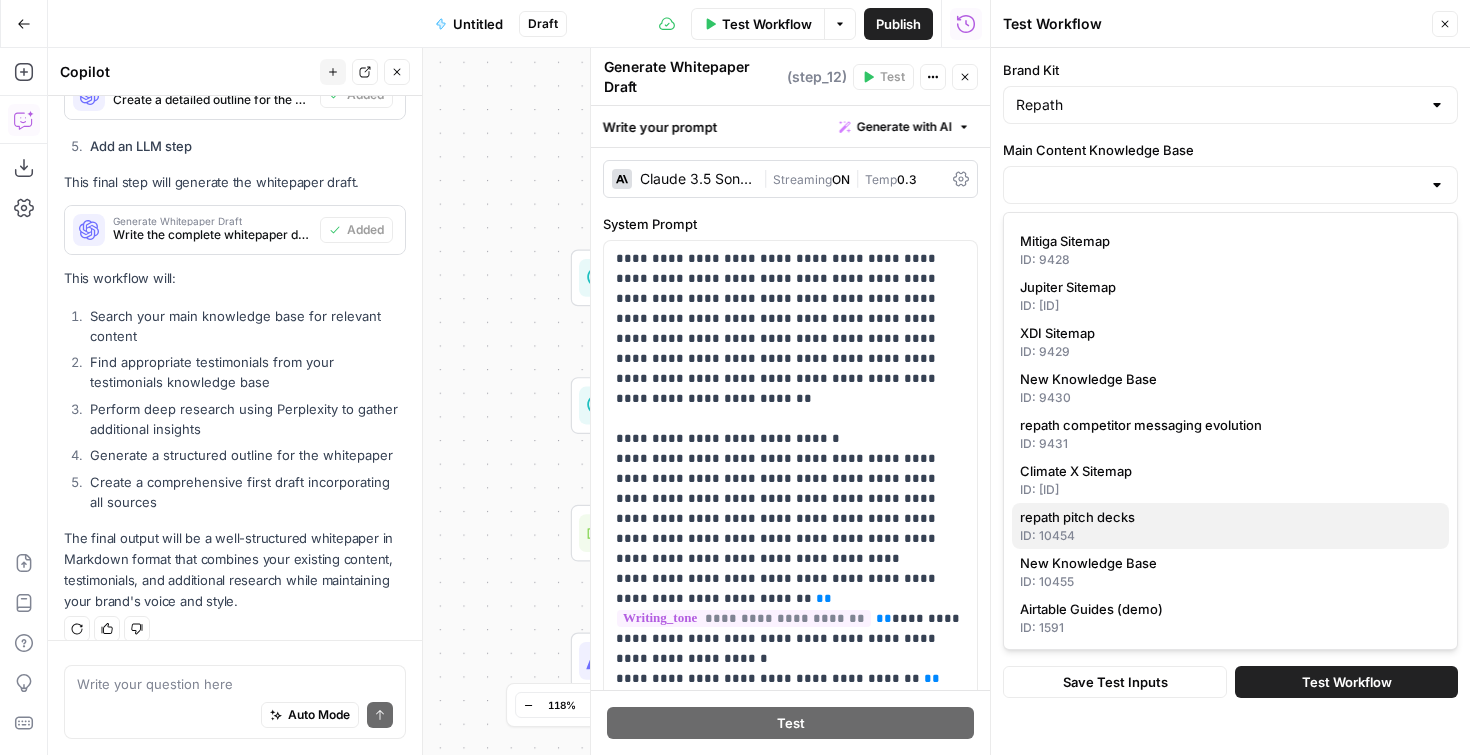 click on "repath pitch decks" at bounding box center [1226, 517] 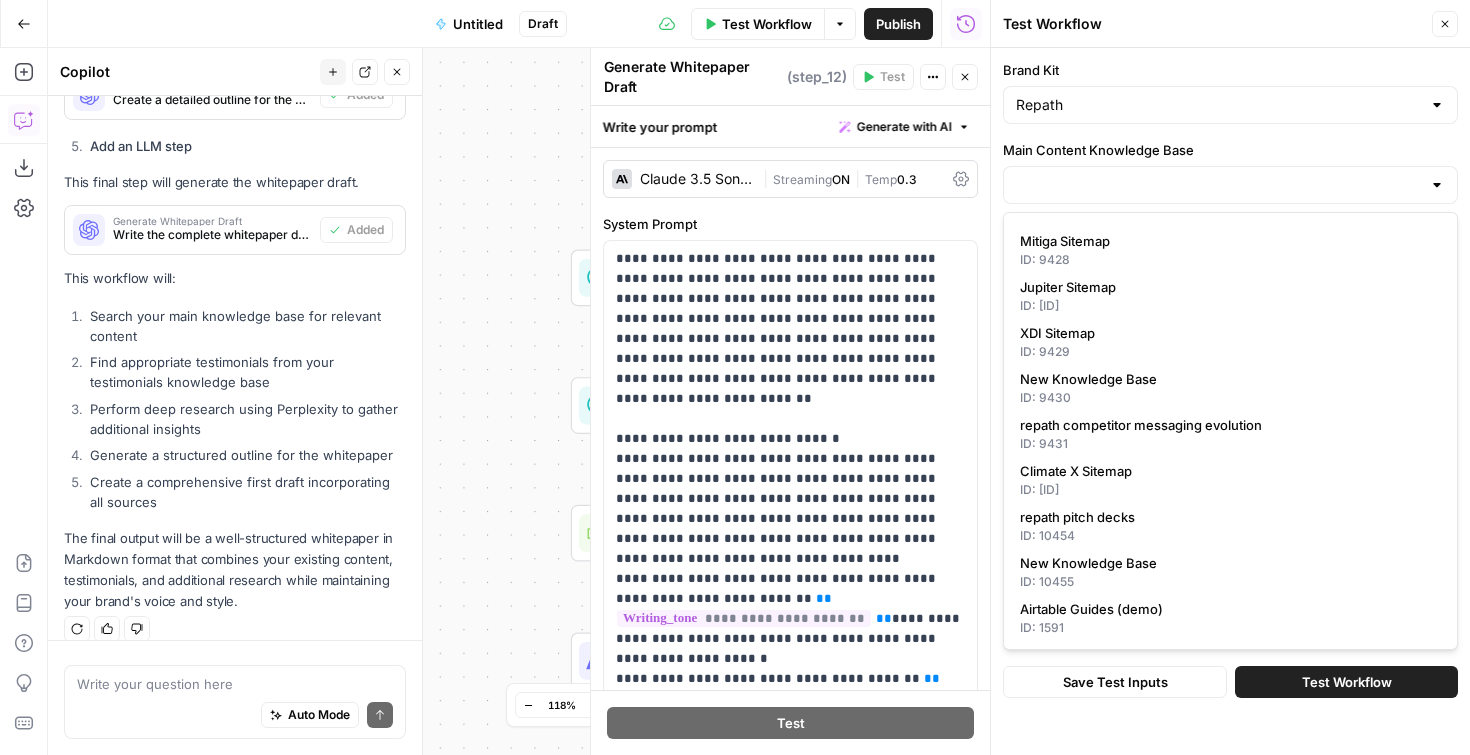 type on "repath pitch decks" 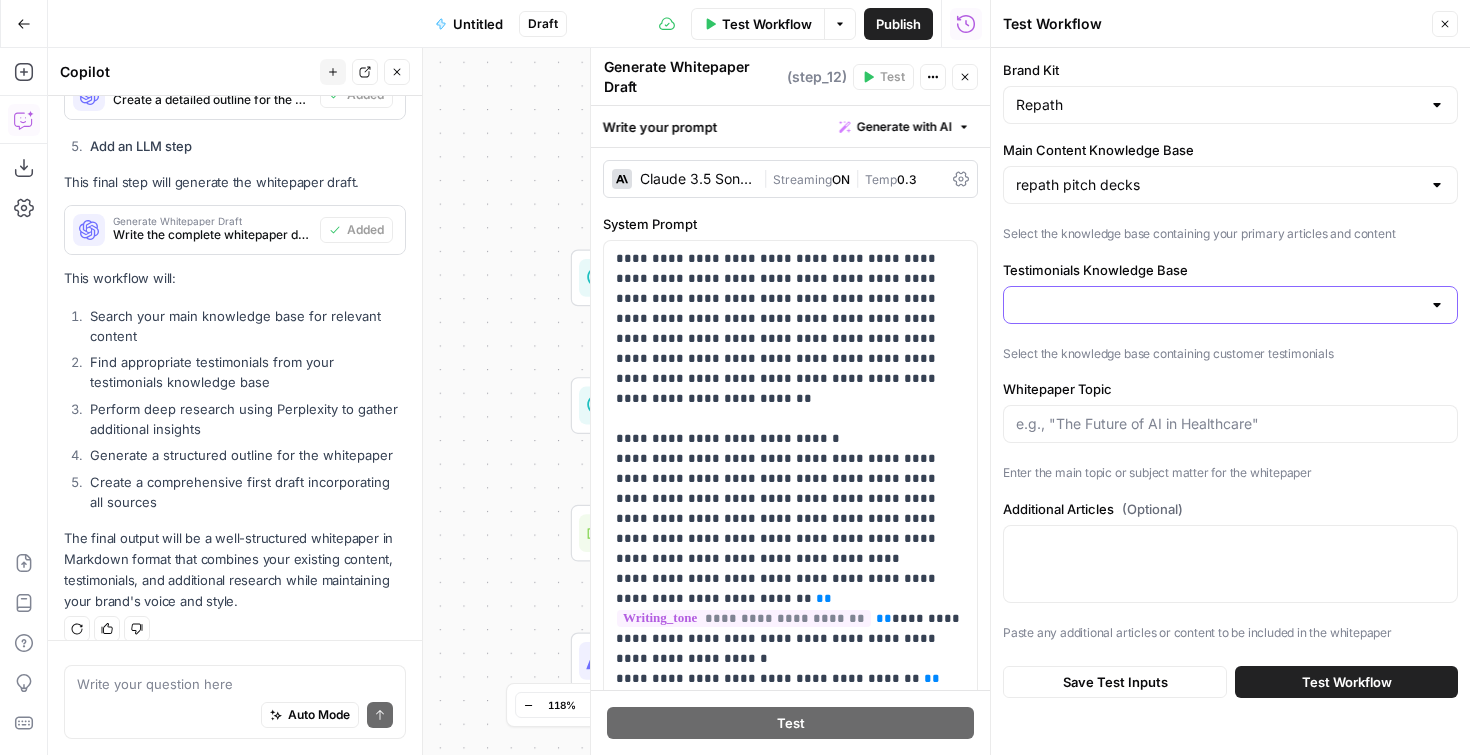 click on "Testimonials Knowledge Base" at bounding box center [1218, 305] 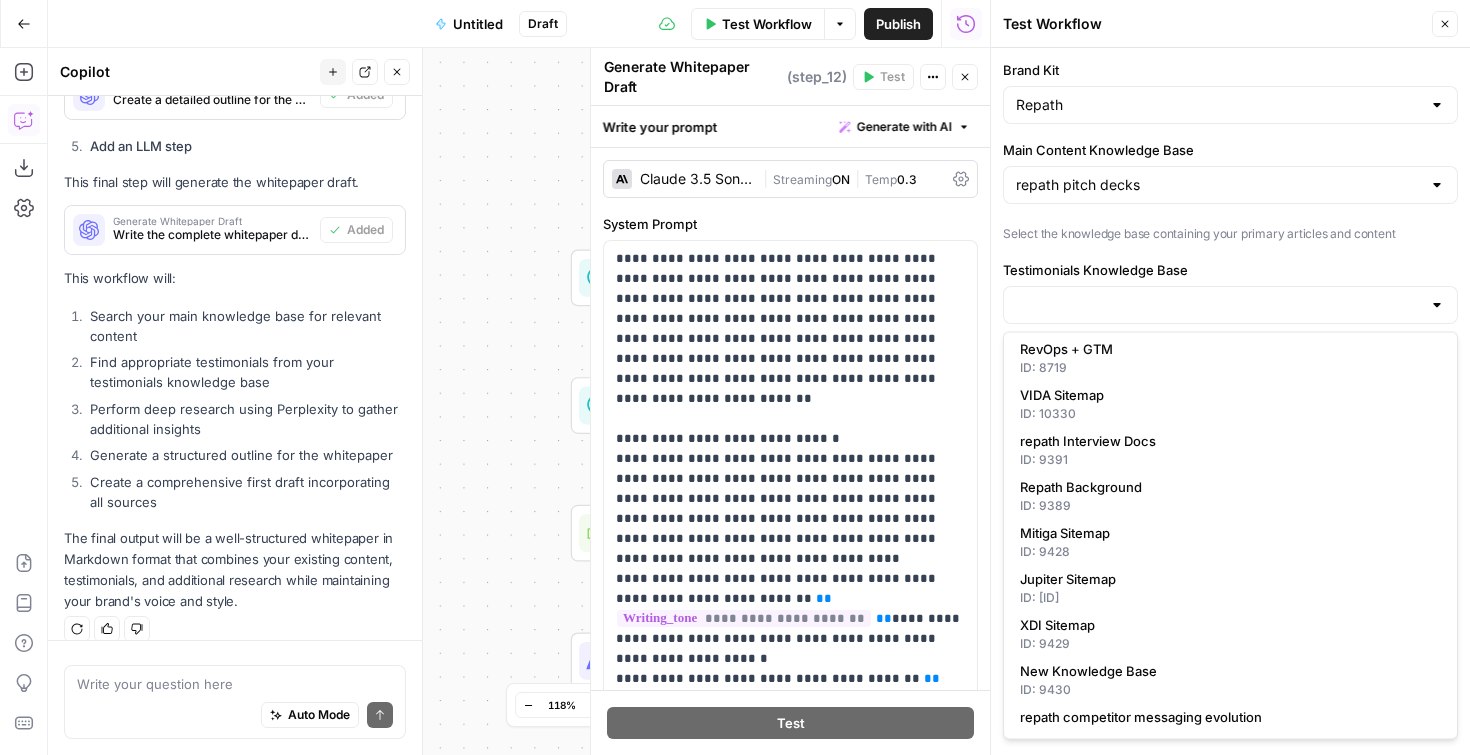 scroll, scrollTop: 1726, scrollLeft: 0, axis: vertical 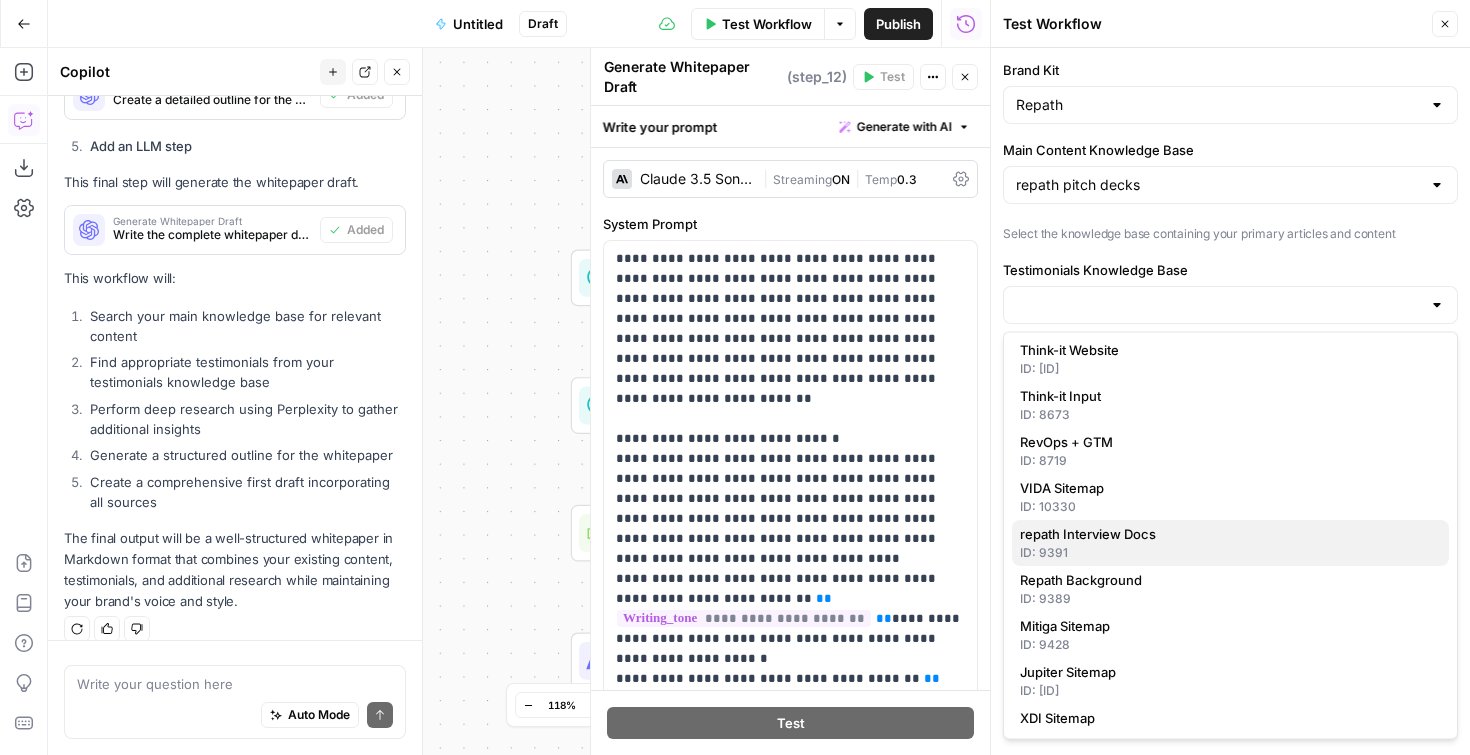 click on "repath Interview Docs" at bounding box center (1226, 535) 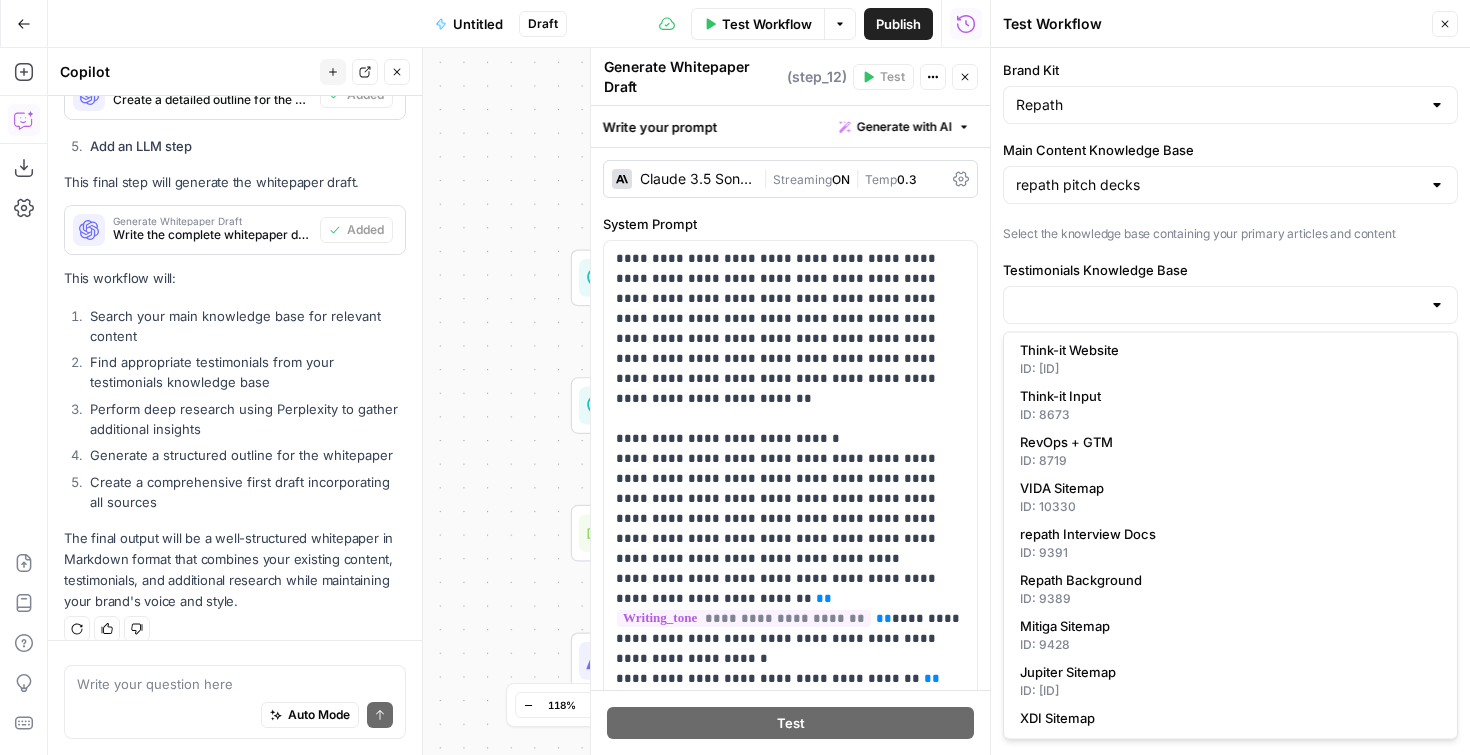 type on "repath Interview Docs" 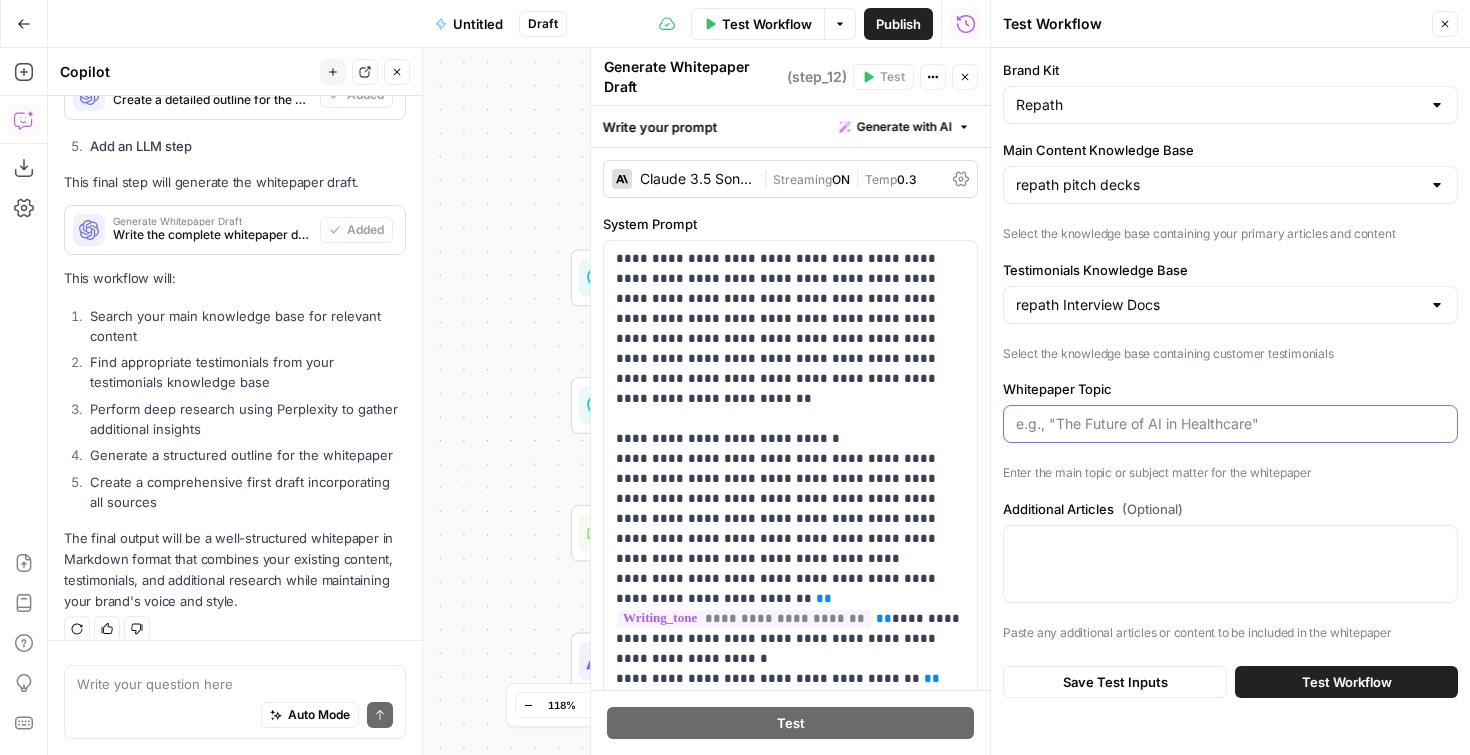 click on "Whitepaper Topic" at bounding box center (1230, 424) 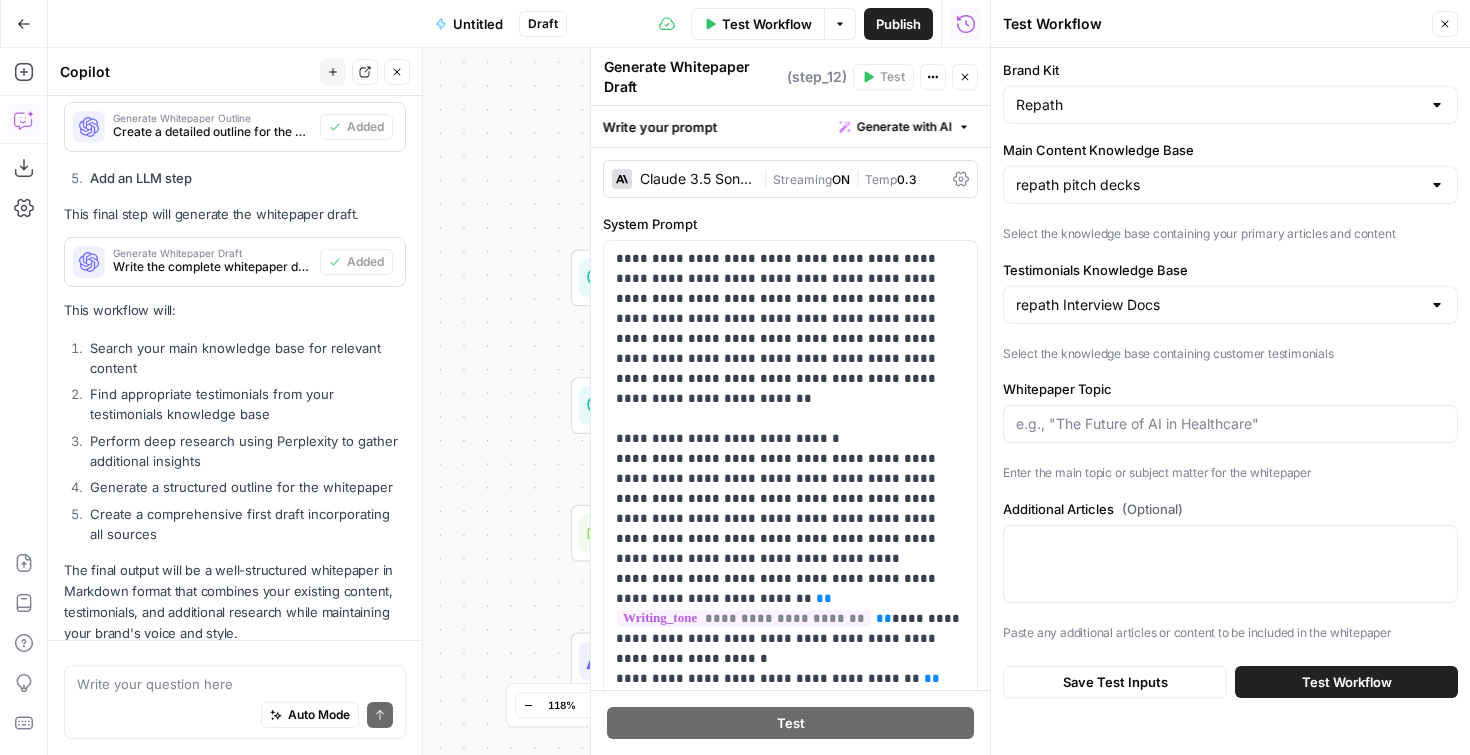 scroll, scrollTop: 1939, scrollLeft: 0, axis: vertical 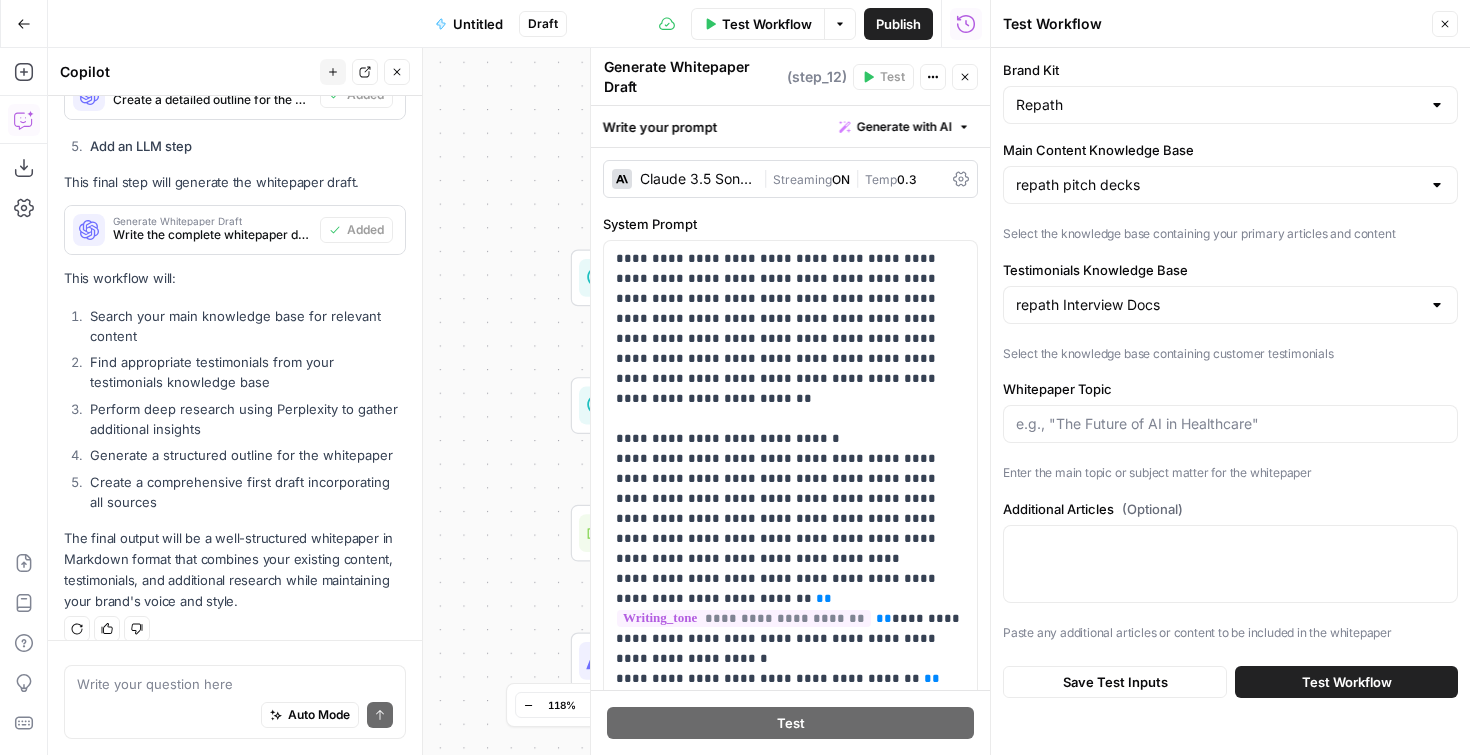 click at bounding box center [1230, 564] 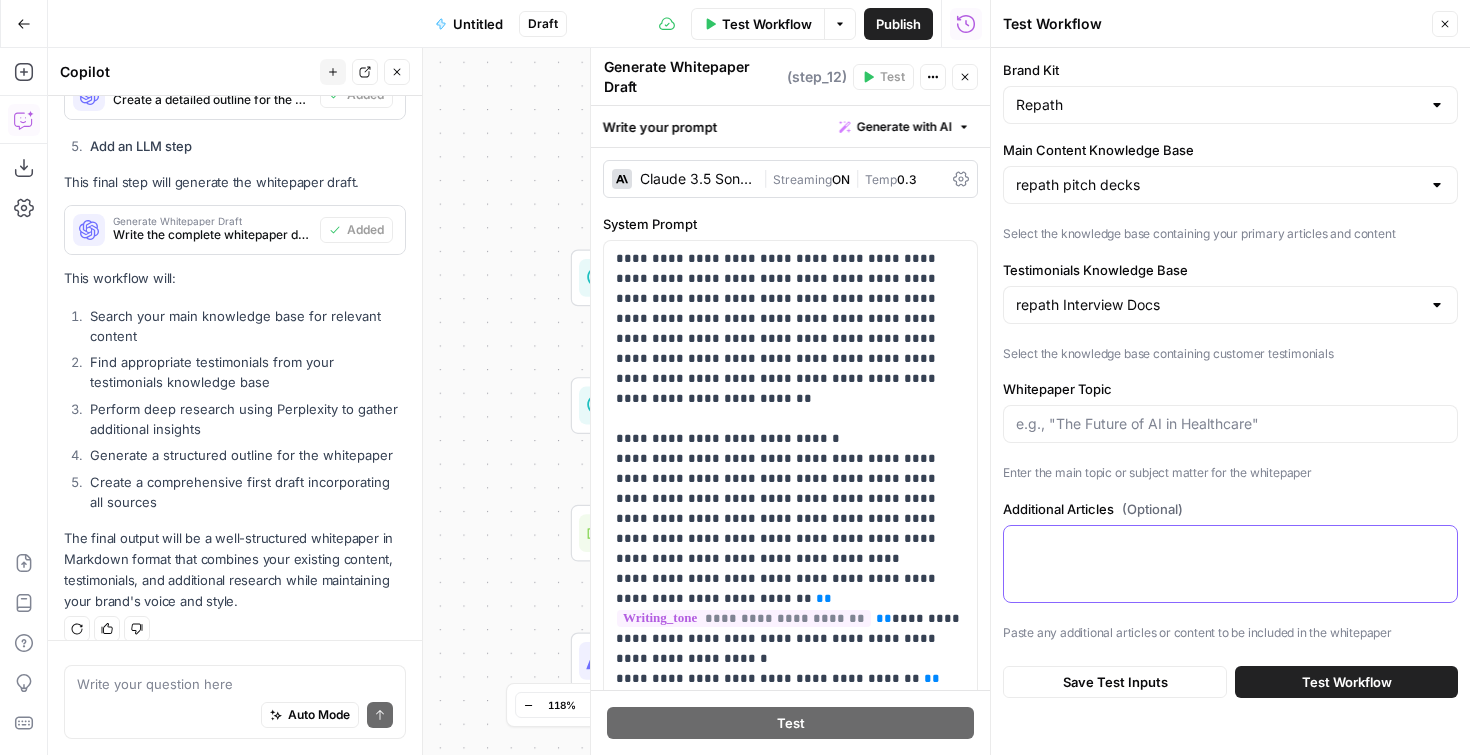 paste on "The End of Tick-Box Reporting
How repath Turns Compliance into Climate Intelligence.
We think reporting compliance is broken.
And a lot of companies across Europe would agree.
Today, organisations spend on average between €100,000 and €250,000 (some even up to €1 million) to stay ahead of evolving sustainability regulations. In return, they often get a static PDF that tells them little about their actual risk or what to do next.
The problem isn't just the cost. It's that compliance has become a checklist. And the regulations keep evolving:
CSRD requires detailed climate risk data, often at the asset level
ESRS disclosures demand traceable, quantified outputs
IFRS S2 pushes for scenario analysis and risk strategy alignment
The EU Taxonomy continues to tighten definitions and expectations.
Considering the above, reporting can no longer be about ticking boxes.
From Reports to Real Value:
Our goal of providing massive value to companies is one of the main reasons we built our Impact Solution. We wan..." 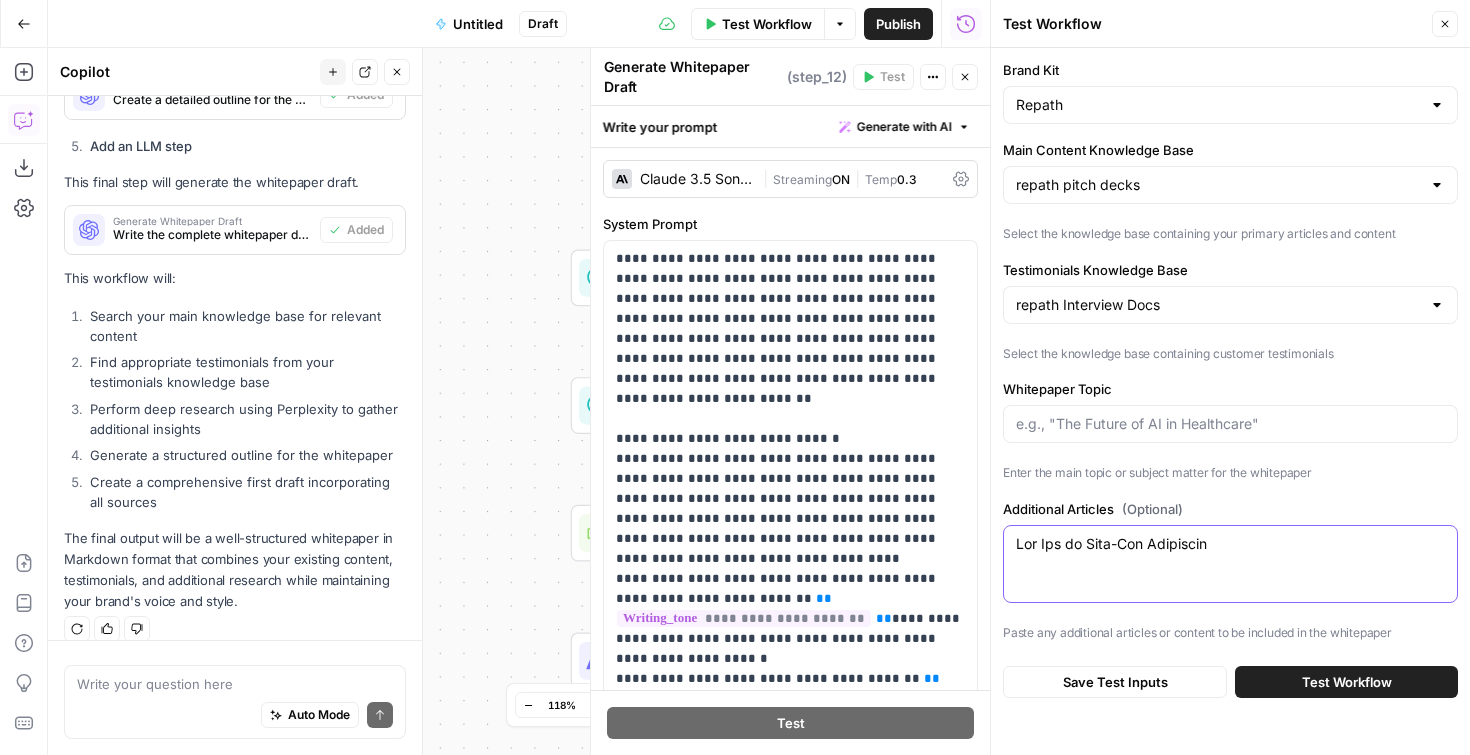 scroll, scrollTop: 2000, scrollLeft: 0, axis: vertical 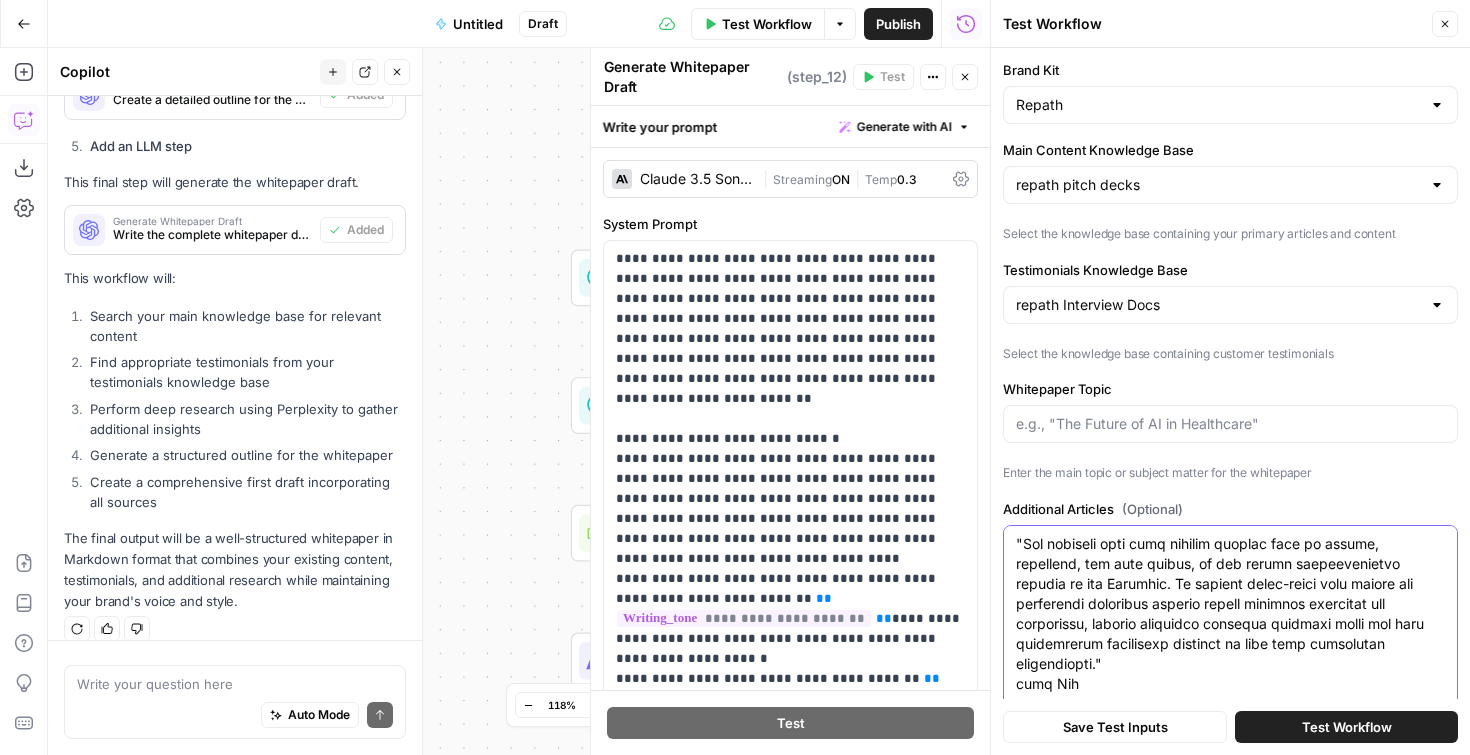 type on "The End of Tick-Box Reporting
How repath Turns Compliance into Climate Intelligence.
We think reporting compliance is broken.
And a lot of companies across Europe would agree.
Today, organisations spend on average between €100,000 and €250,000 (some even up to €1 million) to stay ahead of evolving sustainability regulations. In return, they often get a static PDF that tells them little about their actual risk or what to do next.
The problem isn't just the cost. It's that compliance has become a checklist. And the regulations keep evolving:
CSRD requires detailed climate risk data, often at the asset level
ESRS disclosures demand traceable, quantified outputs
IFRS S2 pushes for scenario analysis and risk strategy alignment
The EU Taxonomy continues to tighten definitions and expectations.
Considering the above, reporting can no longer be about ticking boxes.
From Reports to Real Value:
Our goal of providing massive value to companies is one of the main reasons we built our Impact Solution. We wan..." 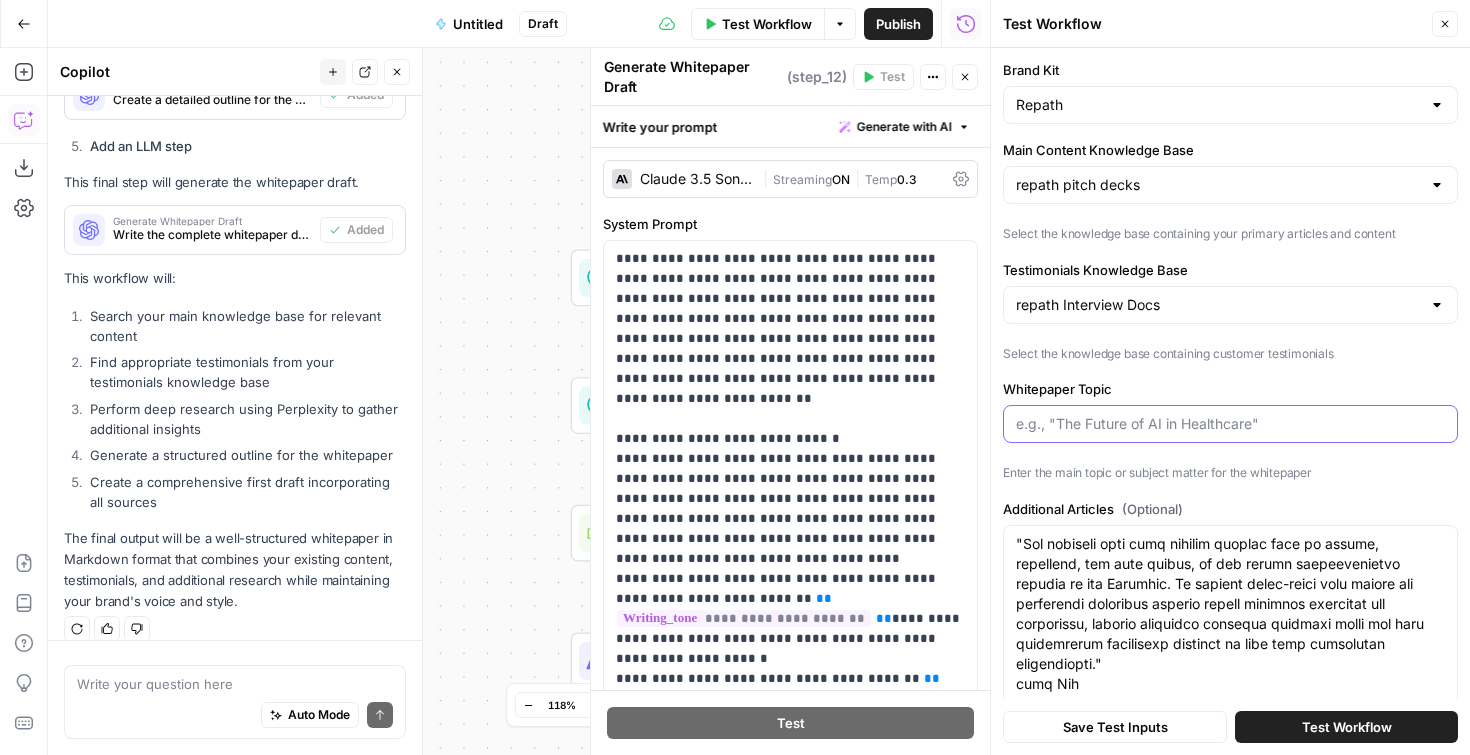 click on "Whitepaper Topic" at bounding box center (1230, 424) 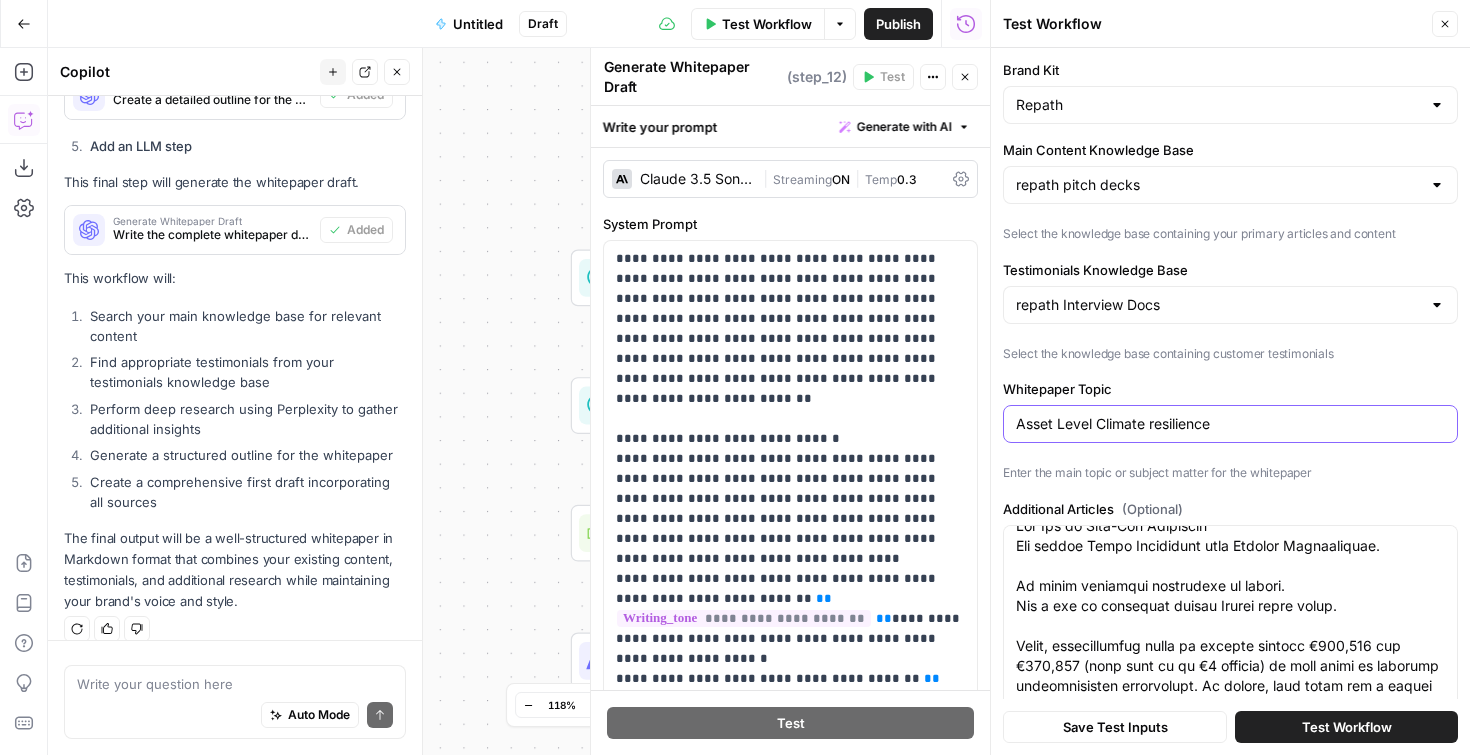 scroll, scrollTop: 0, scrollLeft: 0, axis: both 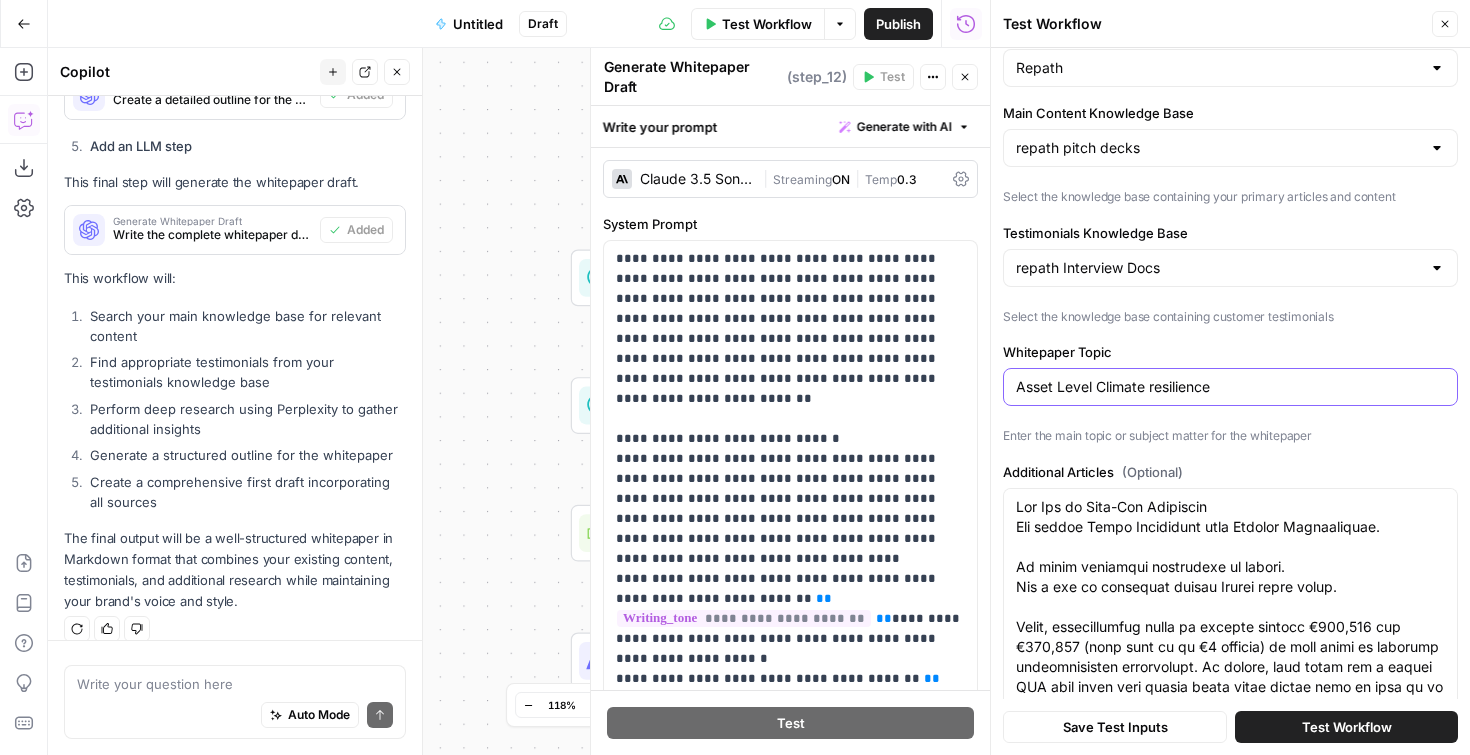 type on "Asset Level Climate resilience" 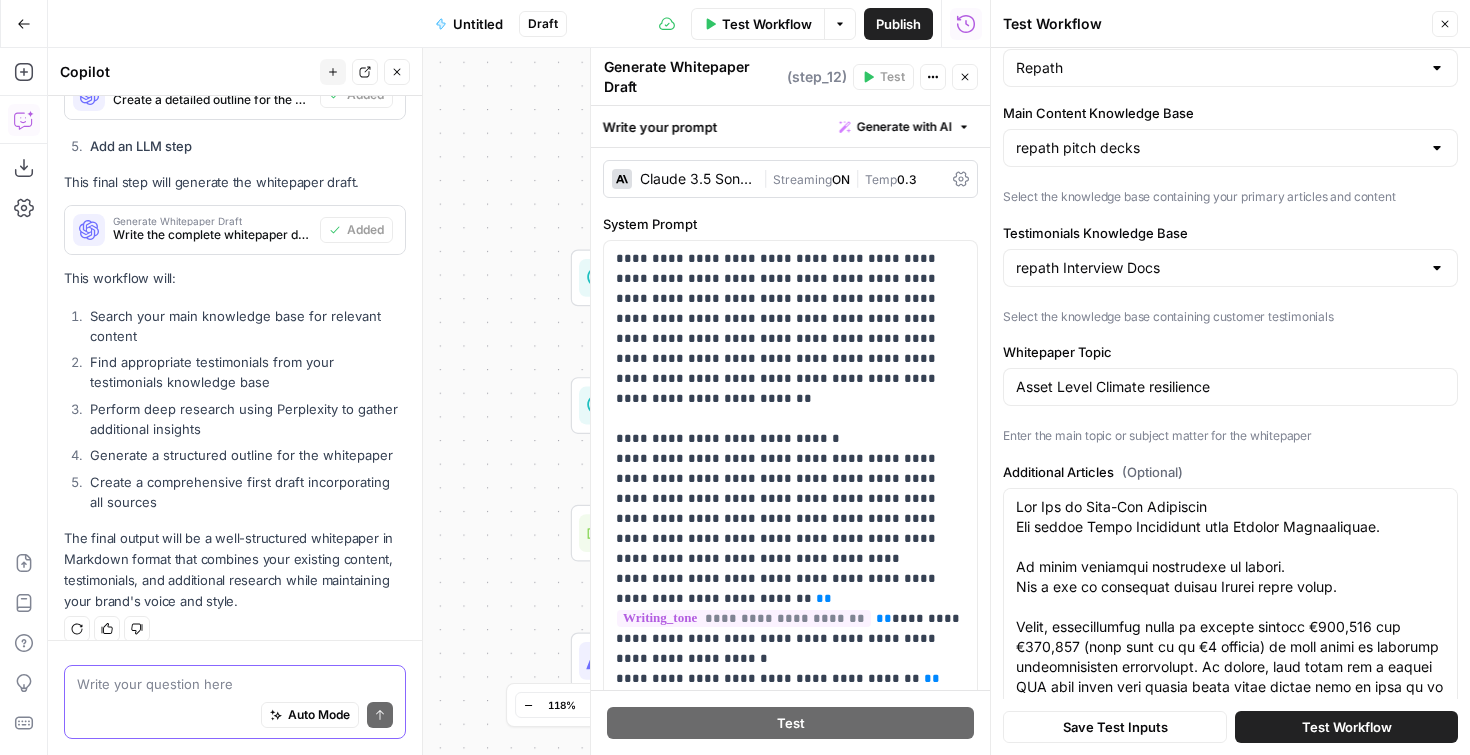click at bounding box center (235, 684) 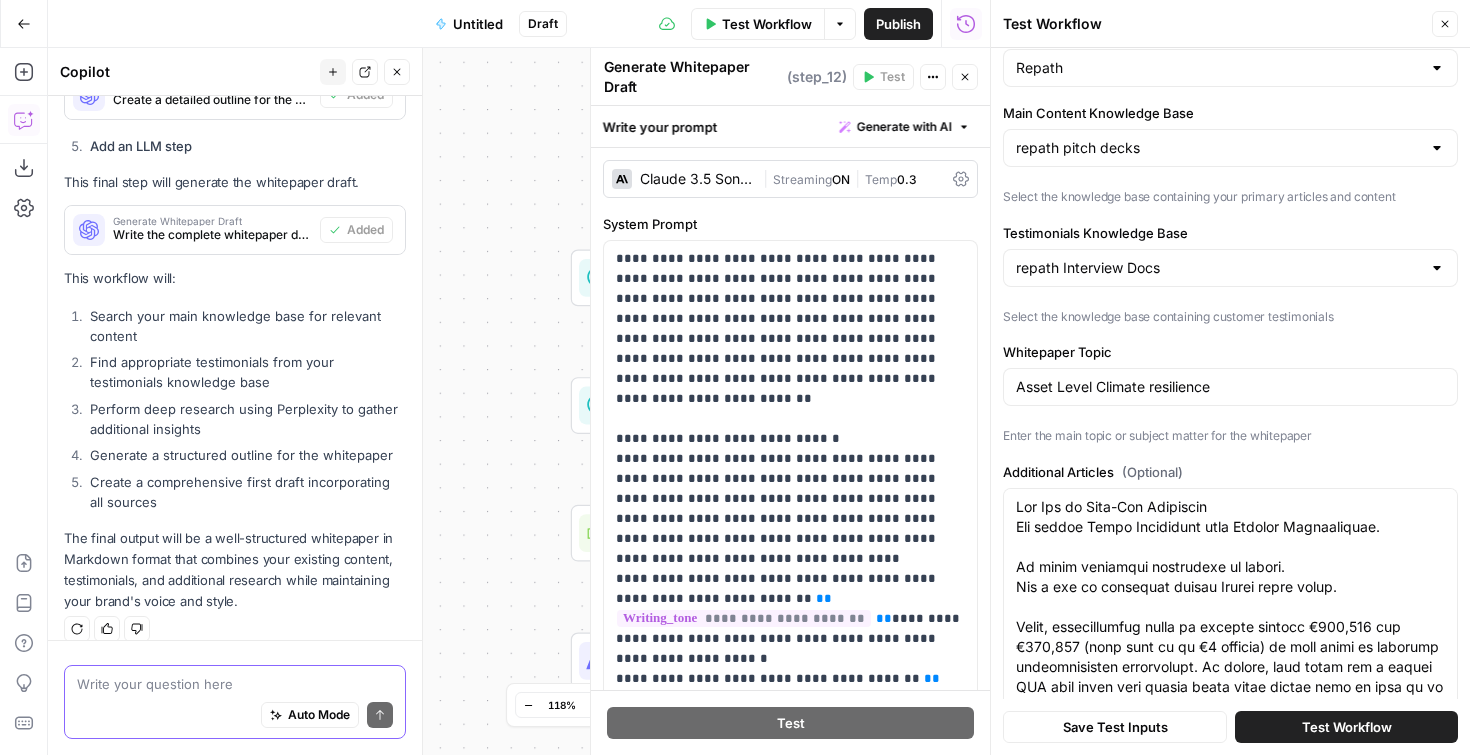 paste on "I would also like to add in some first inputs of reliable sources to pull more information from." 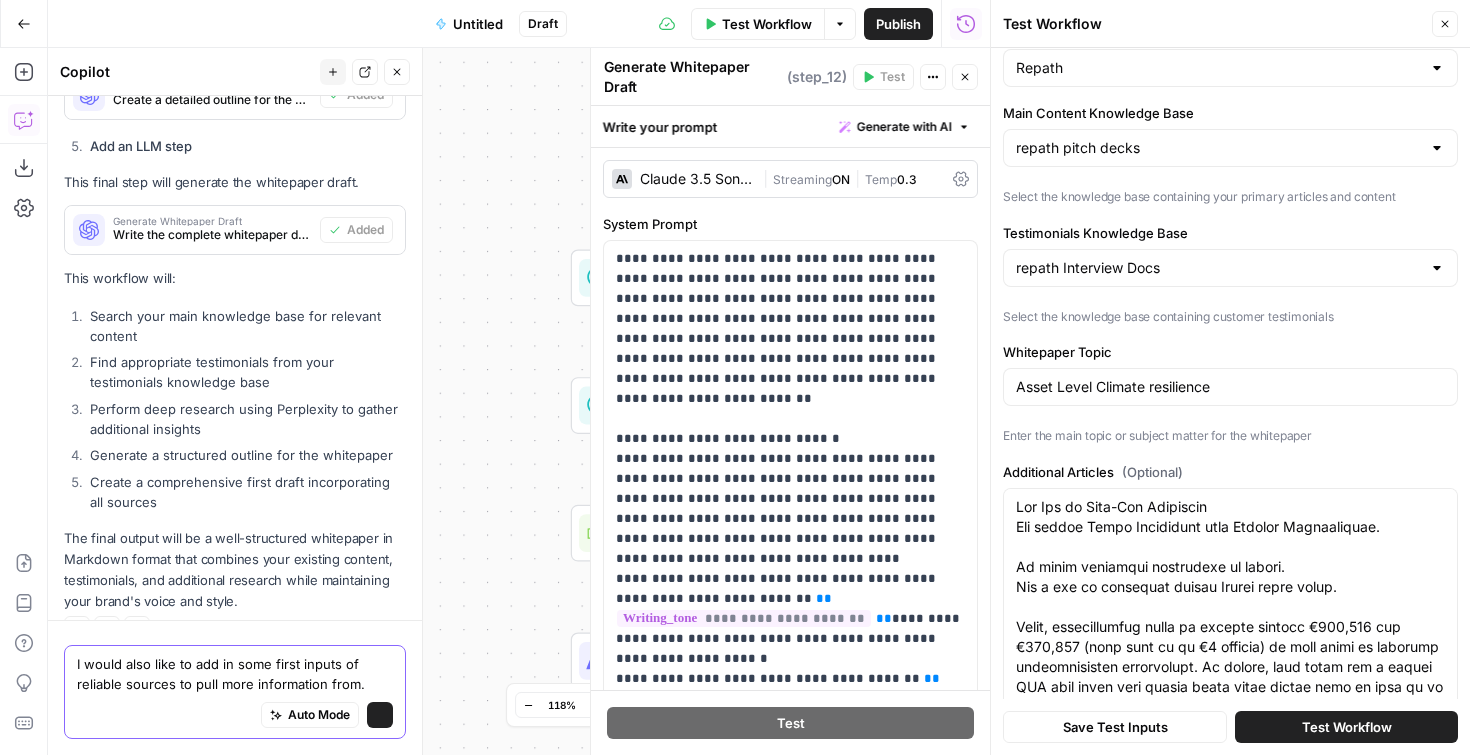 scroll, scrollTop: 1959, scrollLeft: 0, axis: vertical 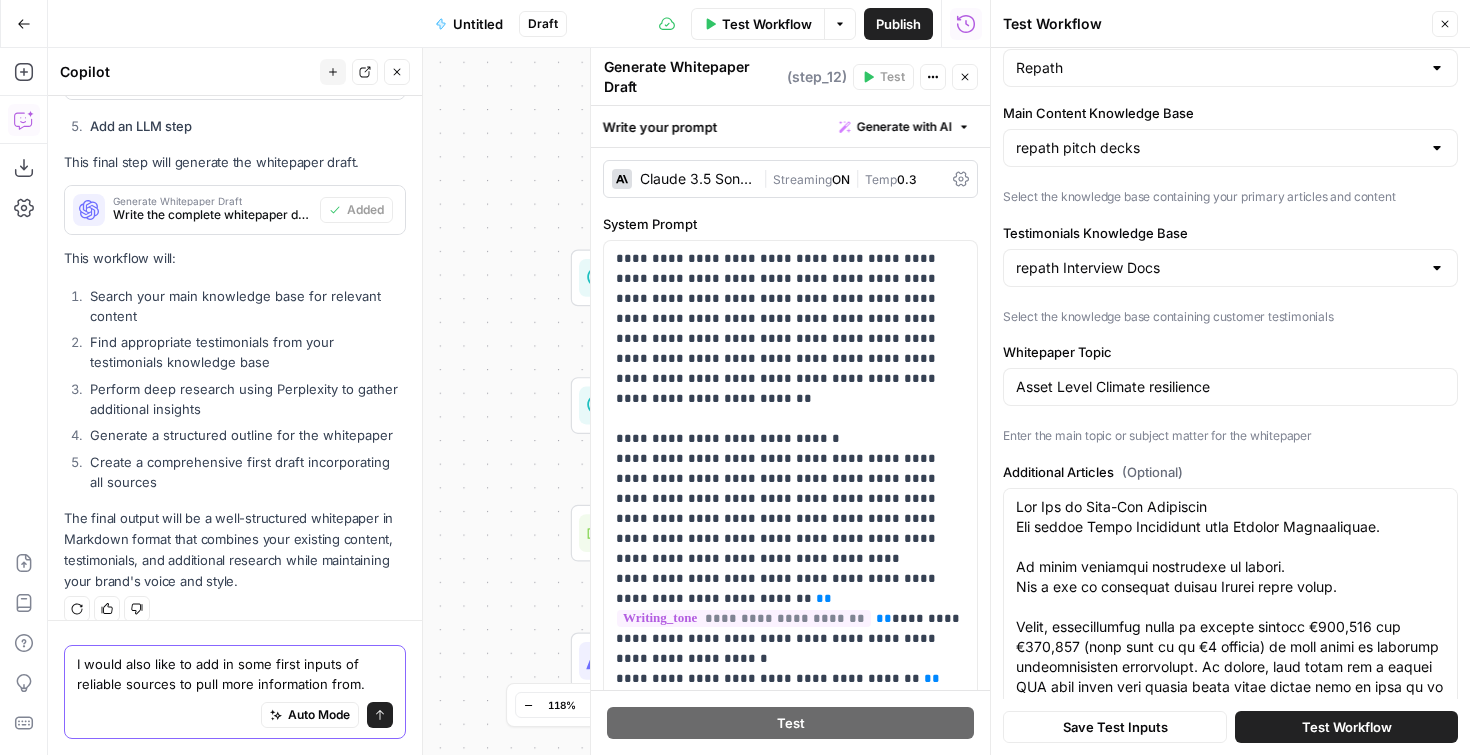 paste on "Several URLs that I can choose from." 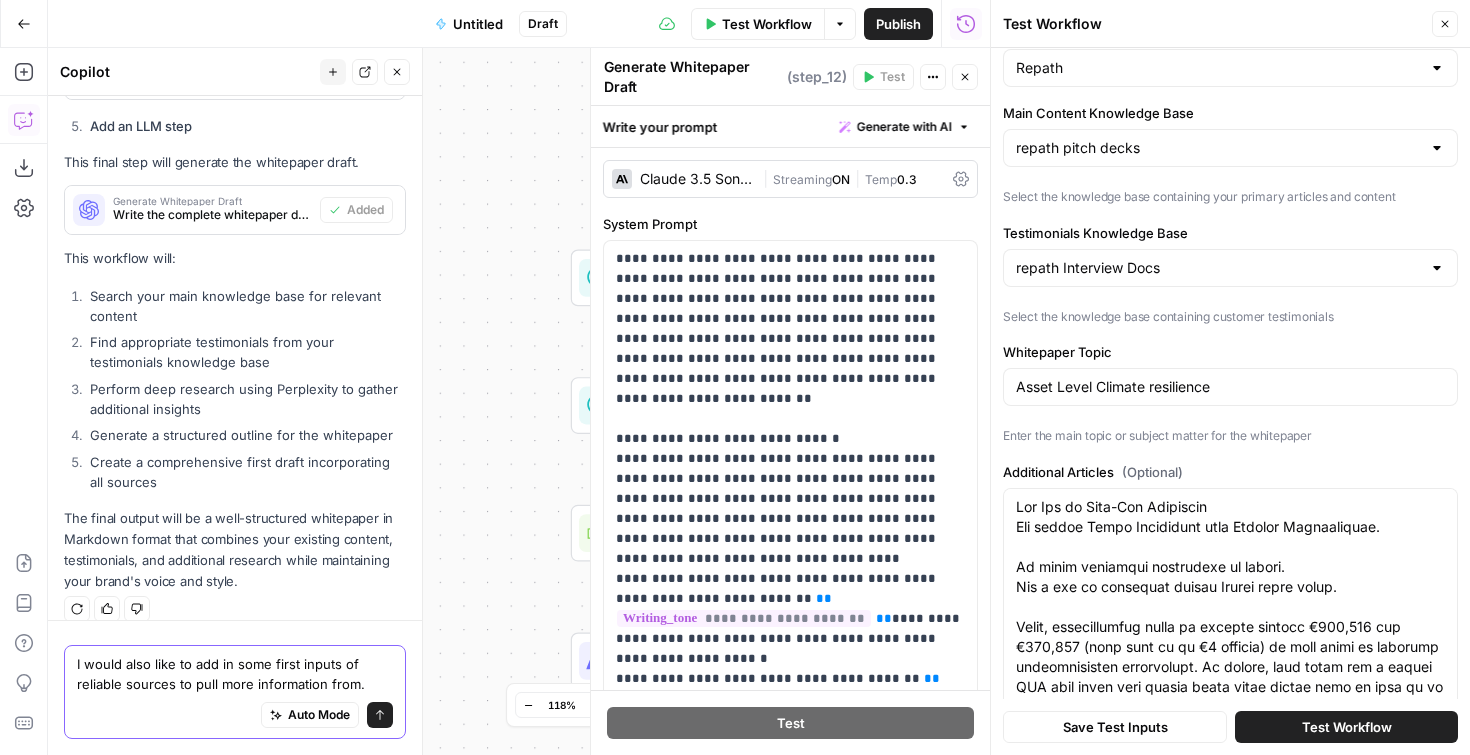 scroll, scrollTop: 1979, scrollLeft: 0, axis: vertical 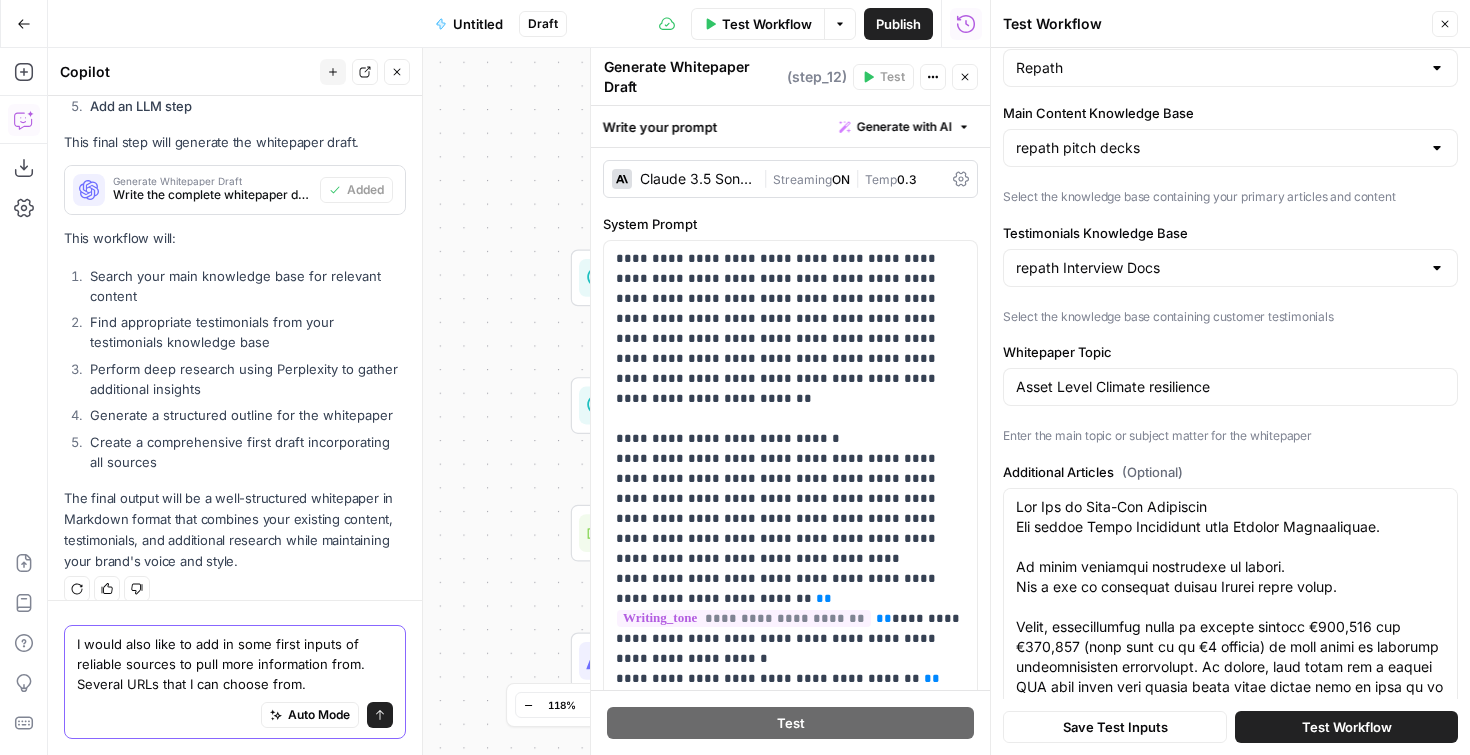 type on "I would also like to add in some first inputs of reliable sources to pull more information from. Several URLs that I can choose from." 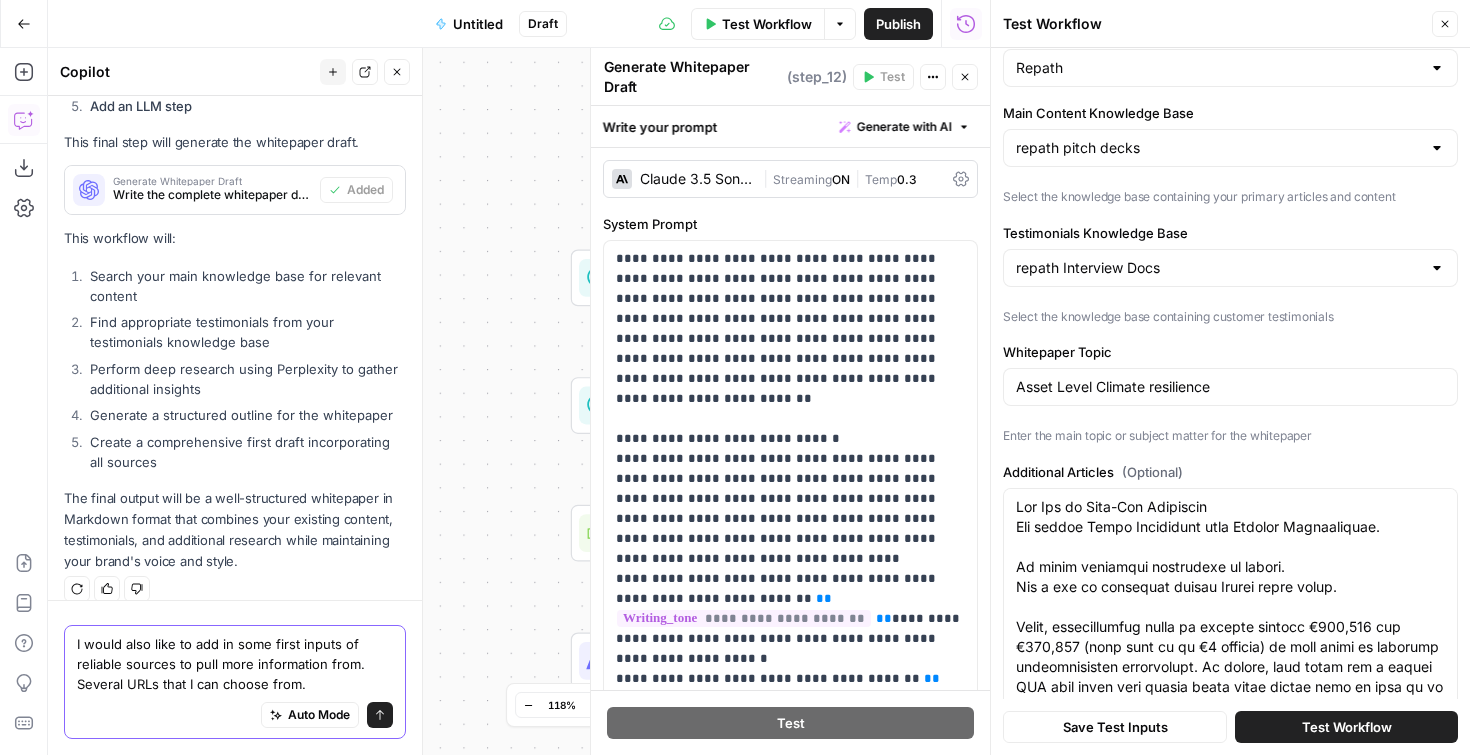click 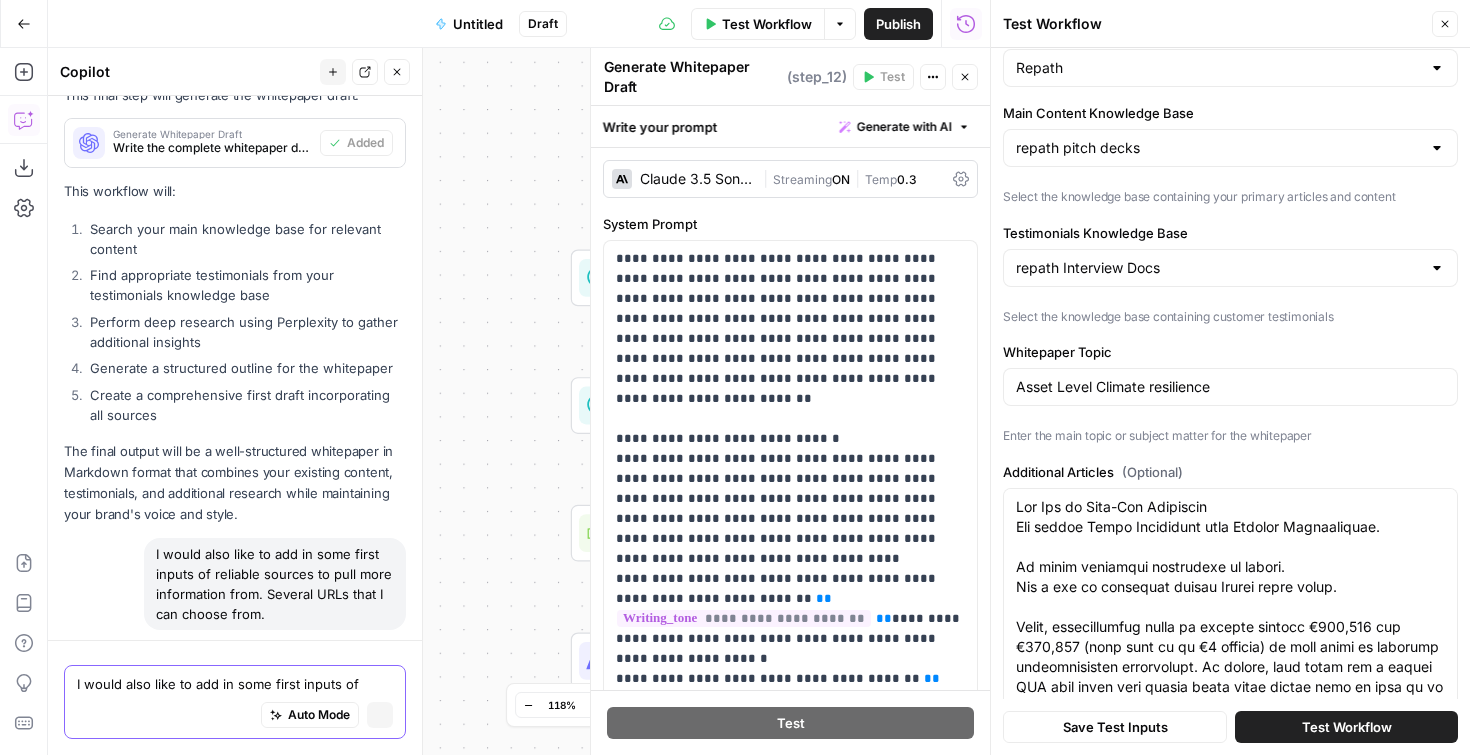 type 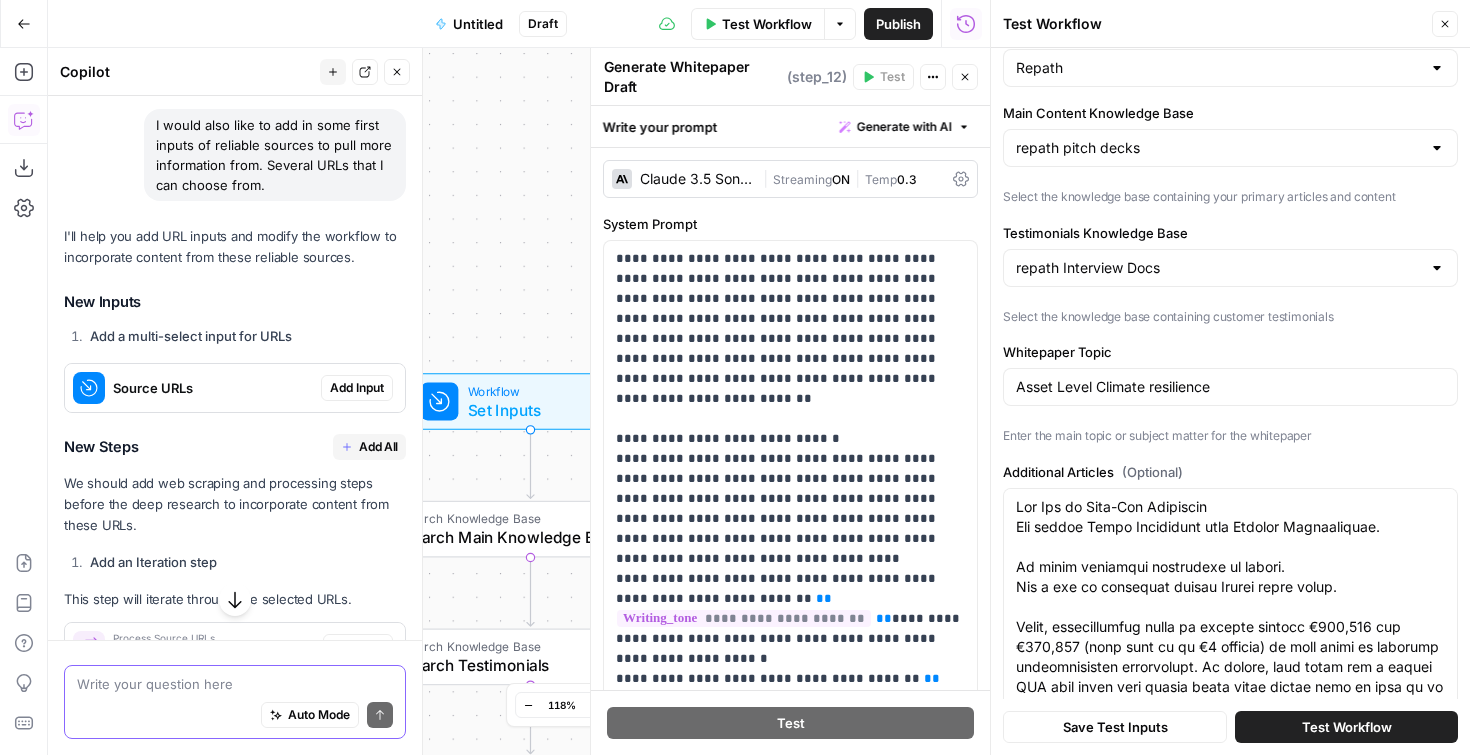 scroll, scrollTop: 2503, scrollLeft: 0, axis: vertical 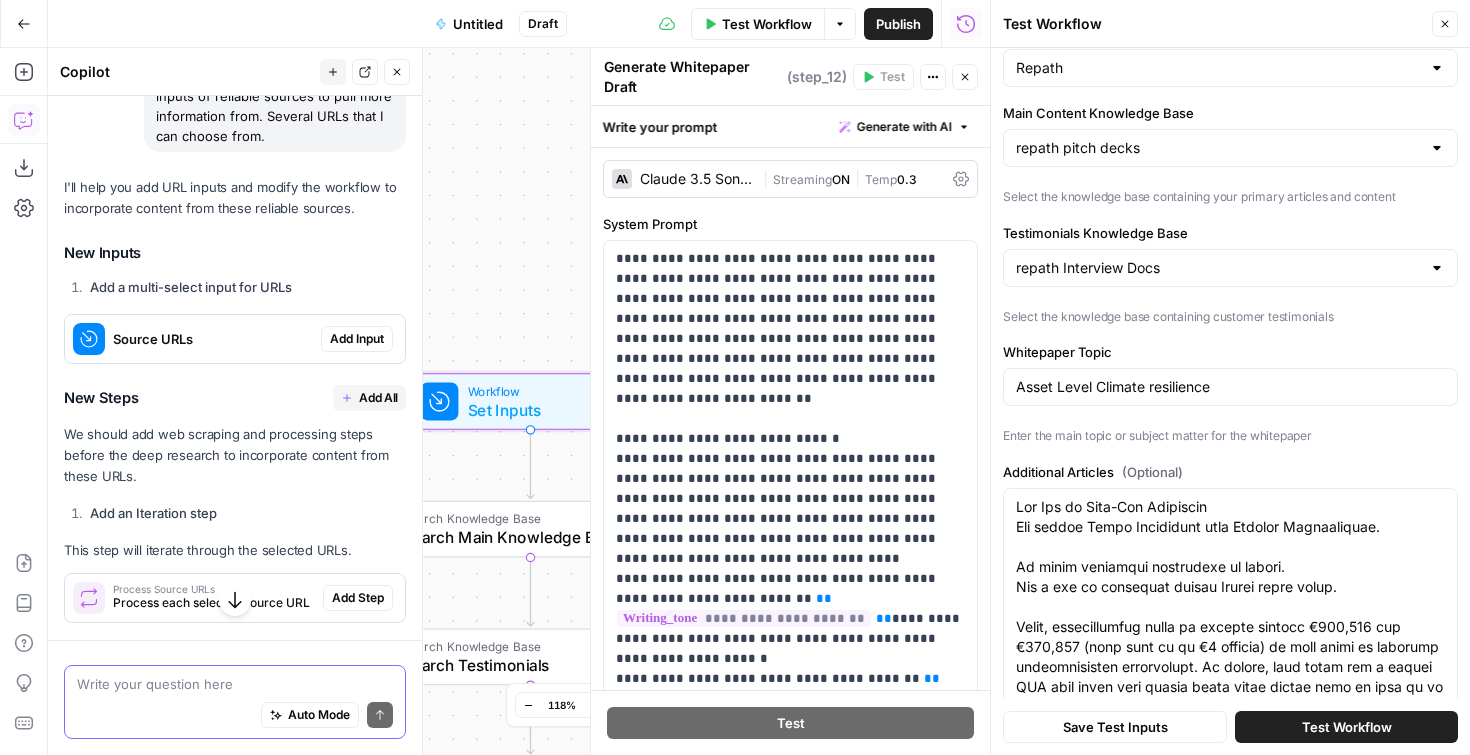 click on "Add Input" at bounding box center [357, 339] 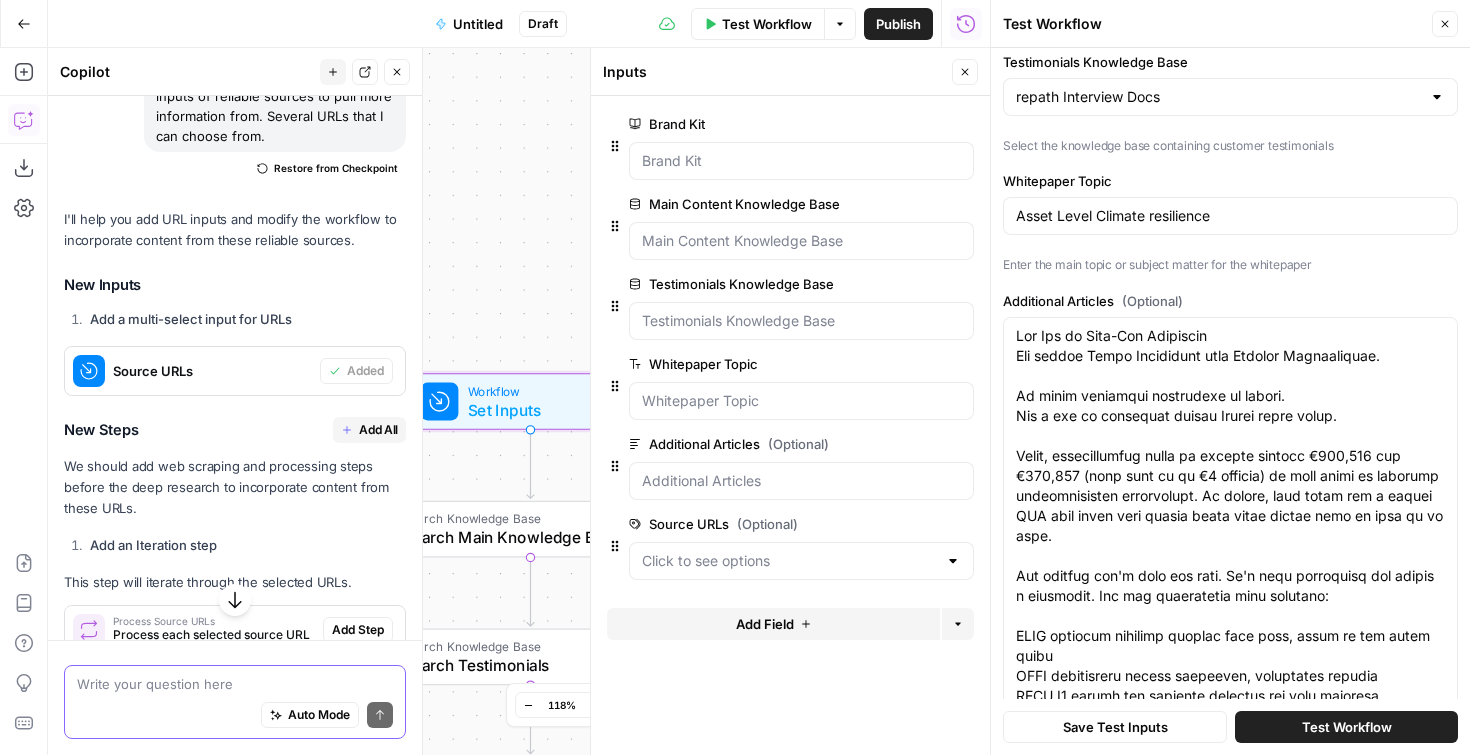 scroll, scrollTop: 414, scrollLeft: 0, axis: vertical 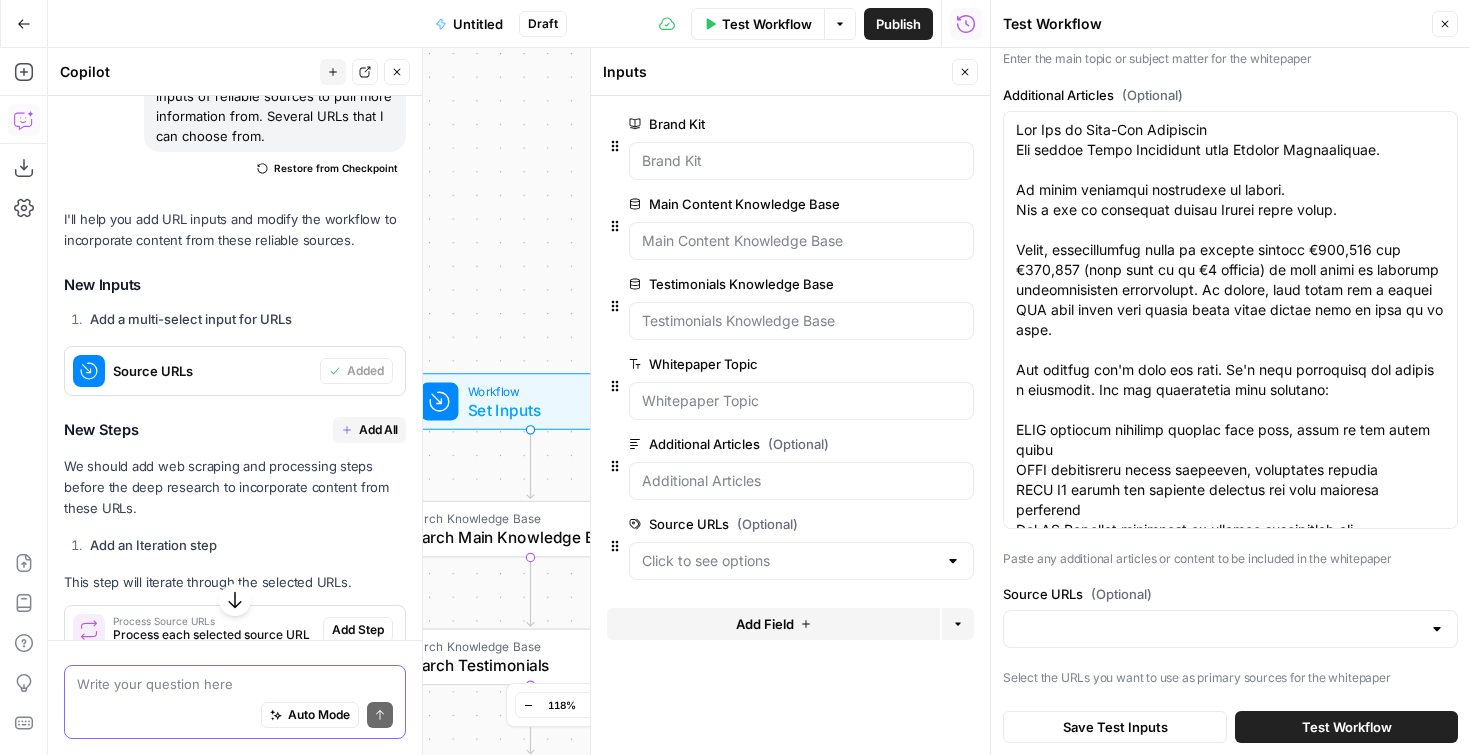 click on "Add All" at bounding box center [378, 430] 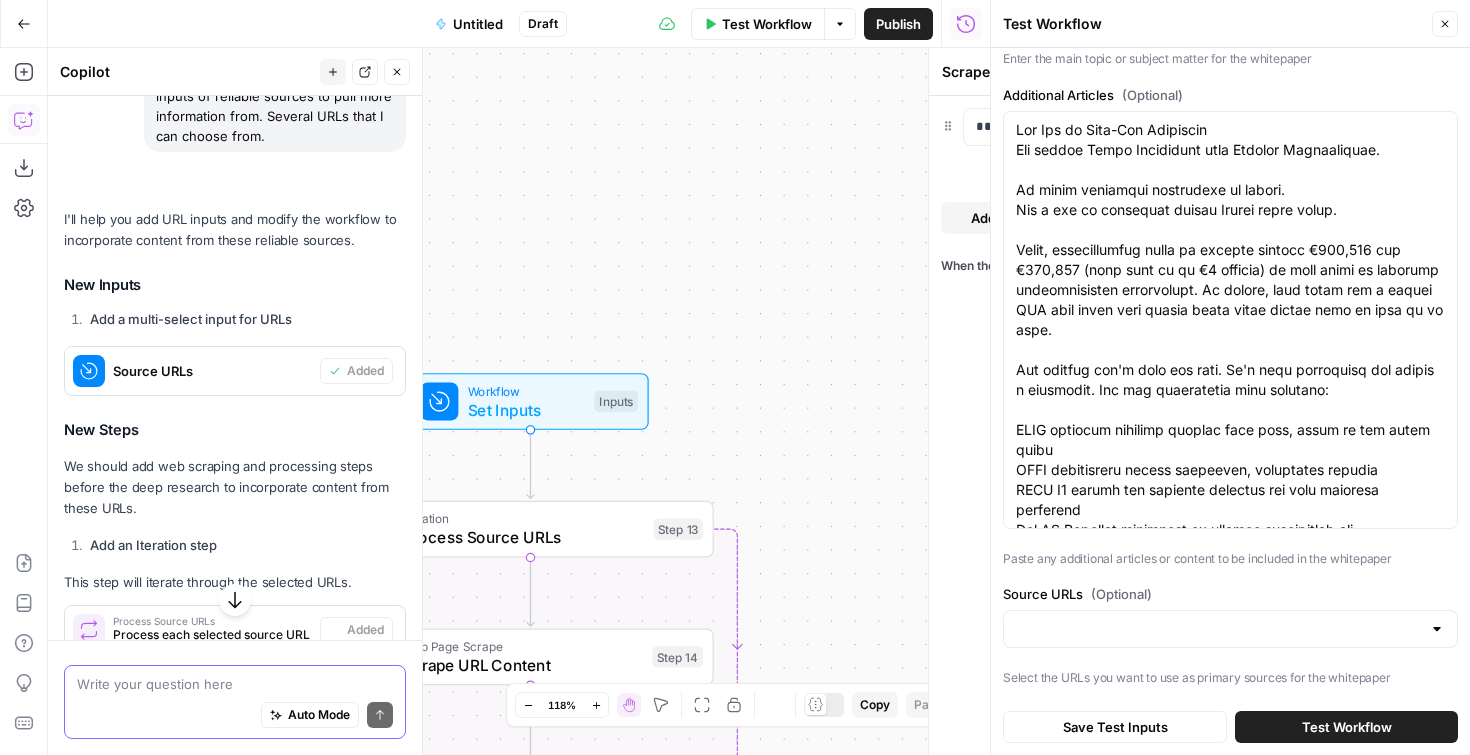 type on "Format Source Content" 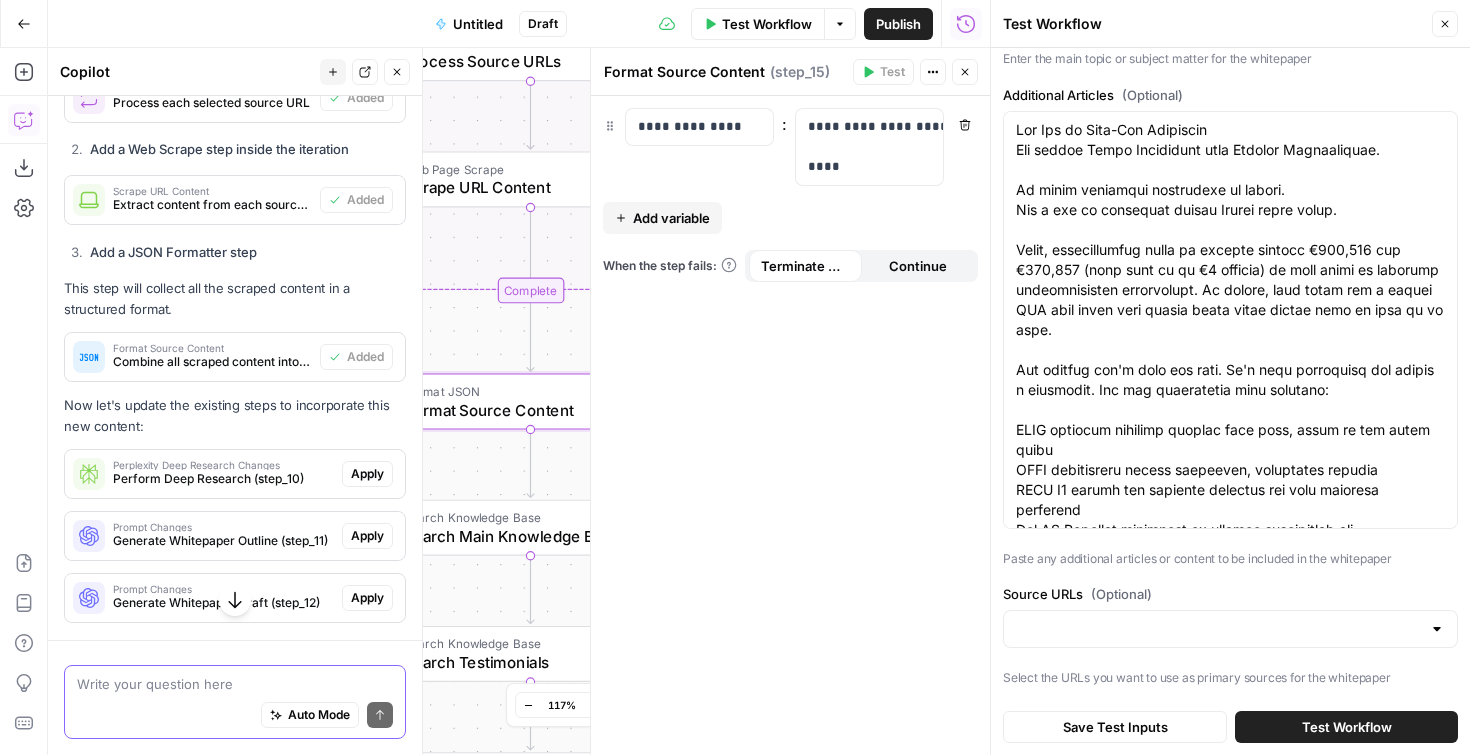 scroll, scrollTop: 3037, scrollLeft: 0, axis: vertical 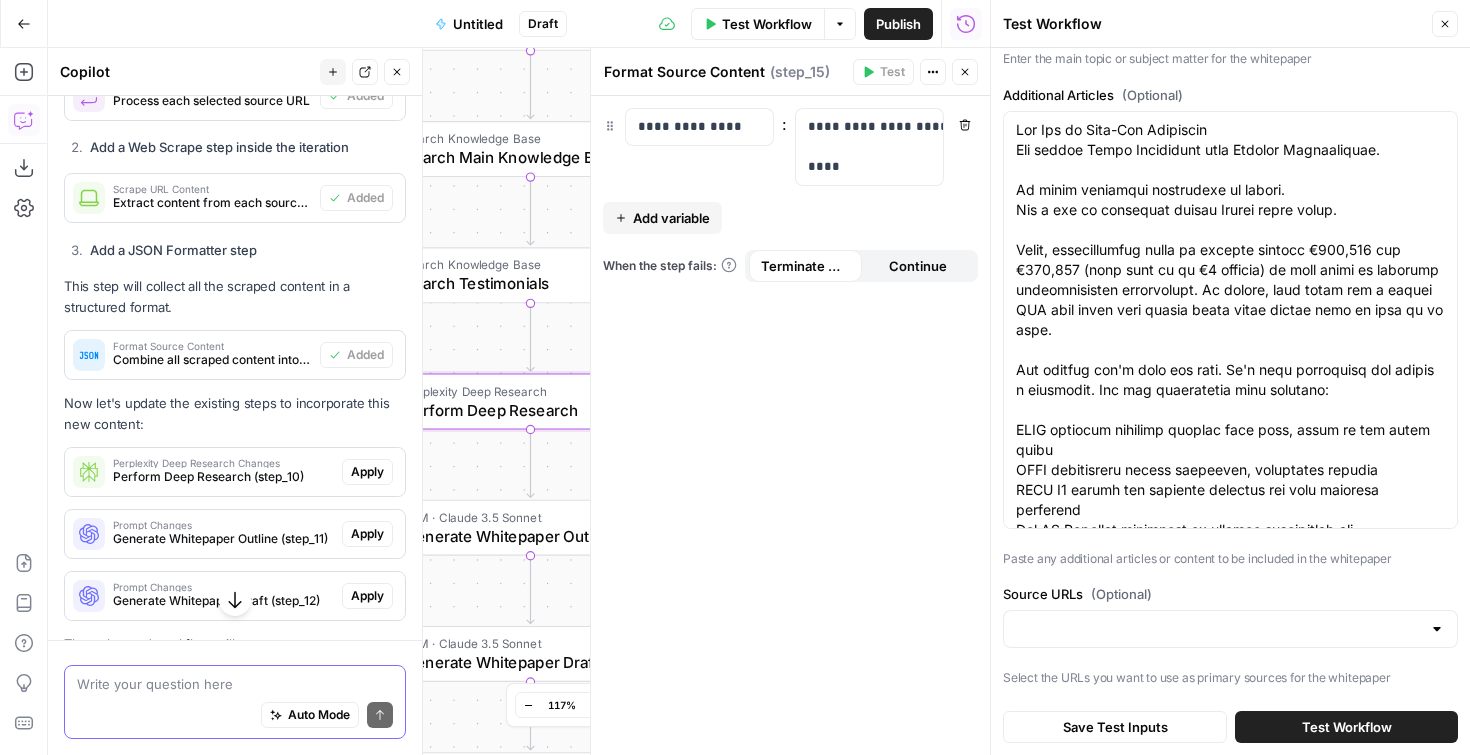 click on "Apply" at bounding box center (367, 472) 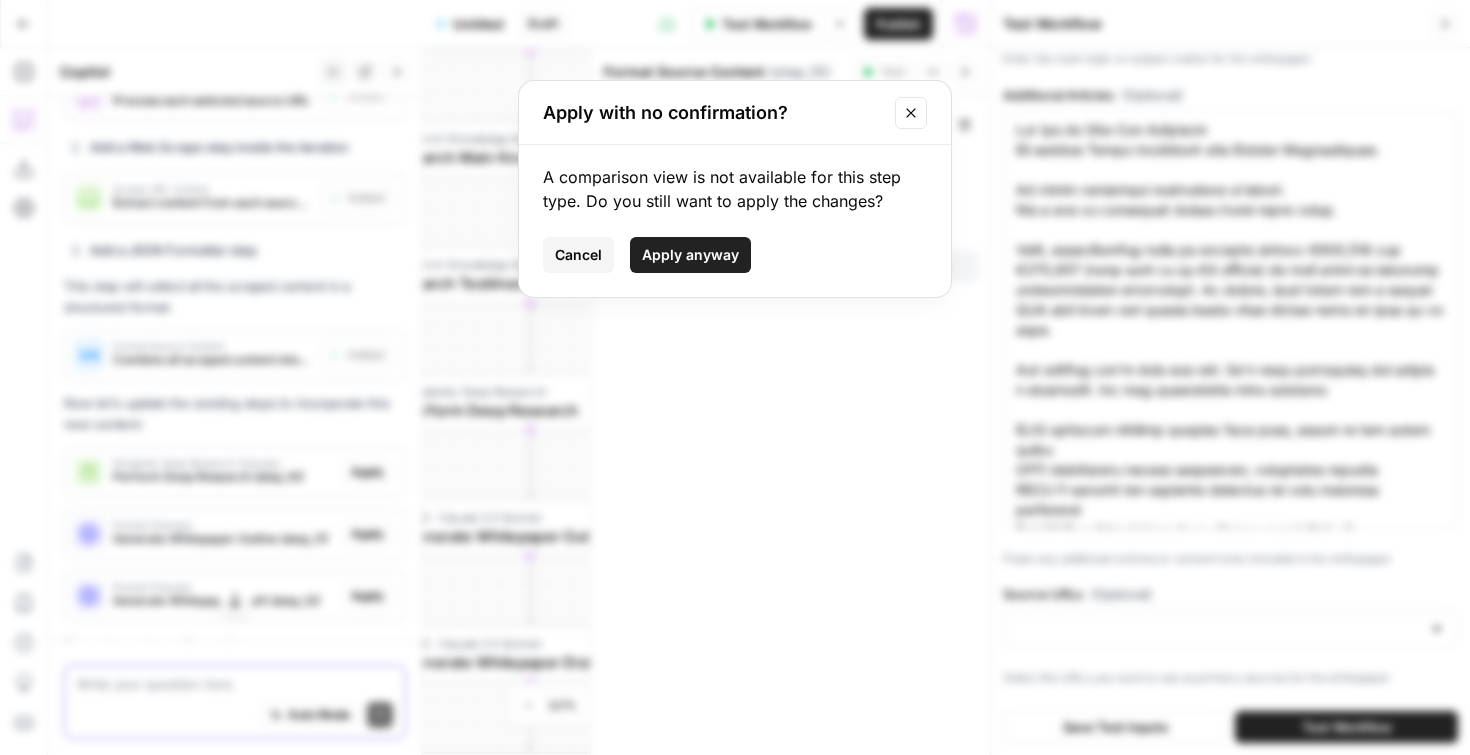 click on "Apply anyway" at bounding box center (690, 255) 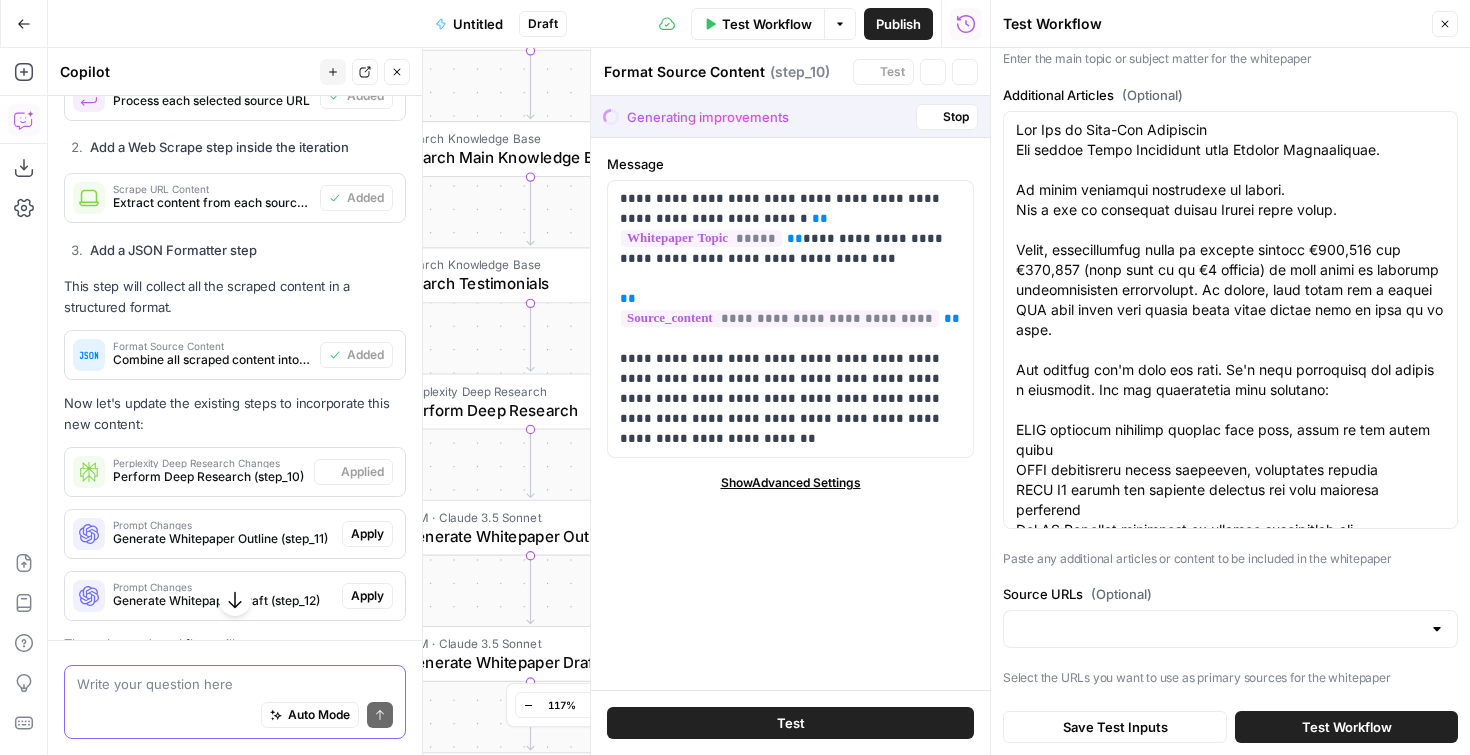 type 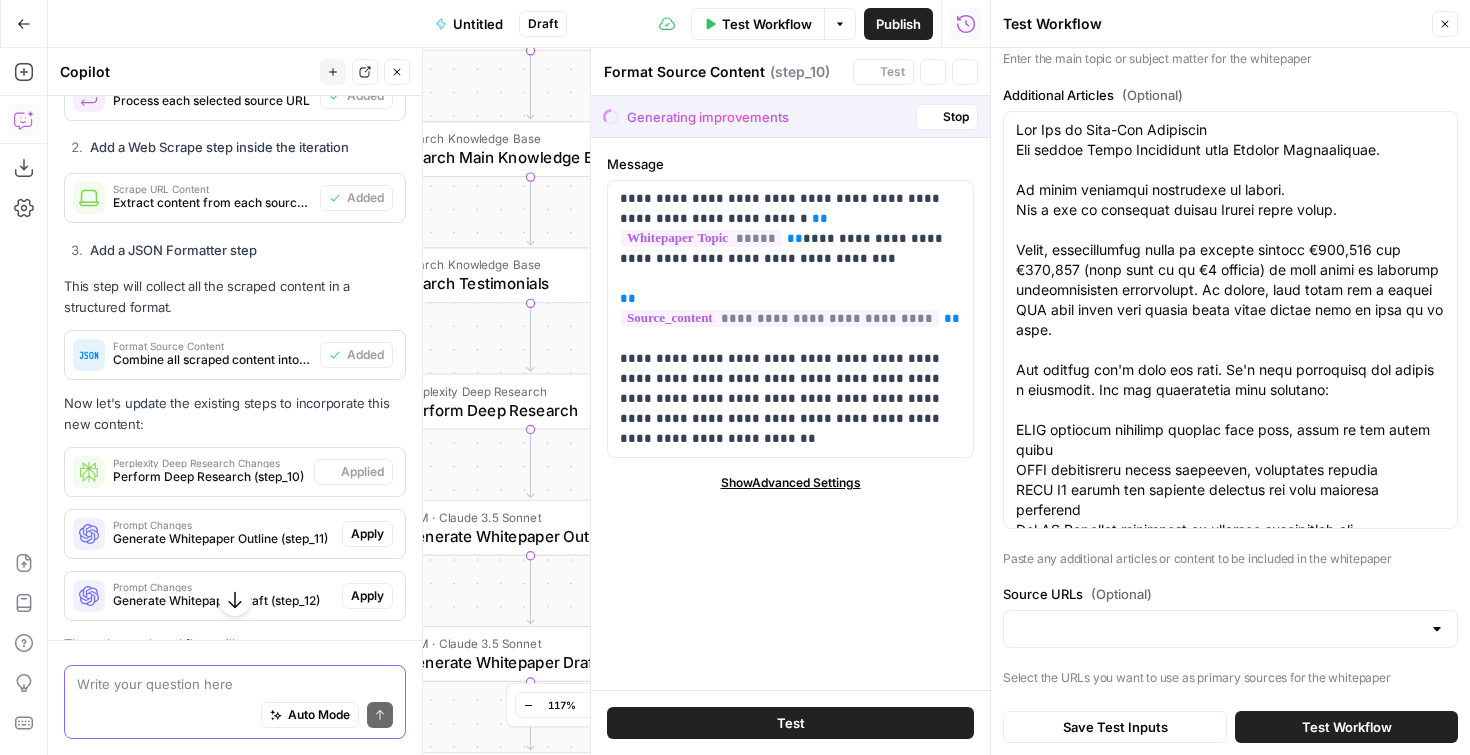 type 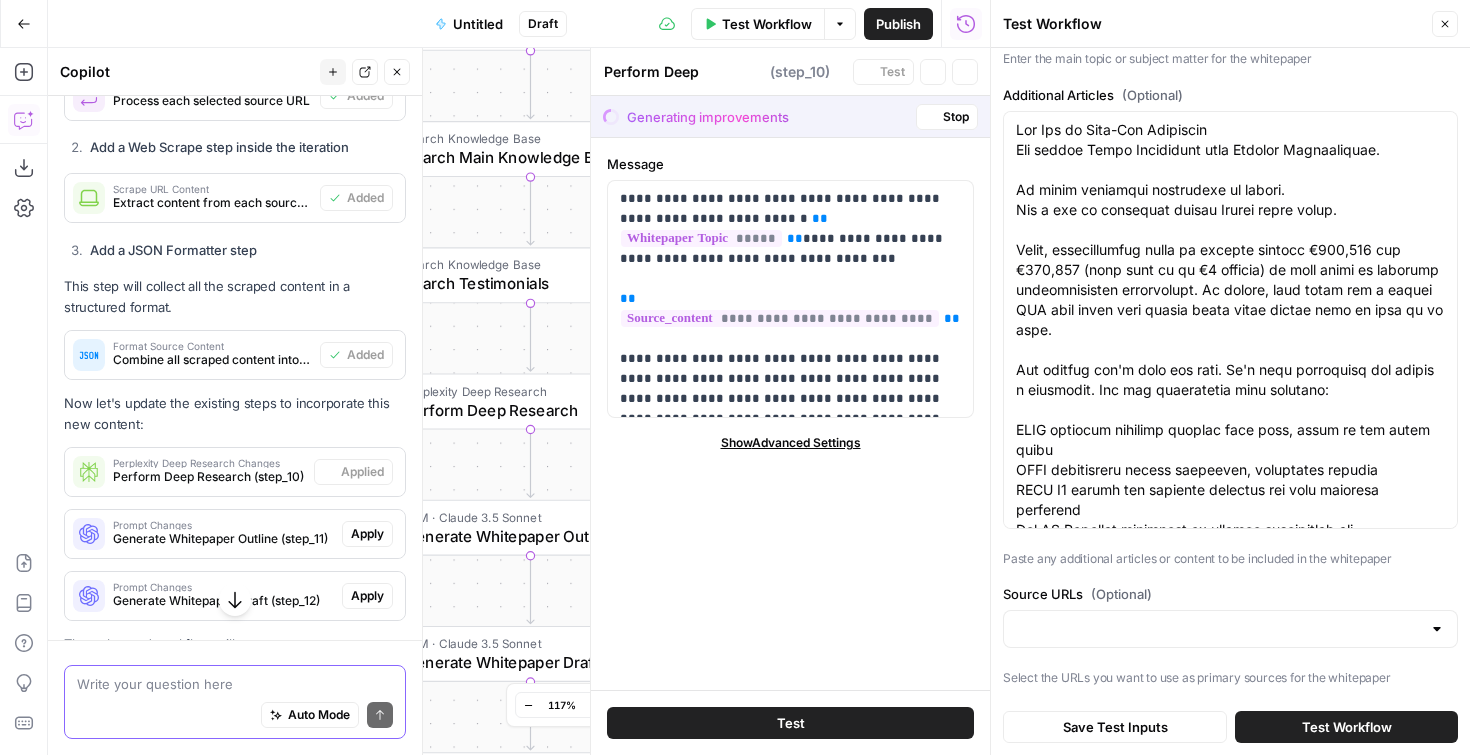 scroll, scrollTop: 74, scrollLeft: 0, axis: vertical 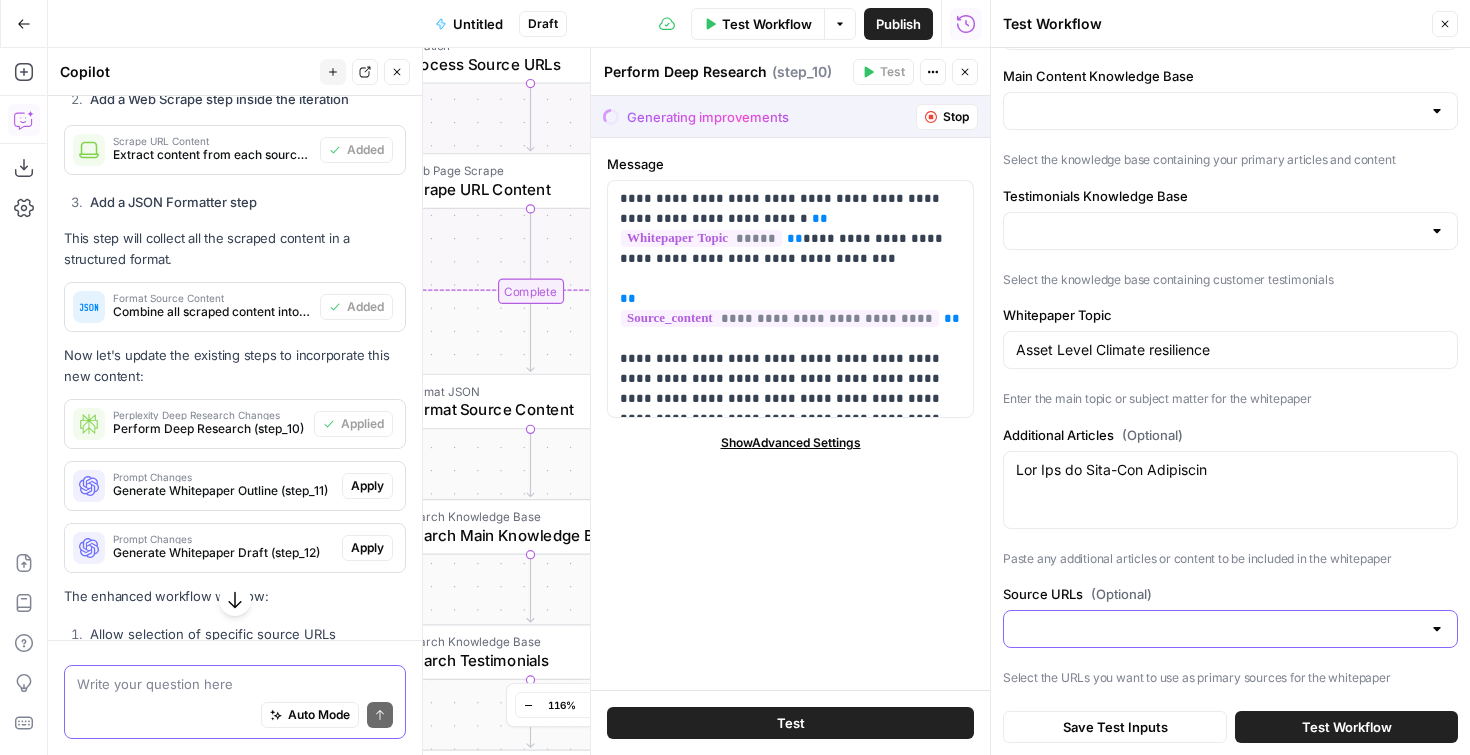 click on "Source URLs   (Optional)" at bounding box center (1218, 629) 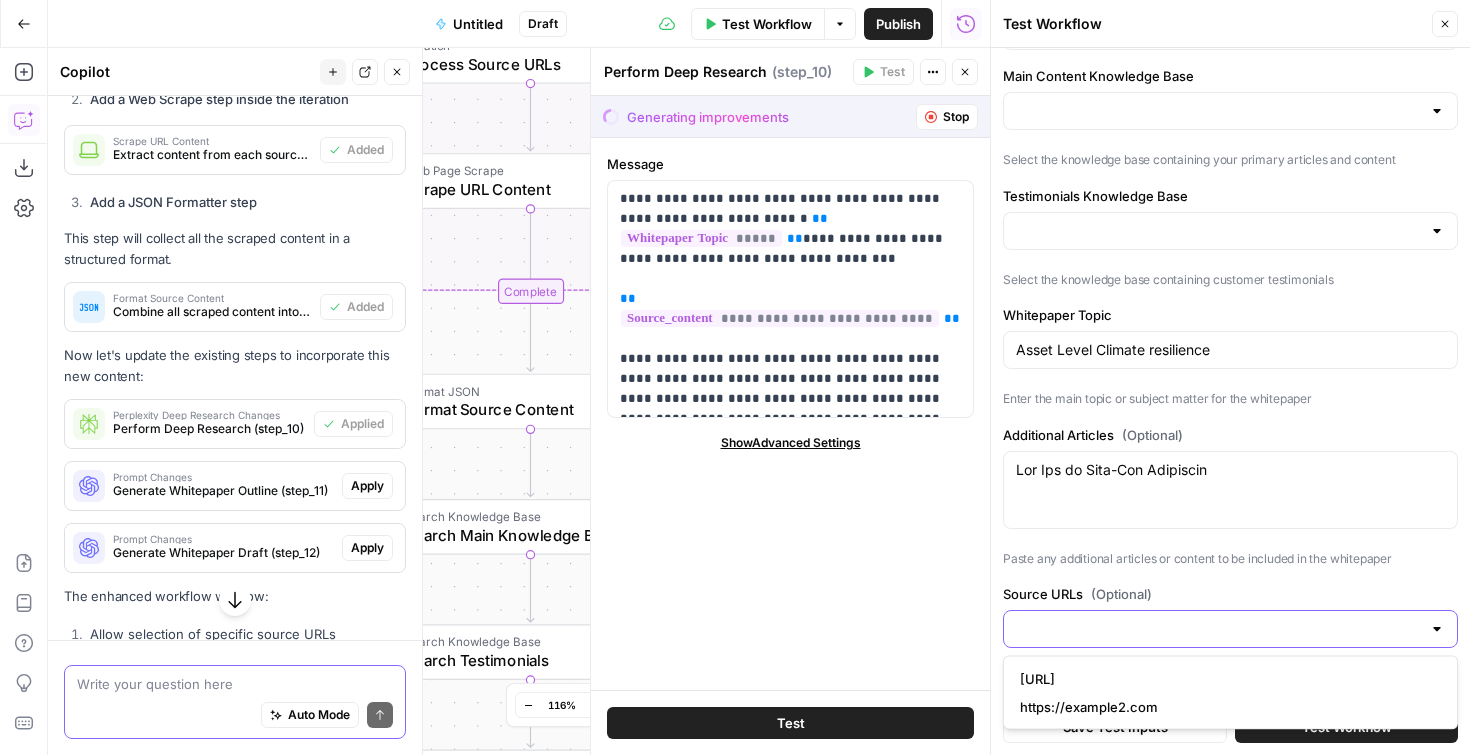 click on "Source URLs   (Optional)" at bounding box center [1218, 629] 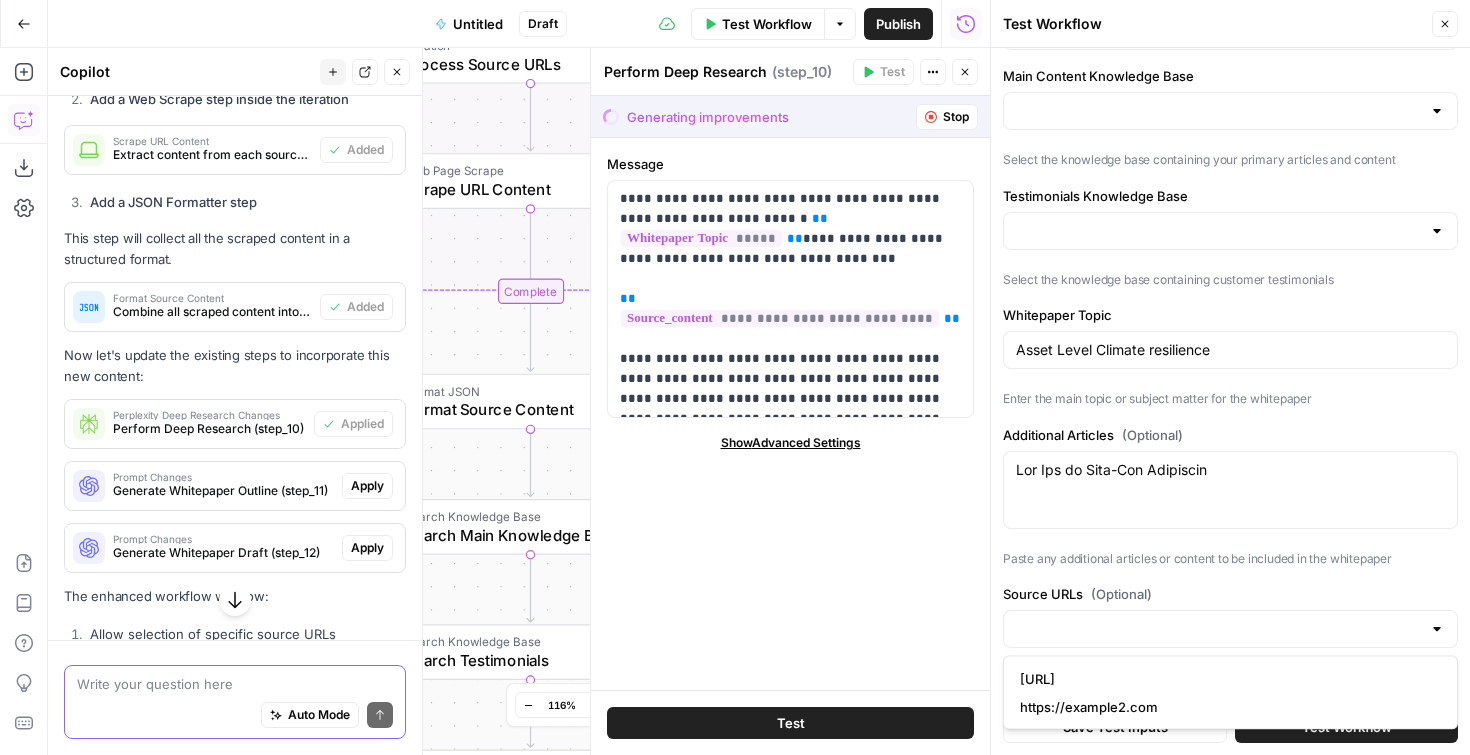 click at bounding box center [1230, 629] 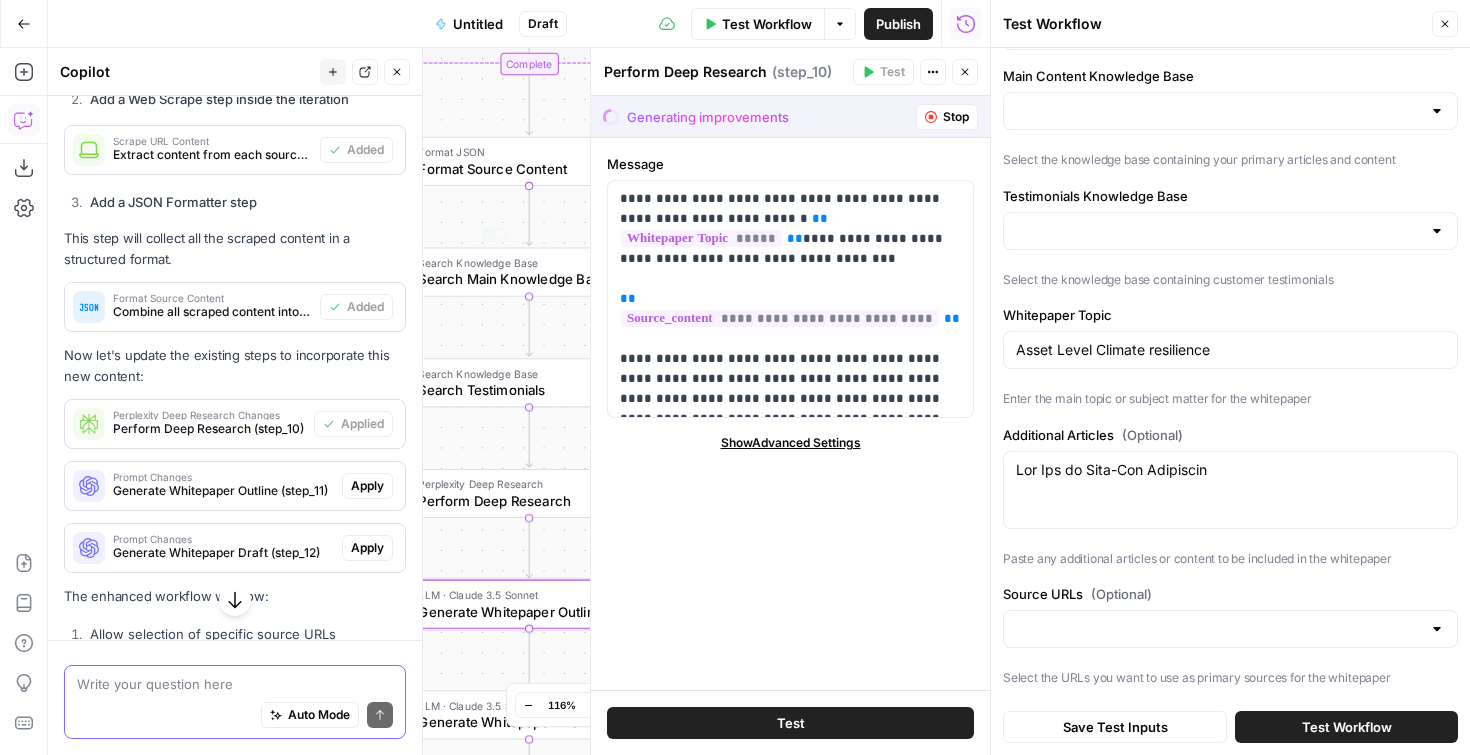 click on "Apply" at bounding box center (367, 486) 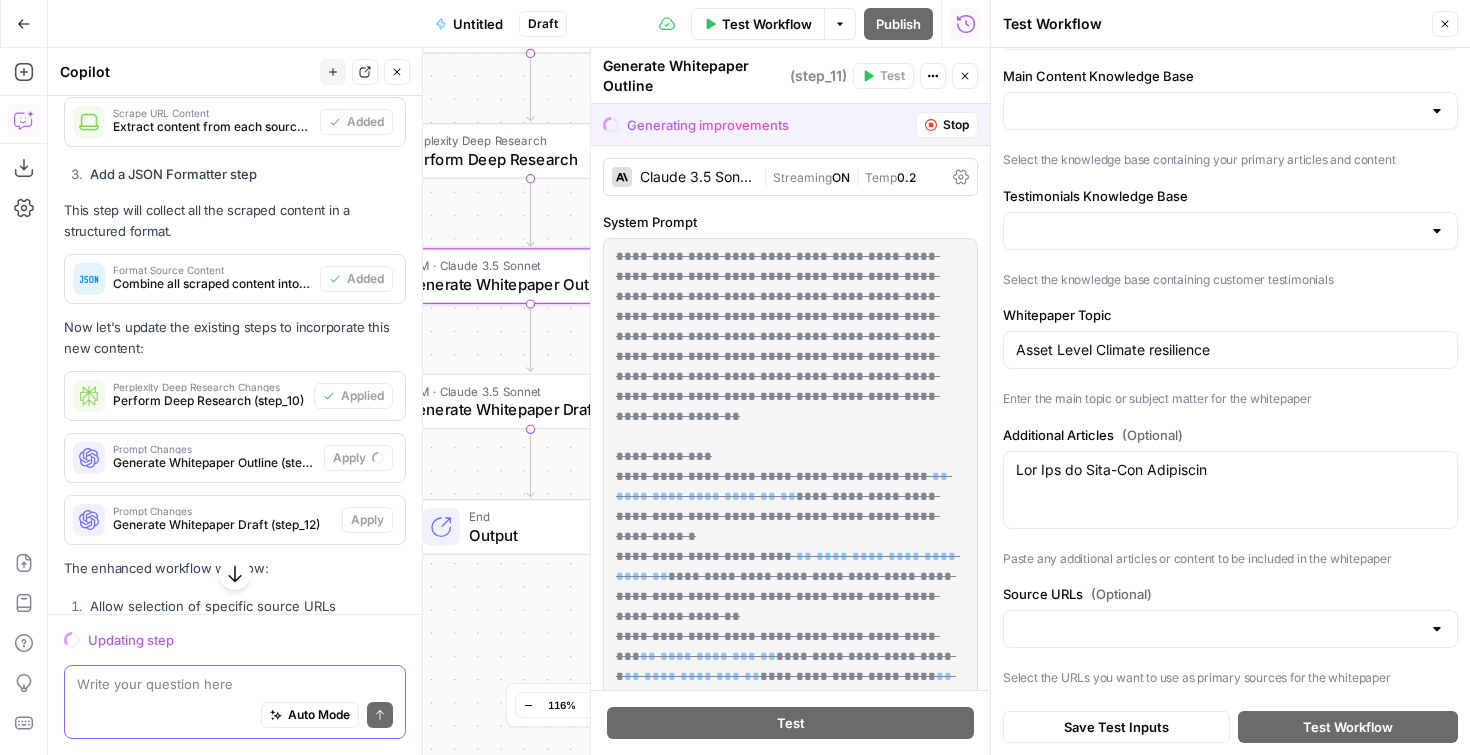 scroll, scrollTop: 3046, scrollLeft: 0, axis: vertical 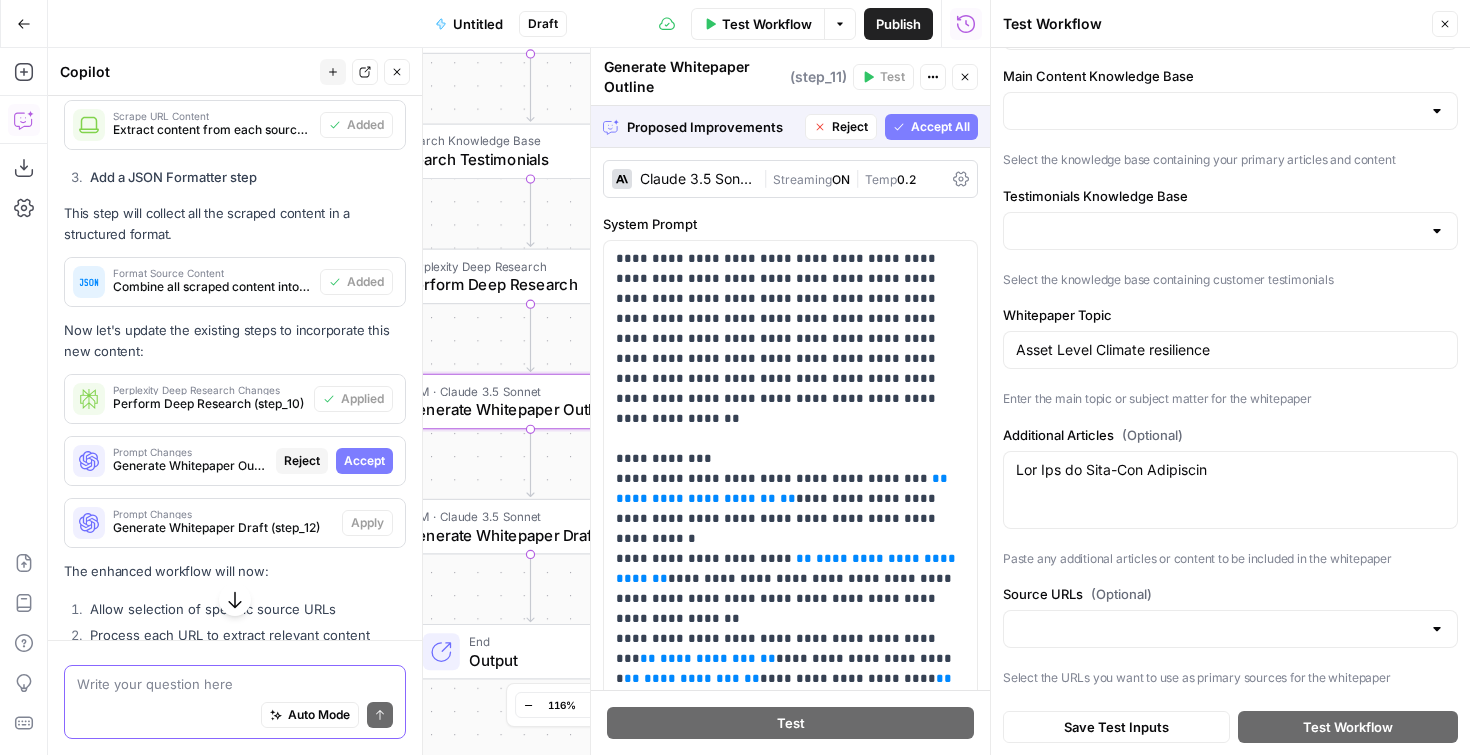 click on "Accept" at bounding box center (364, 461) 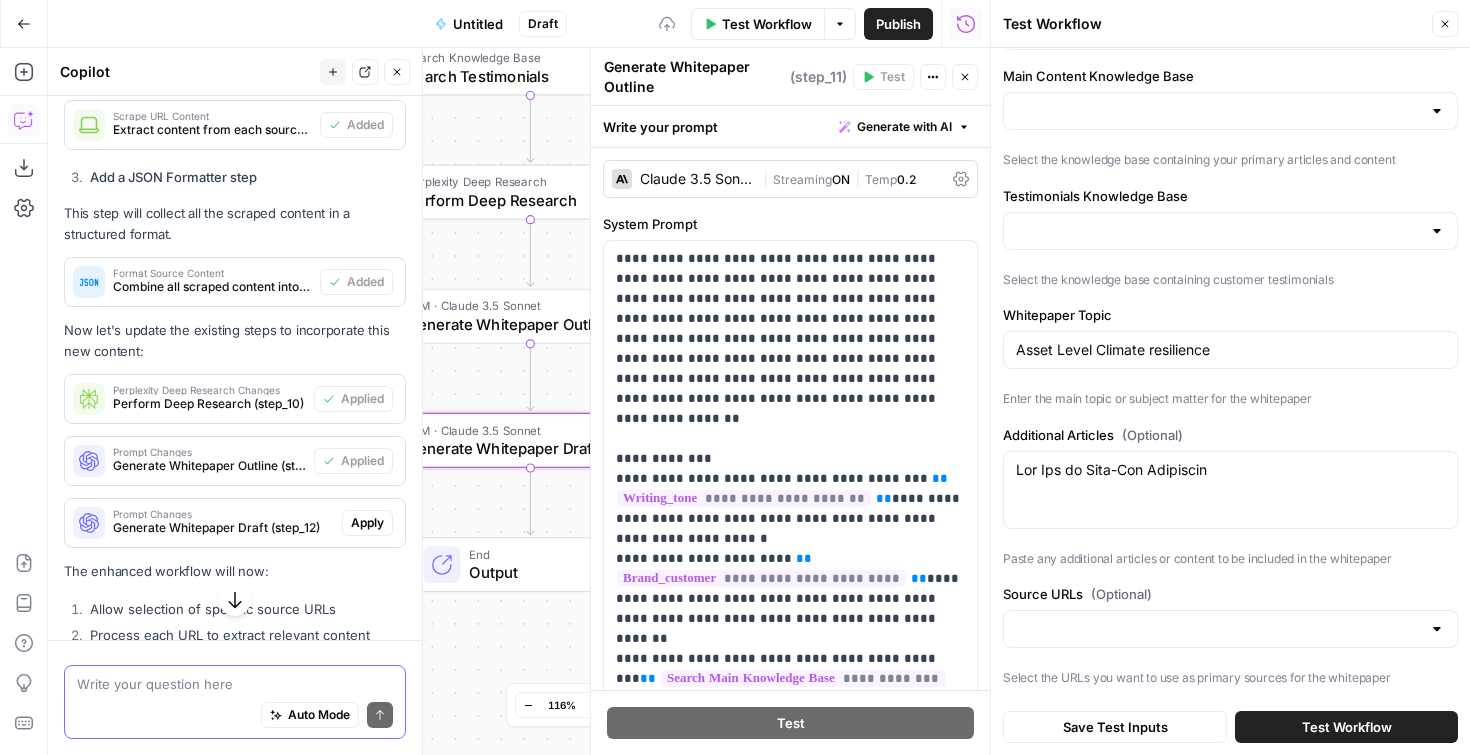 click on "Apply" at bounding box center [367, 523] 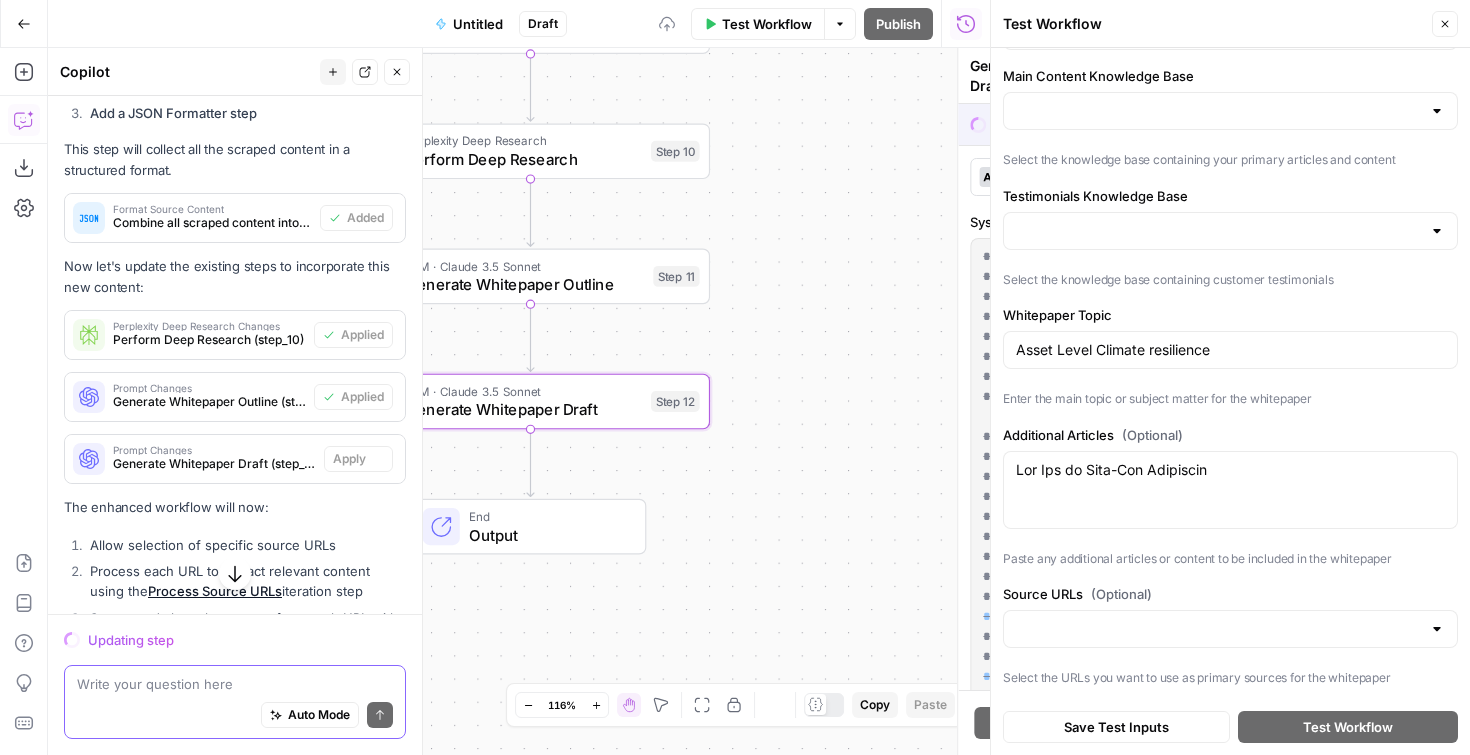 scroll, scrollTop: 3046, scrollLeft: 0, axis: vertical 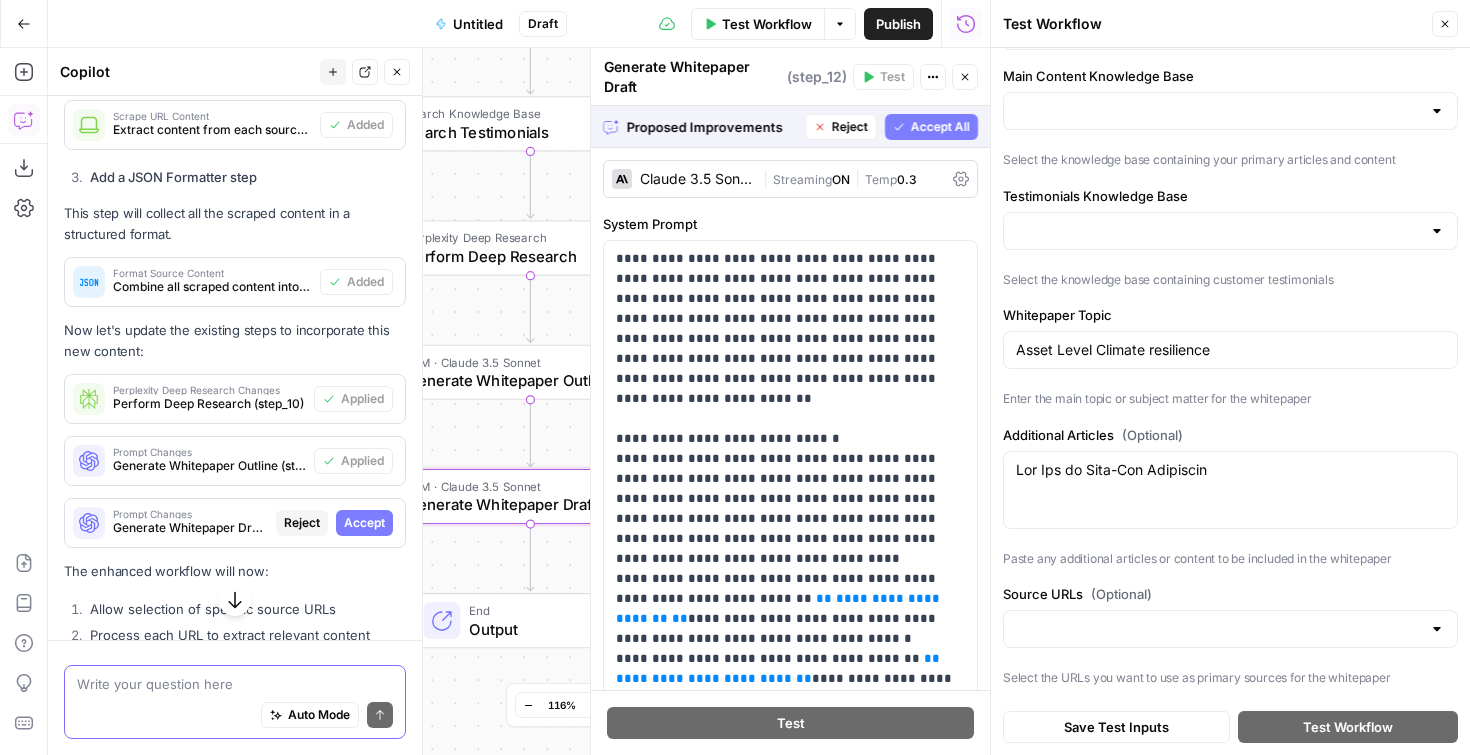 click on "Accept" at bounding box center [364, 523] 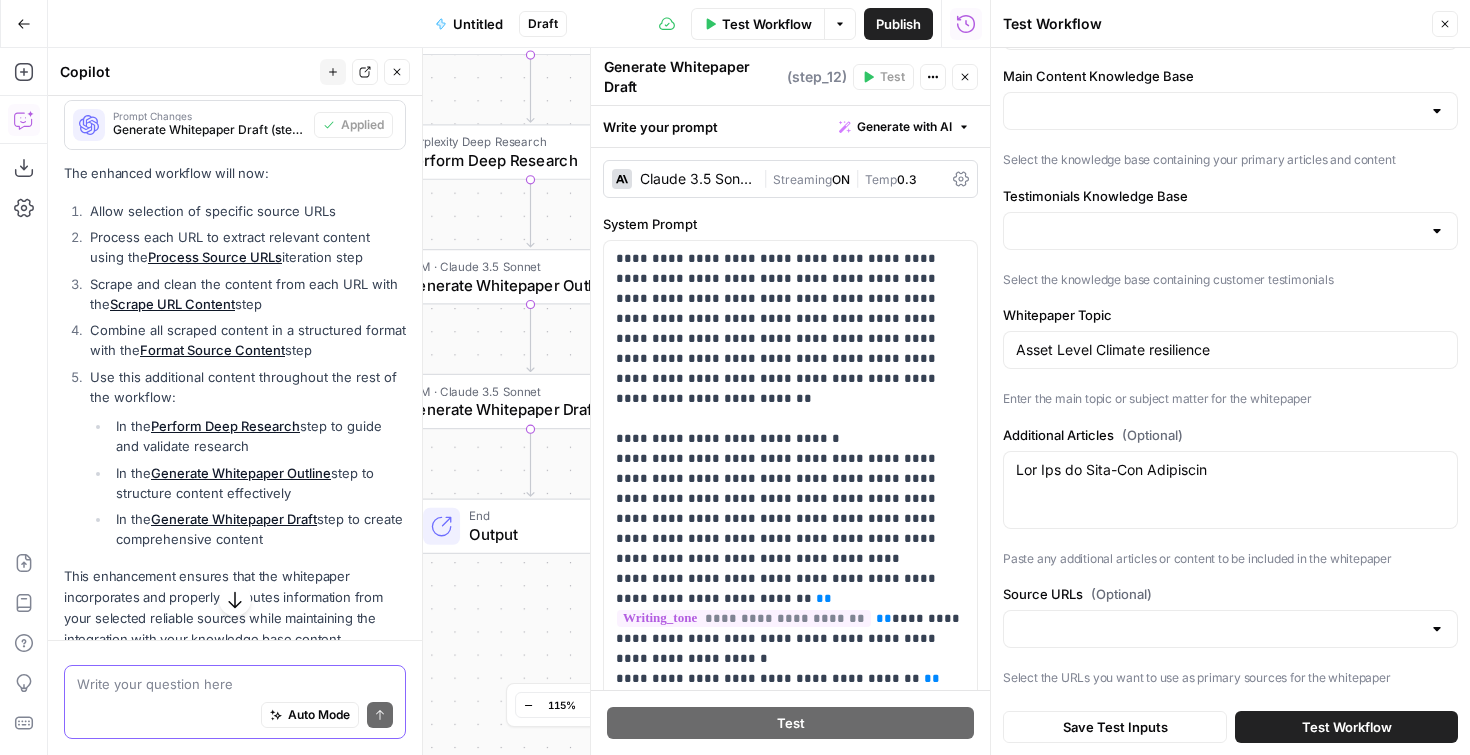 scroll, scrollTop: 3567, scrollLeft: 0, axis: vertical 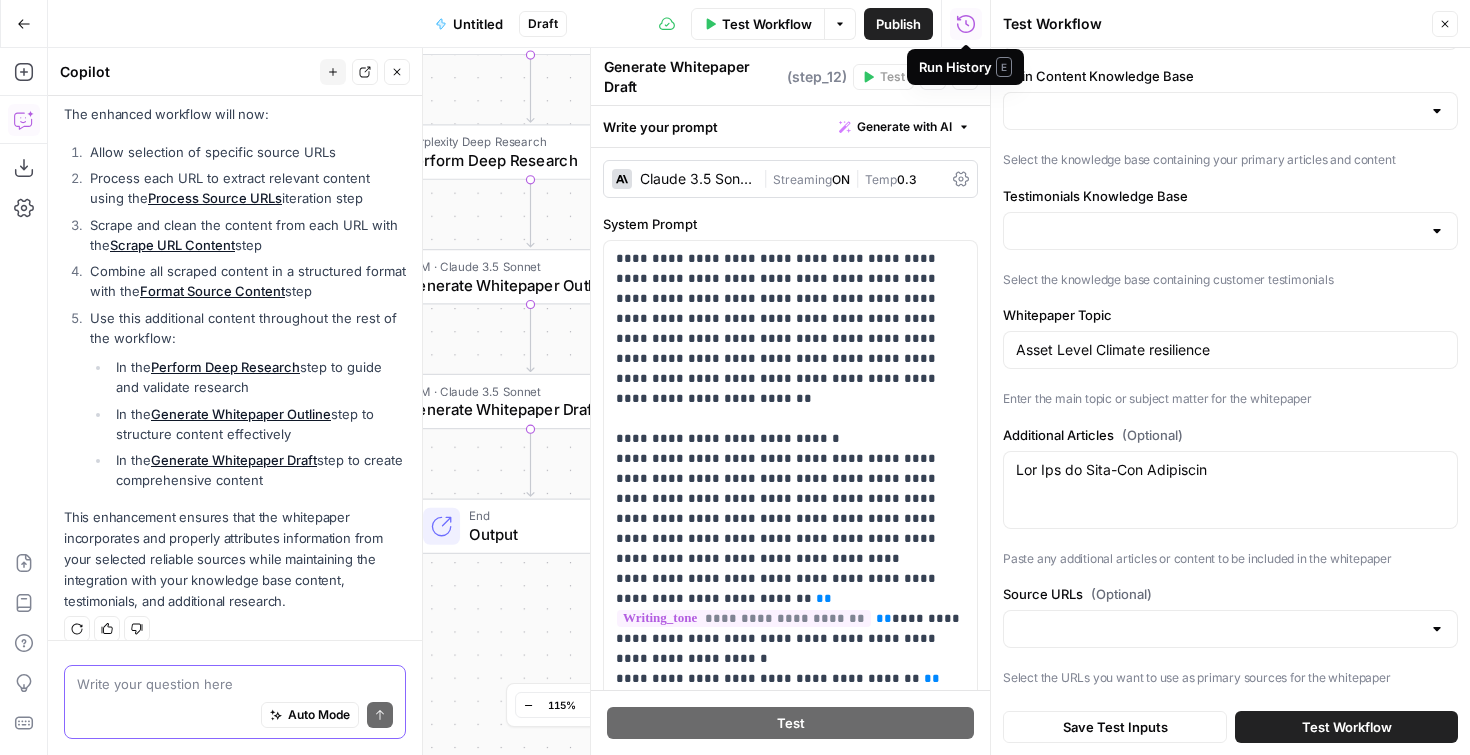 click on "Test Workflow" at bounding box center [767, 24] 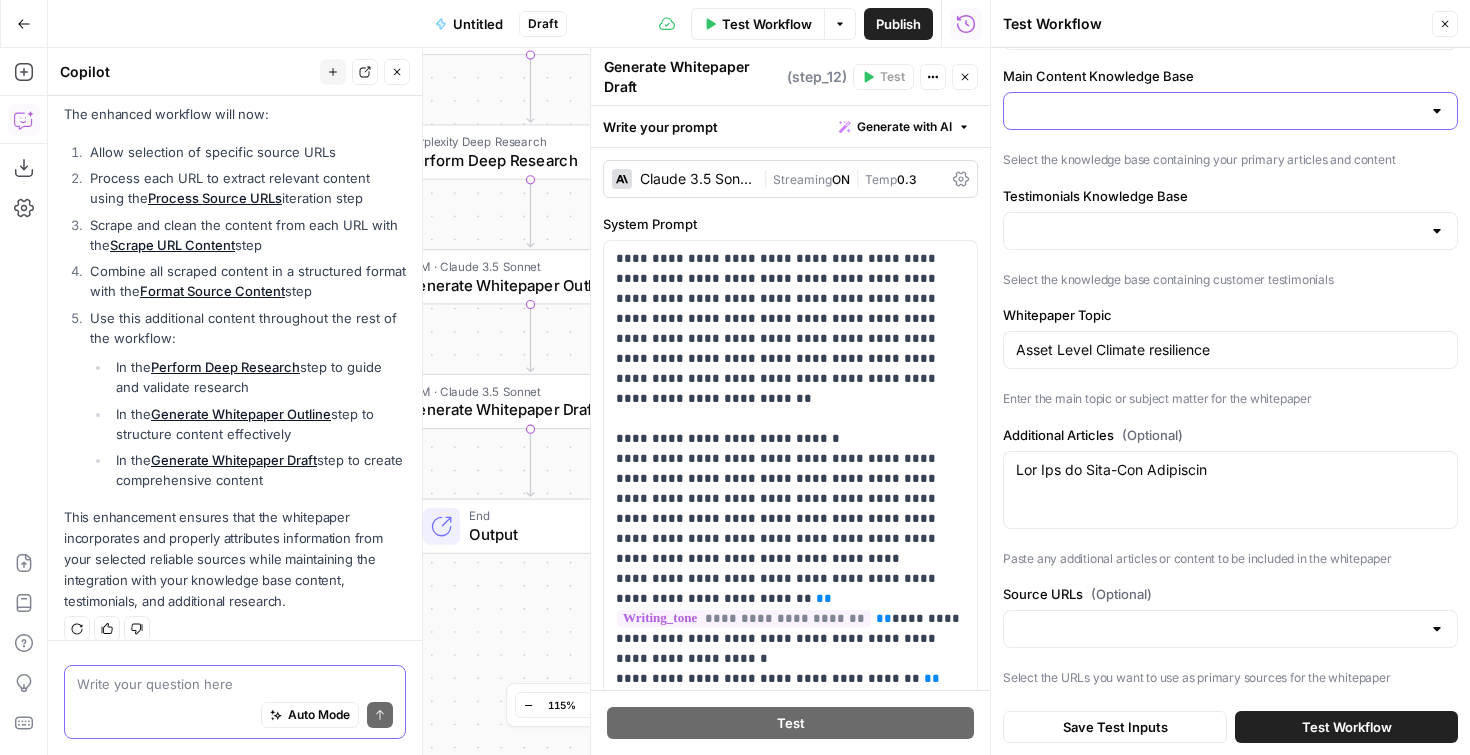 click on "Main Content Knowledge Base" at bounding box center (1218, 111) 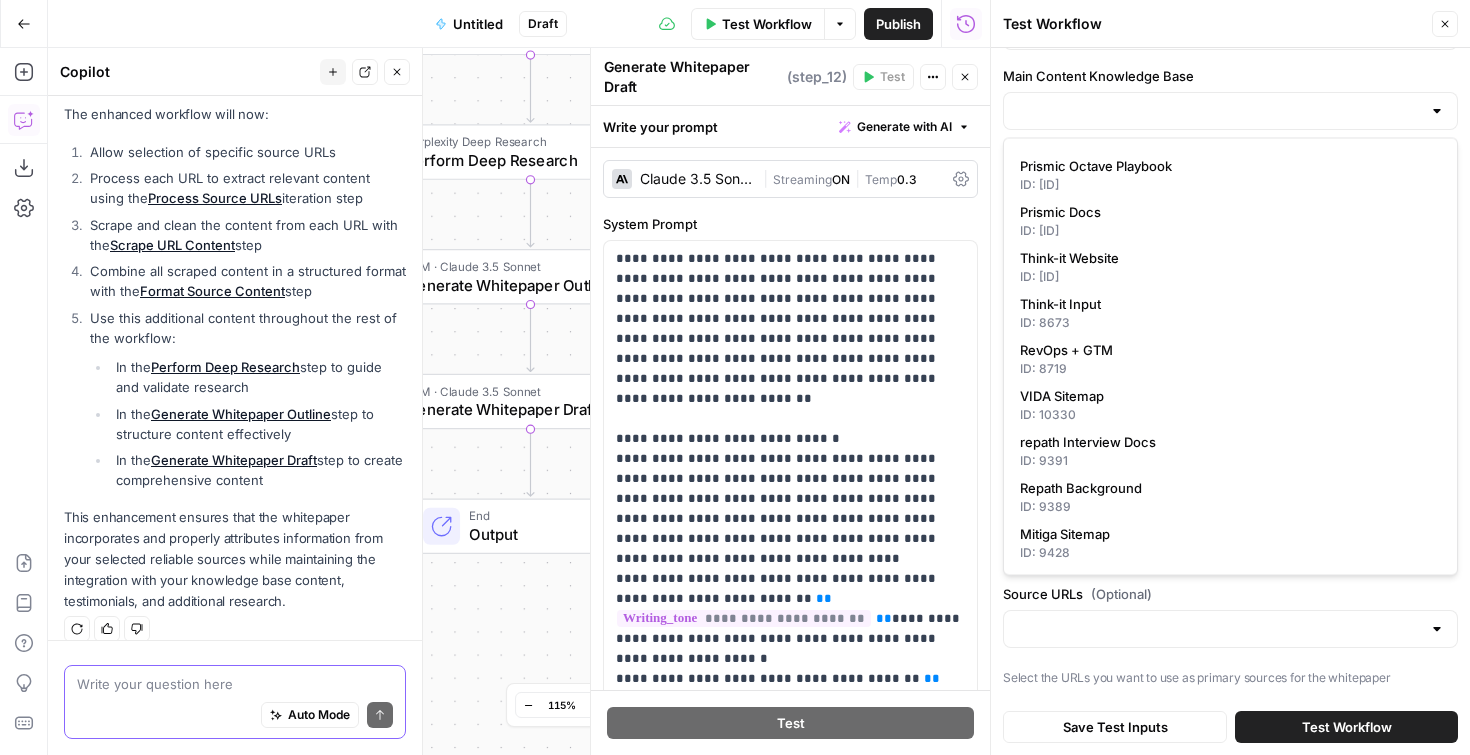 scroll, scrollTop: 1696, scrollLeft: 0, axis: vertical 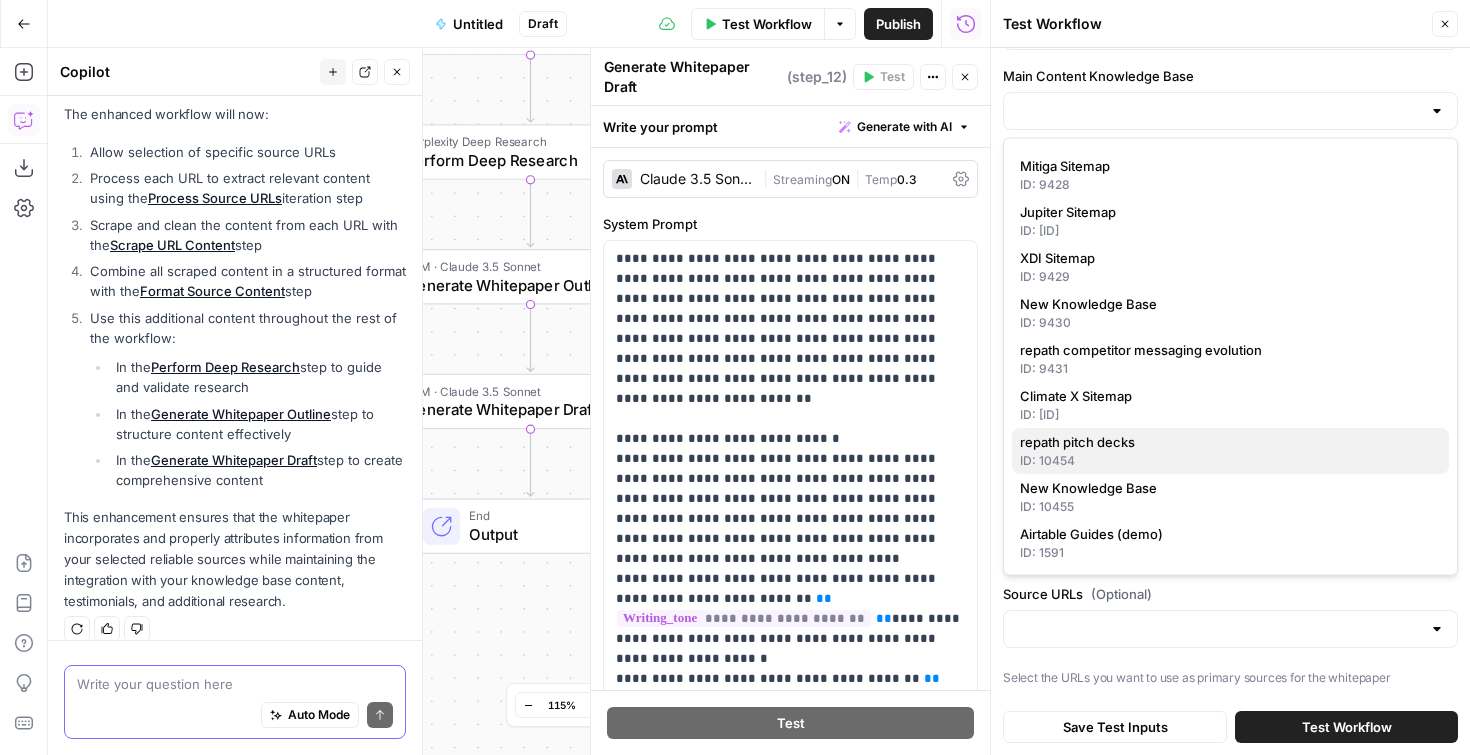 click on "repath pitch decks" at bounding box center (1226, 443) 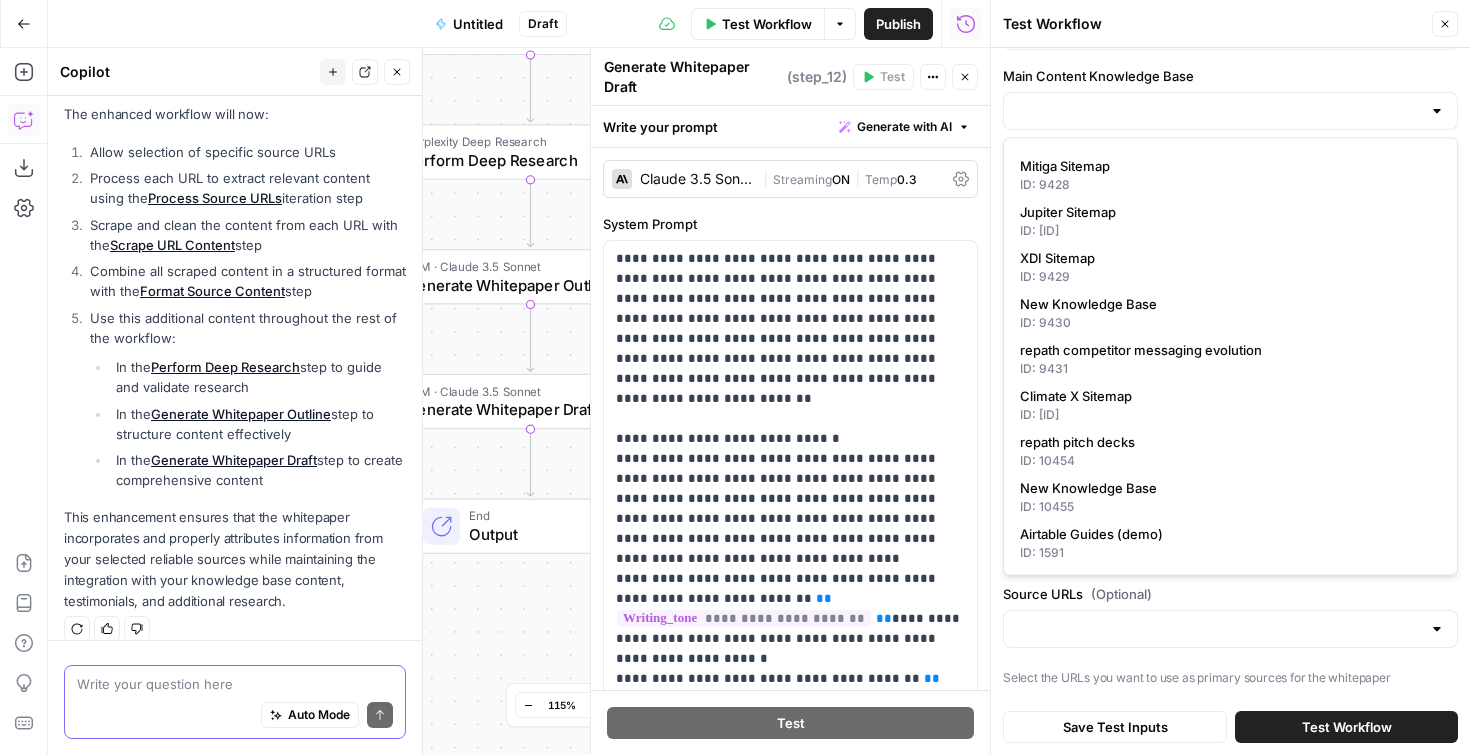 type on "repath pitch decks" 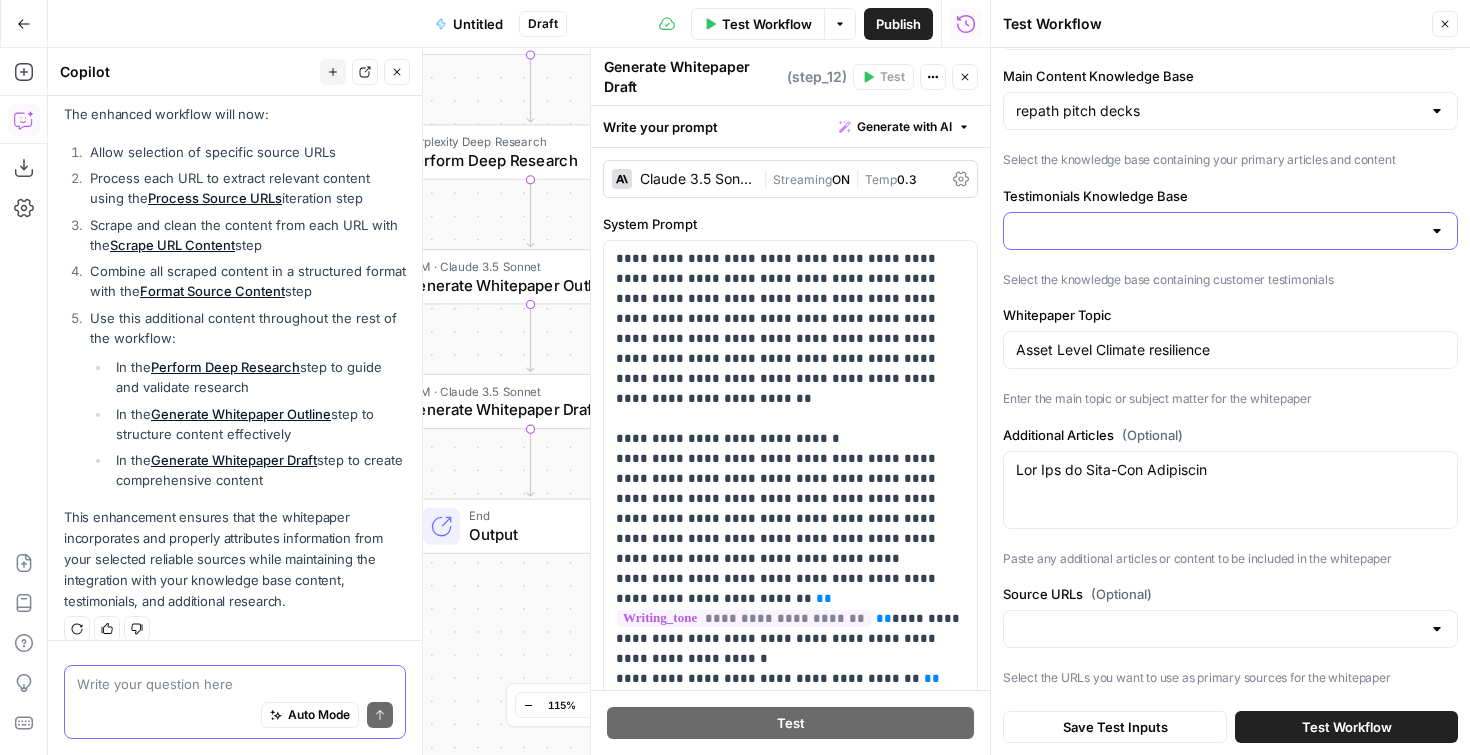 click on "Testimonials Knowledge Base" at bounding box center [1218, 231] 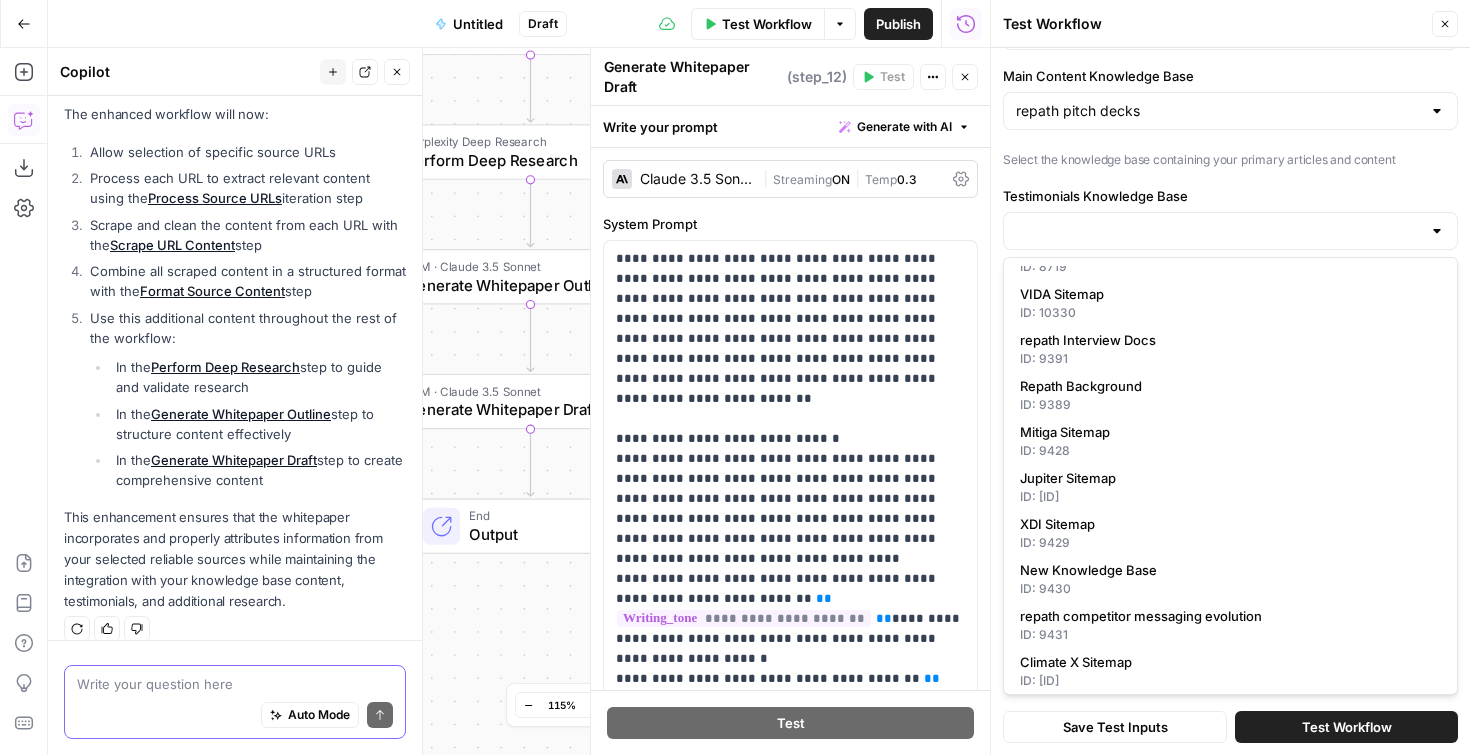 scroll, scrollTop: 1549, scrollLeft: 0, axis: vertical 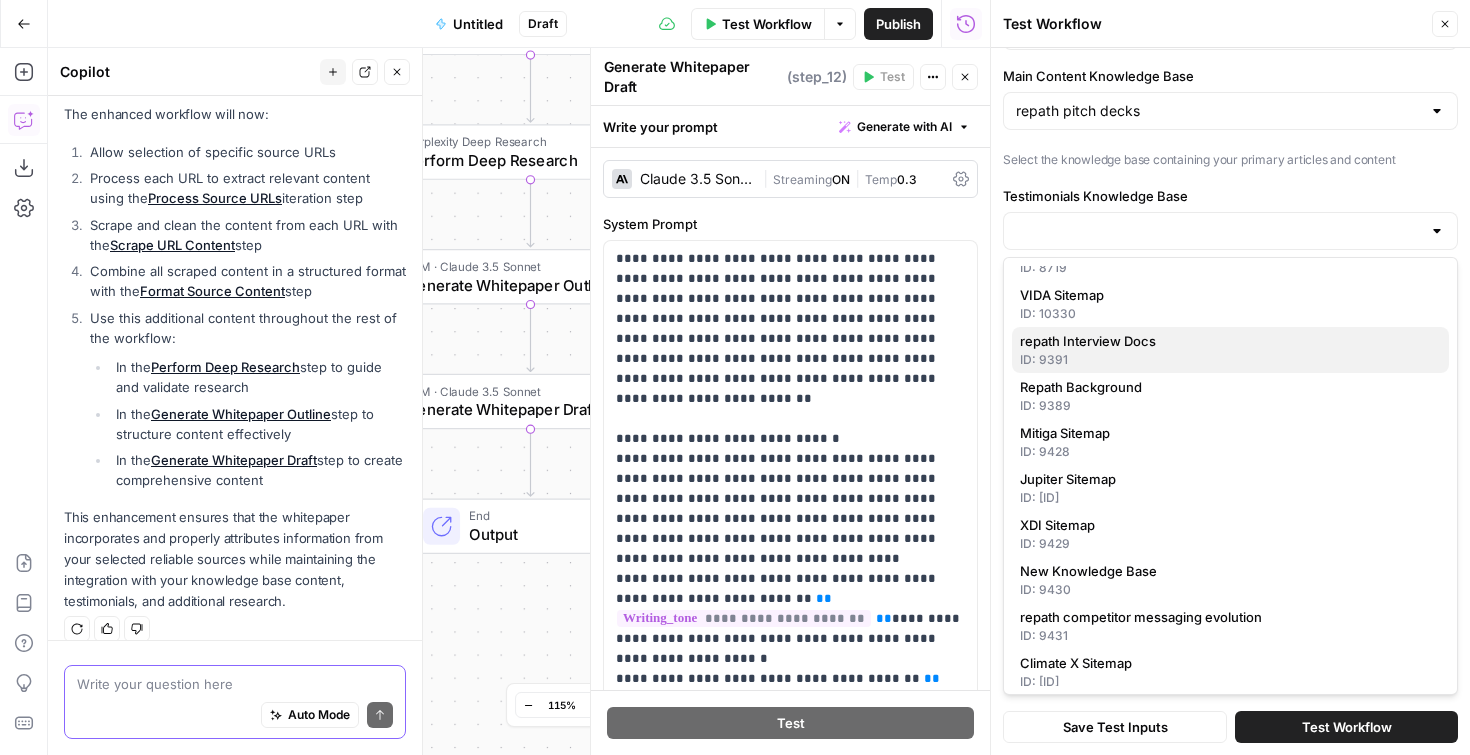 click on "repath Interview Docs" at bounding box center [1226, 341] 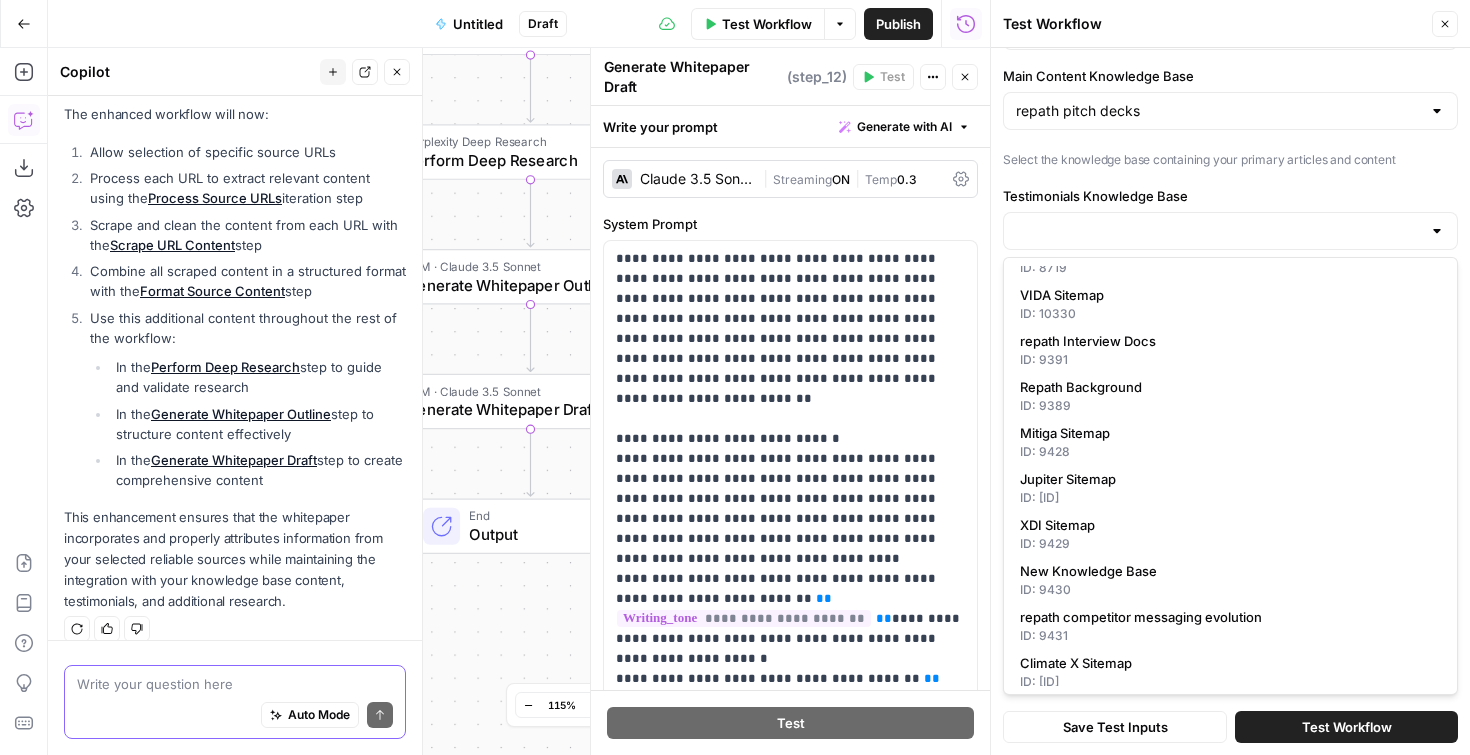 type on "repath Interview Docs" 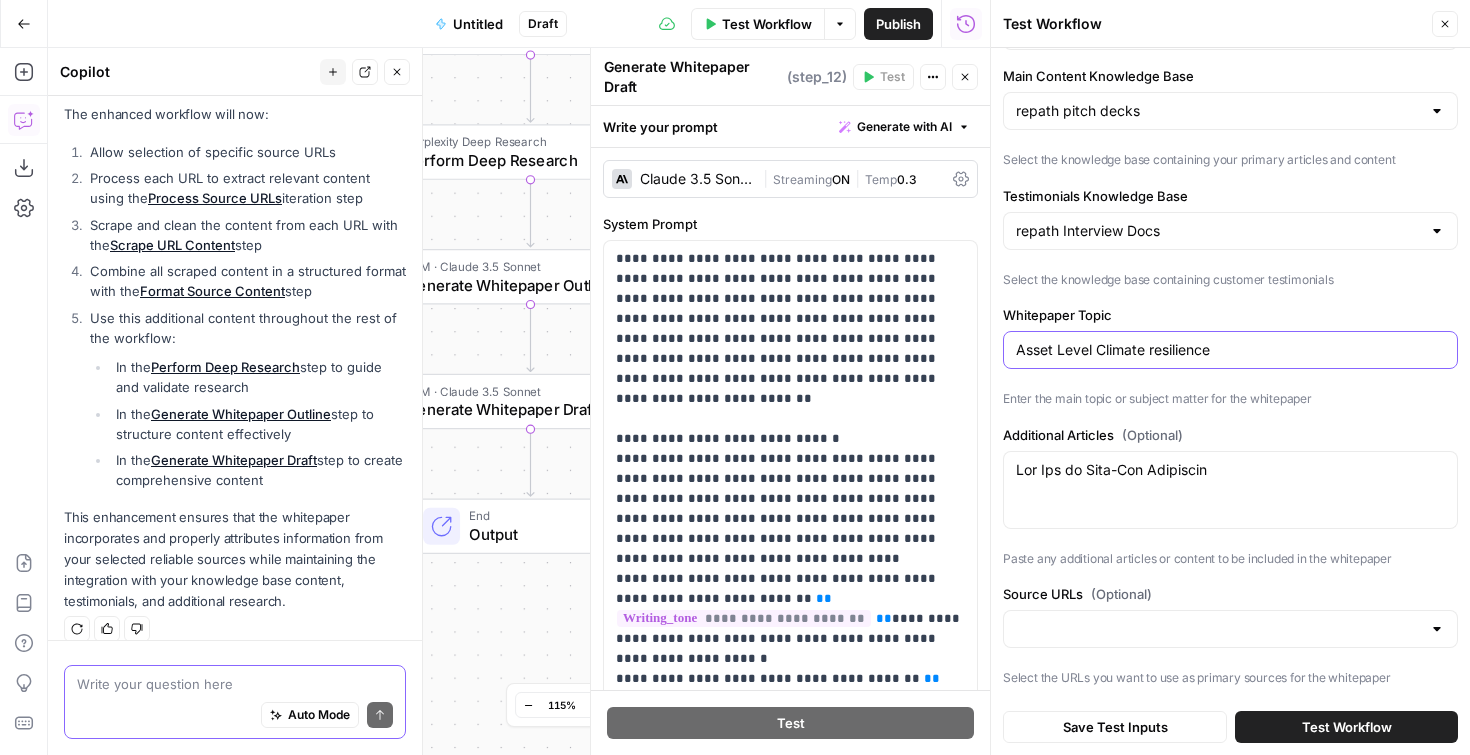 click on "Asset Level Climate resilience" at bounding box center [1230, 350] 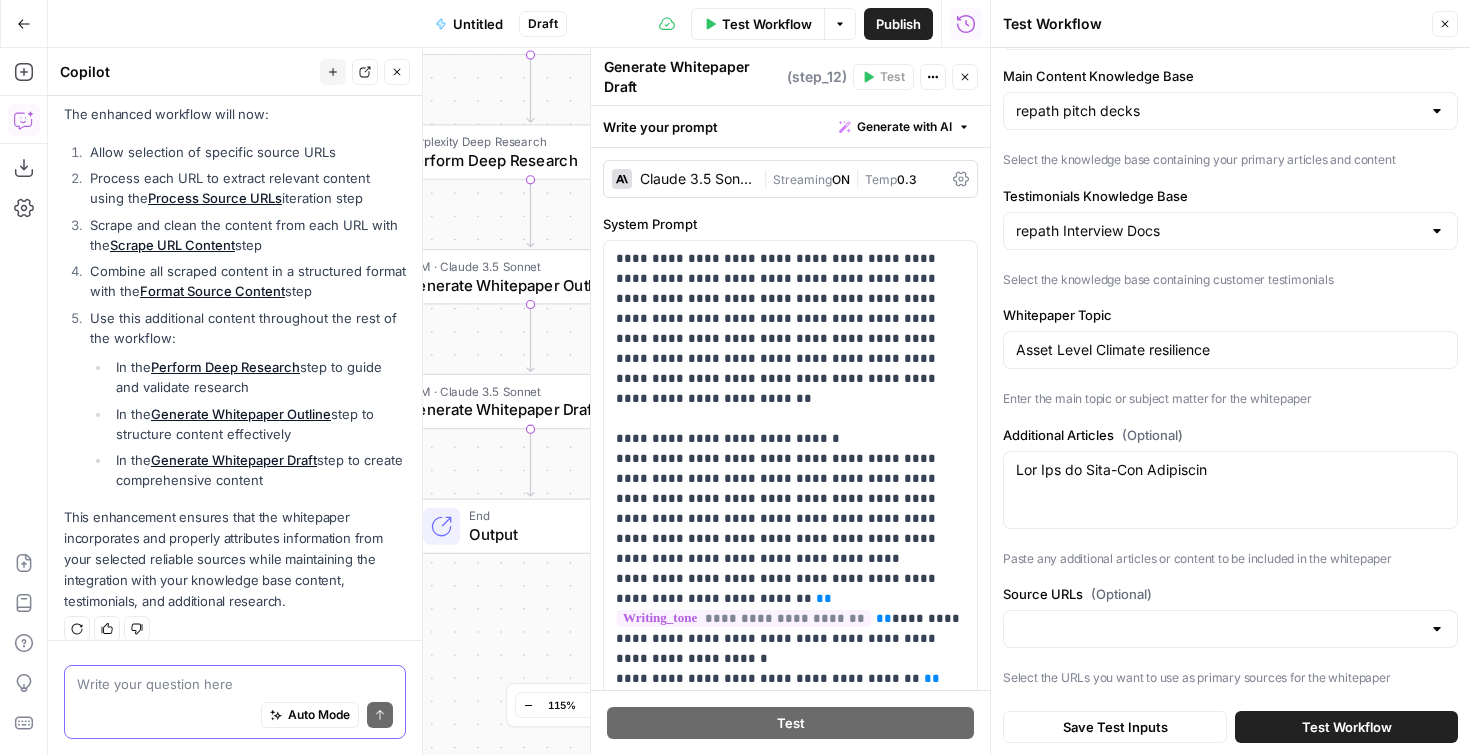 click on "Additional Articles   (Optional) Paste any additional articles or content to be included in the whitepaper" at bounding box center [1230, 497] 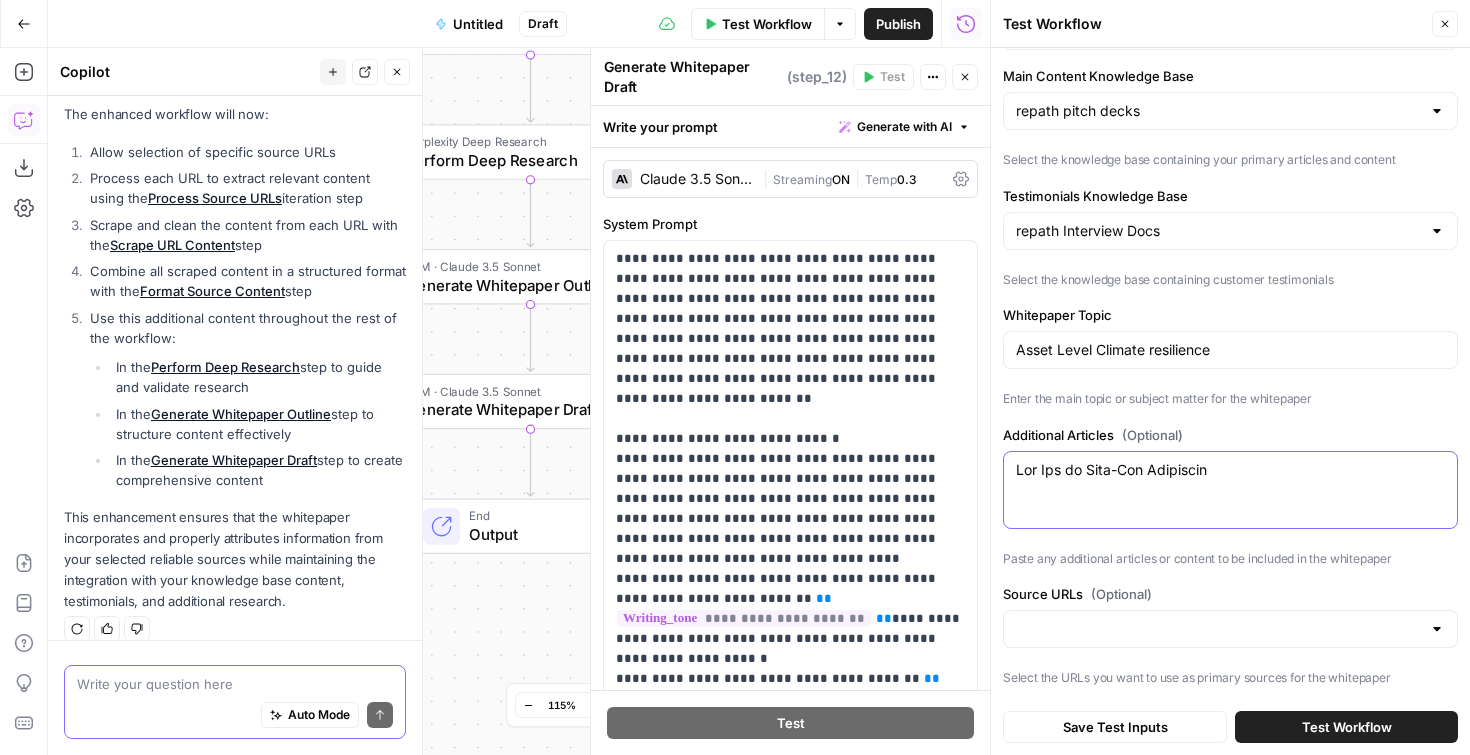 drag, startPoint x: 1235, startPoint y: 468, endPoint x: 980, endPoint y: 468, distance: 255 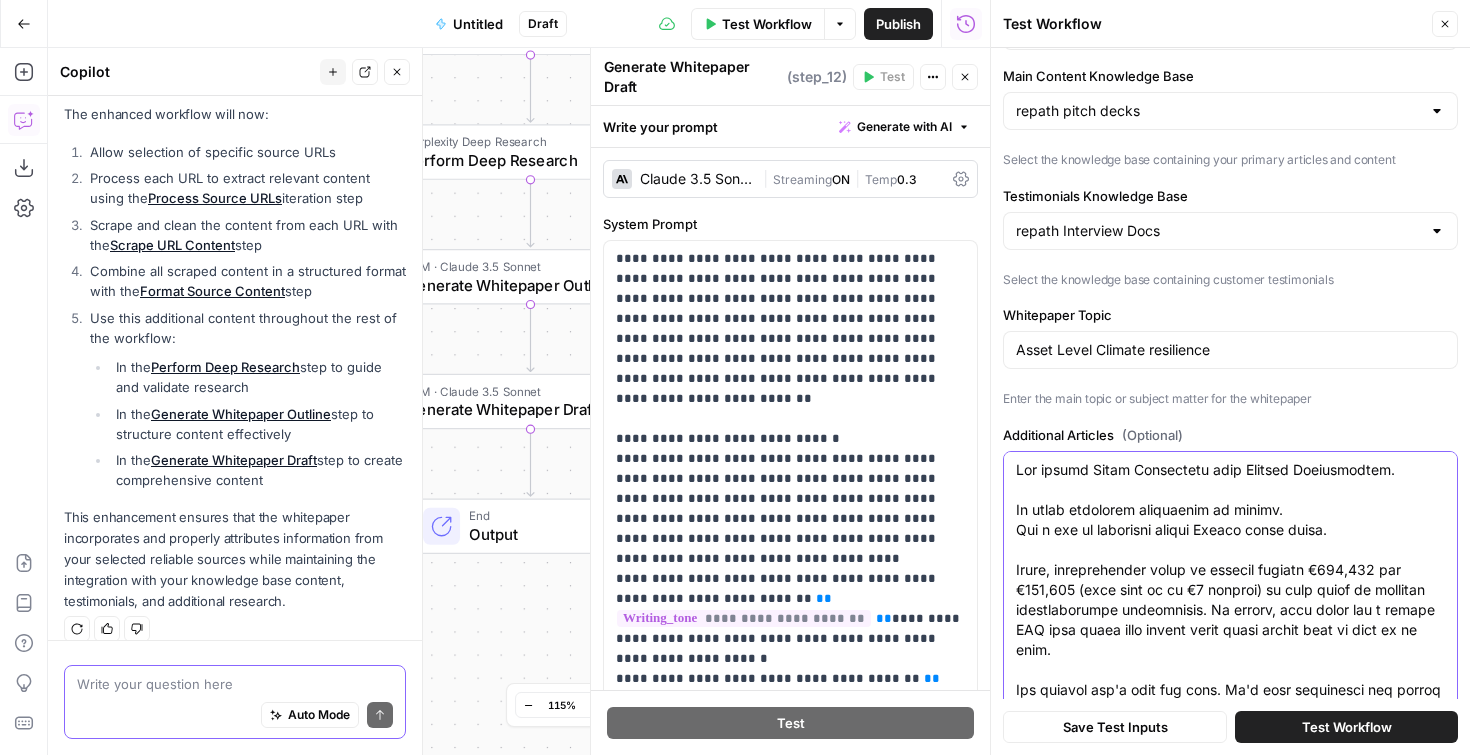 paste on "The End of Tick-Box Reporting
How repath Turns Compliance into Climate Intelligence.
We think reporting compliance is broken.
And a lot of companies across Europe would agree.
Today, organisations spend on average between €100,000 and €250,000 (some even up to €1 million) to stay ahead of evolving sustainability regulations. In return, they often get a static PDF that tells them little about their actual risk or what to do next.
The problem isn't just the cost. It's that compliance has become a checklist. And the regulations keep evolving:
CSRD requires detailed climate risk data, often at the asset level
ESRS disclosures demand traceable, quantified outputs
IFRS S2 pushes for scenario analysis and risk strategy alignment
The EU Taxonomy continues to tighten definitions and expectations.
Considering the above, reporting can no longer be about ticking boxes.
From Reports to Real Value:
Our goal of providing massive value to companies is one of the main reasons we built our Impact Solution. We wan..." 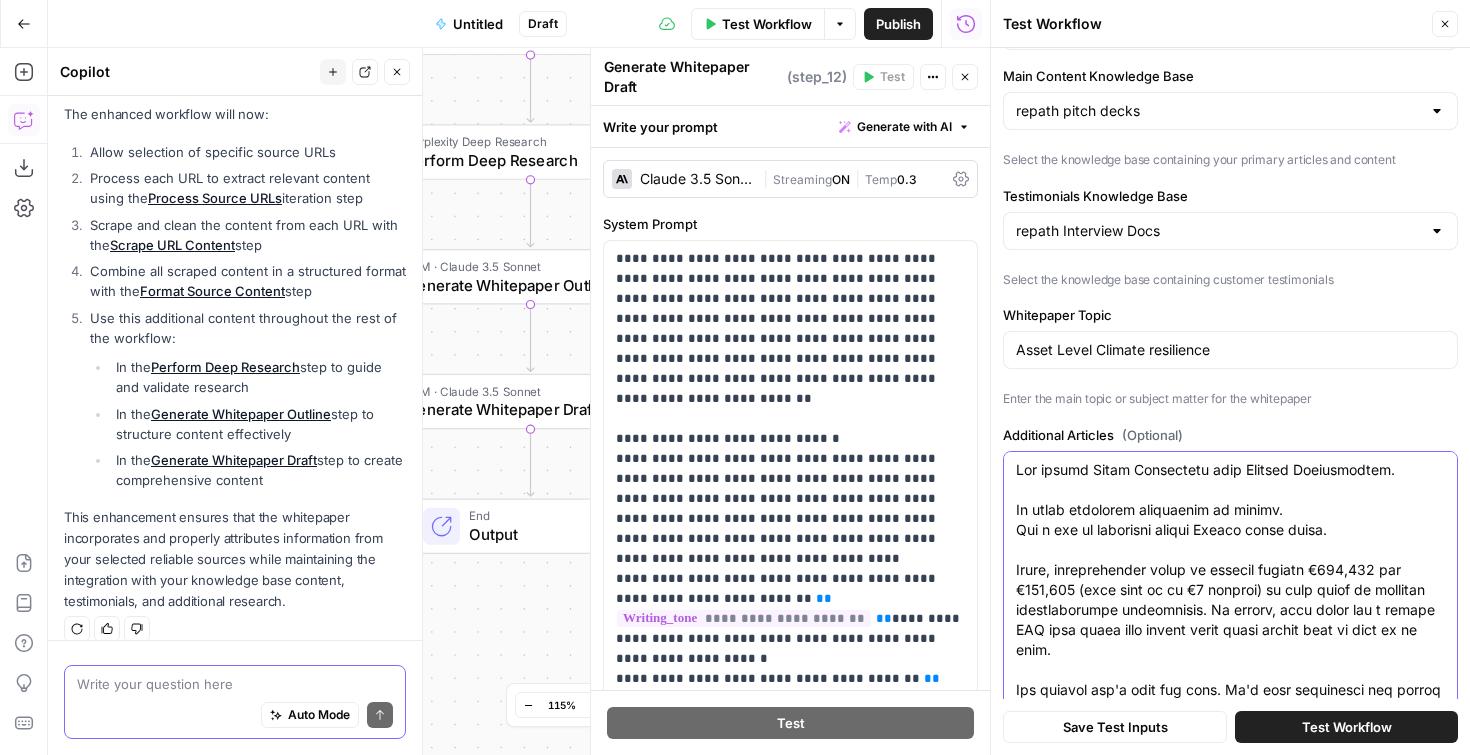 type on "The End of Tick-Box Reporting
How repath Turns Compliance into Climate Intelligence.
We think reporting compliance is broken.
And a lot of companies across Europe would agree.
Today, organisations spend on average between €100,000 and €250,000 (some even up to €1 million) to stay ahead of evolving sustainability regulations. In return, they often get a static PDF that tells them little about their actual risk or what to do next.
The problem isn't just the cost. It's that compliance has become a checklist. And the regulations keep evolving:
CSRD requires detailed climate risk data, often at the asset level
ESRS disclosures demand traceable, quantified outputs
IFRS S2 pushes for scenario analysis and risk strategy alignment
The EU Taxonomy continues to tighten definitions and expectations.
Considering the above, reporting can no longer be about ticking boxes.
From Reports to Real Value:
Our goal of providing massive value to companies is one of the main reasons we built our Impact Solution. We wan..." 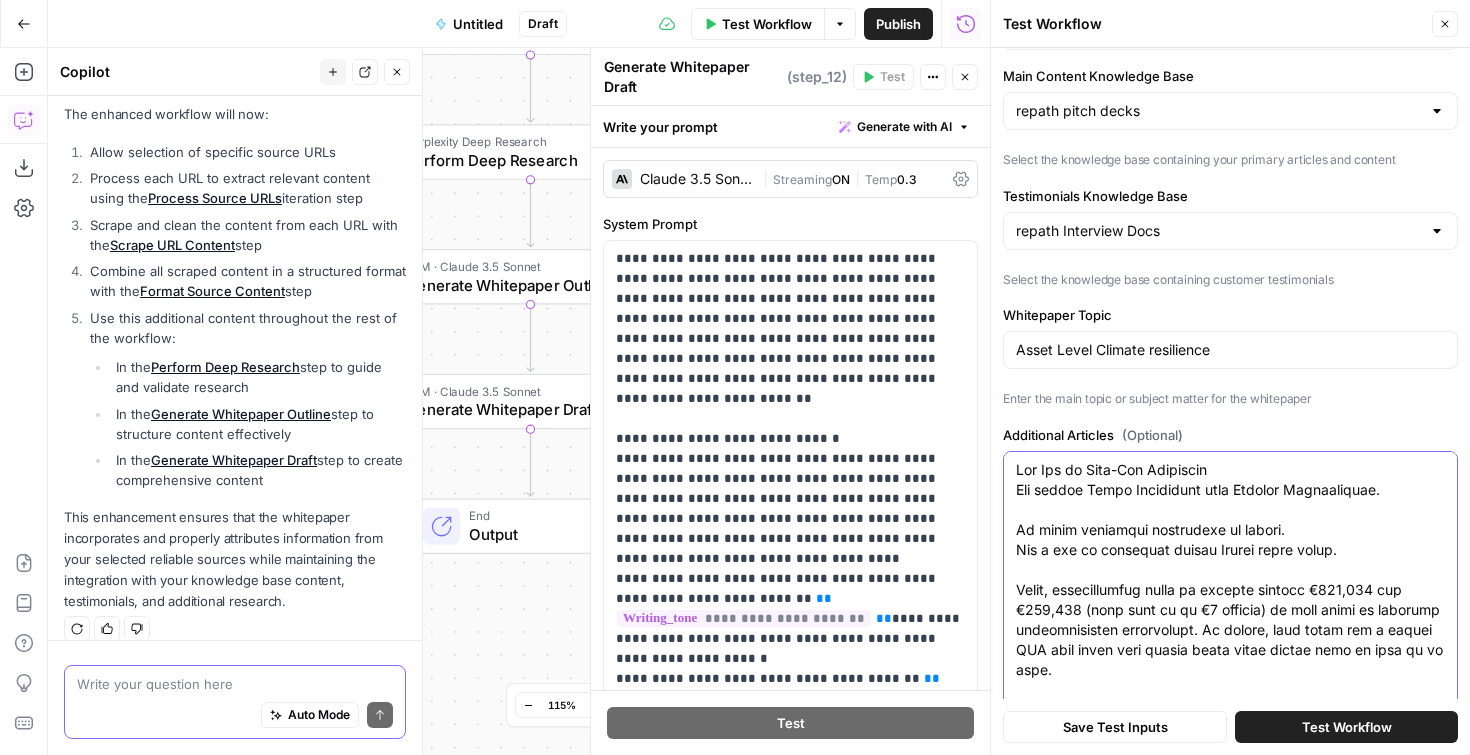 scroll, scrollTop: 2010, scrollLeft: 0, axis: vertical 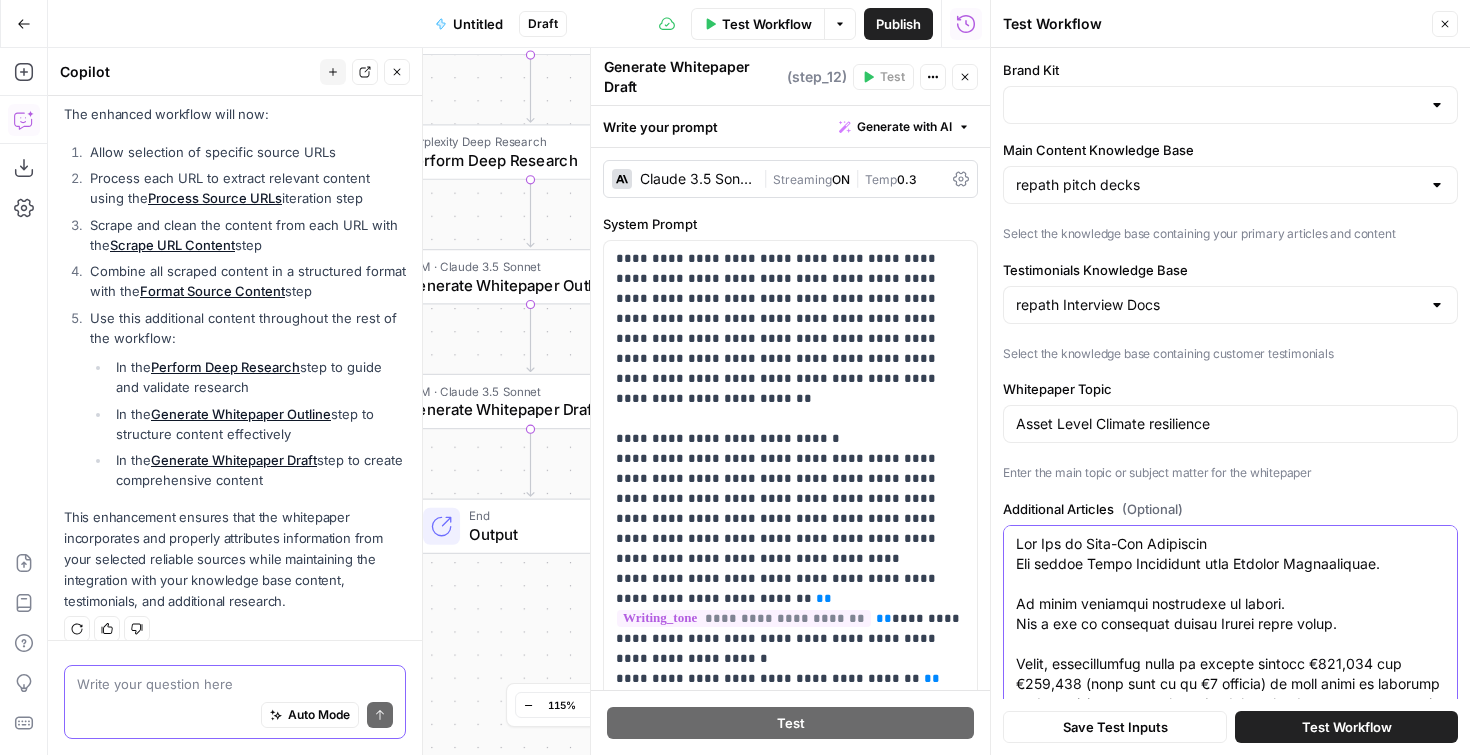 drag, startPoint x: 1222, startPoint y: 491, endPoint x: 1028, endPoint y: -104, distance: 625.82825 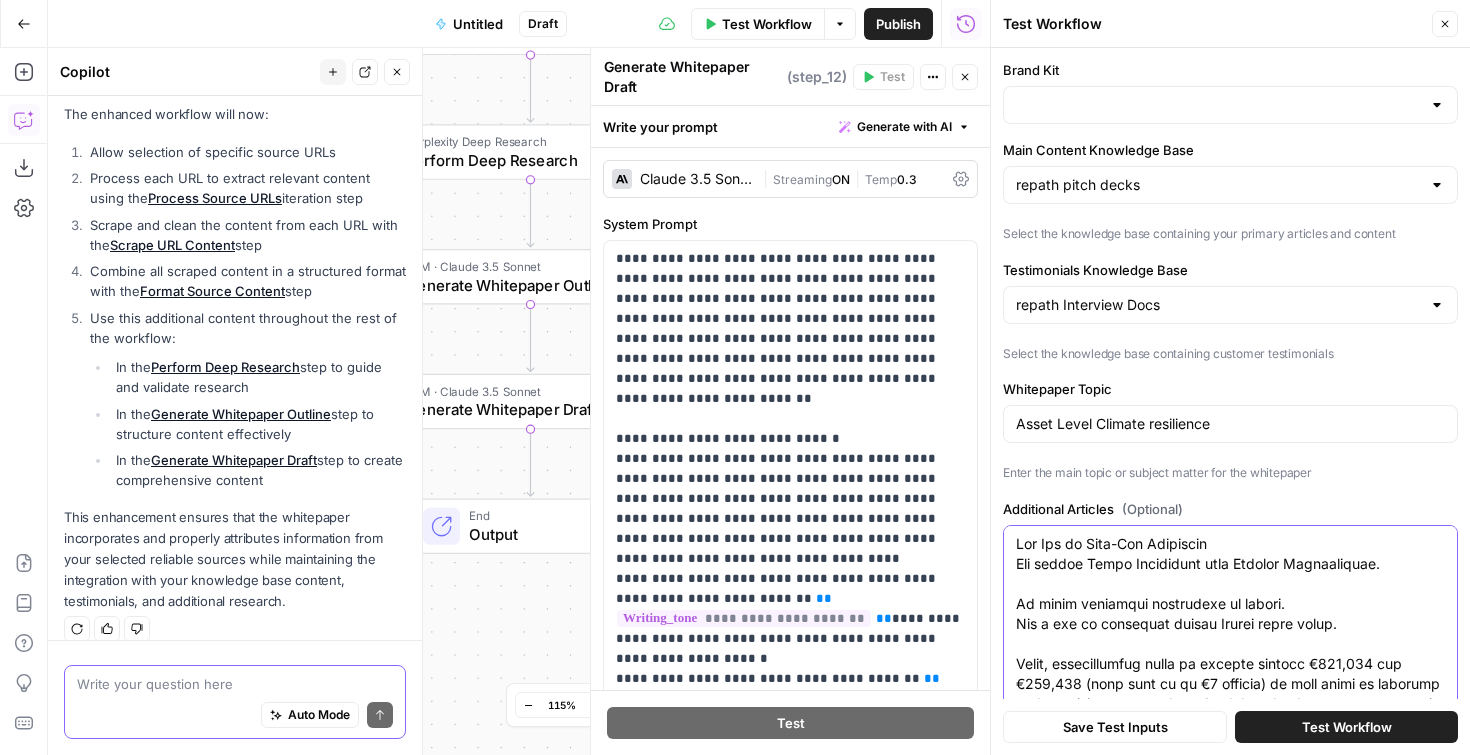 click on "K Kai AirOps Testing New Home Browse Your Data Monitoring Settings Recent Grids New grid repath Competitor inteligence Grid LinkedIn Post Creator via URL + Type Grid Climate risk analyzer Grid Recent Workflows New Workflow Untitled repath Competitor inteligence Untitled AirOps Academy What's new?
5
Help + Support Go Back Untitled Draft Test Workflow Options Publish Run History Add Steps Copilot Download as JSON Settings Import JSON AirOps Academy Help Give Feedback Shortcuts Workflow Set Inputs Inputs Loop Iteration Process Source URLs Step 13 Web Page Scrape Scrape URL Content Step 14 Complete Format JSON Format Source Content Step 15 Search Knowledge Base Search Main Knowledge Base Step 8 Search Knowledge Base Search Testimonials Step 9 Perplexity Deep Research Perform Deep Research Step 10 LLM · Claude 3.5 Sonnet Generate Whitepaper Outline Step 11 LLM · Claude 3.5 Sonnet Generate Whitepaper Draft Step 12 End Output   Go Back" at bounding box center [735, 377] 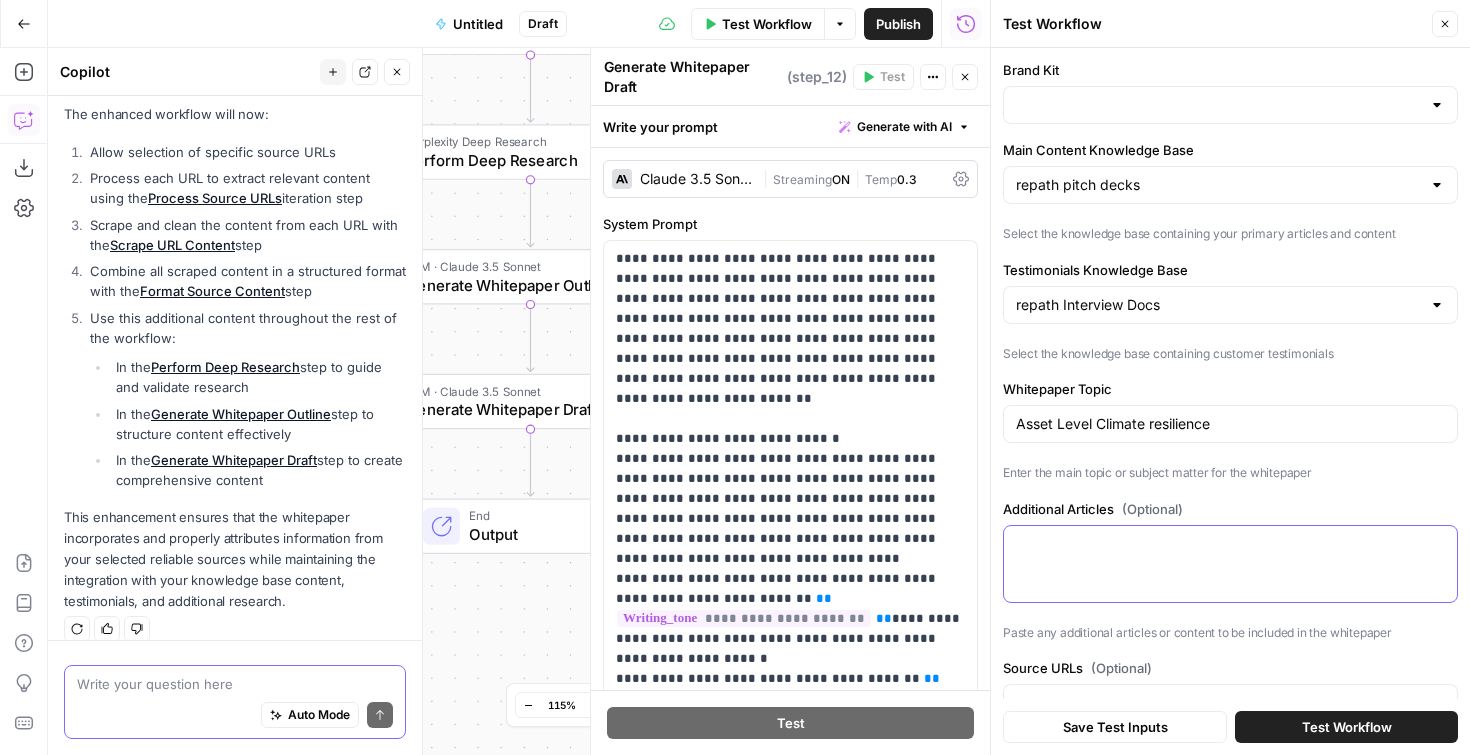paste on "The End of Tick-Box Reporting
How repath Turns Compliance into Climate Intelligence.
We think reporting compliance is broken.
And a lot of companies across Europe would agree.
Today, organisations spend on average between €100,000 and €250,000 (some even up to €1 million) to stay ahead of evolving sustainability regulations. In return, they often get a static PDF that tells them little about their actual risk or what to do next.
The problem isn't just the cost. It's that compliance has become a checklist. And the regulations keep evolving:
CSRD requires detailed climate risk data, often at the asset level
ESRS disclosures demand traceable, quantified outputs
IFRS S2 pushes for scenario analysis and risk strategy alignment
The EU Taxonomy continues to tighten definitions and expectations.
Considering the above, reporting can no longer be about ticking boxes.
From Reports to Real Value:
Our goal of providing massive value to companies is one of the main reasons we built our Impact Solution. We wan..." 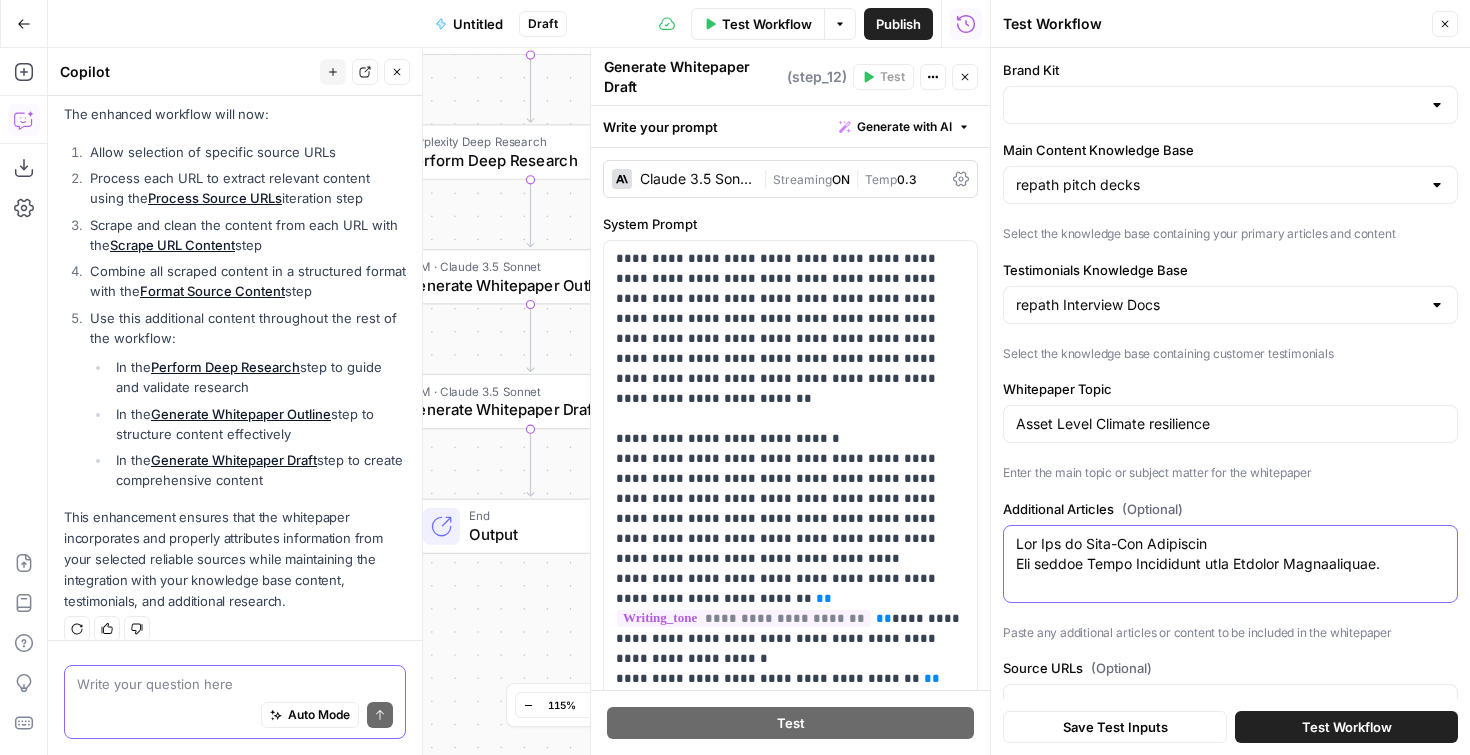 scroll, scrollTop: 2010, scrollLeft: 0, axis: vertical 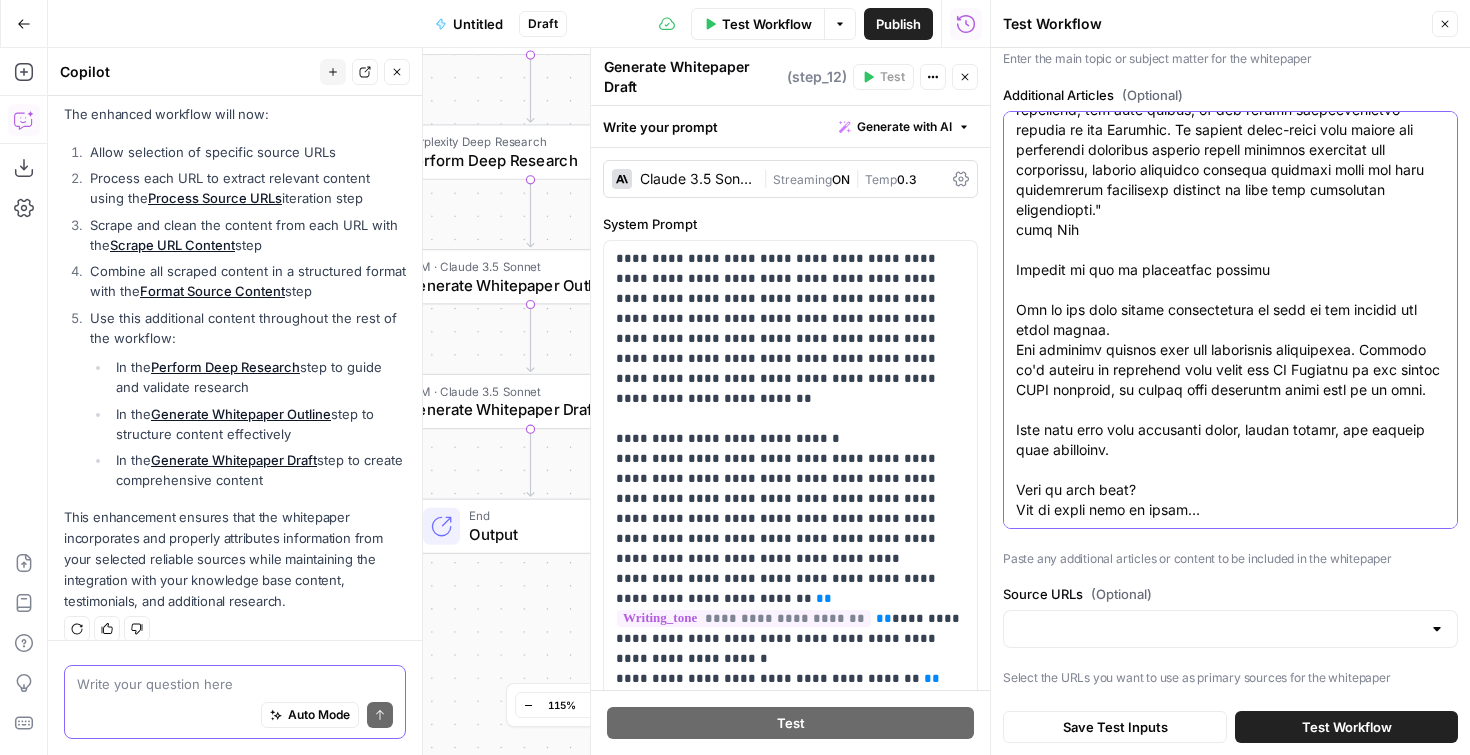 type on "The End of Tick-Box Reporting
How repath Turns Compliance into Climate Intelligence.
We think reporting compliance is broken.
And a lot of companies across Europe would agree.
Today, organisations spend on average between €100,000 and €250,000 (some even up to €1 million) to stay ahead of evolving sustainability regulations. In return, they often get a static PDF that tells them little about their actual risk or what to do next.
The problem isn't just the cost. It's that compliance has become a checklist. And the regulations keep evolving:
CSRD requires detailed climate risk data, often at the asset level
ESRS disclosures demand traceable, quantified outputs
IFRS S2 pushes for scenario analysis and risk strategy alignment
The EU Taxonomy continues to tighten definitions and expectations.
Considering the above, reporting can no longer be about ticking boxes.
From Reports to Real Value:
Our goal of providing massive value to companies is one of the main reasons we built our Impact Solution. We wan..." 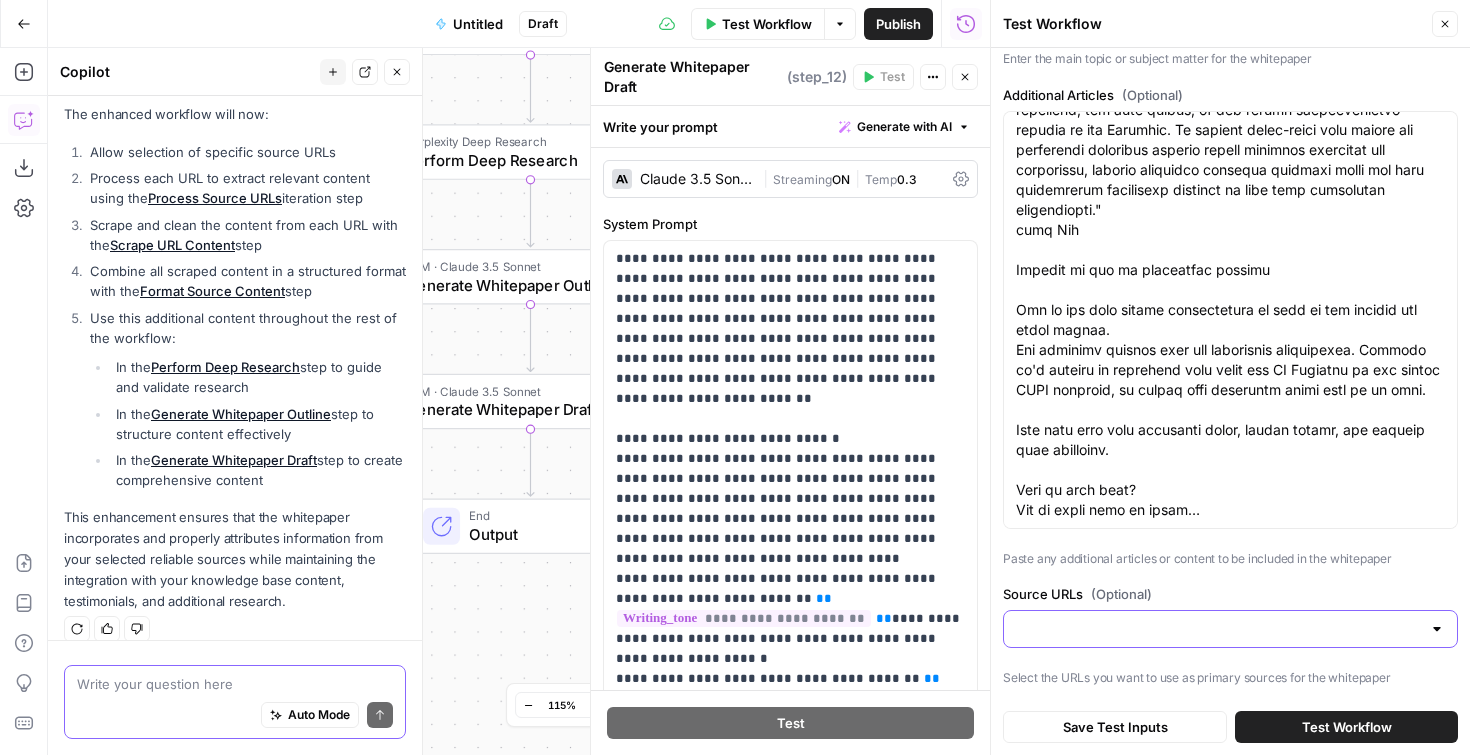 click on "Source URLs   (Optional)" at bounding box center [1218, 629] 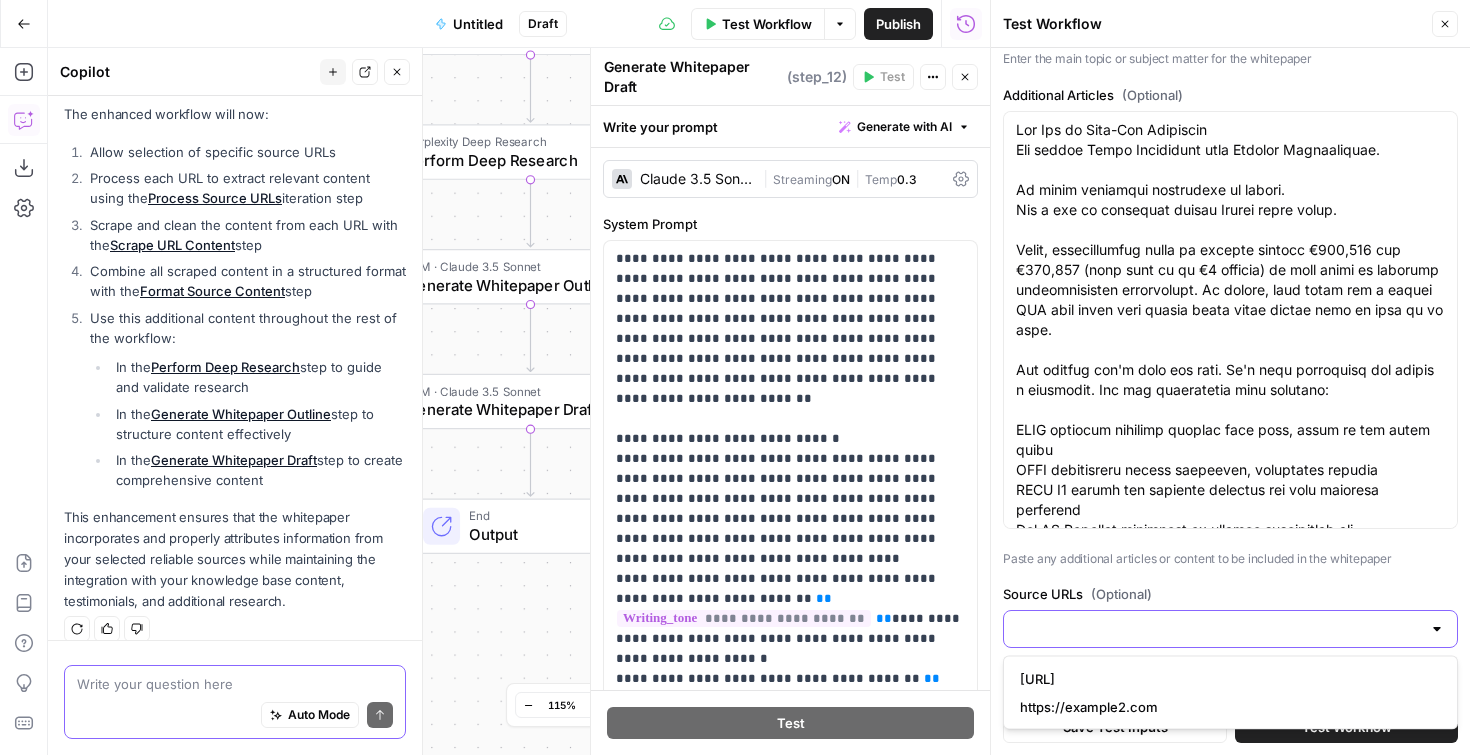 click on "Source URLs   (Optional)" at bounding box center [1218, 629] 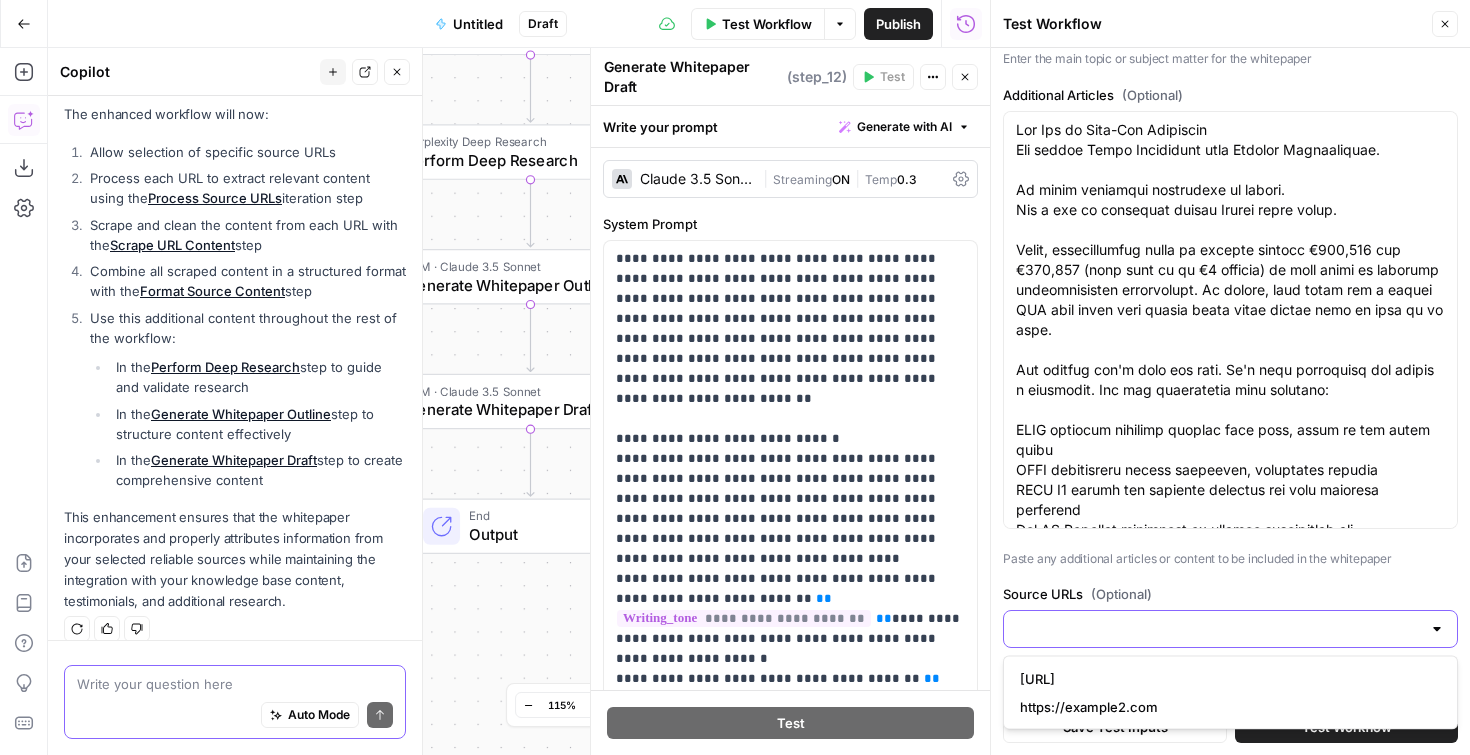 paste on "https://www.ipcc.ch/report/sixth-assessment-report-cycle/ https://www.euro-cordex.net/imperia/md/content/csc/cordex/guidance_for_euro-cordex_climate_projections_data_use__2021-02_1_.pdf https://www.iso.org/standard/68508.html" 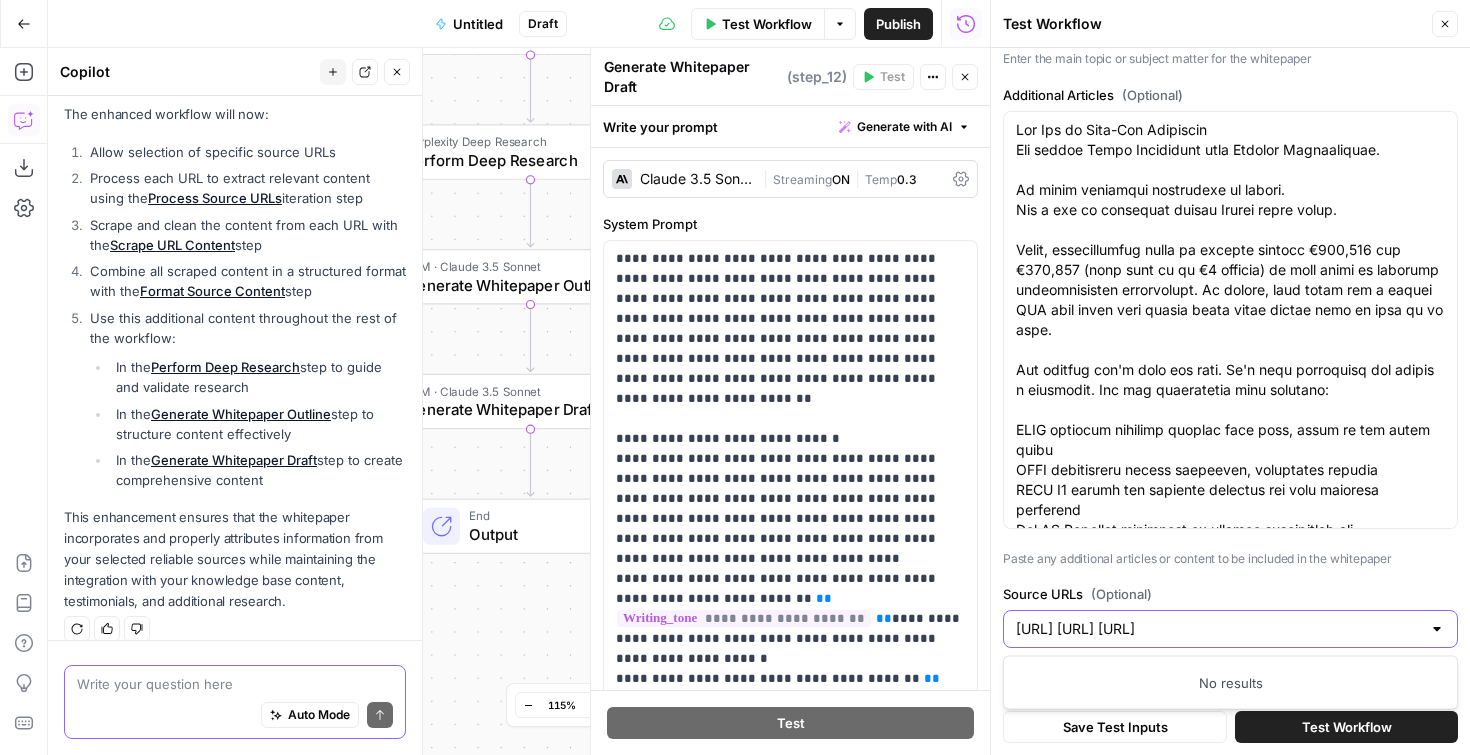 scroll, scrollTop: 0, scrollLeft: 1166, axis: horizontal 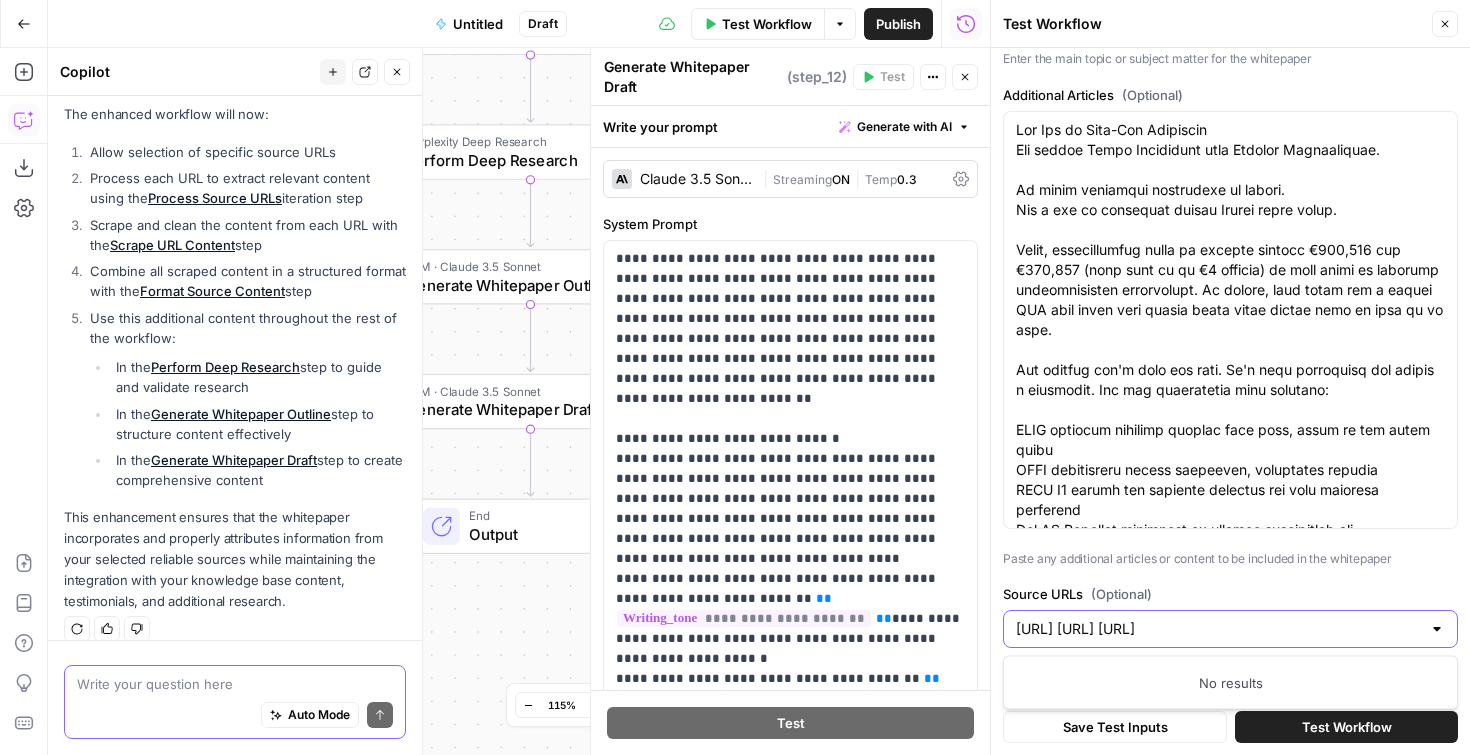 drag, startPoint x: 1019, startPoint y: 629, endPoint x: 1506, endPoint y: 657, distance: 487.80426 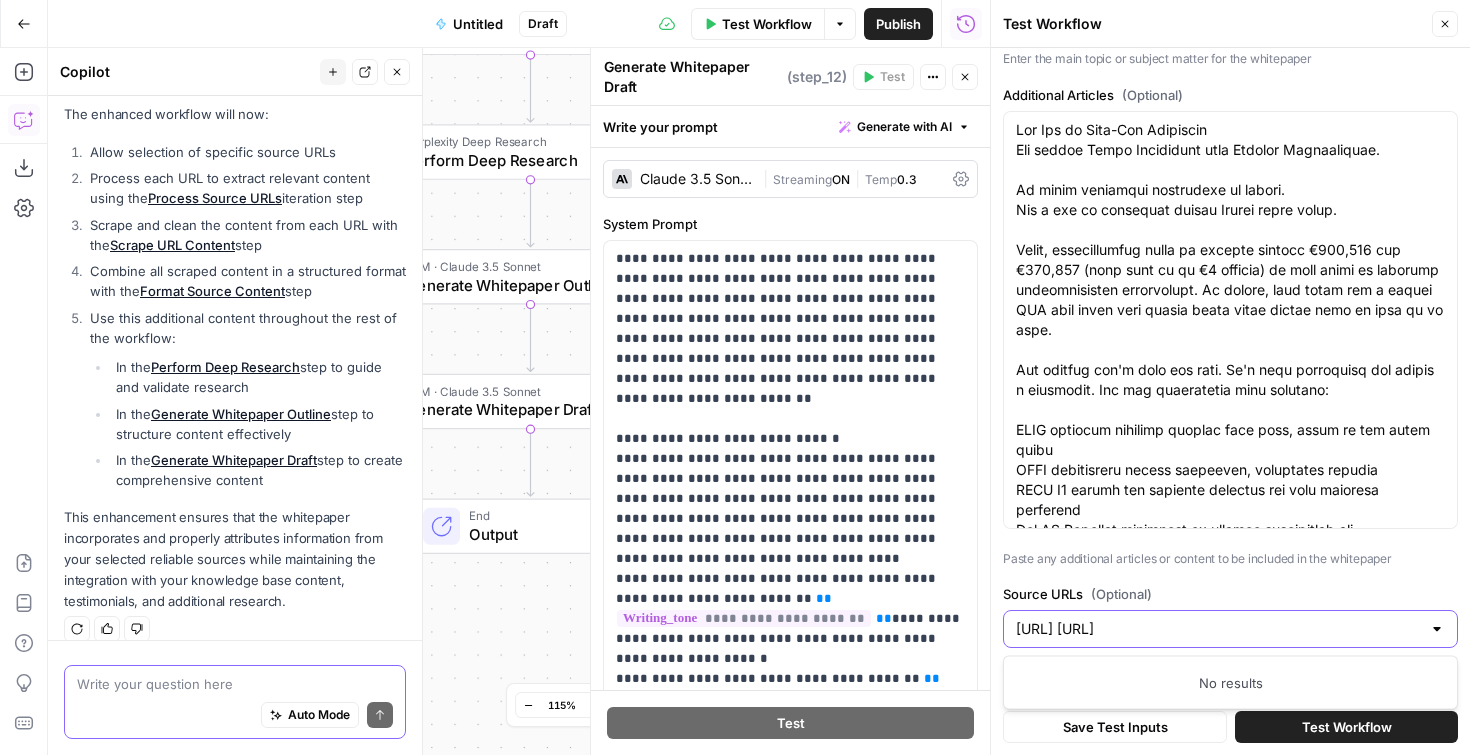 scroll, scrollTop: 0, scrollLeft: 738, axis: horizontal 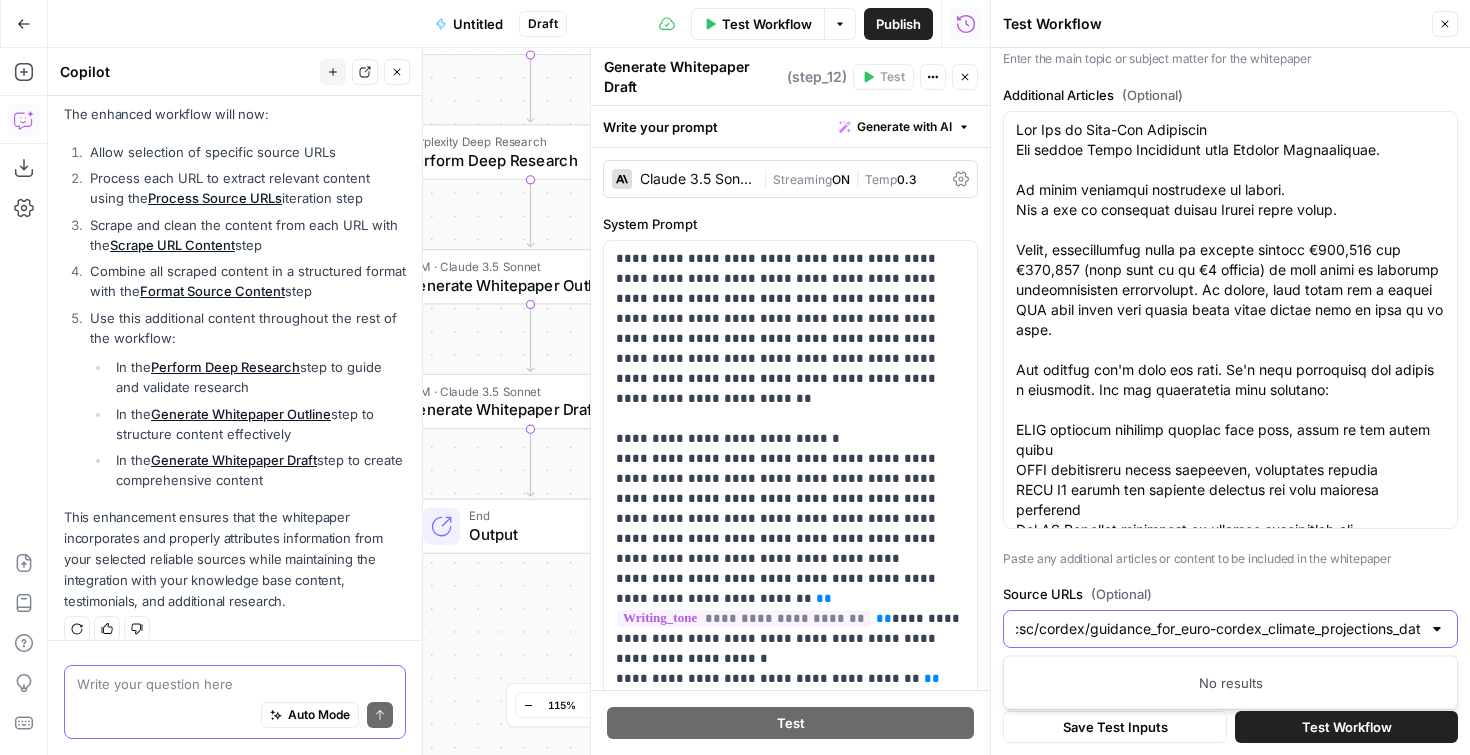 type on "https://www.ipcc.ch/report/sixth-assessment-report-cycle/ https://www.euro-cordex.net/imperia/md/content/csc/cordex/guidance_for_euro-cordex_climate_projections_dat" 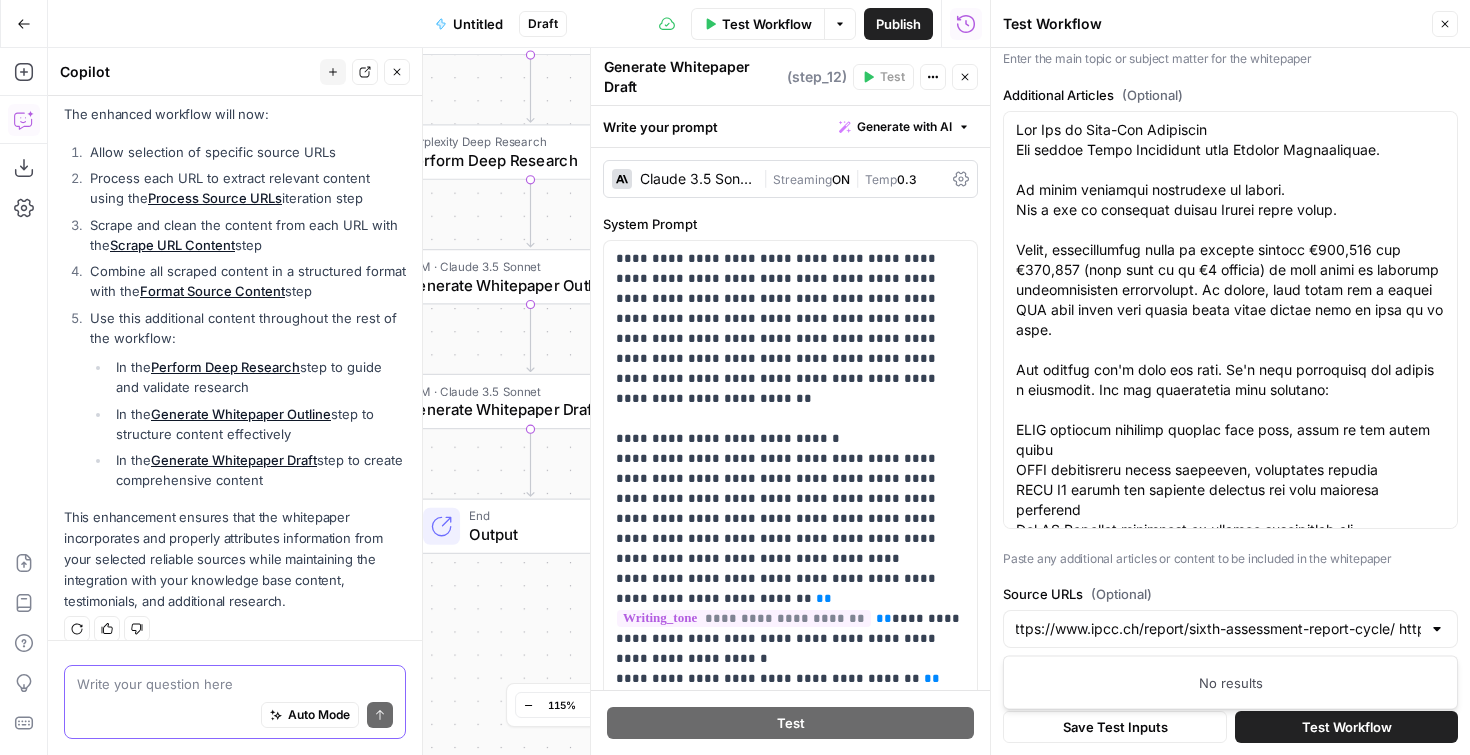 scroll, scrollTop: 0, scrollLeft: 0, axis: both 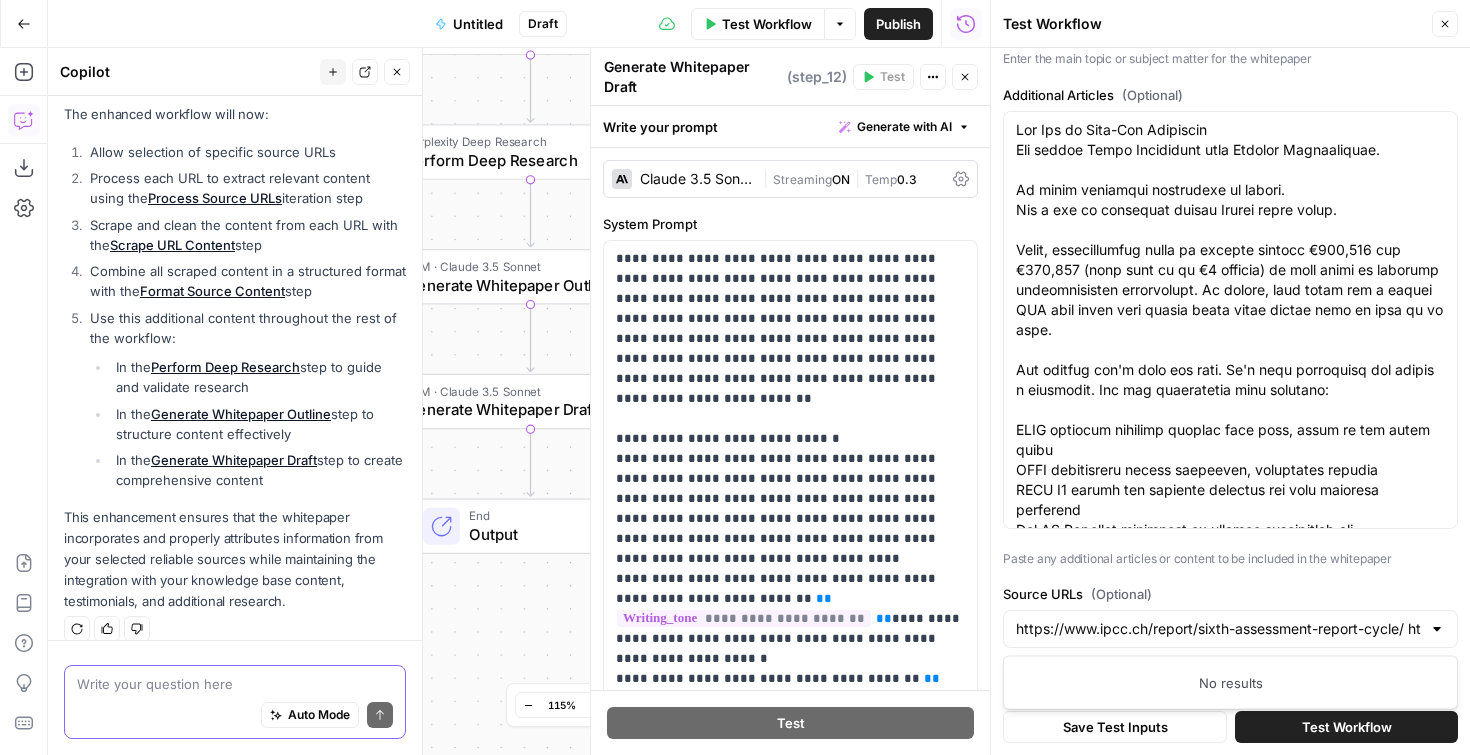 drag, startPoint x: 1427, startPoint y: 627, endPoint x: 996, endPoint y: 625, distance: 431.00464 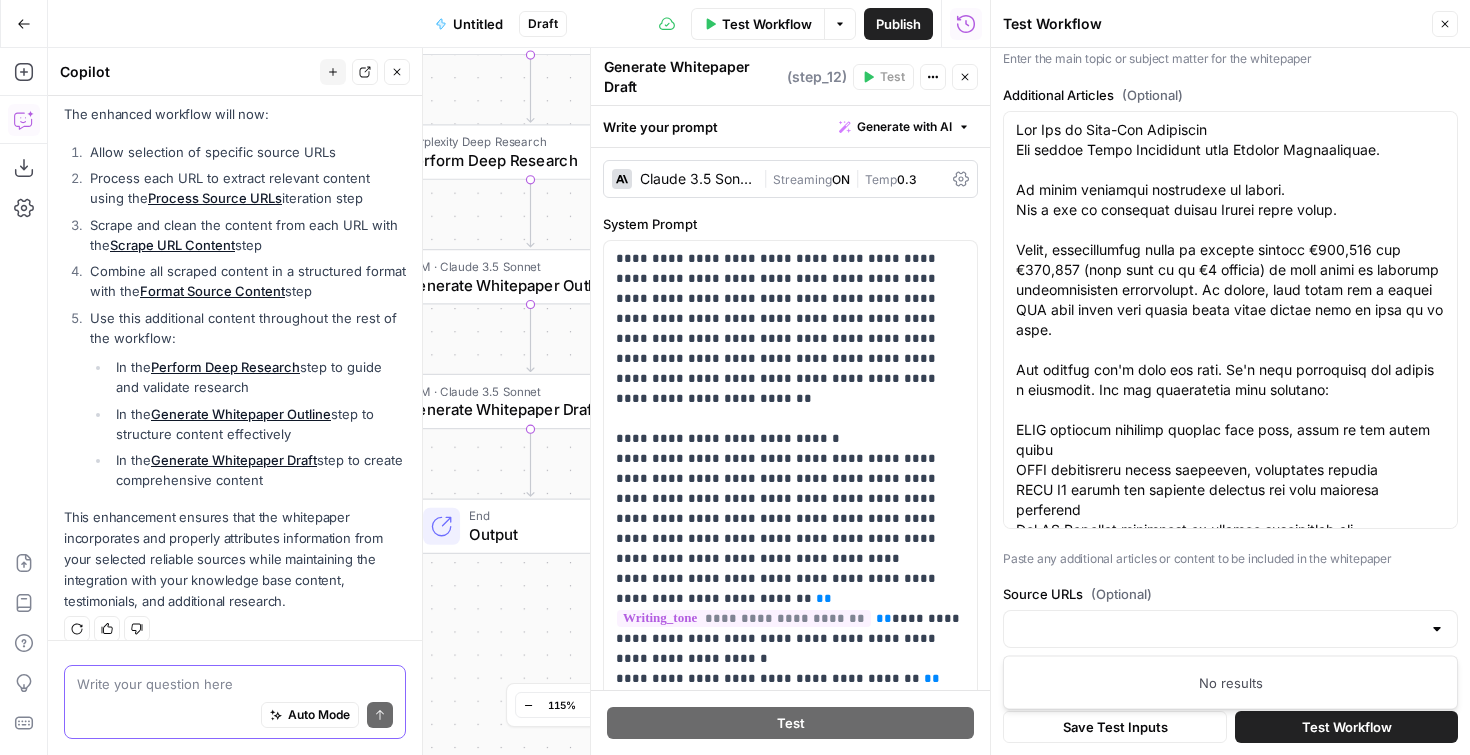 click on "Source URLs   (Optional) Select the URLs you want to use as primary sources for the whitepaper" at bounding box center (1230, 636) 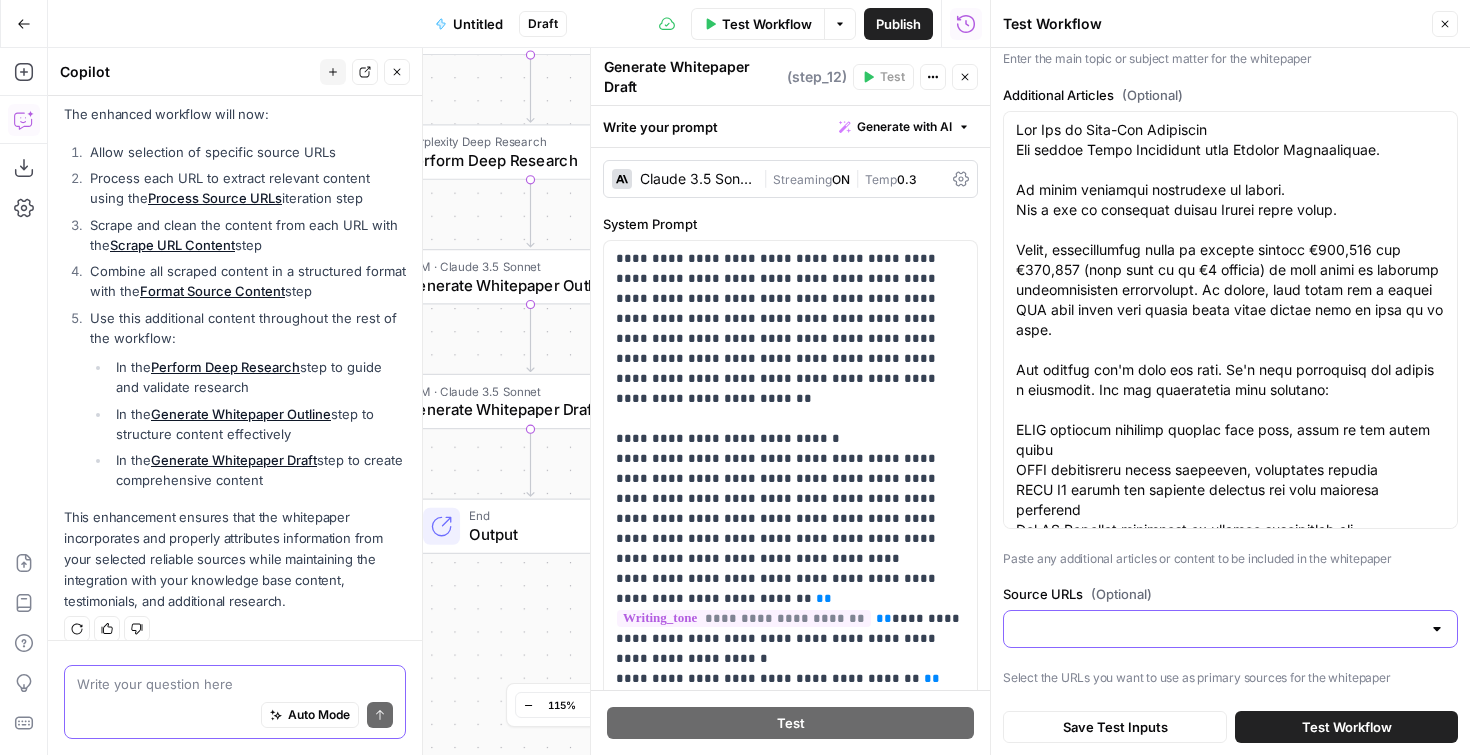 click on "Source URLs   (Optional)" at bounding box center [1218, 629] 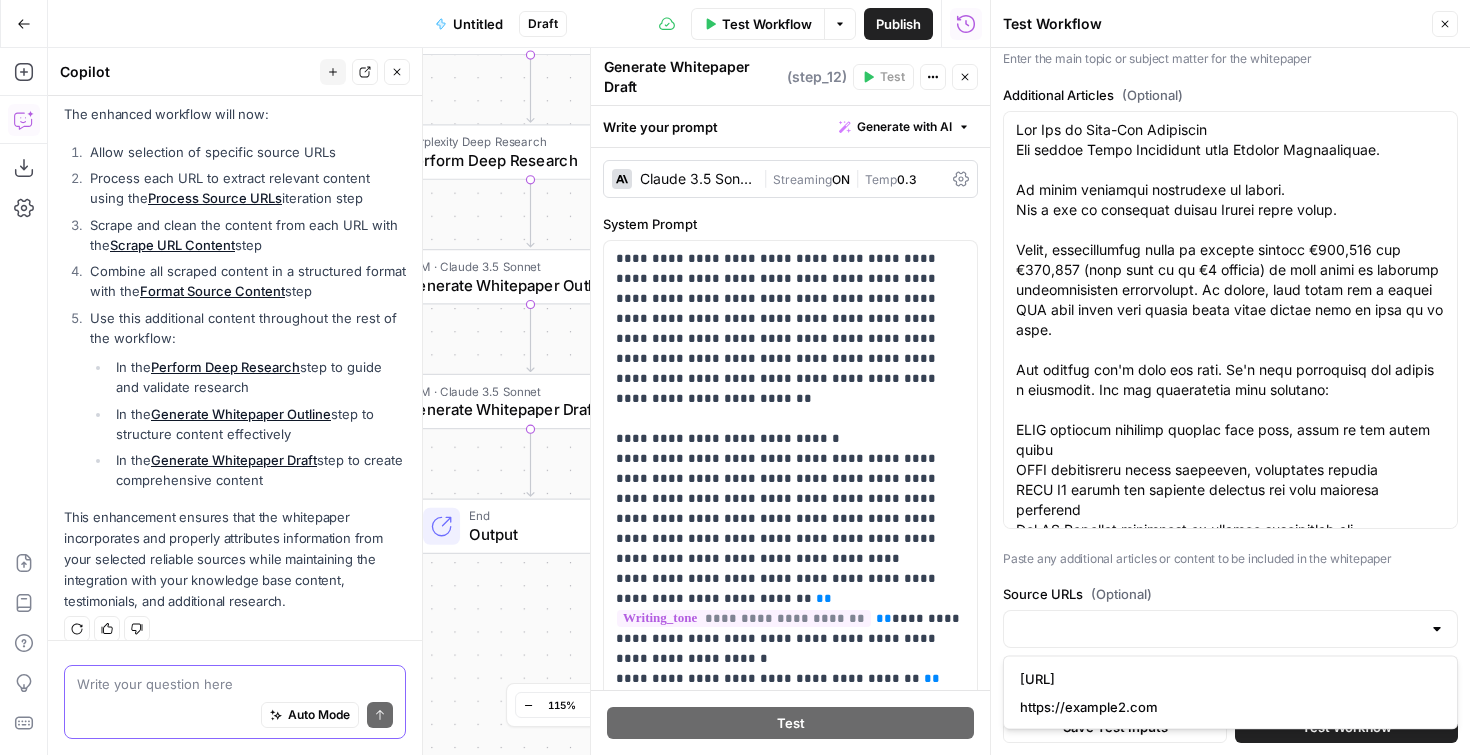 click on "Source URLs   (Optional)" at bounding box center (1230, 594) 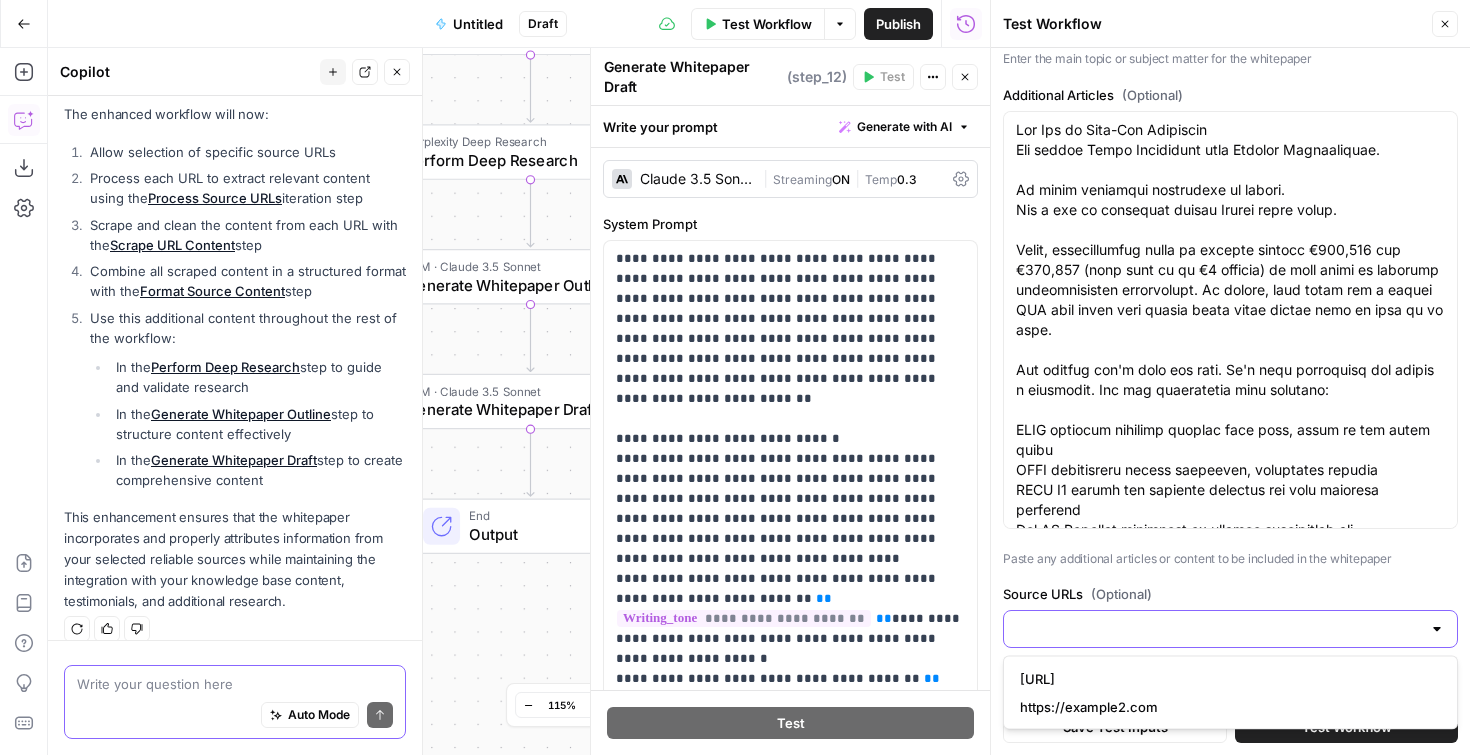 click on "Source URLs   (Optional)" at bounding box center [1218, 629] 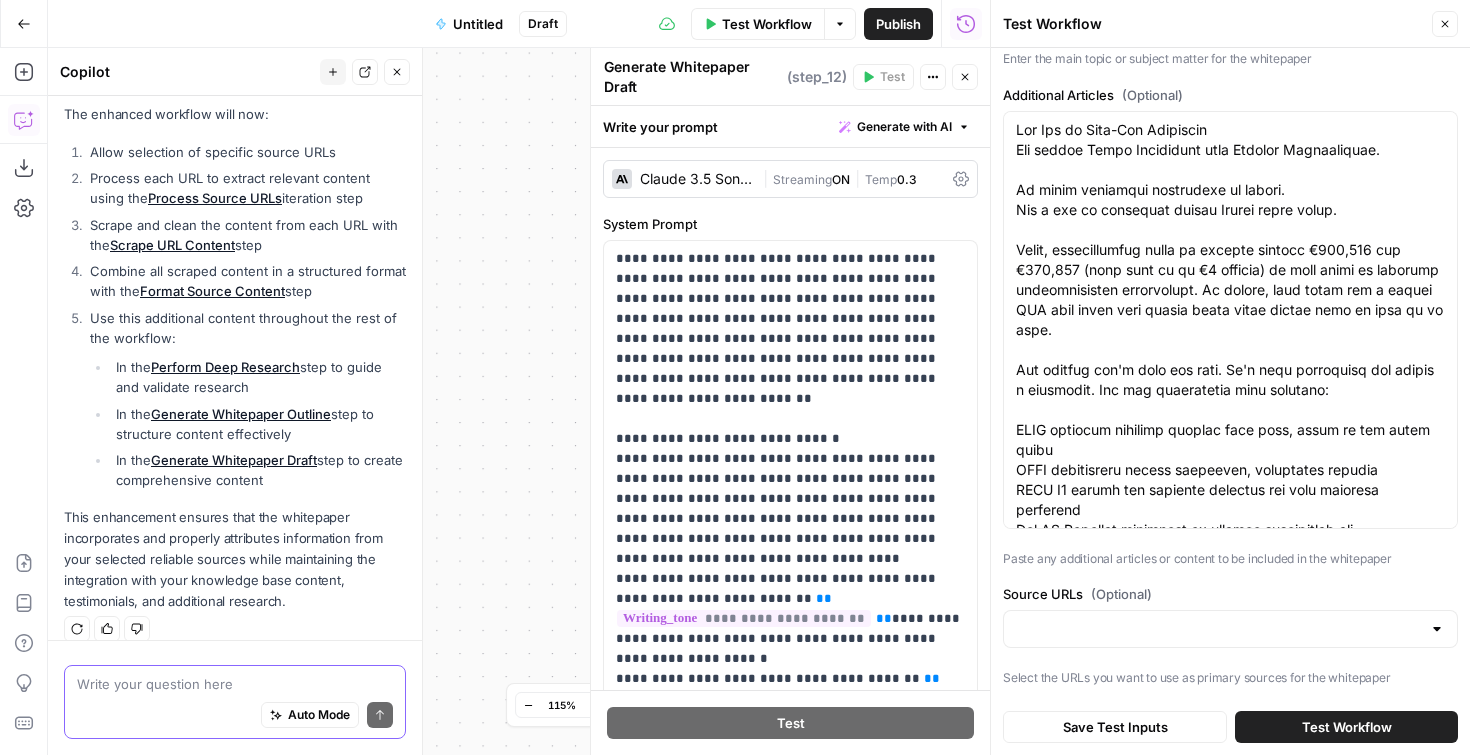 click 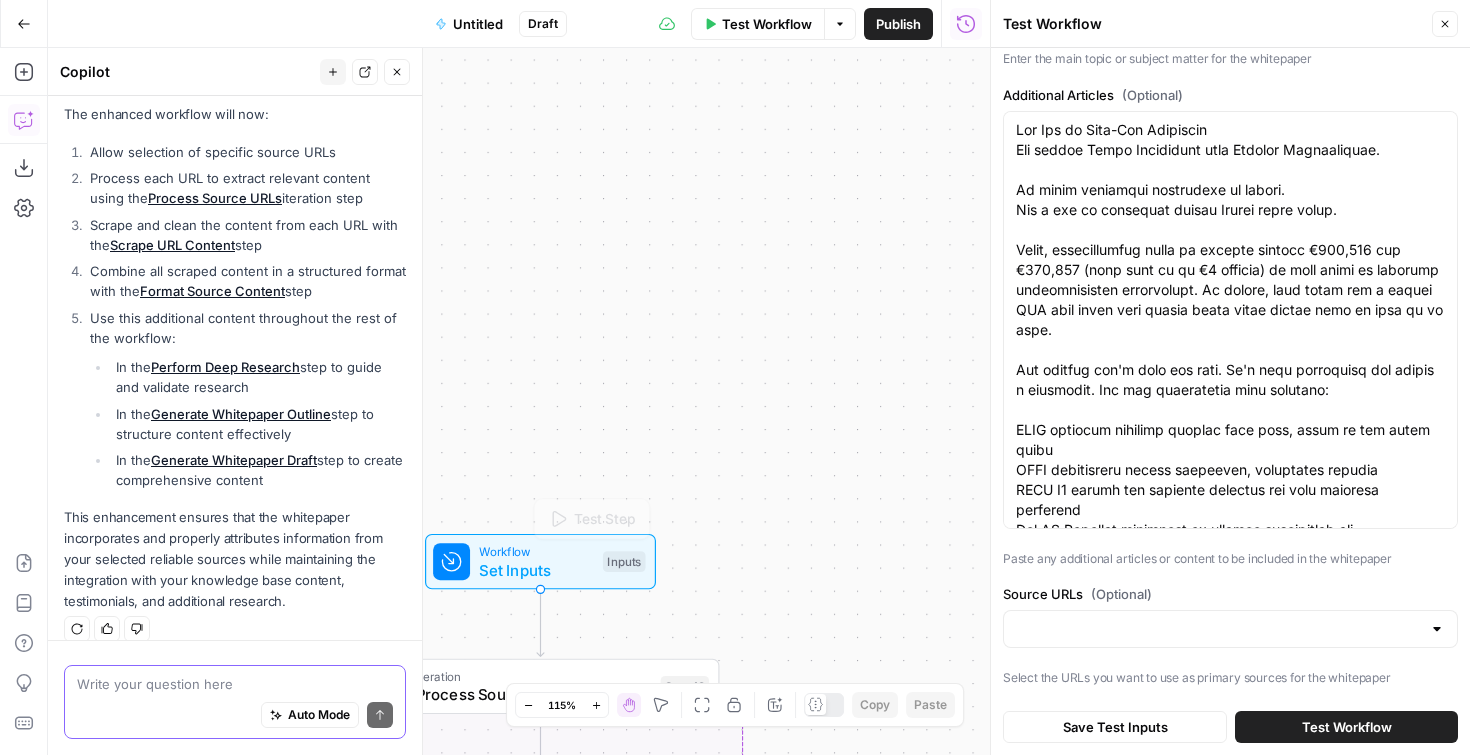 click on "Set Inputs" at bounding box center (536, 569) 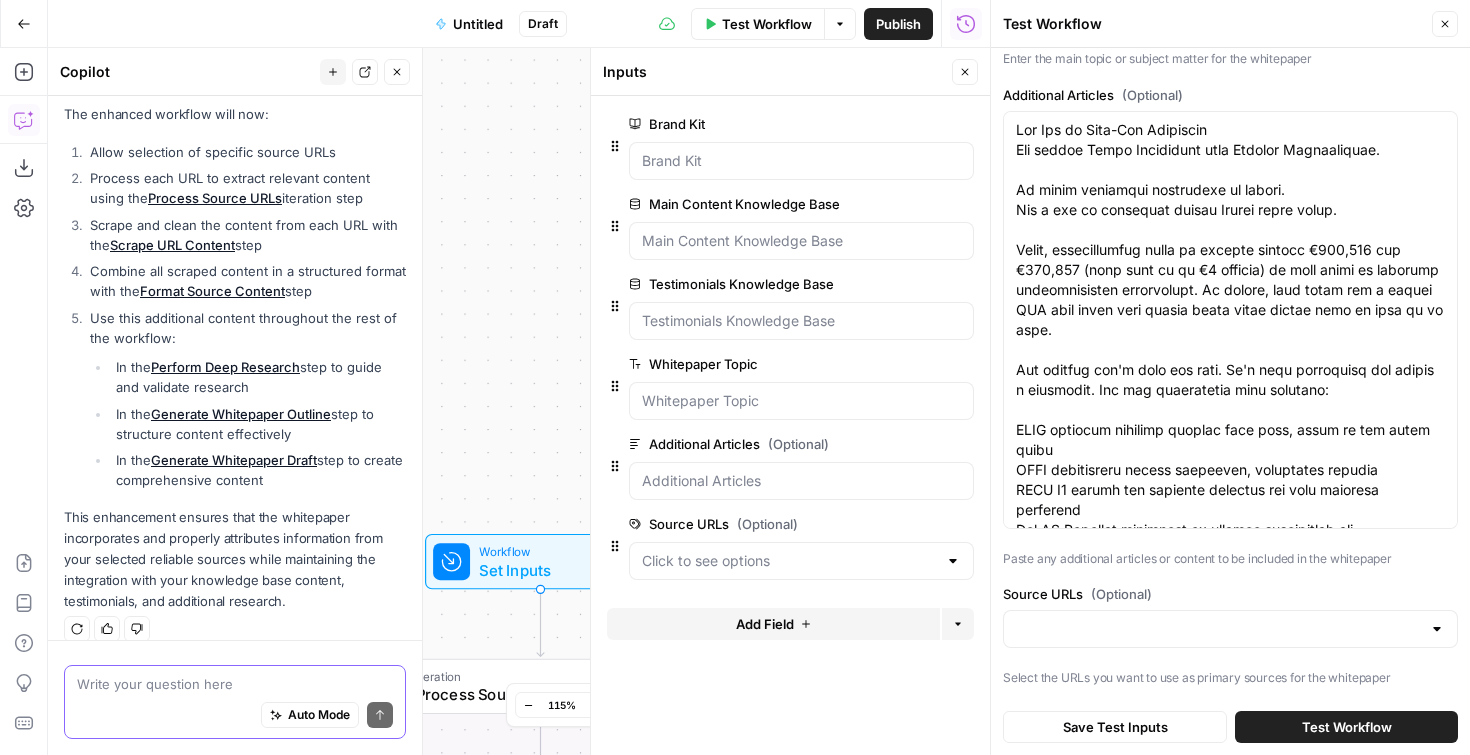 click on "edit field" at bounding box center (899, 524) 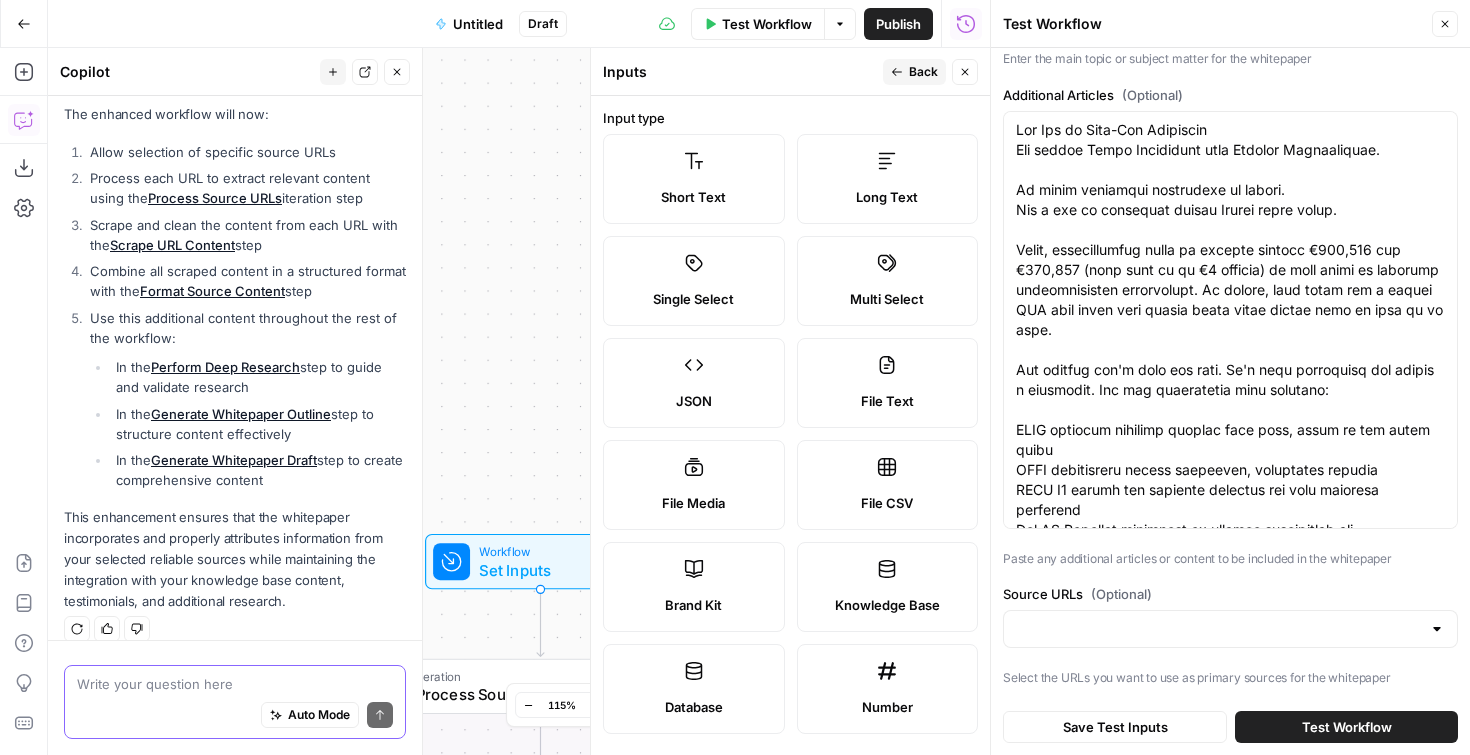 click on "Long Text" at bounding box center (888, 179) 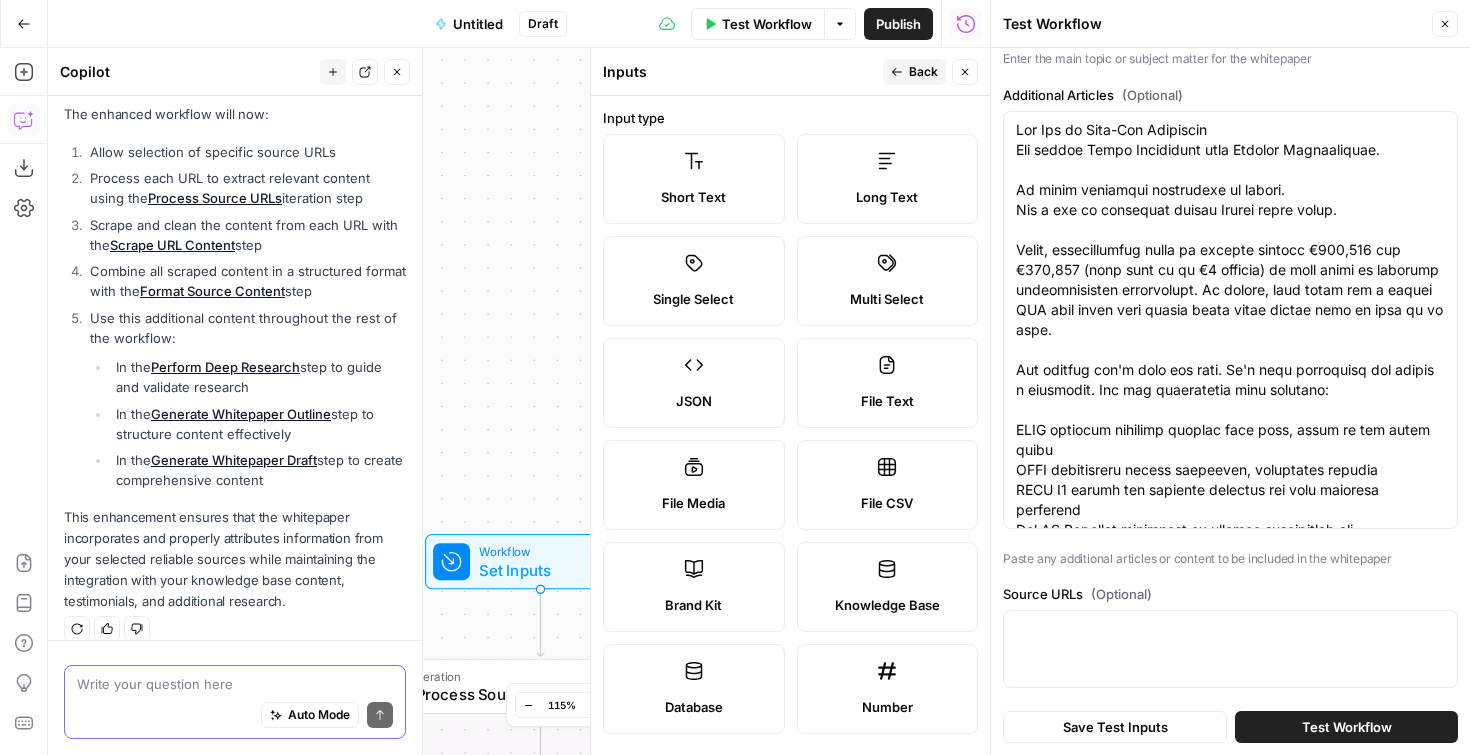 click on "Input type Short Text Long Text Single Select Multi Select JSON File Text File Media File CSV Brand Kit Knowledge Base Database Number Label Source URLs Variable Name source_urls By default this will be the label in lowercase with spaces replaced by underscores. Required Hint Select the URLs you want to use as primary sources for the whitepaper Select the URLs you want to use as primary sources for the whitepaper The hint can use markdown syntax. Placeholder Placeholder text for the input. Default Value   (Optional) Default to this value if input is not provided" at bounding box center [790, 425] 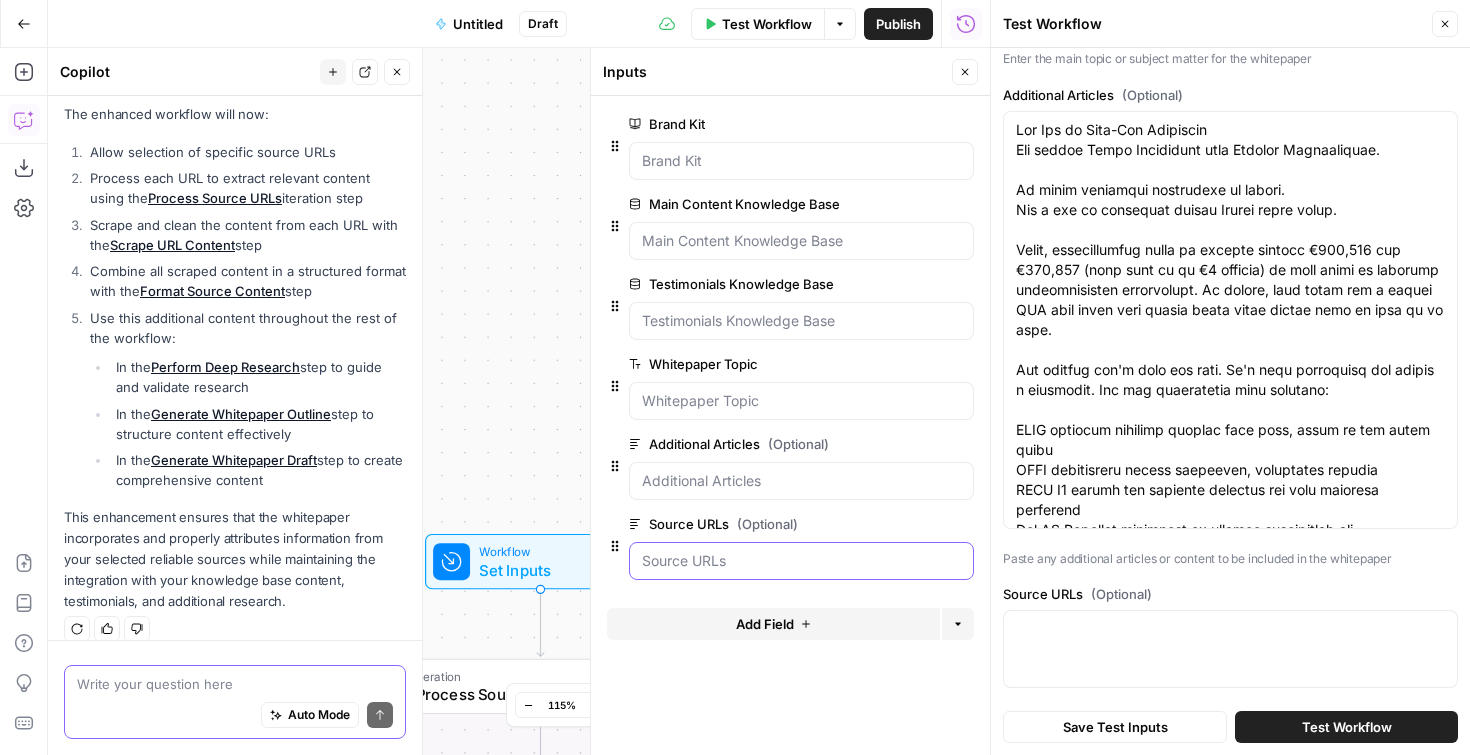 click on "Source URLs   (Optional)" at bounding box center (801, 561) 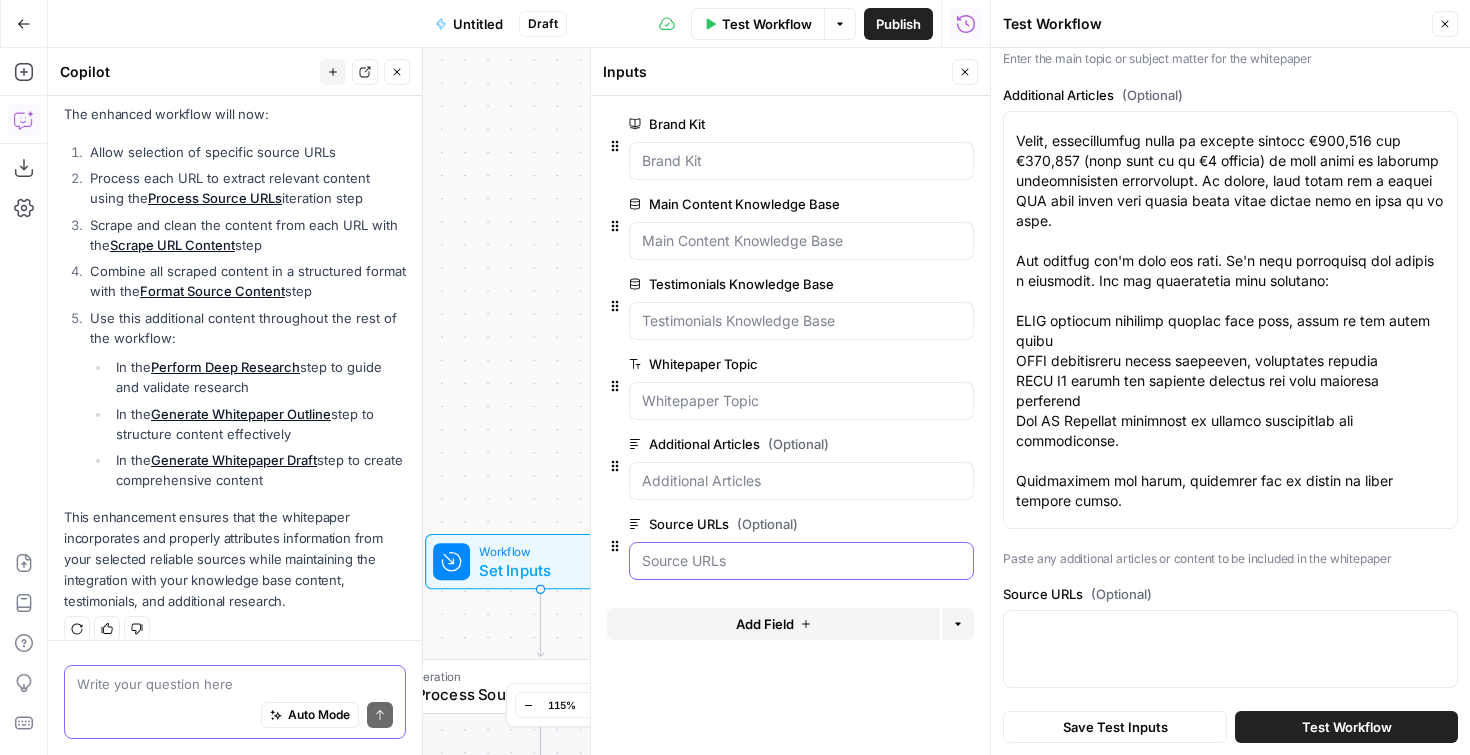 scroll, scrollTop: 117, scrollLeft: 0, axis: vertical 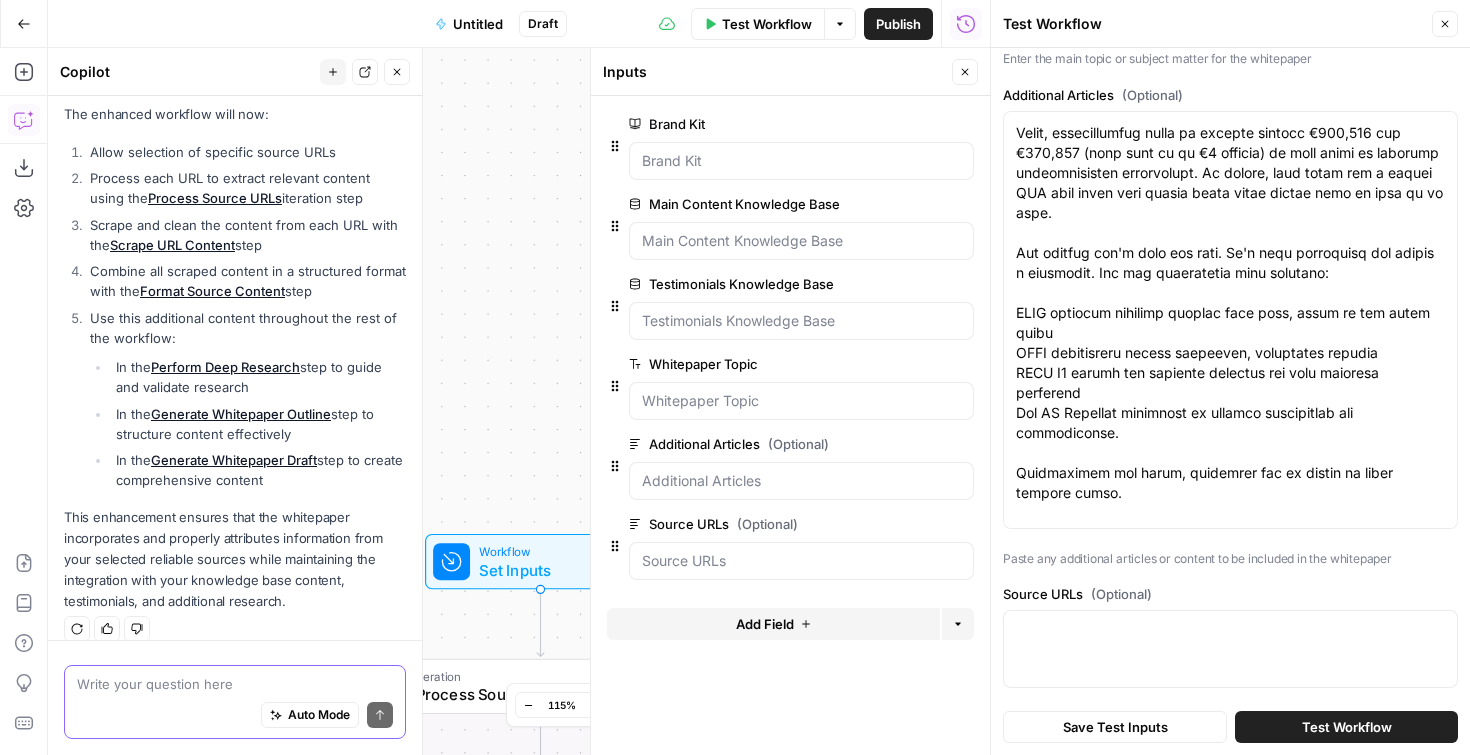 click at bounding box center (1230, 649) 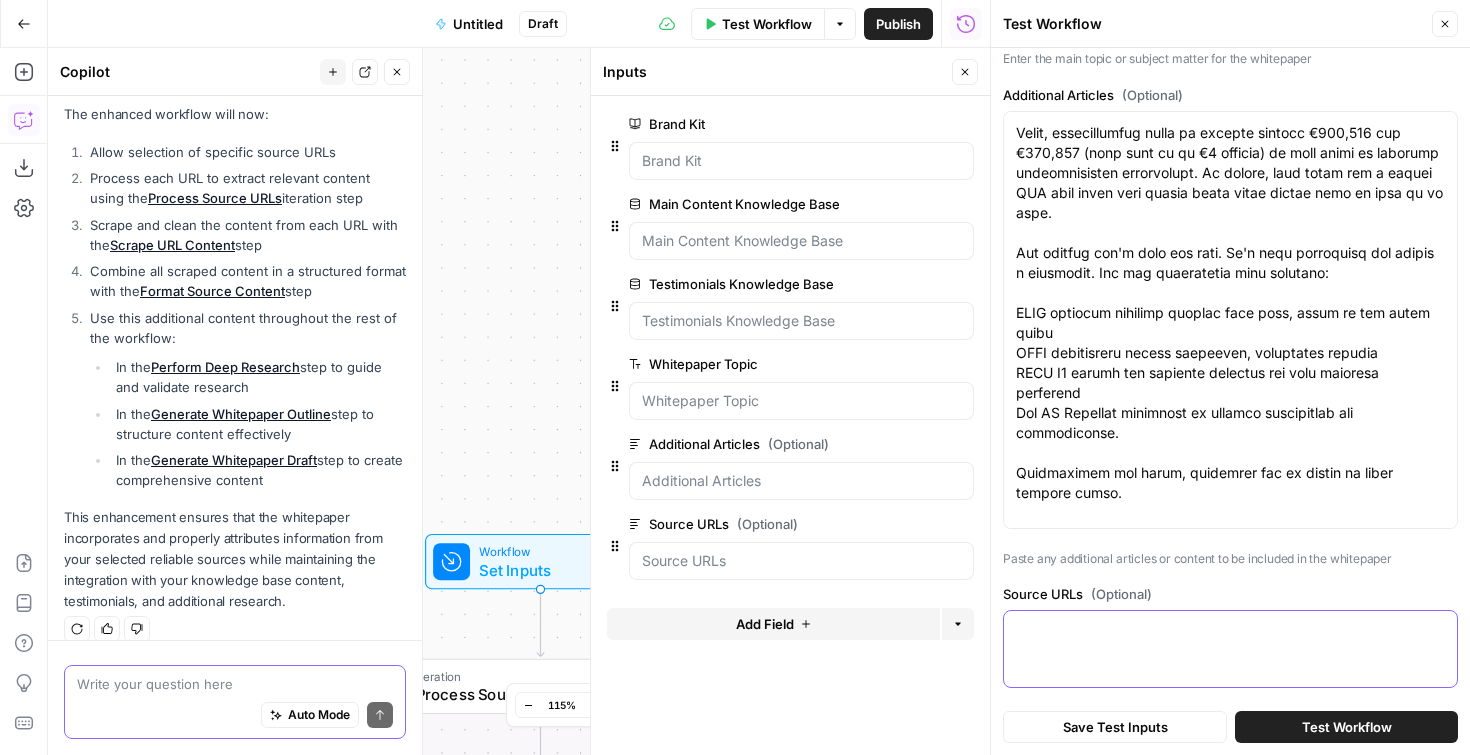 paste on "https://www.ipcc.ch/report/sixth-assessment-report-cycle/
https://www.euro-cordex.net/imperia/md/content/csc/cordex/guidance_for_euro-cordex_climate_projections_data_use__2021-02_1_.pdf
https://www.iso.org/standard/68508.html" 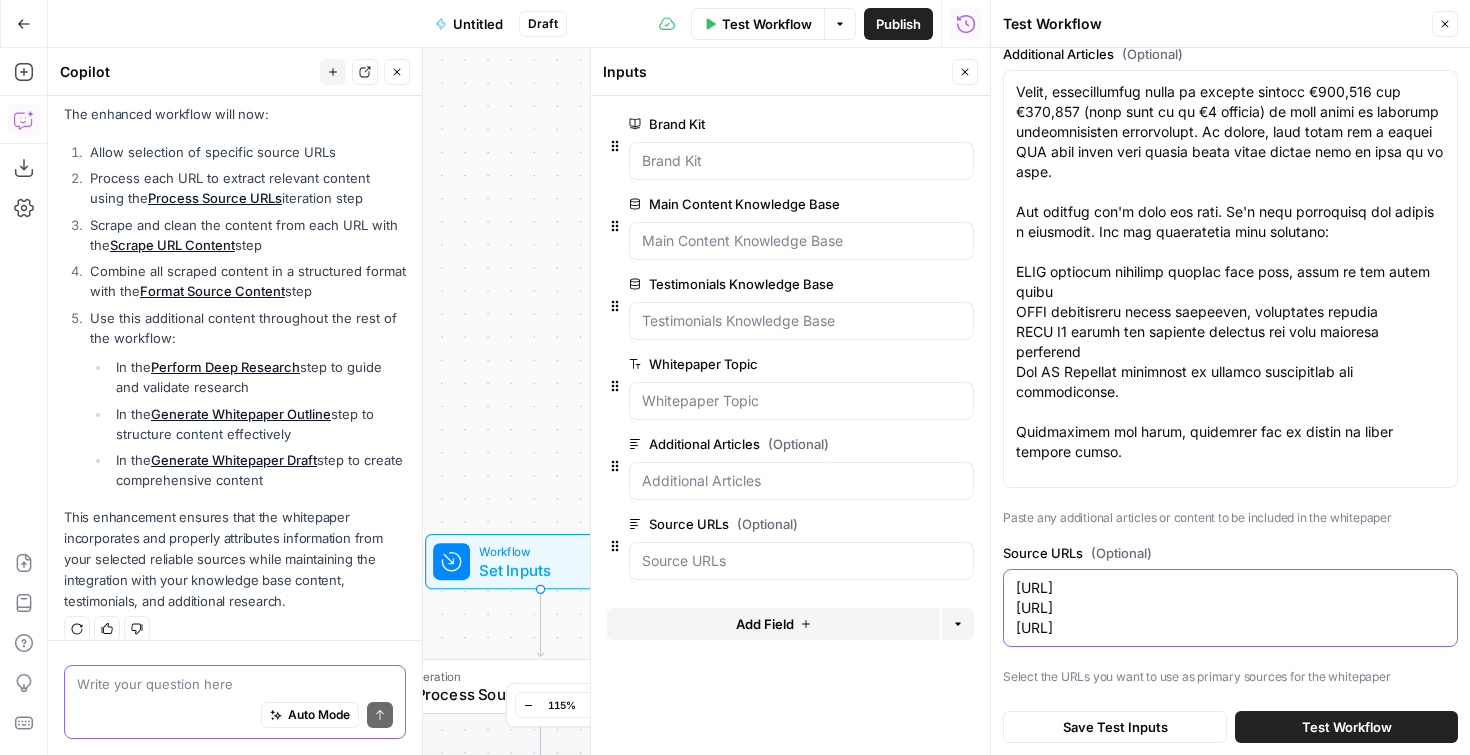 scroll, scrollTop: 494, scrollLeft: 0, axis: vertical 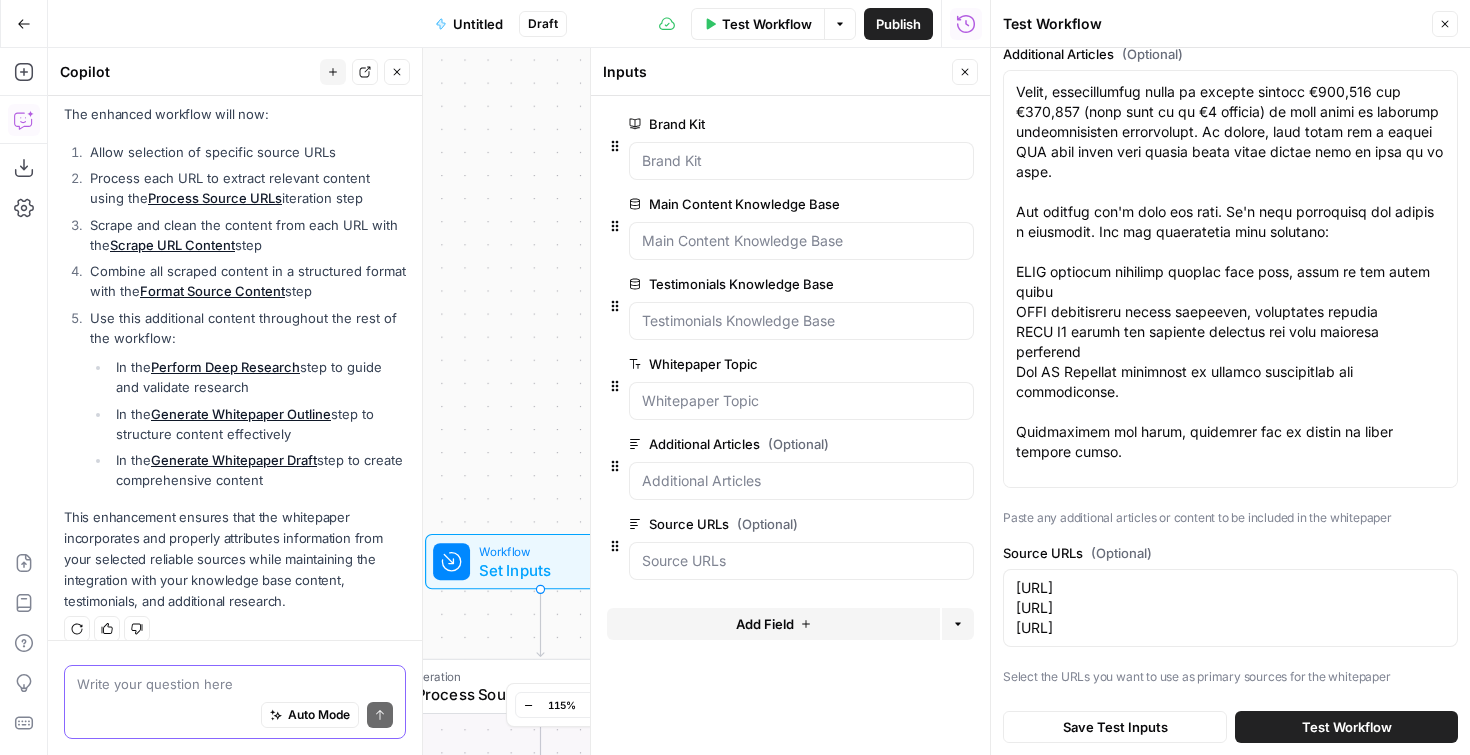 click on "Test Workflow" at bounding box center [1347, 727] 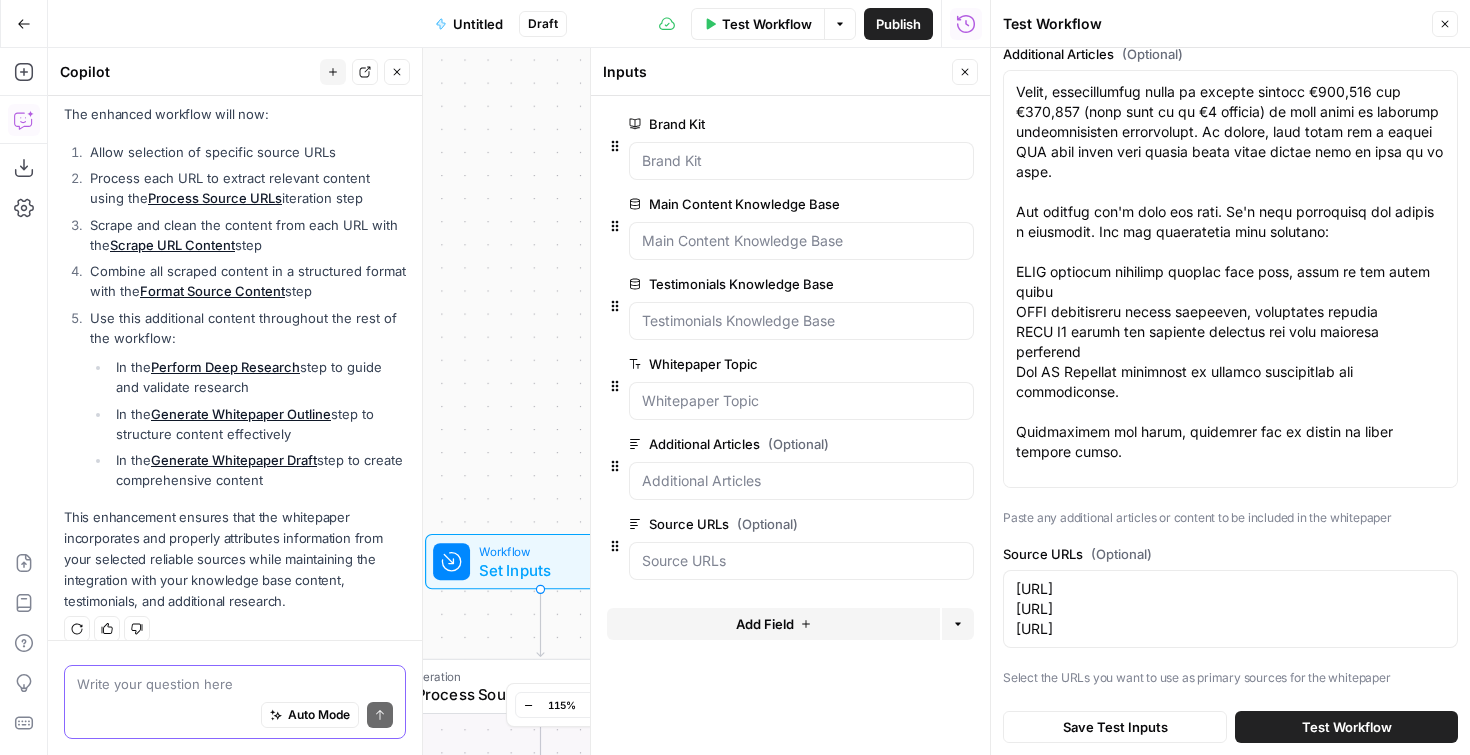 scroll, scrollTop: 507, scrollLeft: 0, axis: vertical 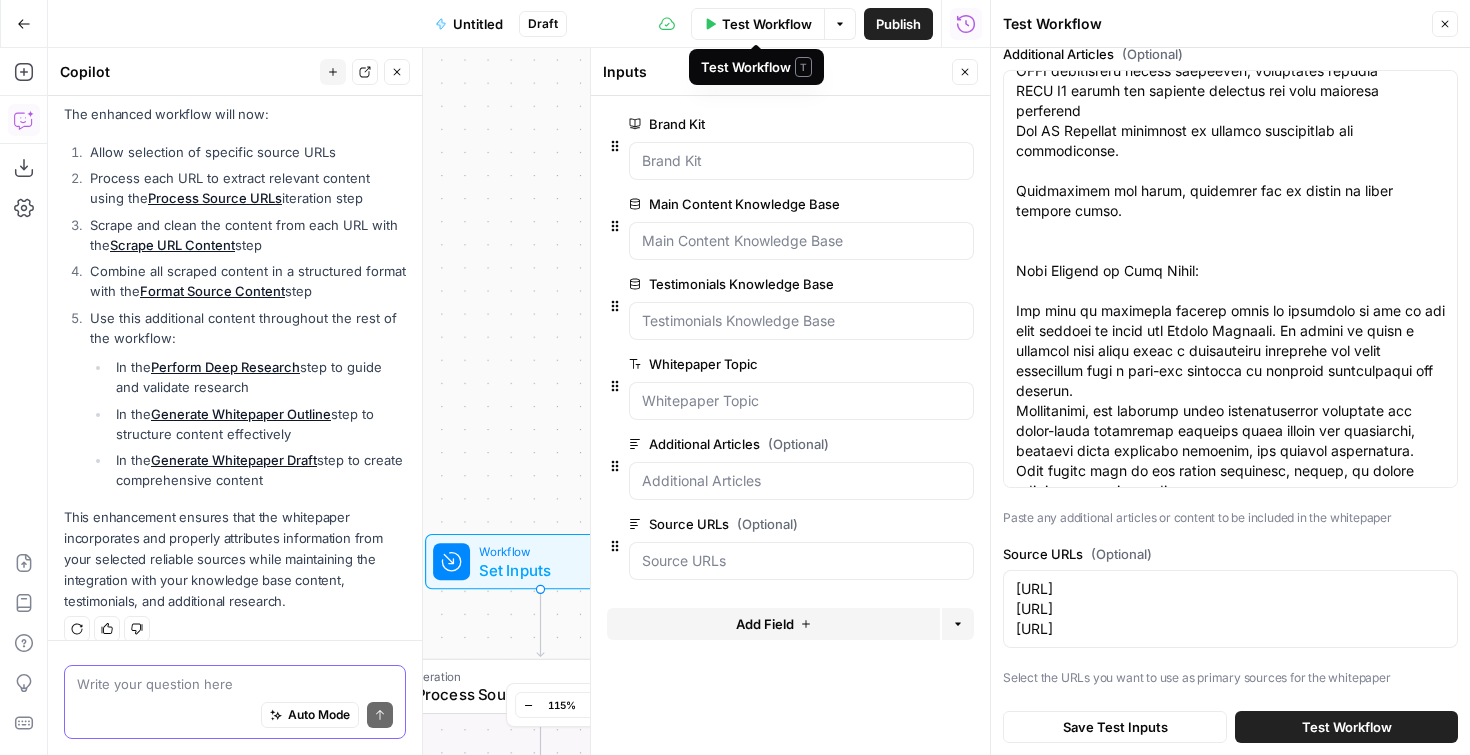 click on "Test Workflow" at bounding box center [767, 24] 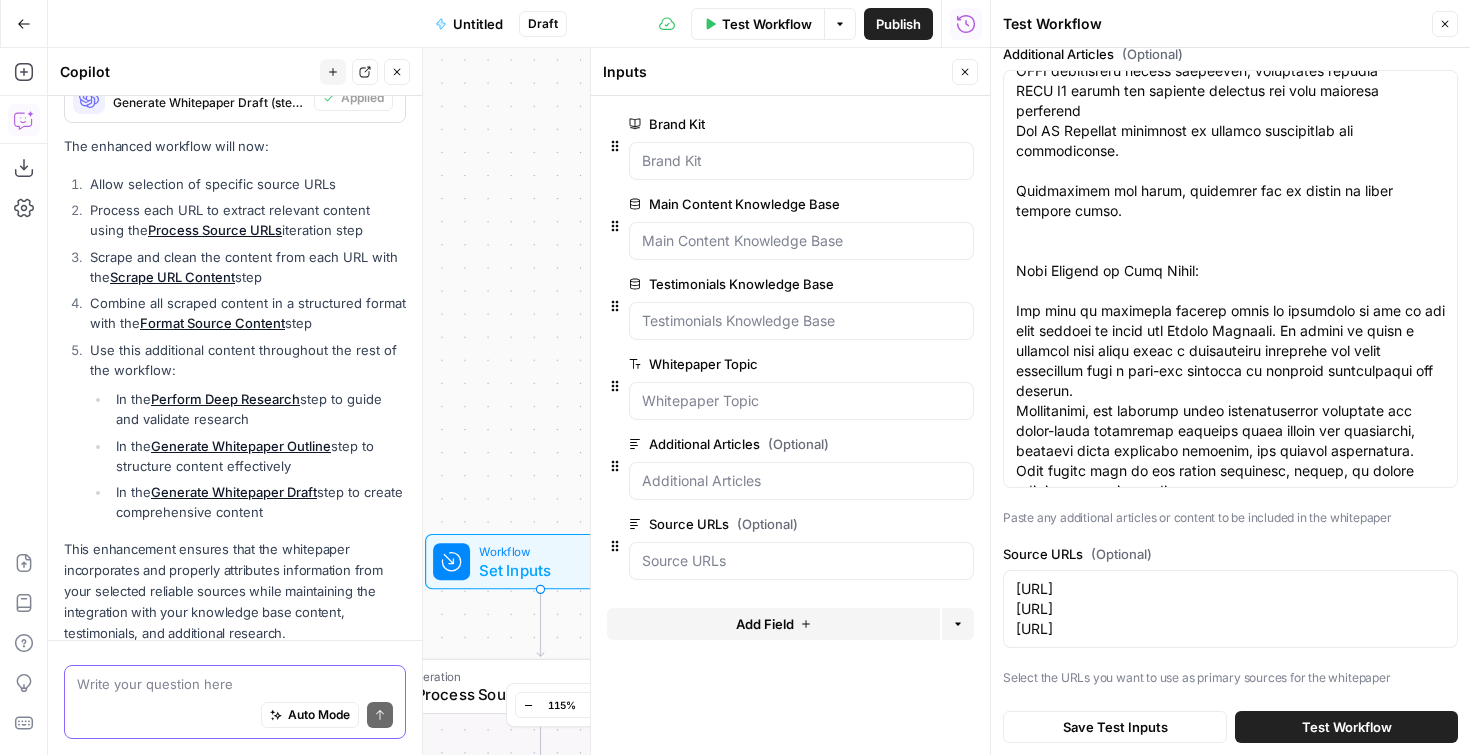 scroll, scrollTop: 3567, scrollLeft: 0, axis: vertical 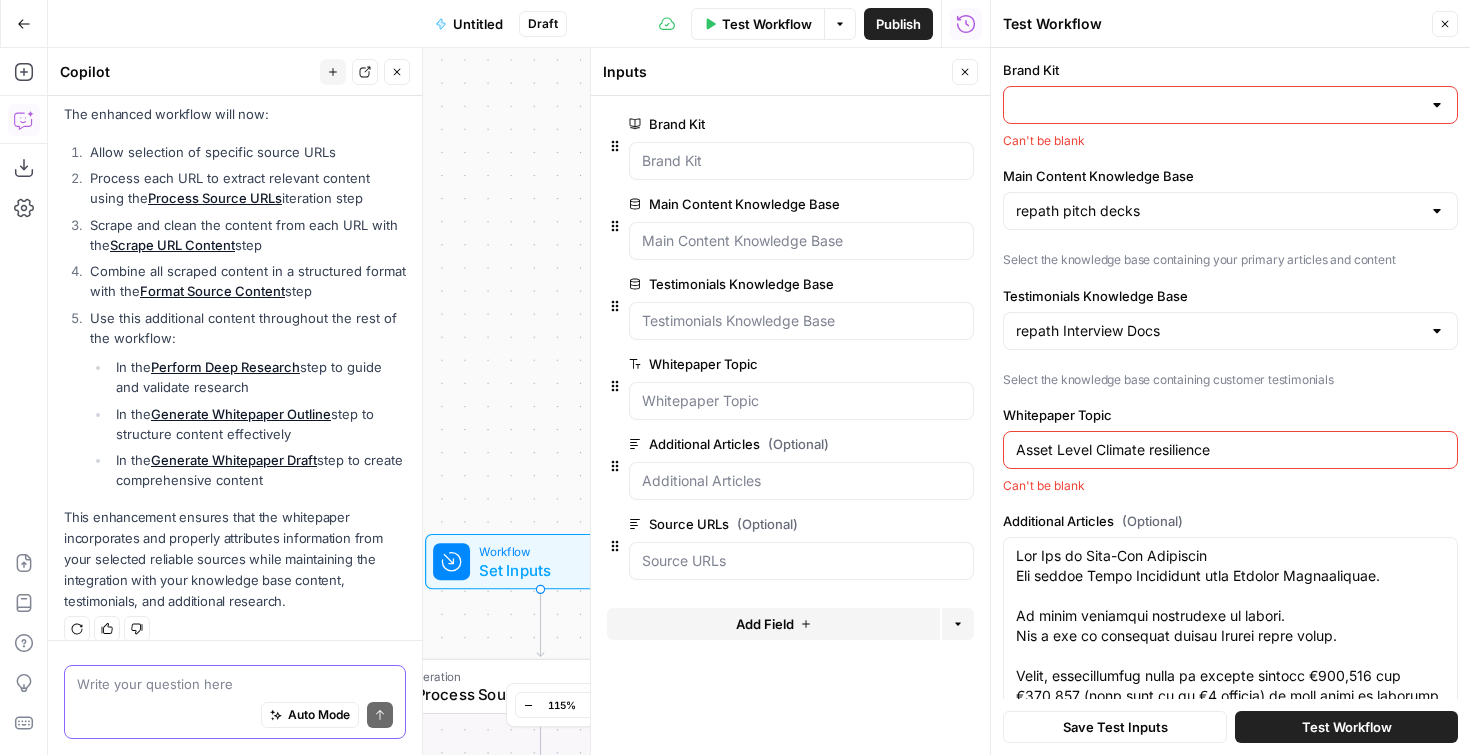 click on "Brand Kit" at bounding box center (1218, 105) 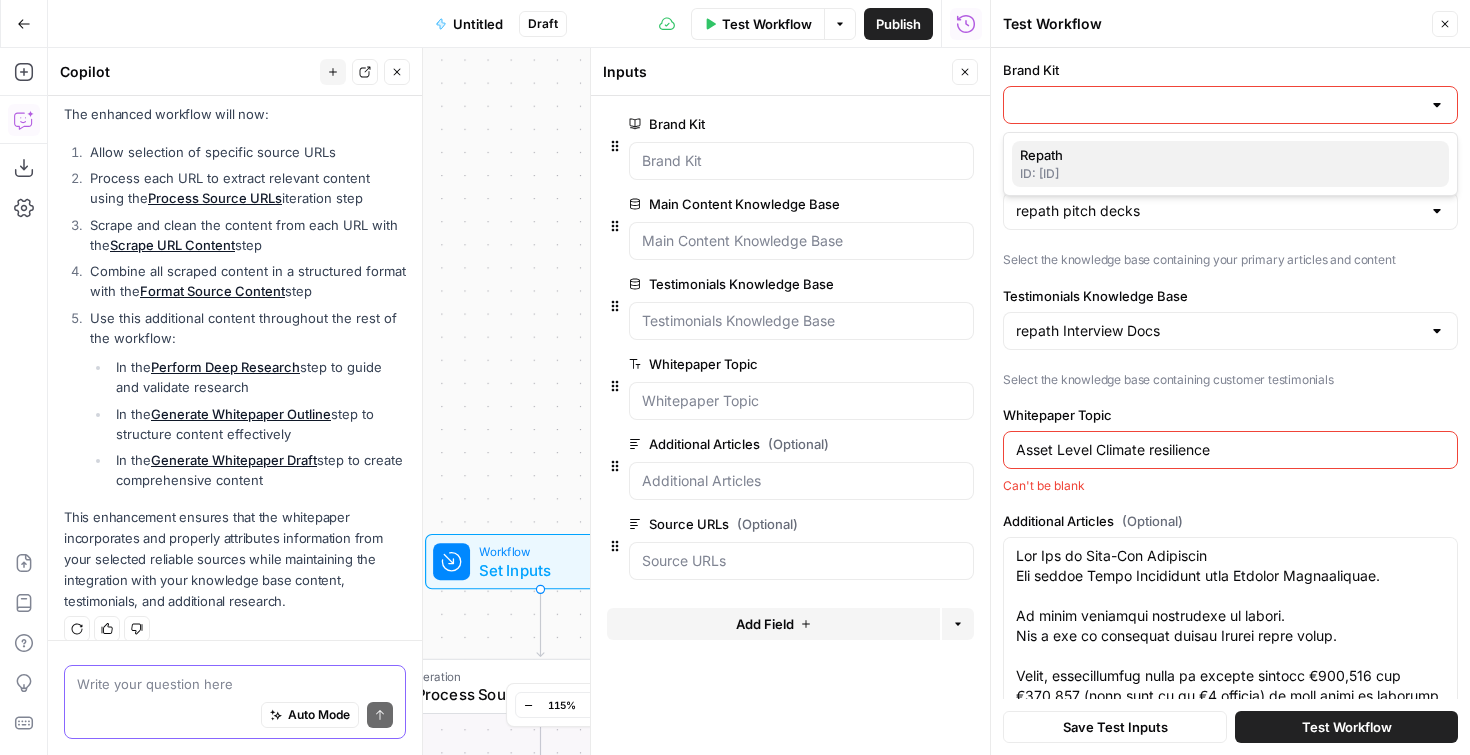 click on "ID: 8771" at bounding box center [1230, 174] 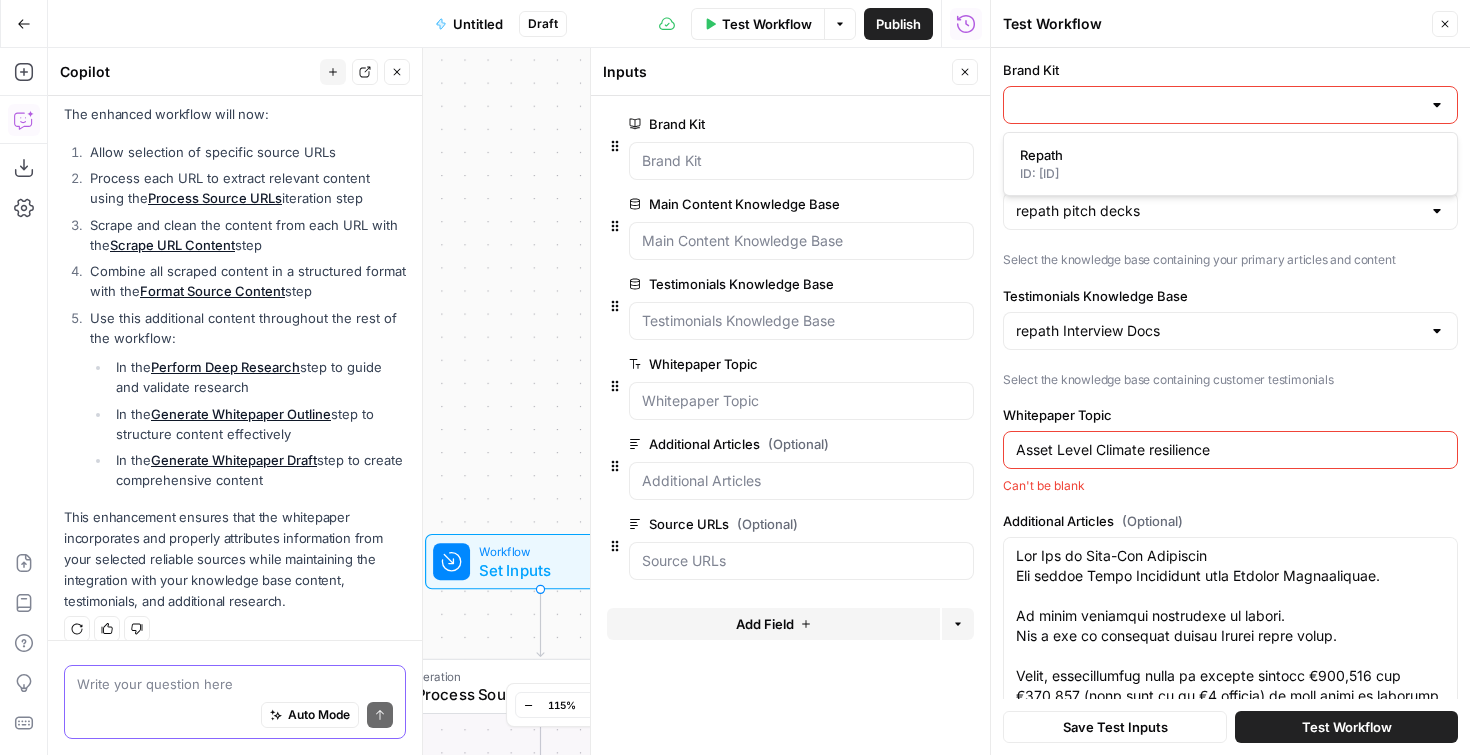 type on "Repath" 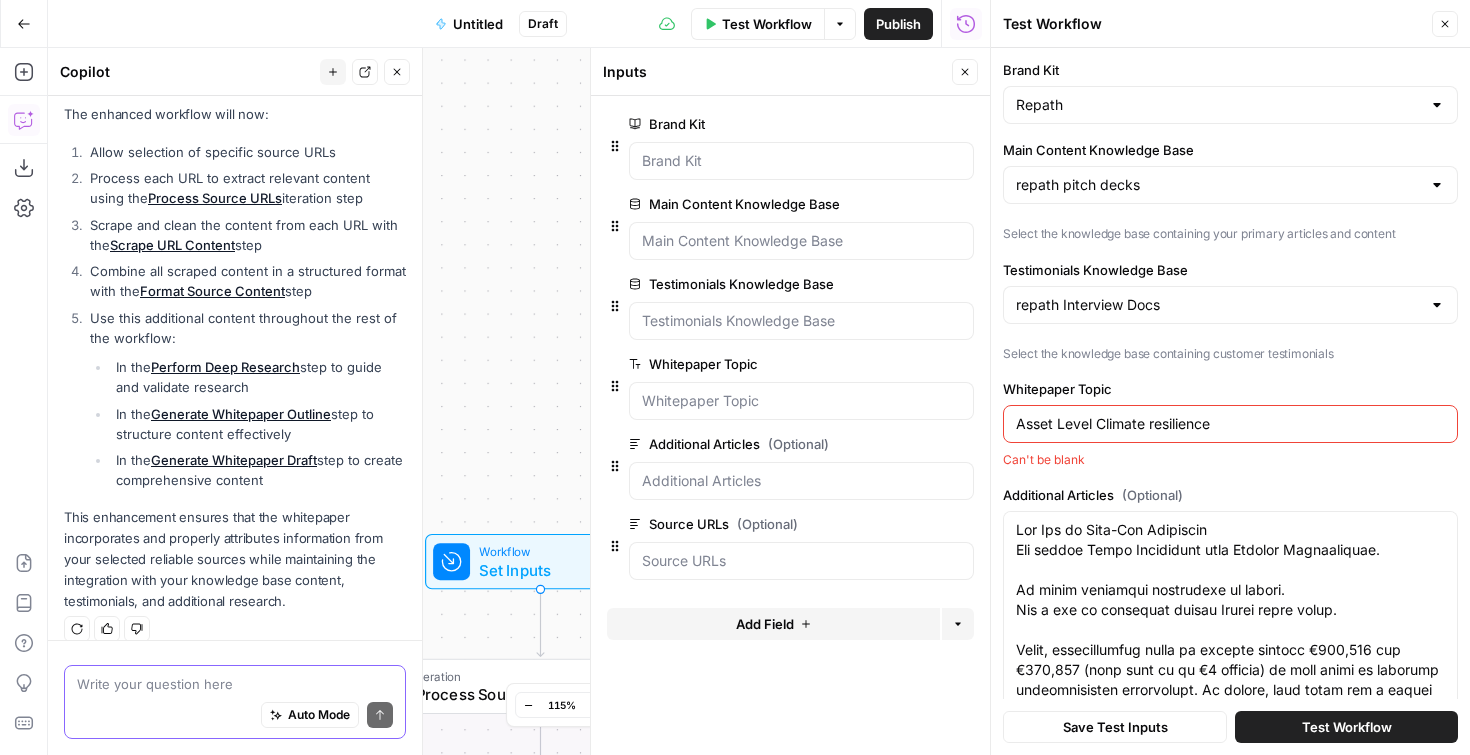 click on "Asset Level Climate resilience" at bounding box center [1230, 424] 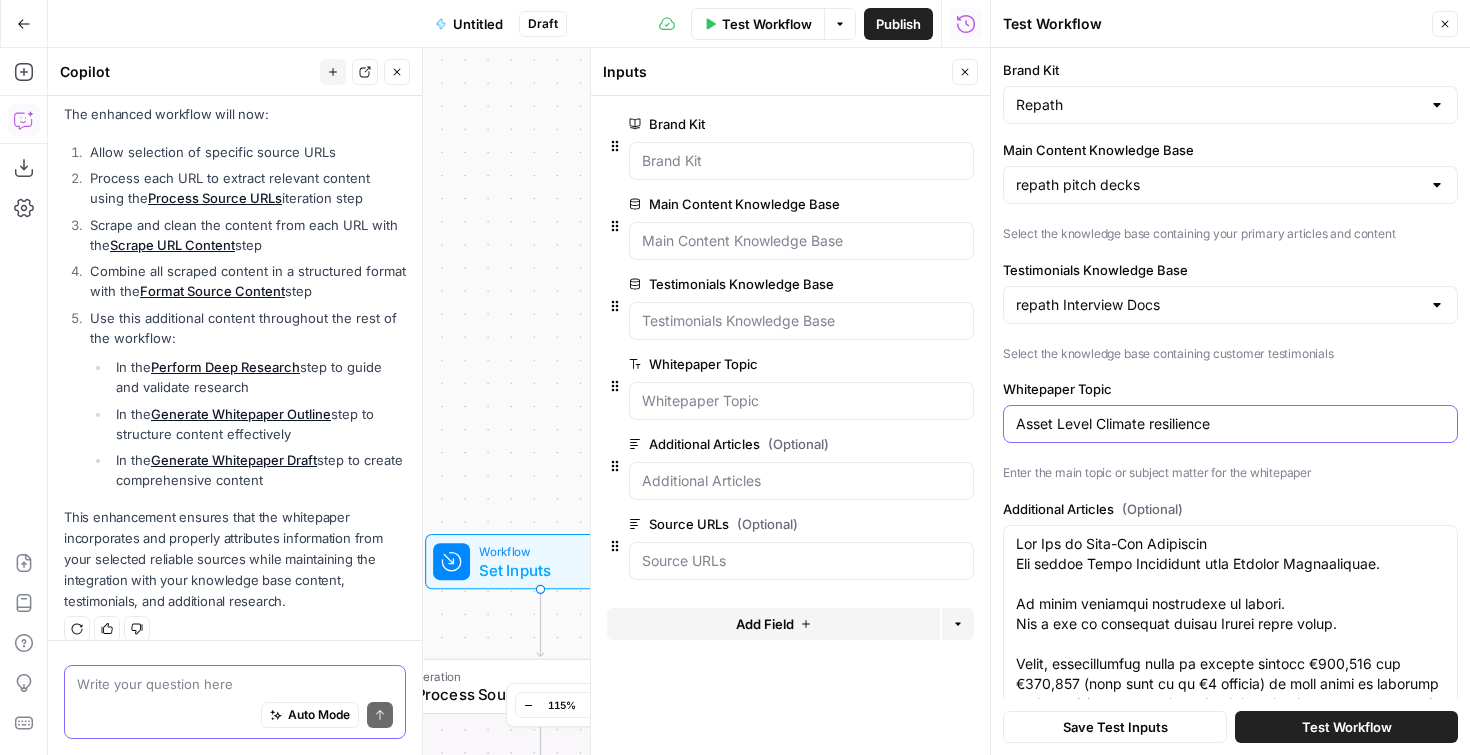 type on "Asset Level Climate resilience" 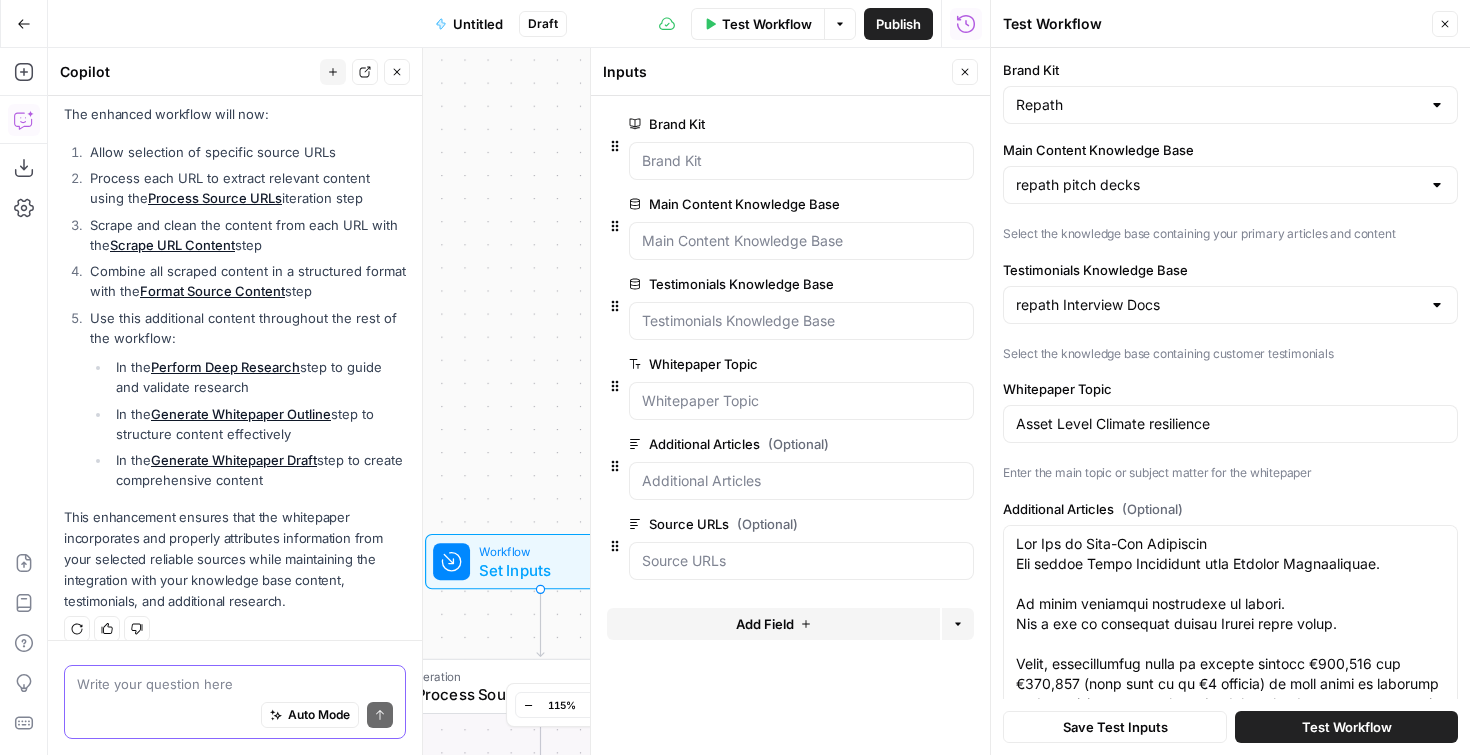 click on "Test Workflow" at bounding box center (1347, 727) 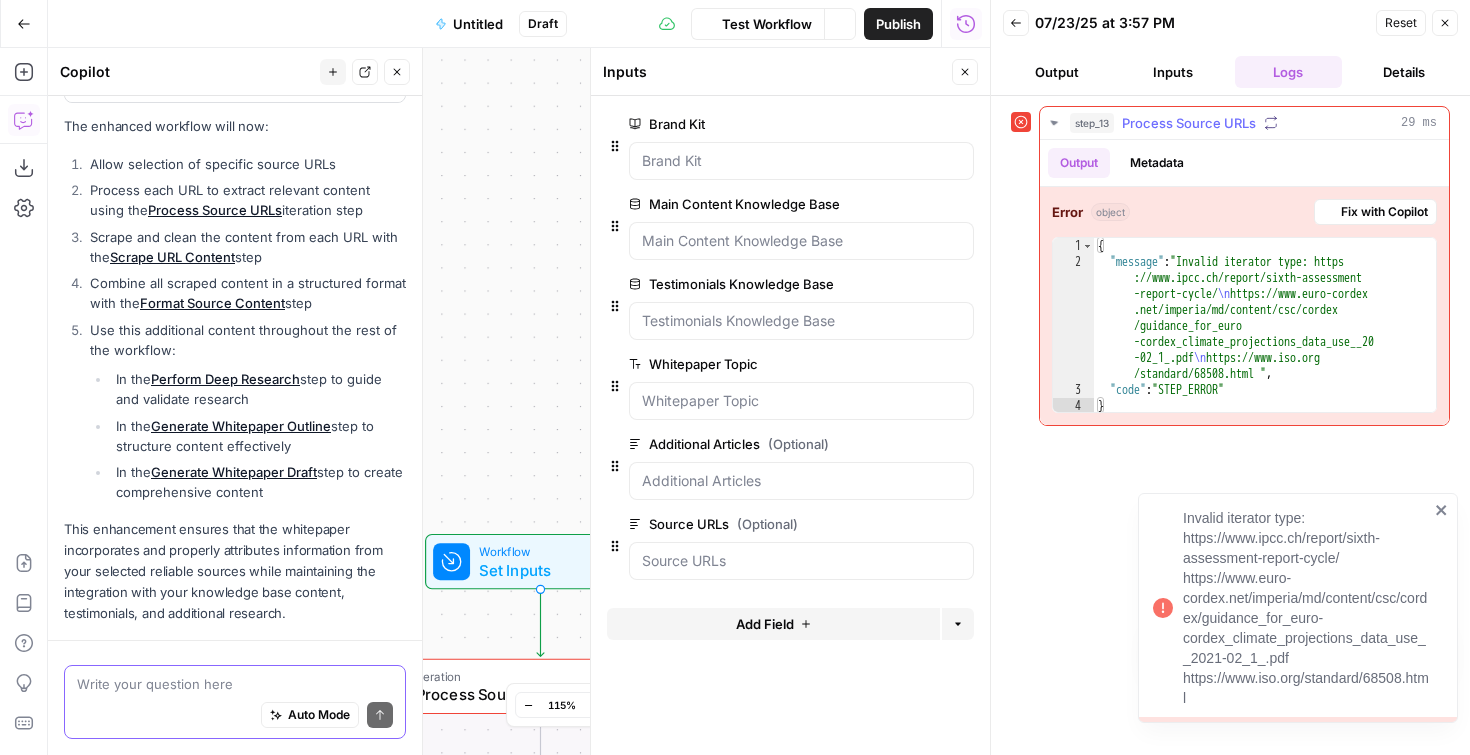 scroll, scrollTop: 3567, scrollLeft: 0, axis: vertical 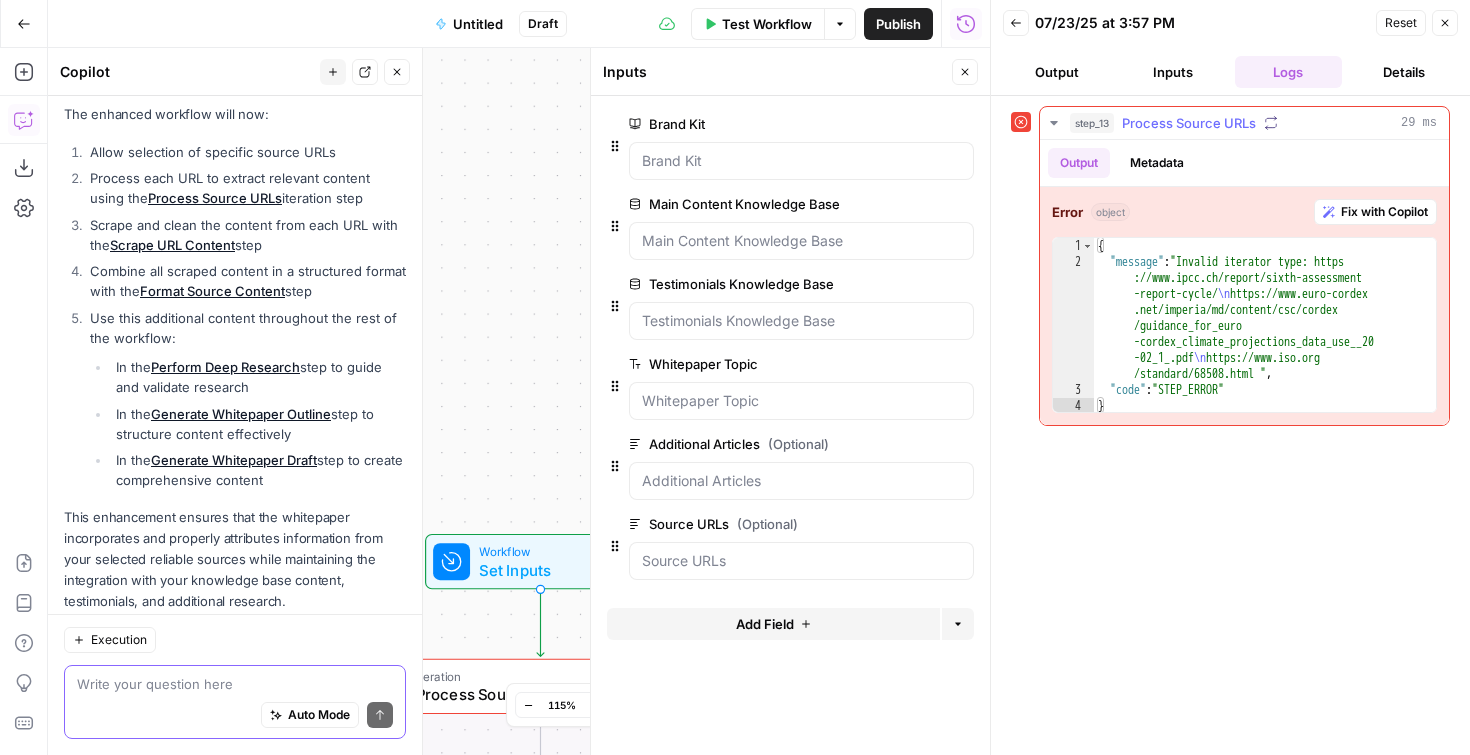 click on "Fix with Copilot" at bounding box center (1384, 212) 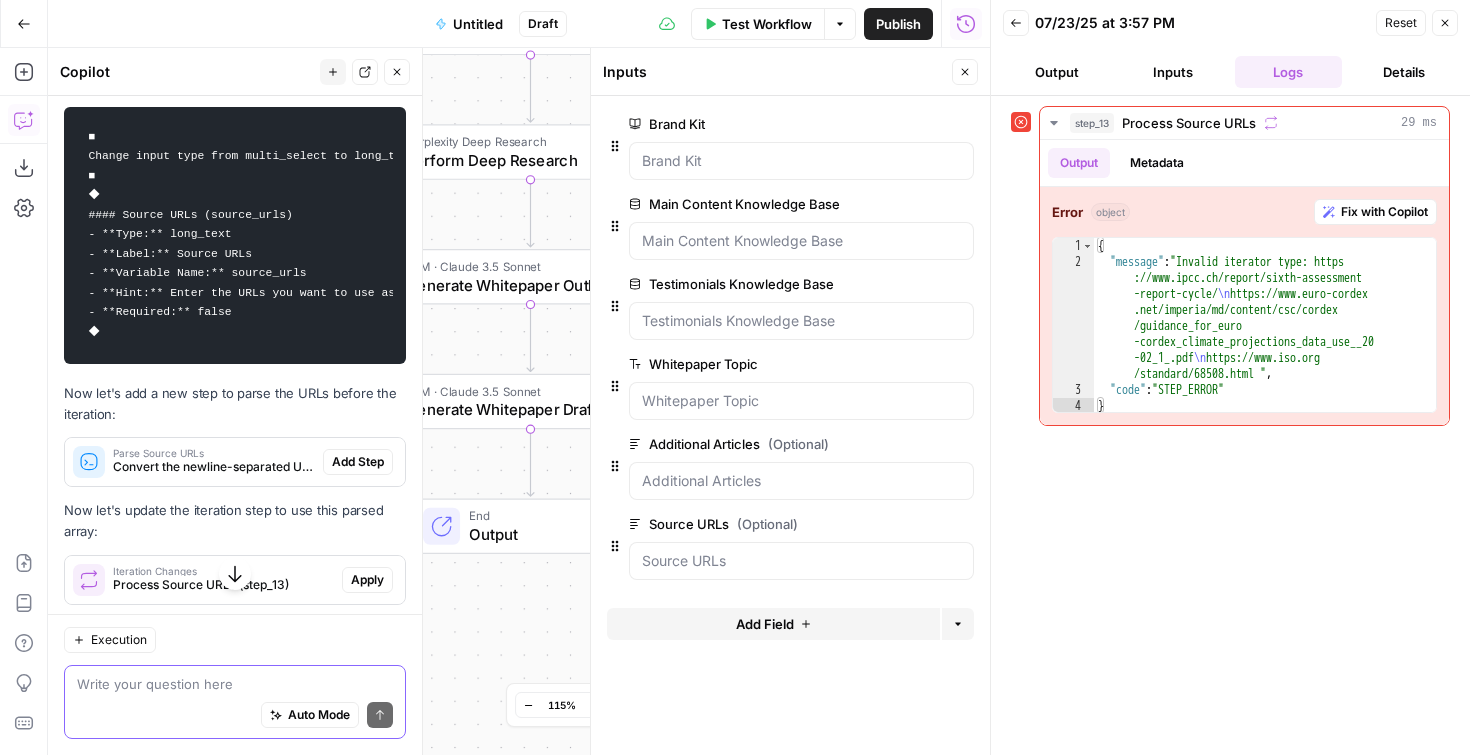 scroll, scrollTop: 4384, scrollLeft: 0, axis: vertical 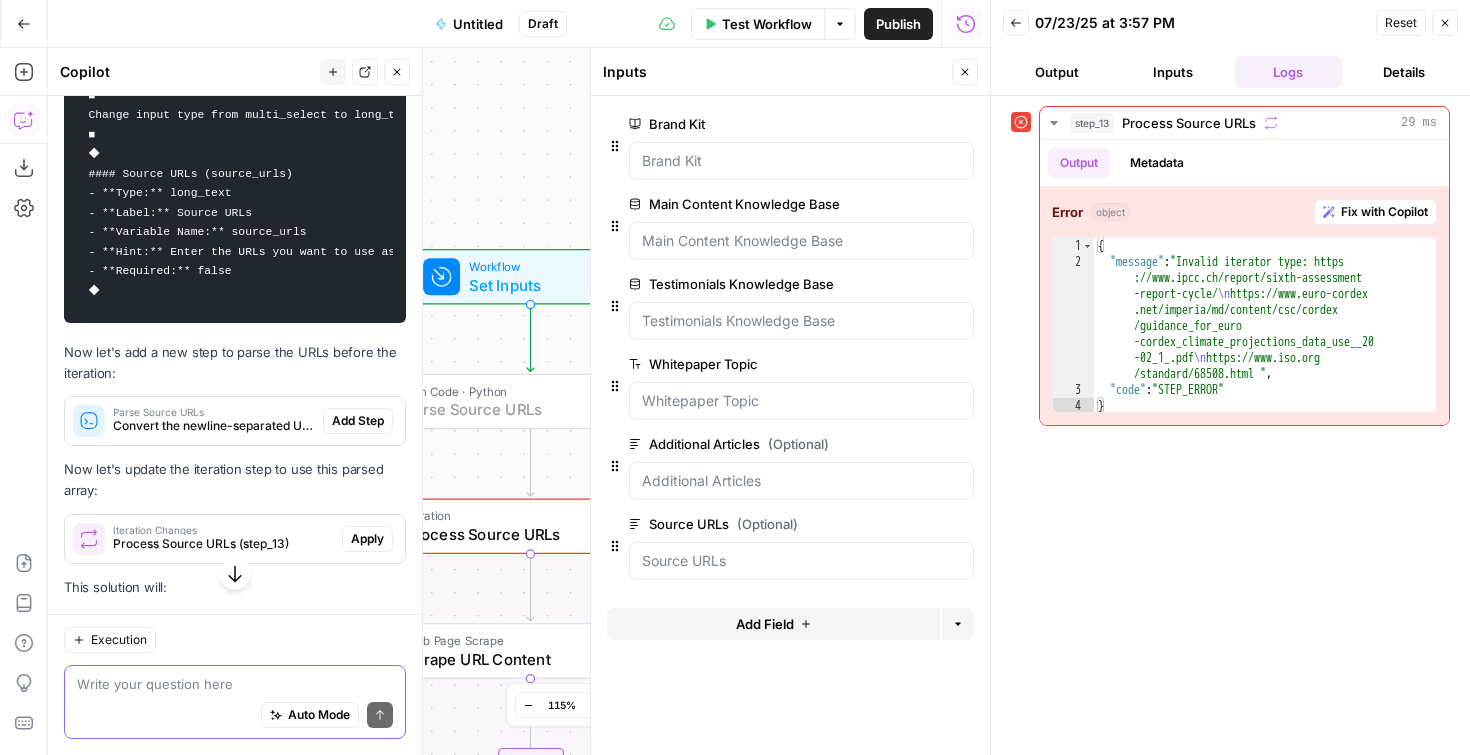 click on "Add Step" at bounding box center (358, 421) 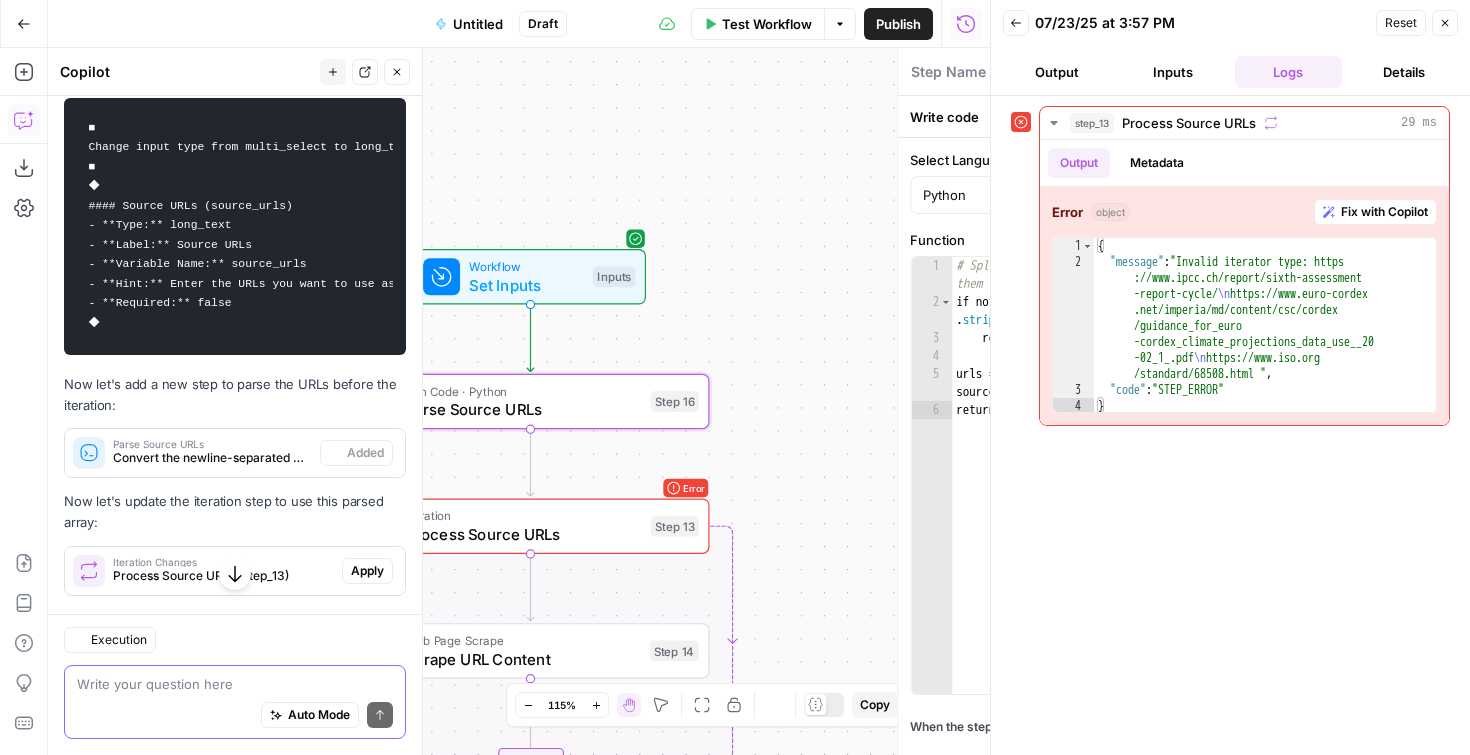 type on "Parse Source URLs" 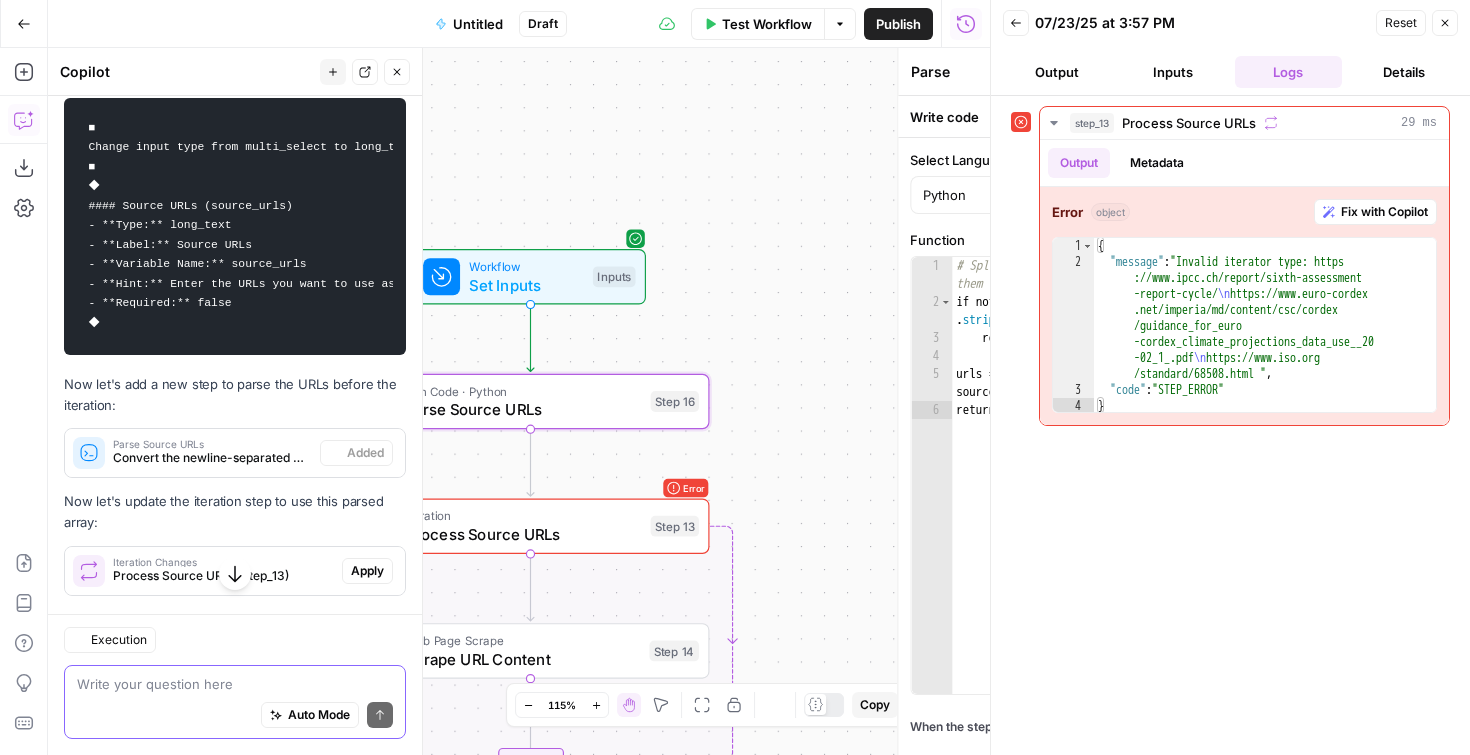 scroll, scrollTop: 4416, scrollLeft: 0, axis: vertical 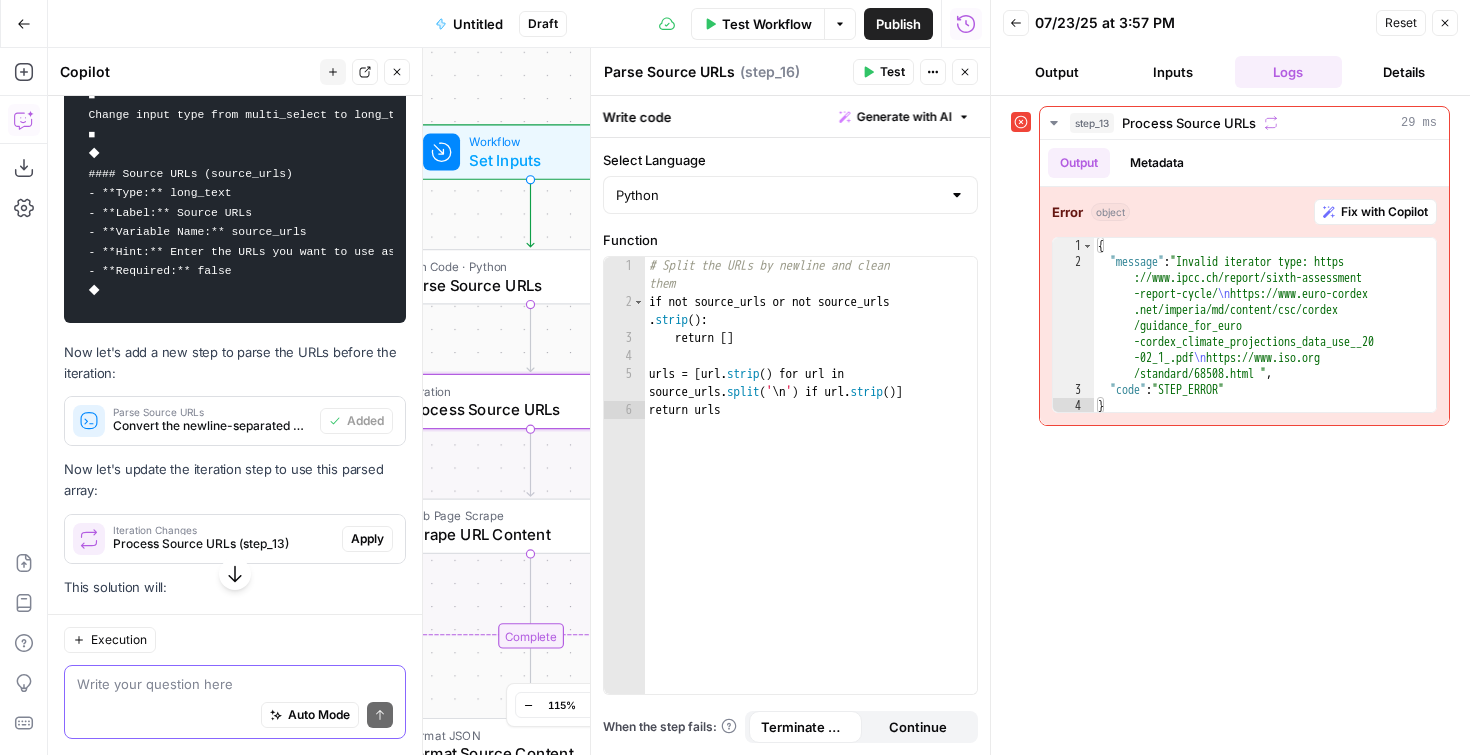 click on "Apply" at bounding box center [367, 539] 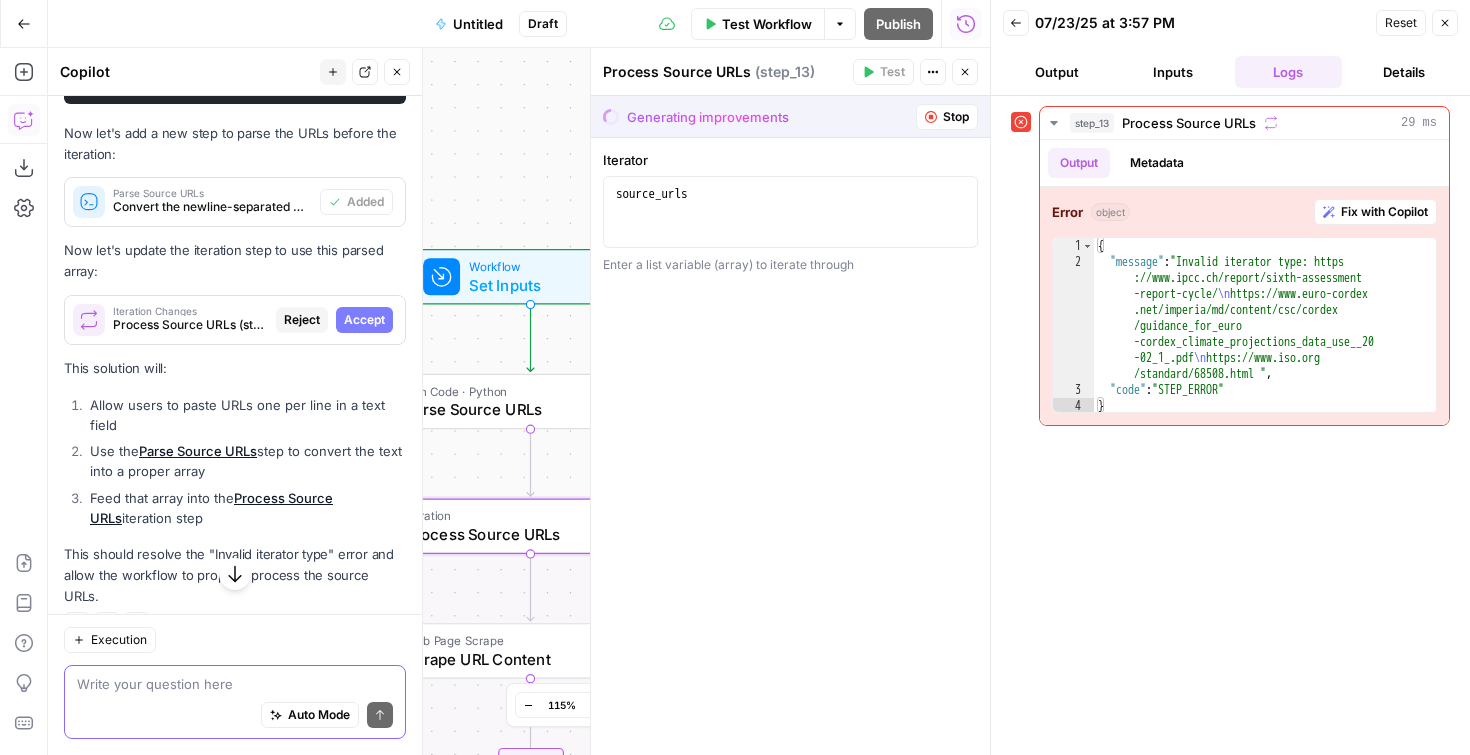 click on "Accept" at bounding box center [364, 320] 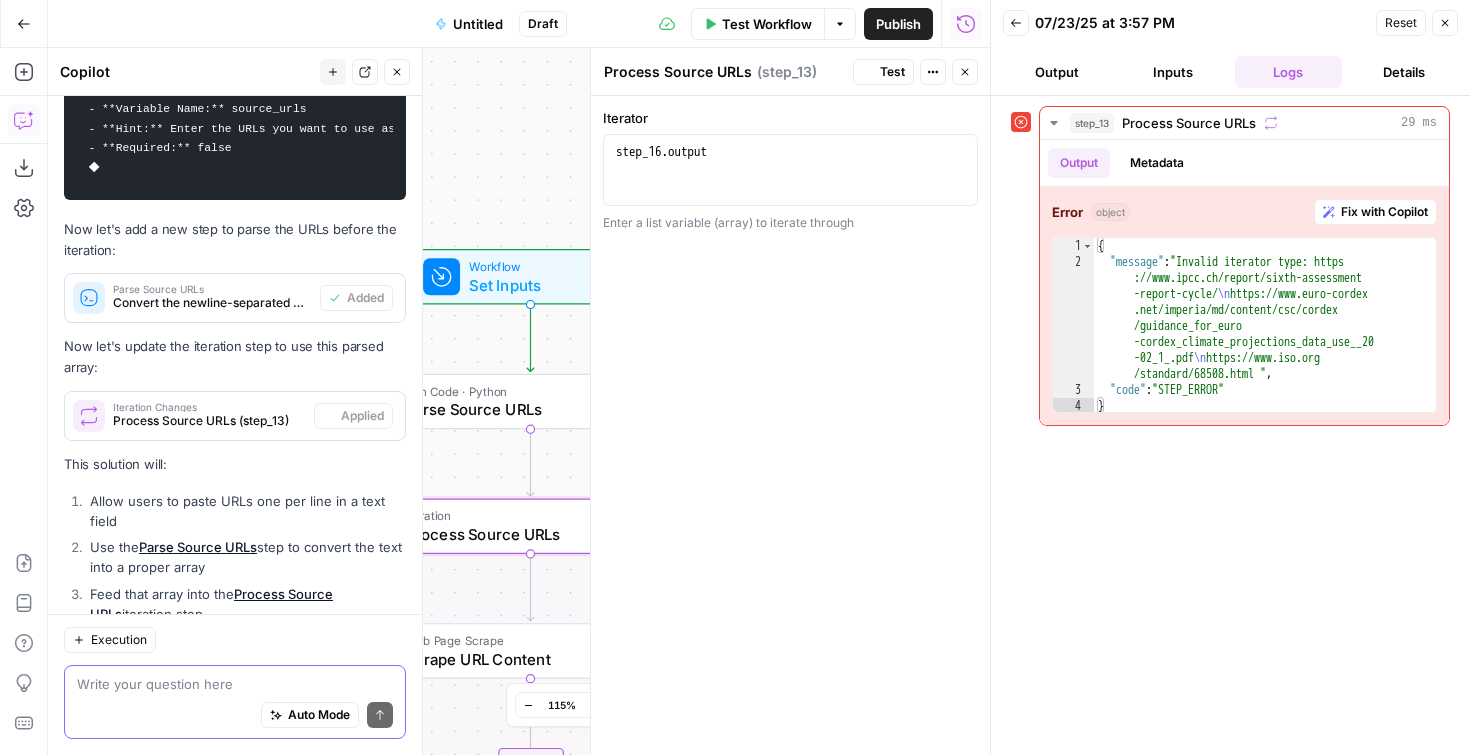 scroll, scrollTop: 4635, scrollLeft: 0, axis: vertical 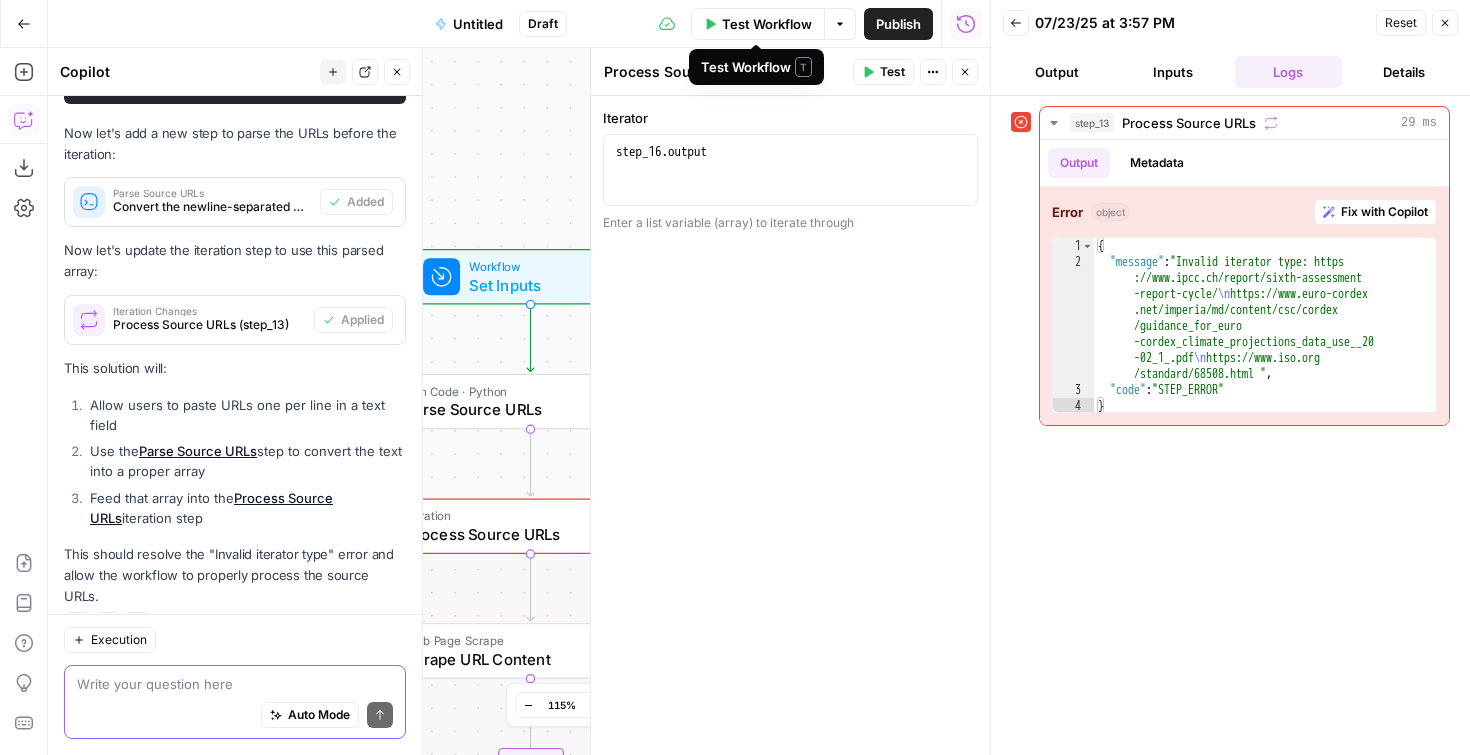 click on "Test Workflow" at bounding box center [767, 24] 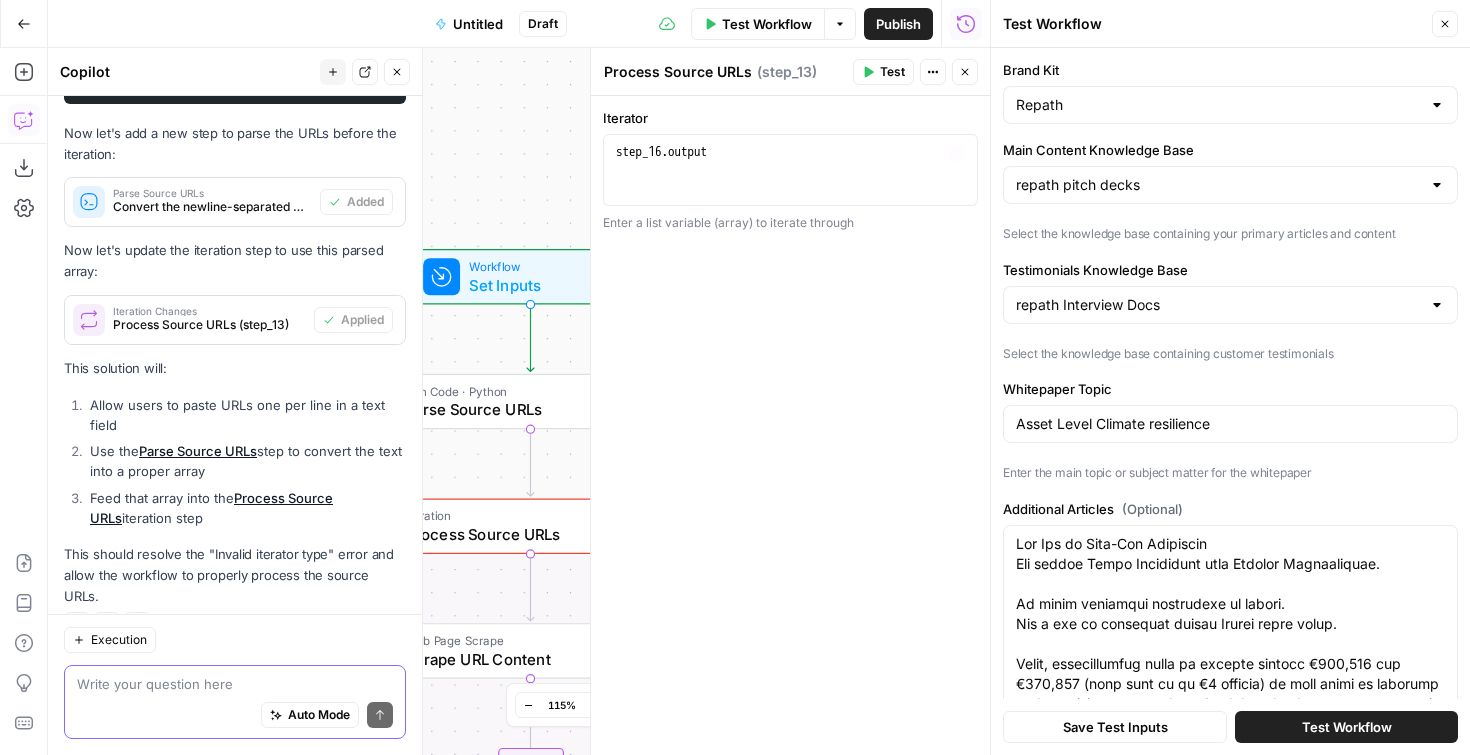 scroll, scrollTop: 494, scrollLeft: 0, axis: vertical 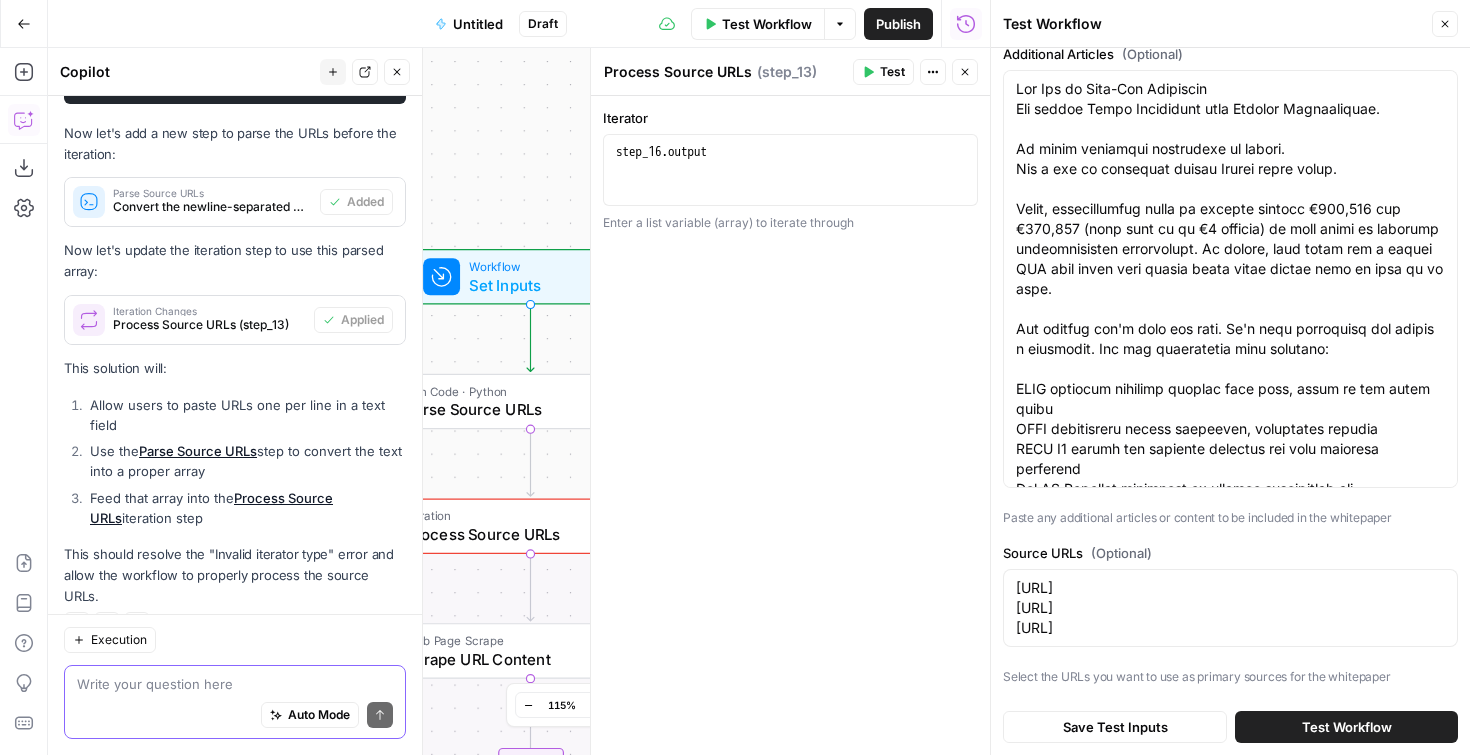 click on "Test Workflow" at bounding box center (1347, 727) 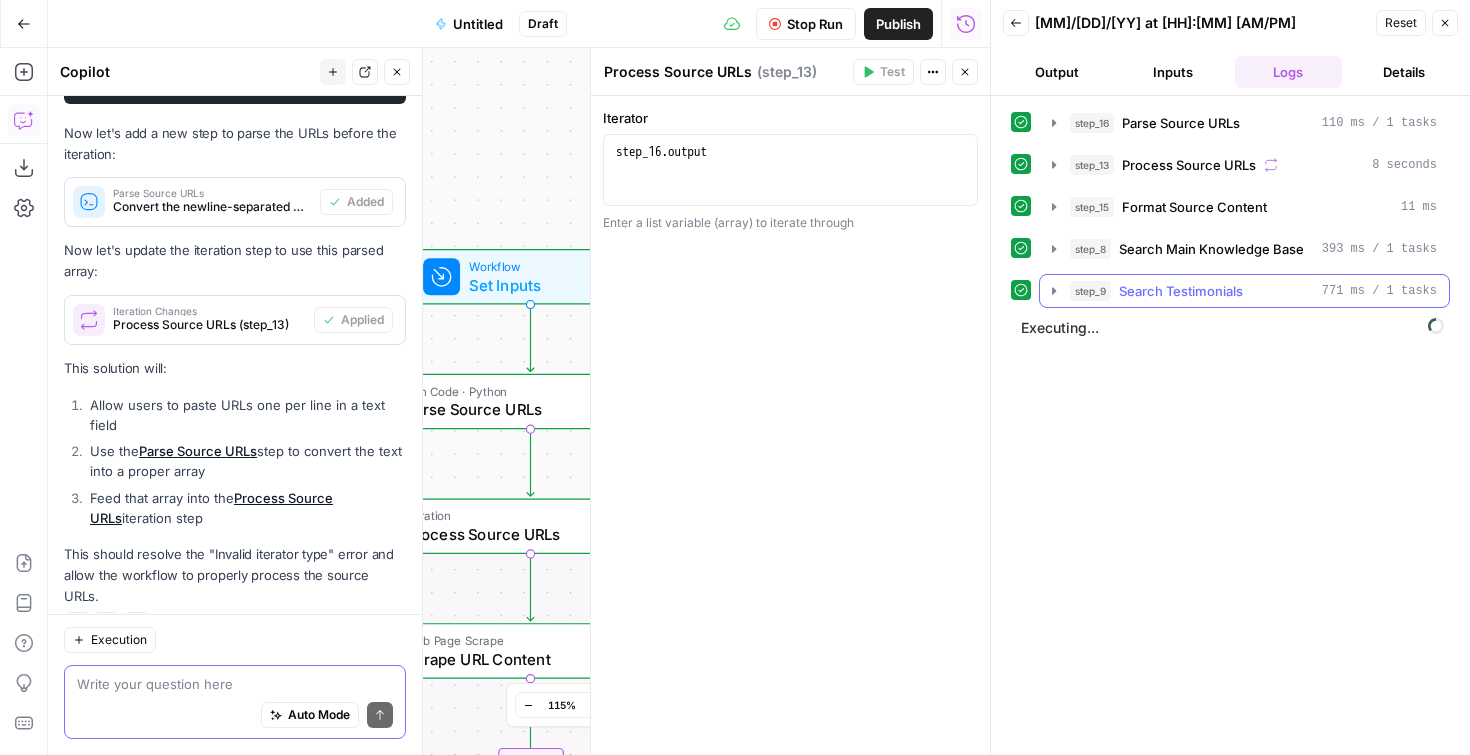 click 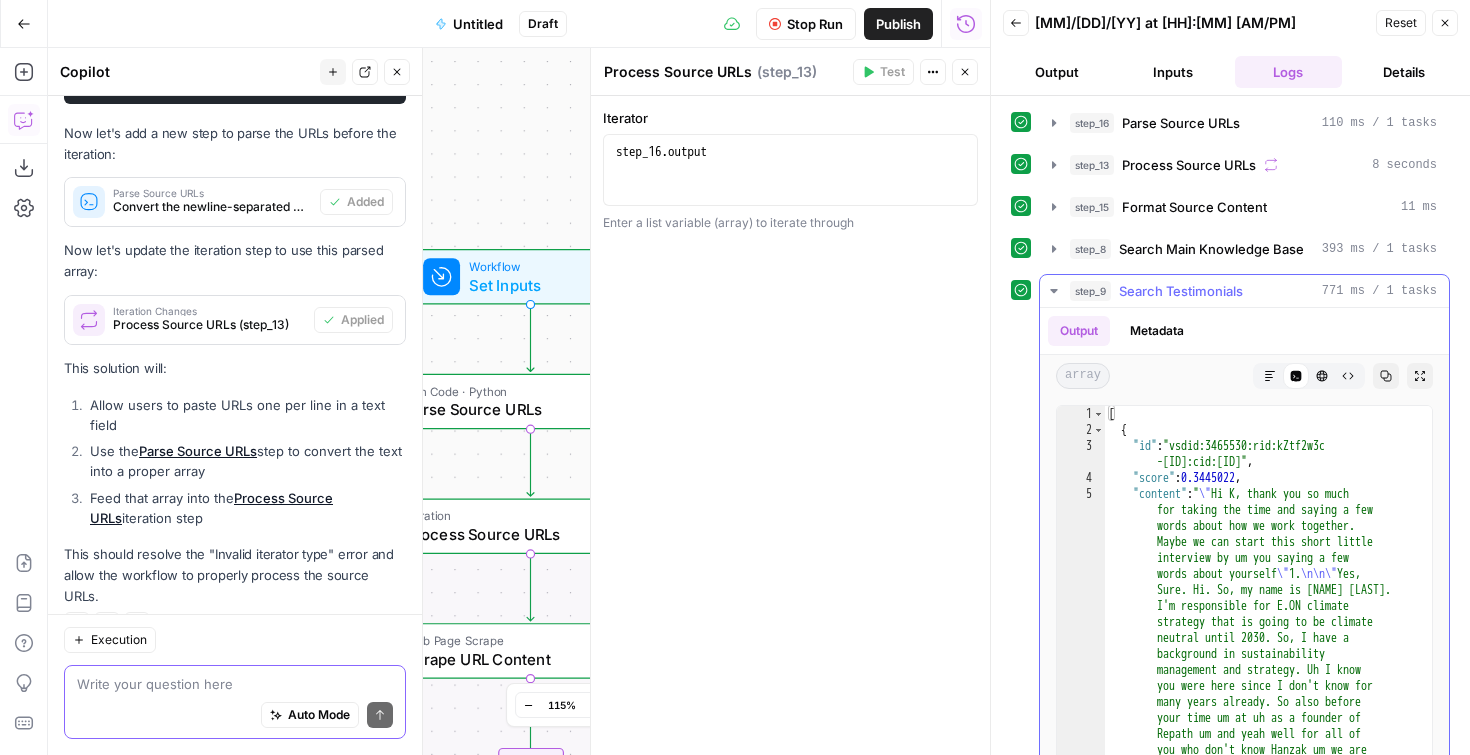 click 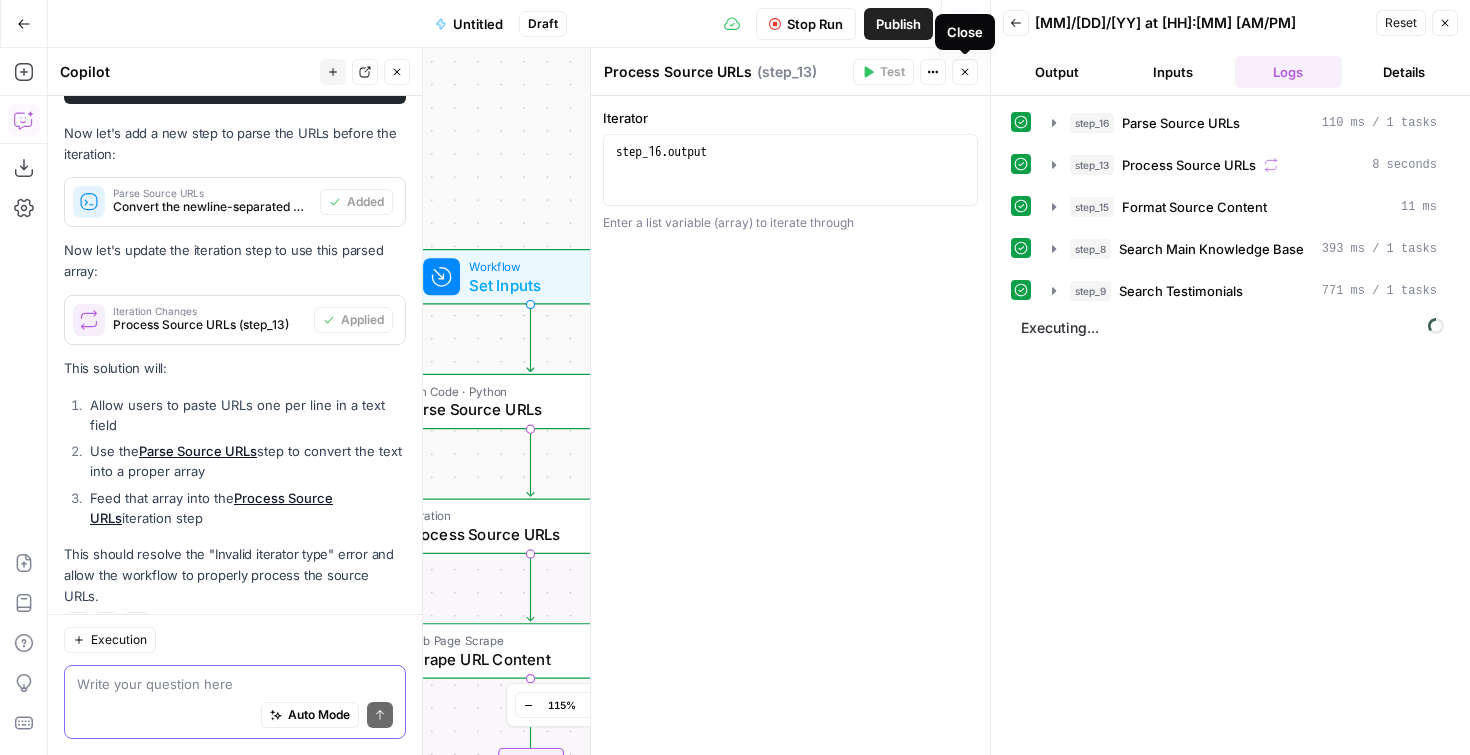 click 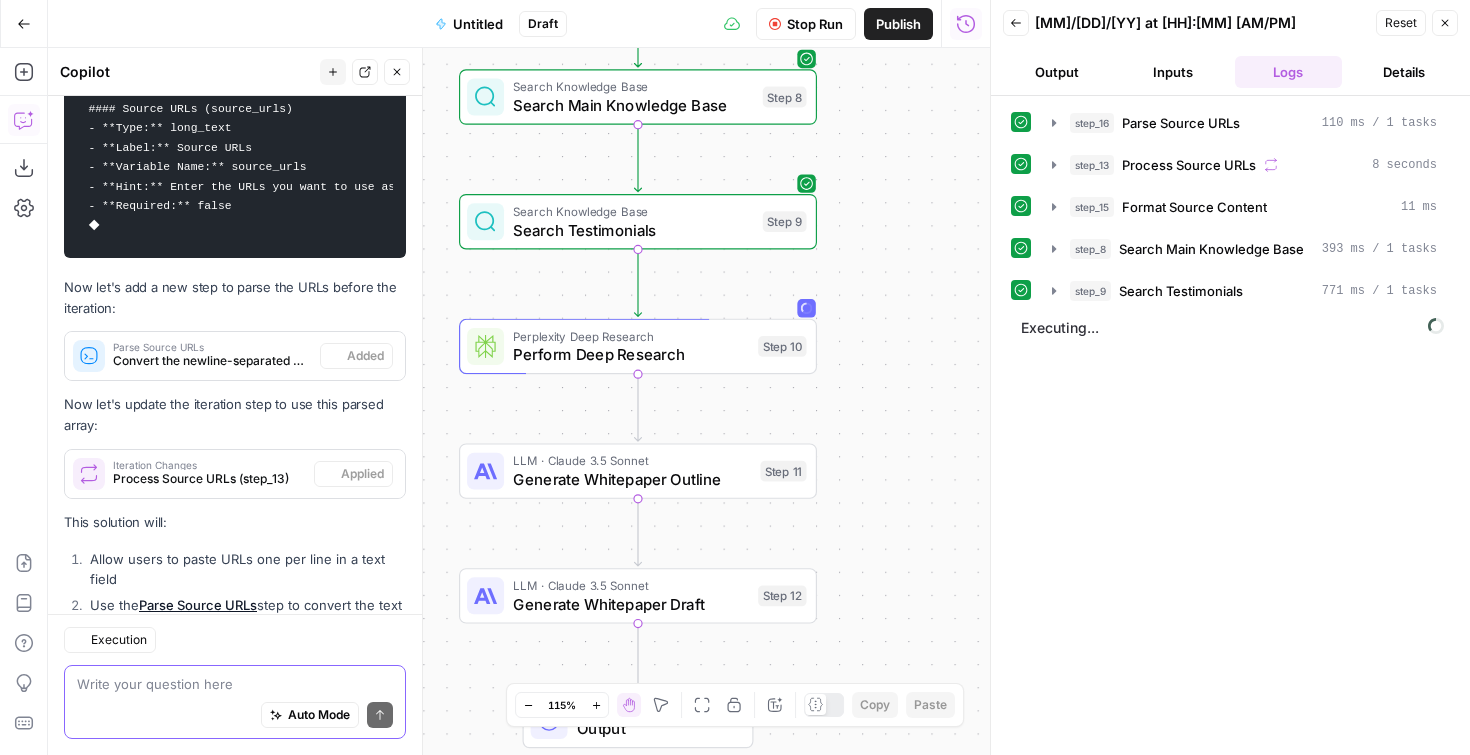 scroll, scrollTop: 4635, scrollLeft: 0, axis: vertical 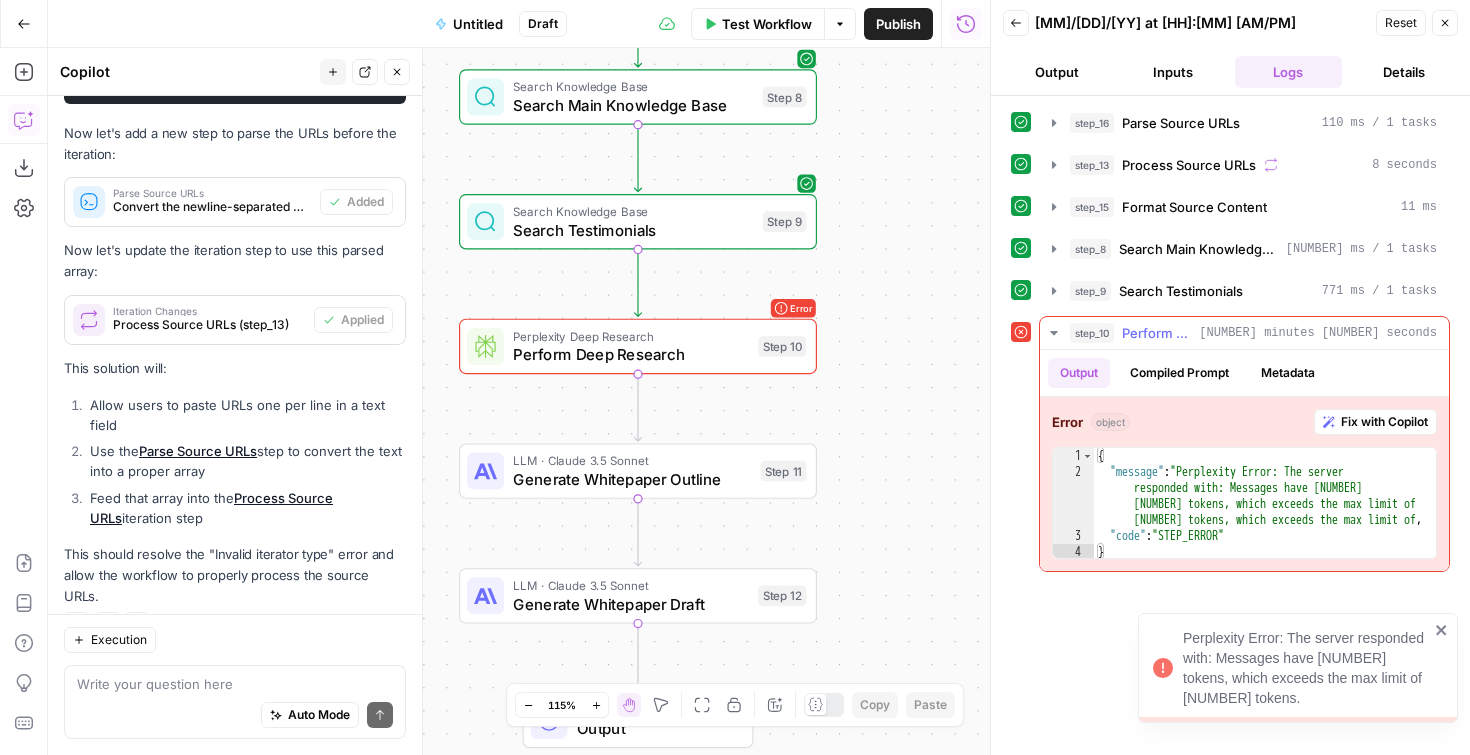 click on "Fix with Copilot" at bounding box center (1384, 422) 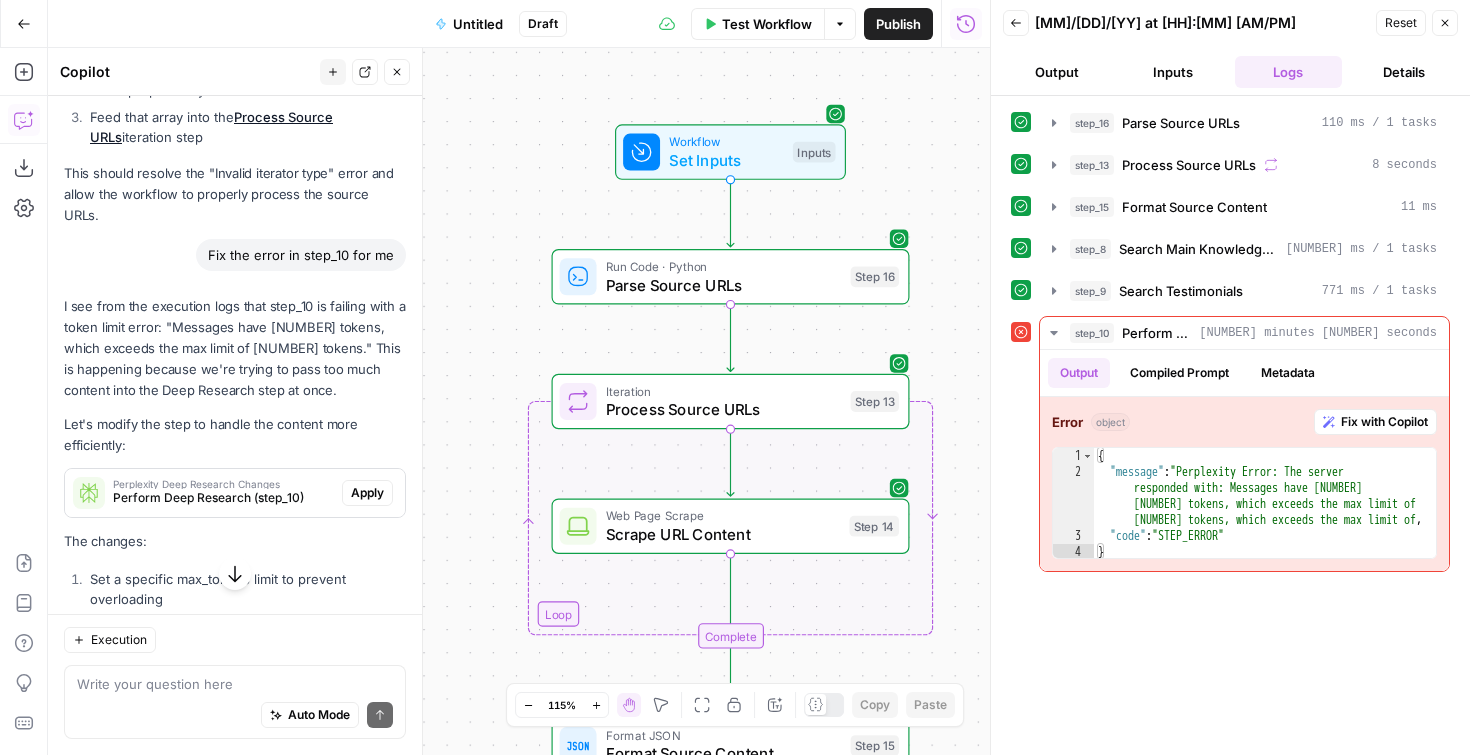 scroll, scrollTop: 5024, scrollLeft: 0, axis: vertical 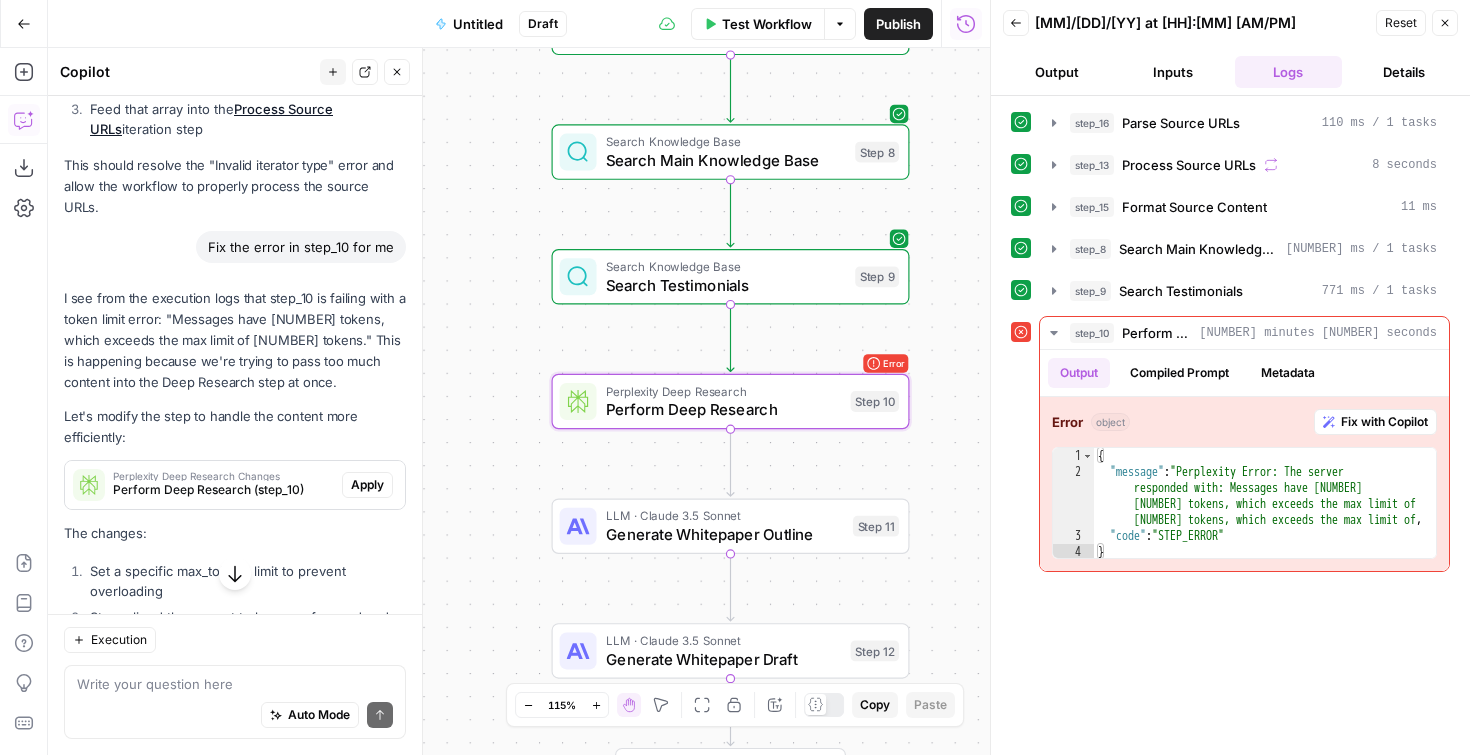 click on "Apply" at bounding box center [367, 485] 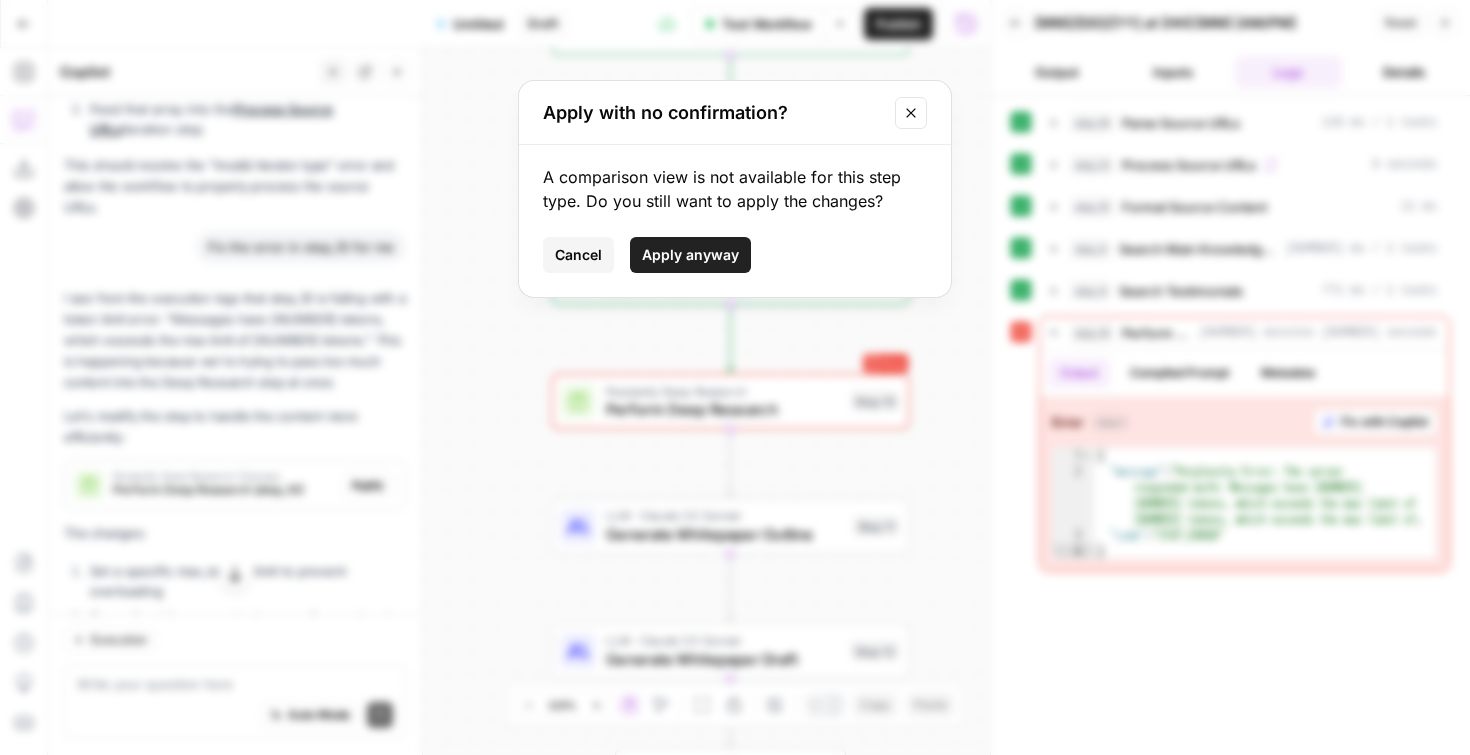 click on "Apply anyway" at bounding box center [690, 255] 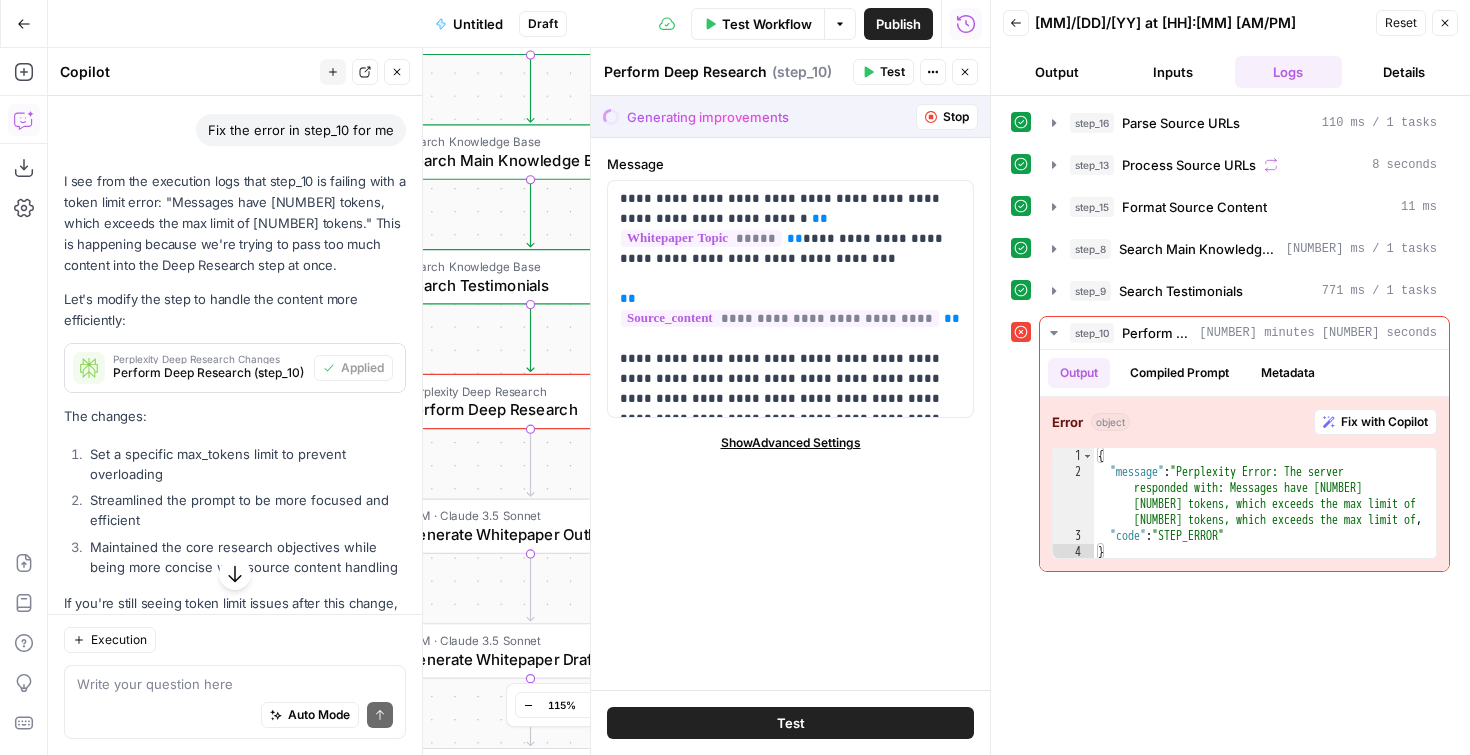 scroll, scrollTop: 5357, scrollLeft: 0, axis: vertical 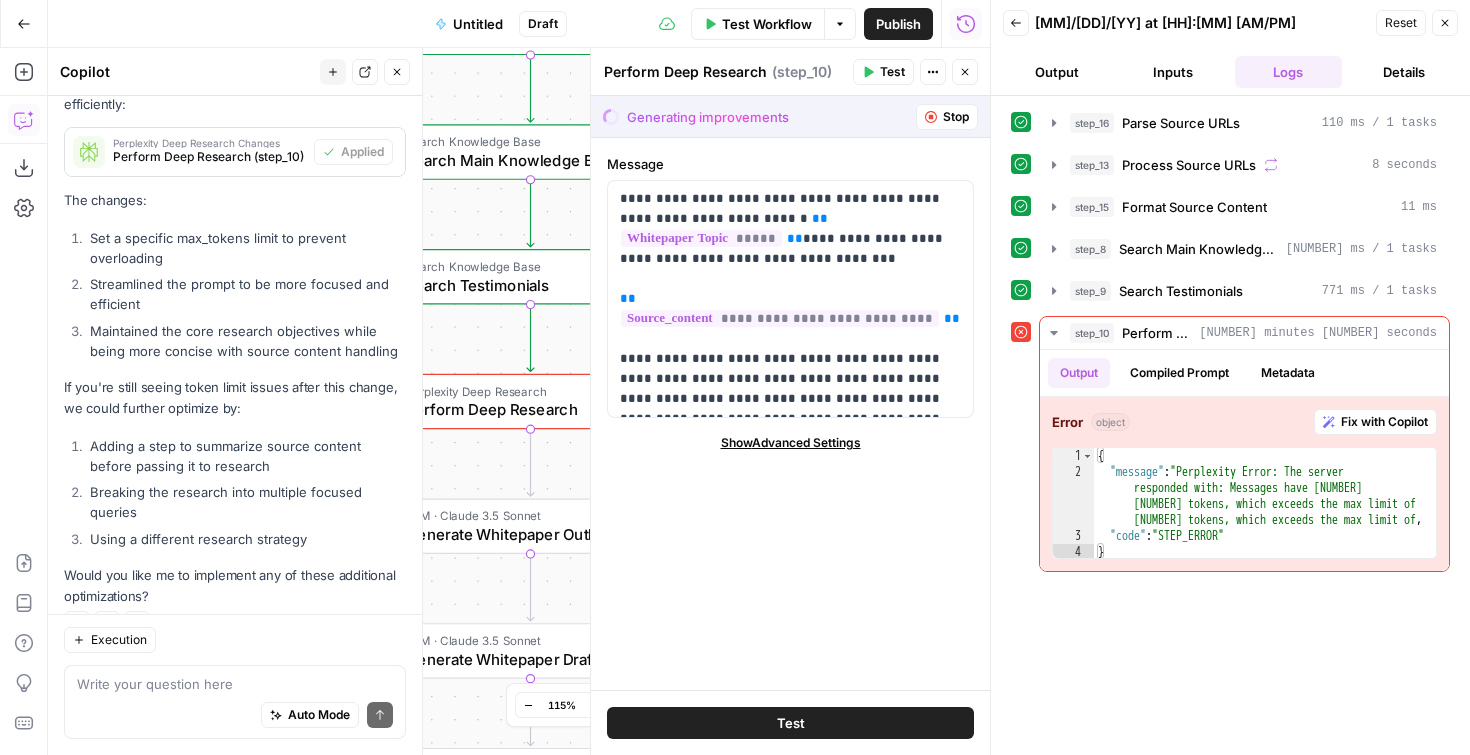 click 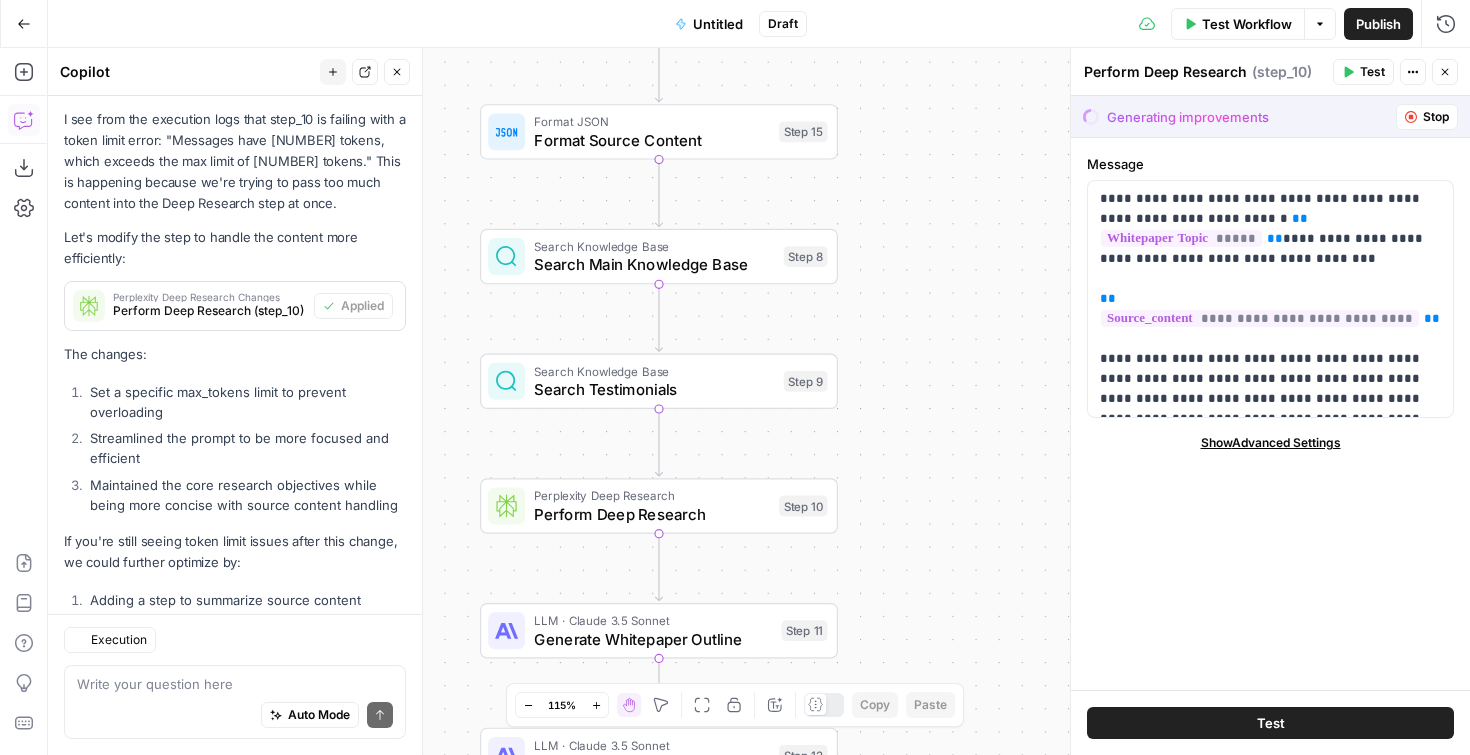 scroll, scrollTop: 5357, scrollLeft: 0, axis: vertical 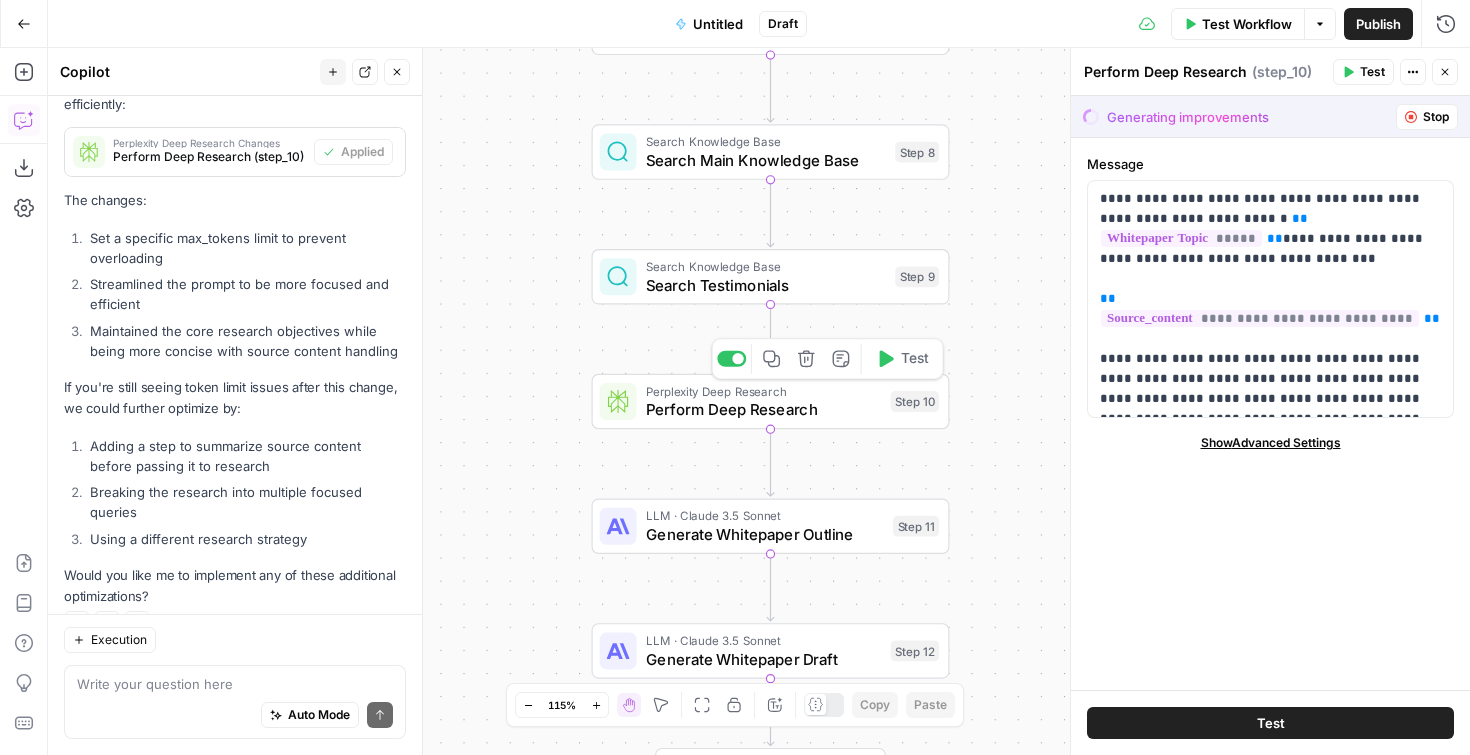 click on "Test" at bounding box center [915, 358] 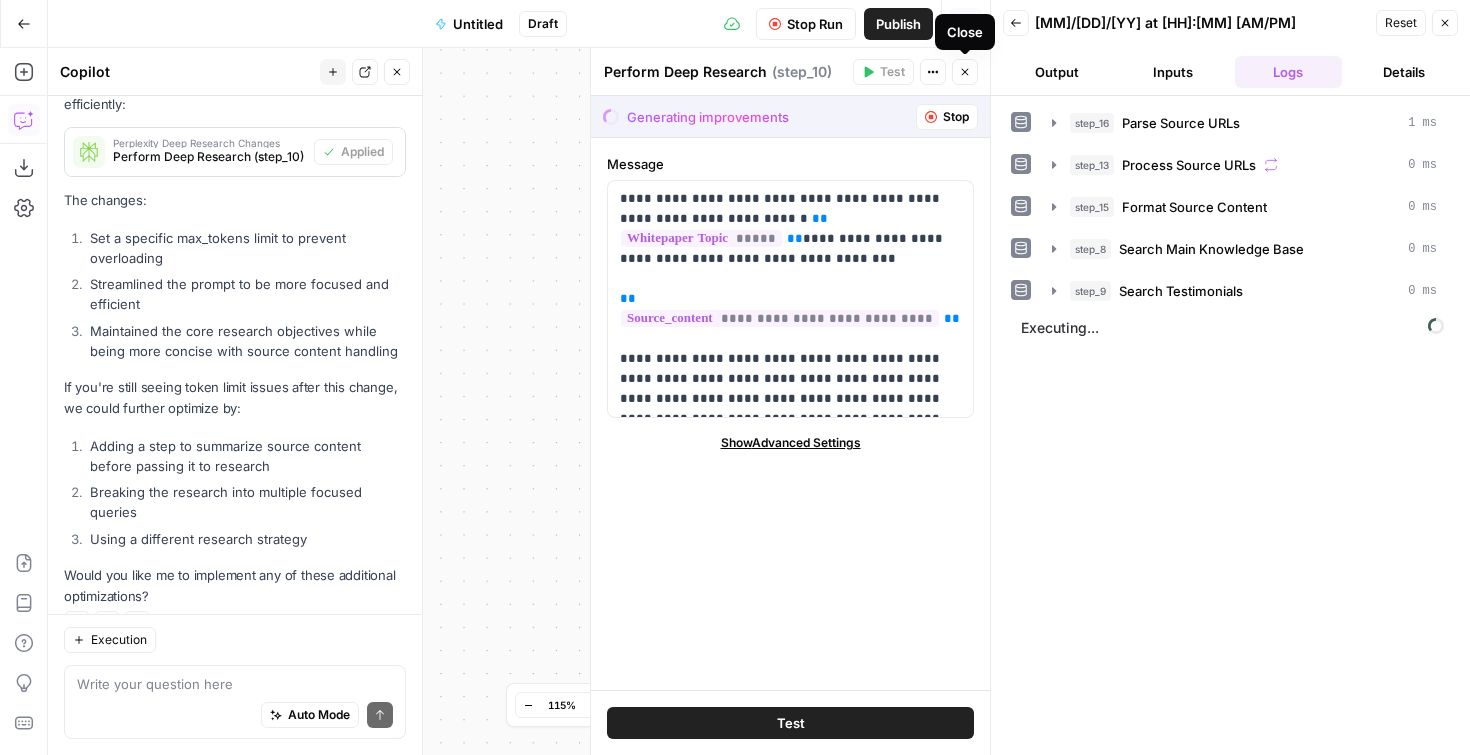 click 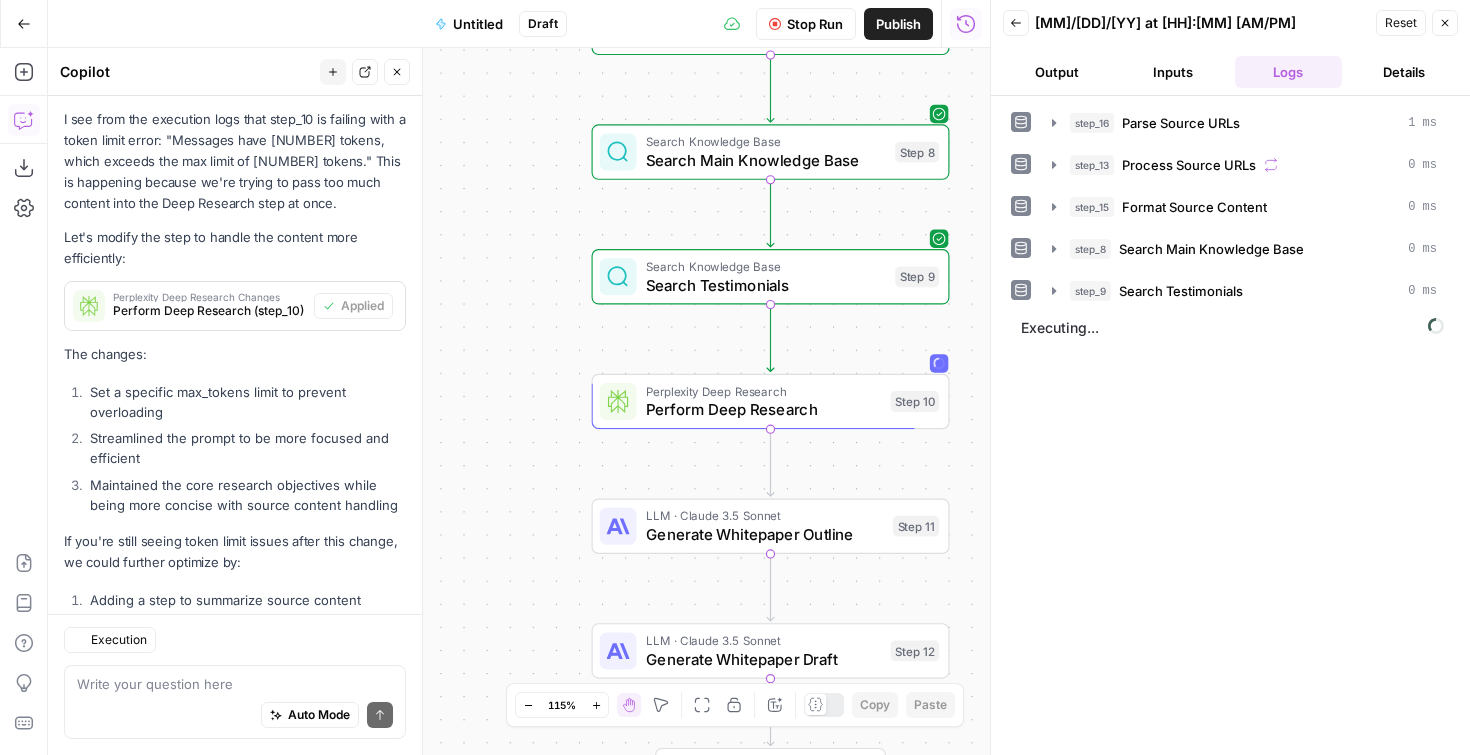 scroll, scrollTop: 5357, scrollLeft: 0, axis: vertical 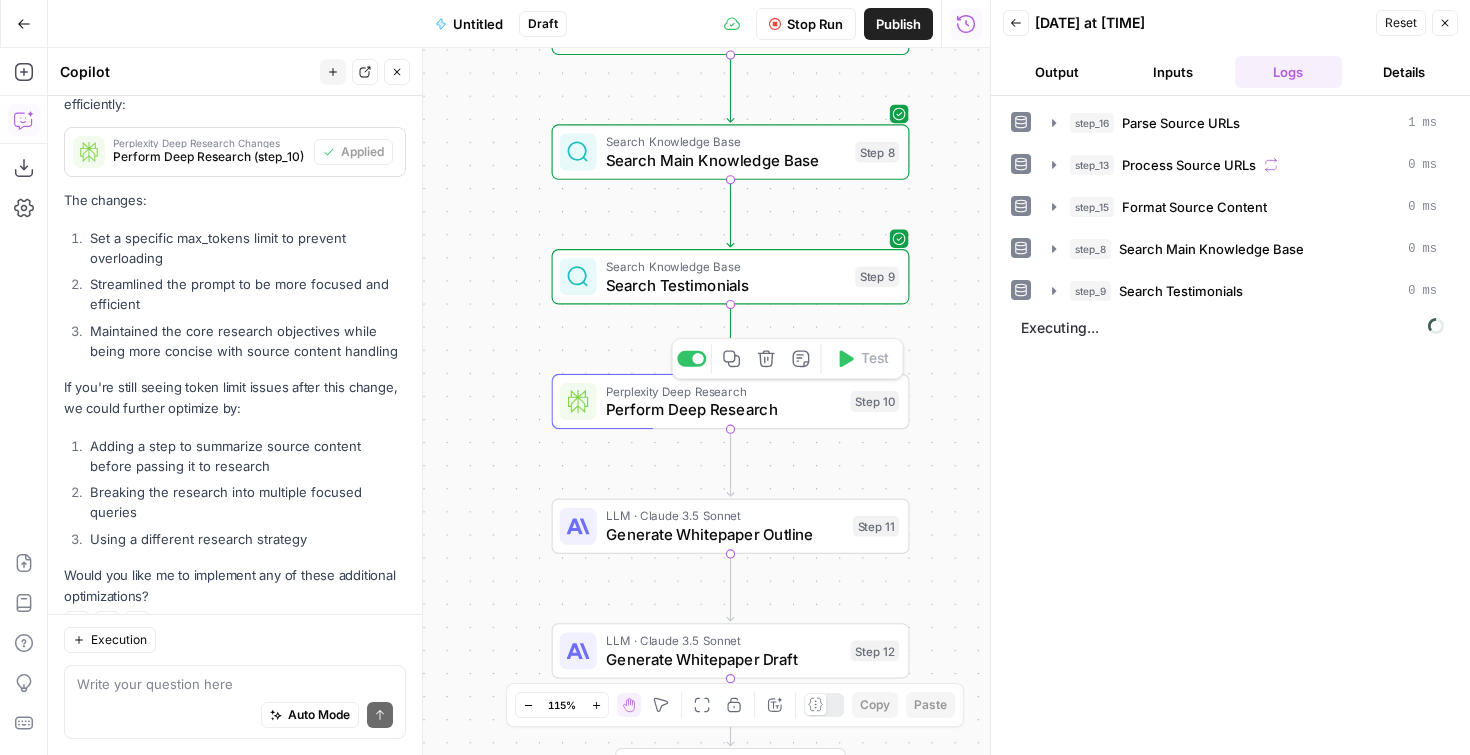 click on "Copy step Delete step Add Note Test" at bounding box center (787, 359) 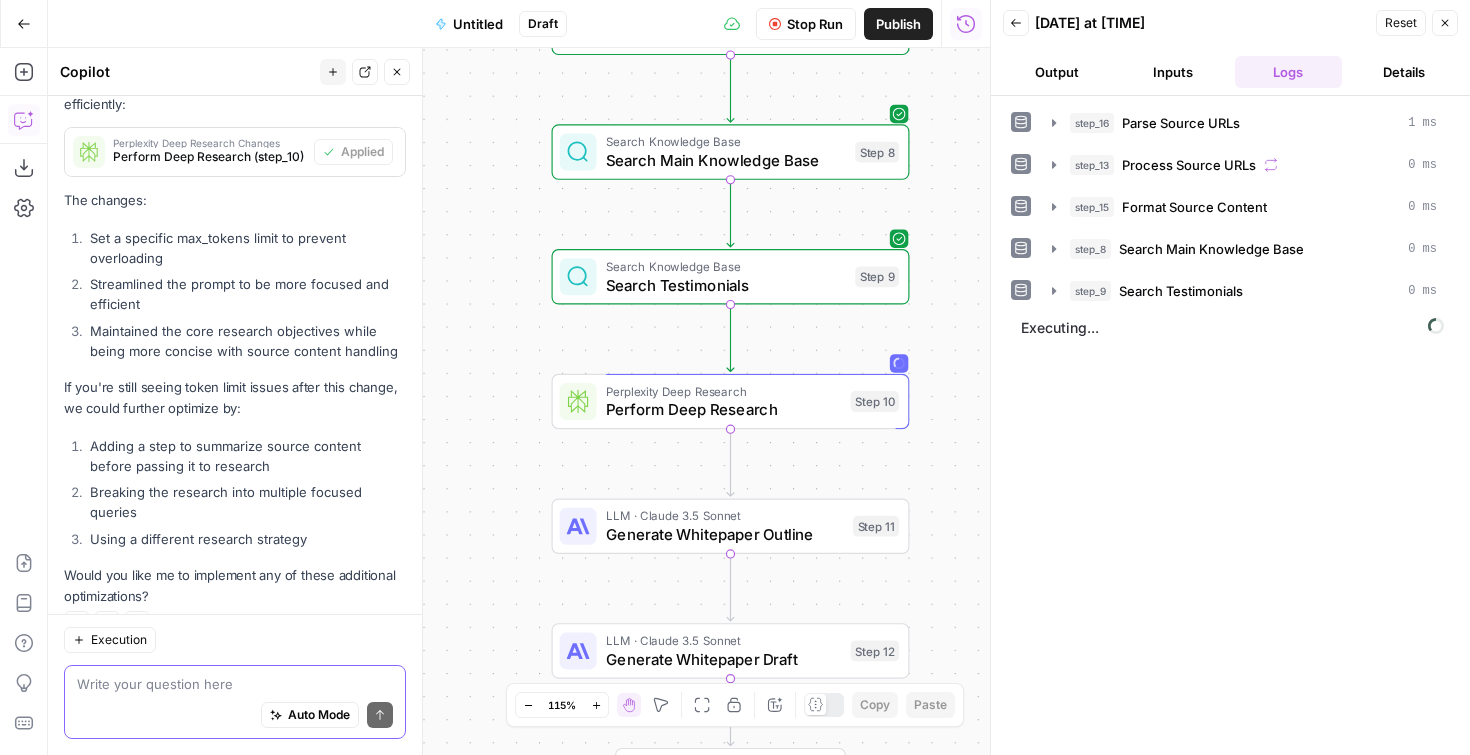 click at bounding box center [235, 684] 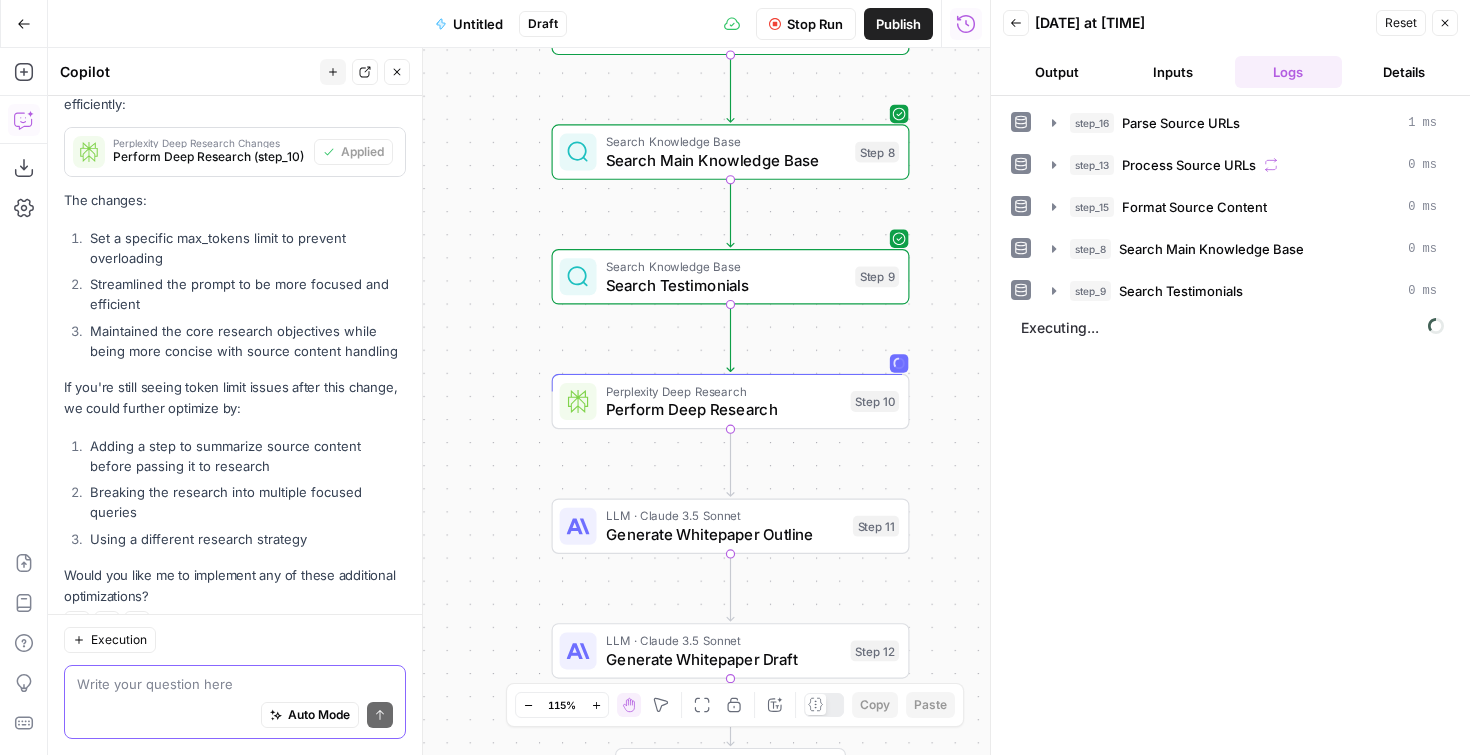 paste on "Into adjust the step 10 because it's taking far too long every time it runs." 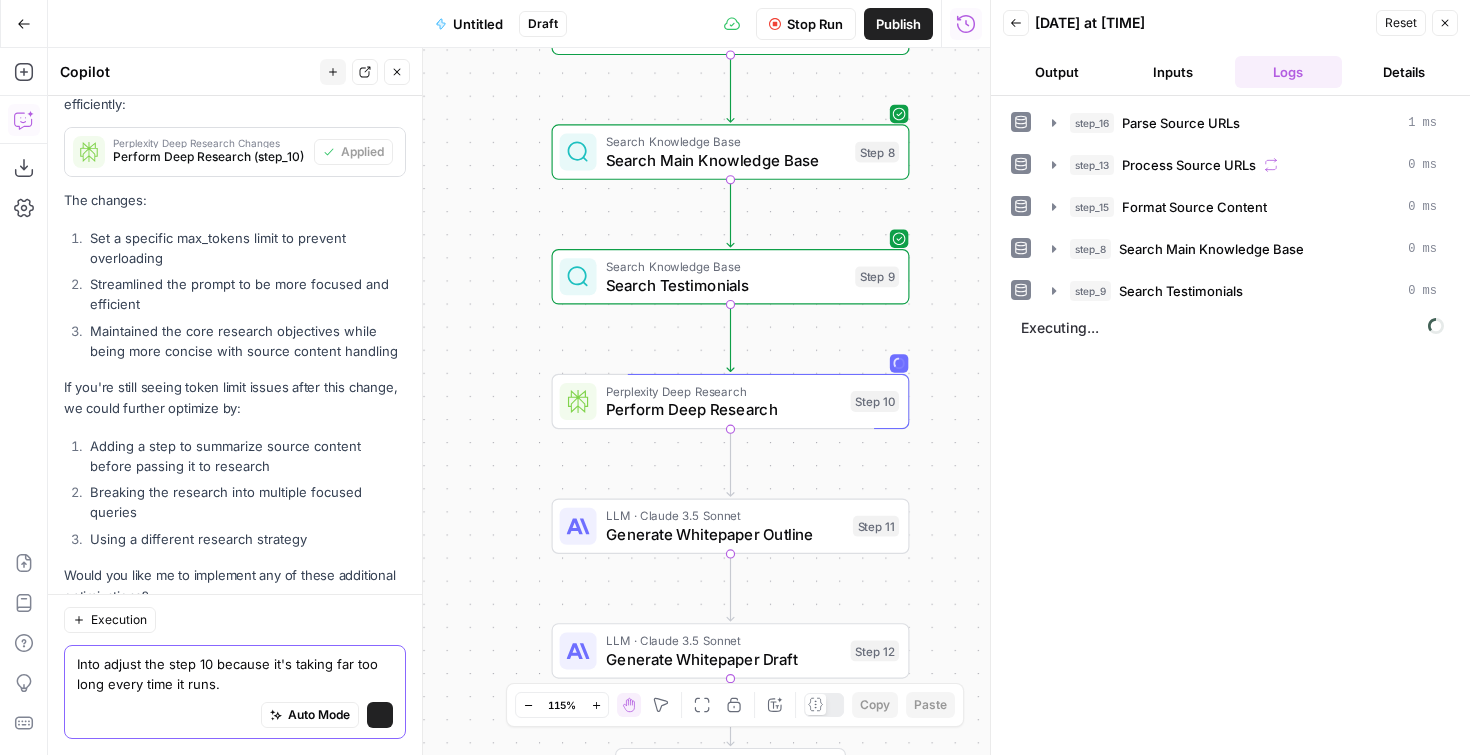 scroll, scrollTop: 5377, scrollLeft: 0, axis: vertical 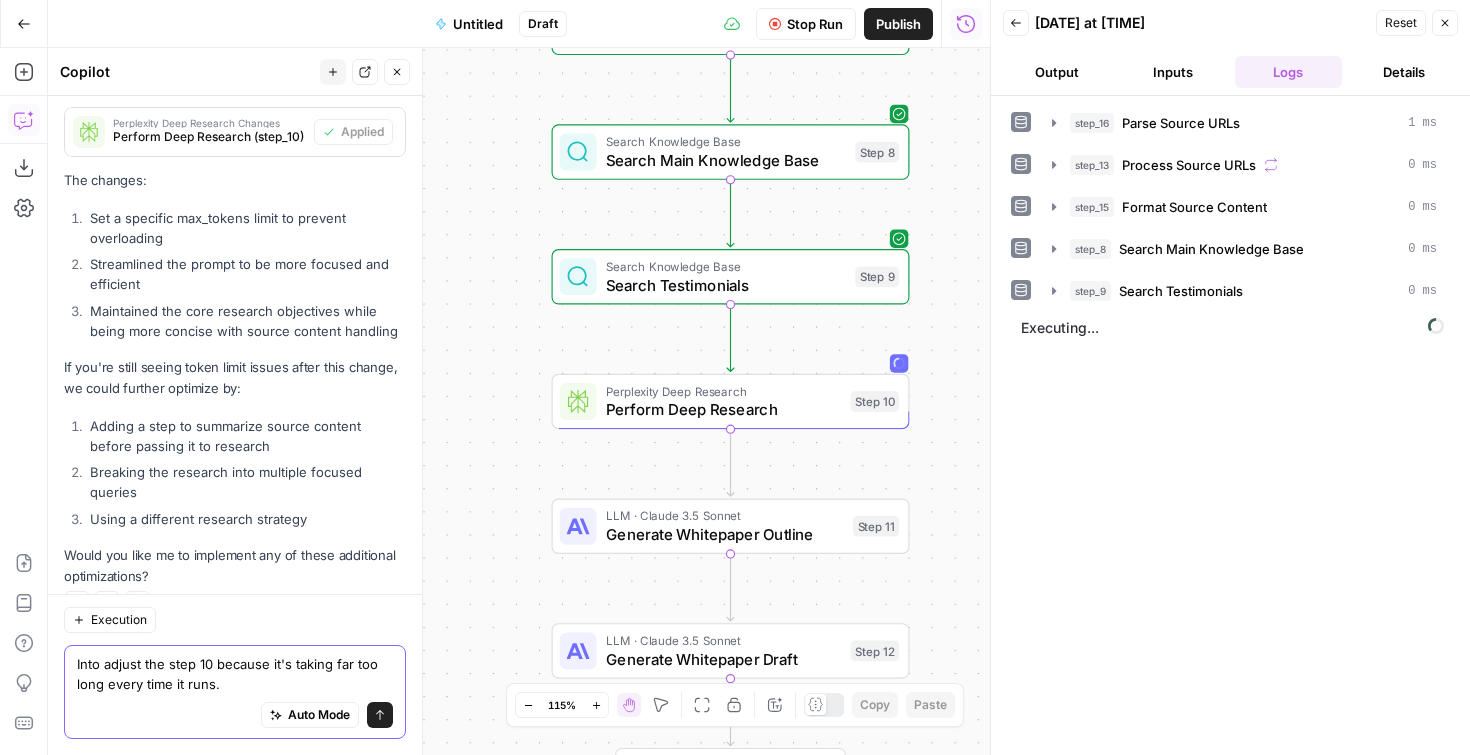 paste on "How can we make it go with less intensity?" 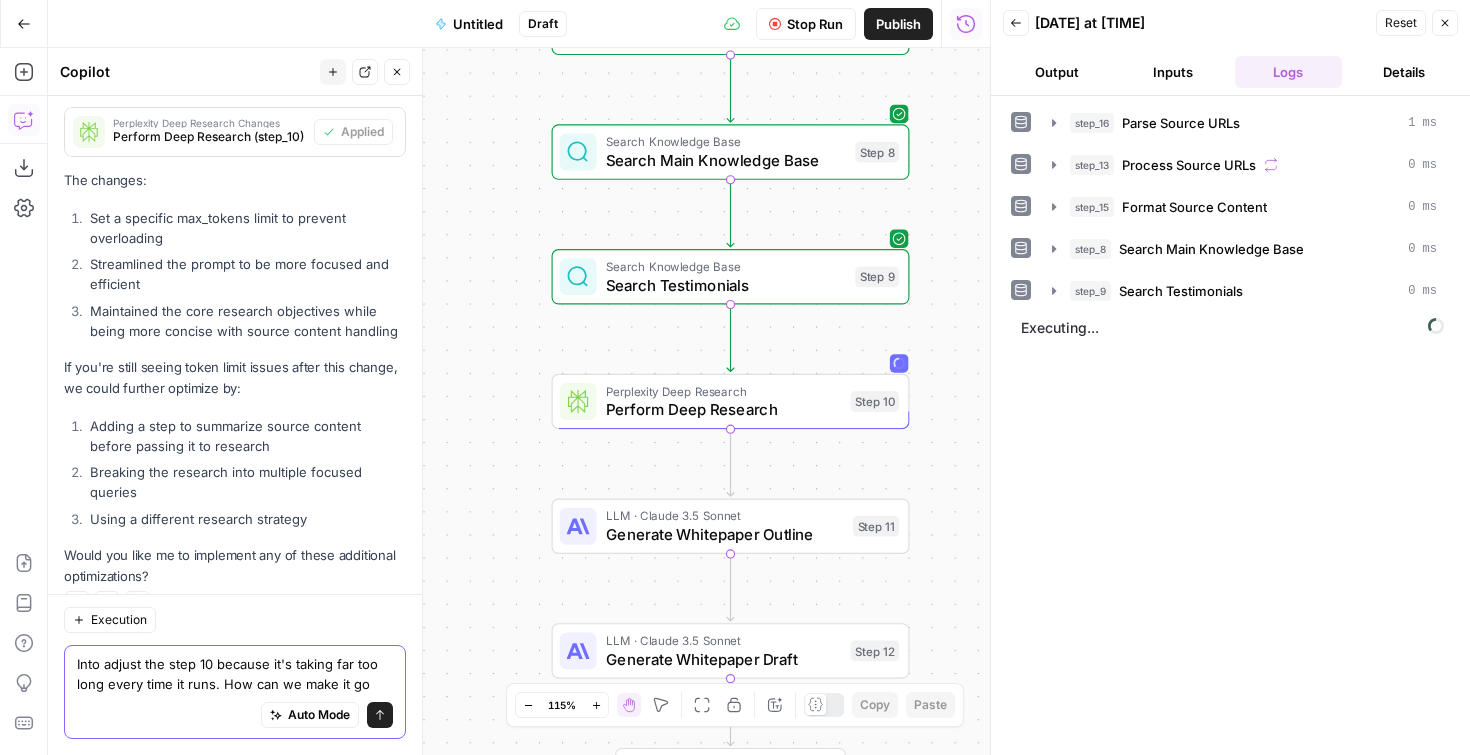 scroll, scrollTop: 5397, scrollLeft: 0, axis: vertical 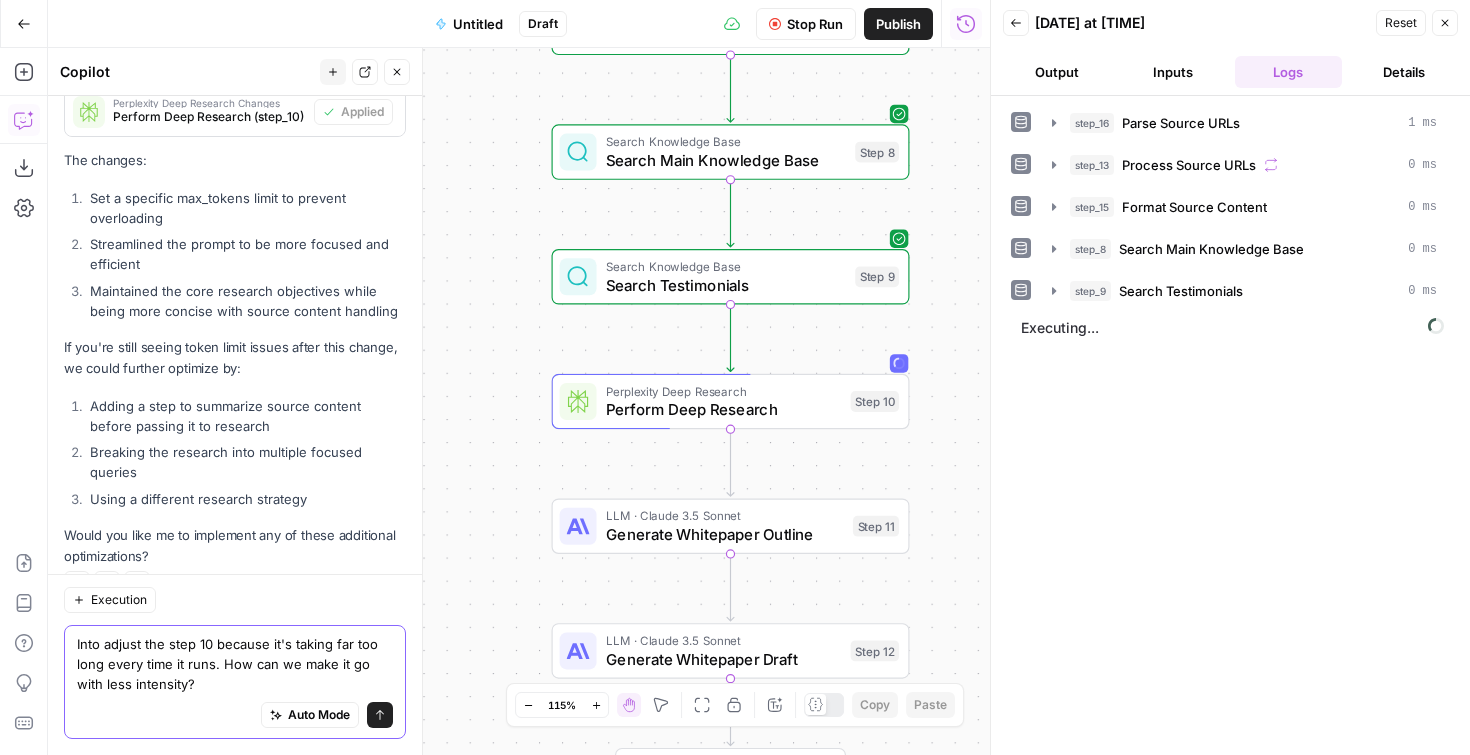 type on "Into adjust the step 10 because it's taking far too long every time it runs. How can we make it go with less intensity?" 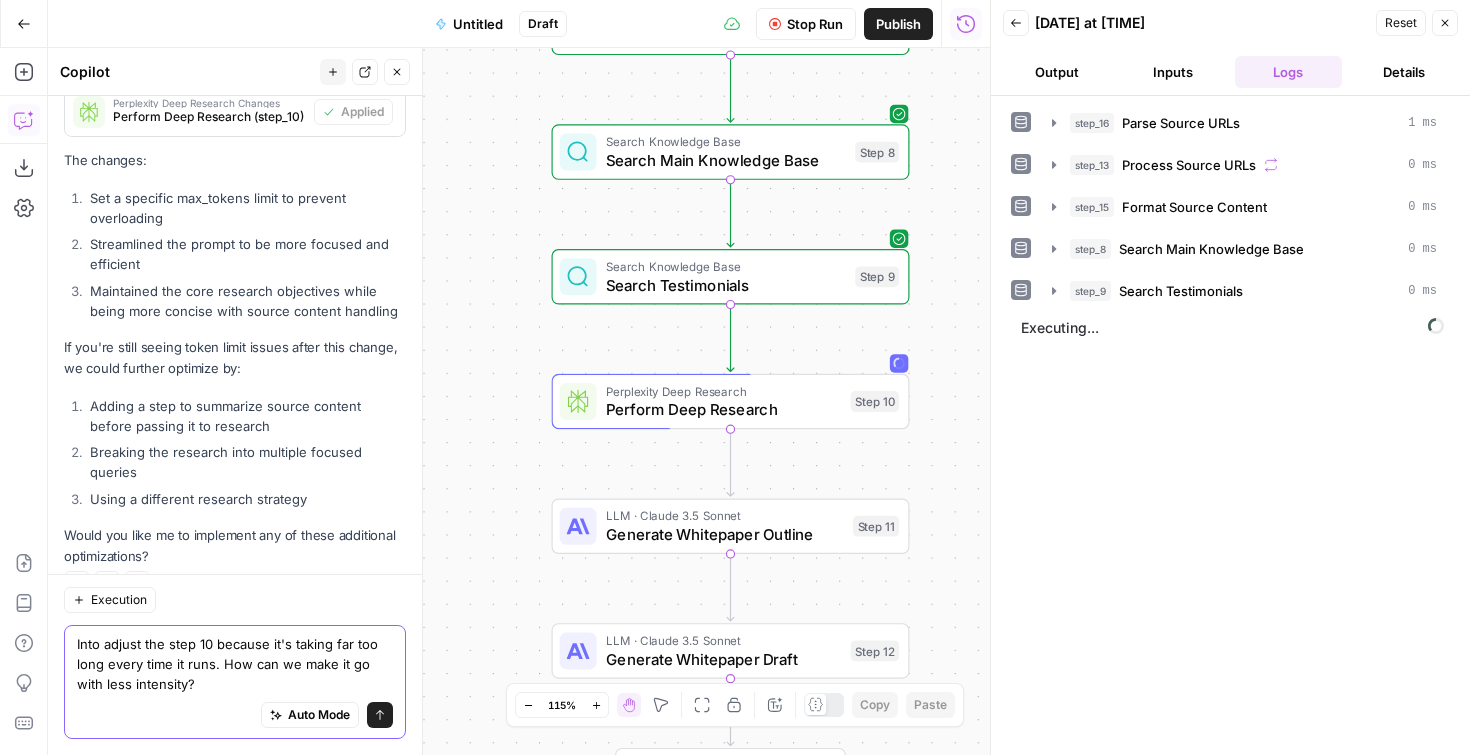 click 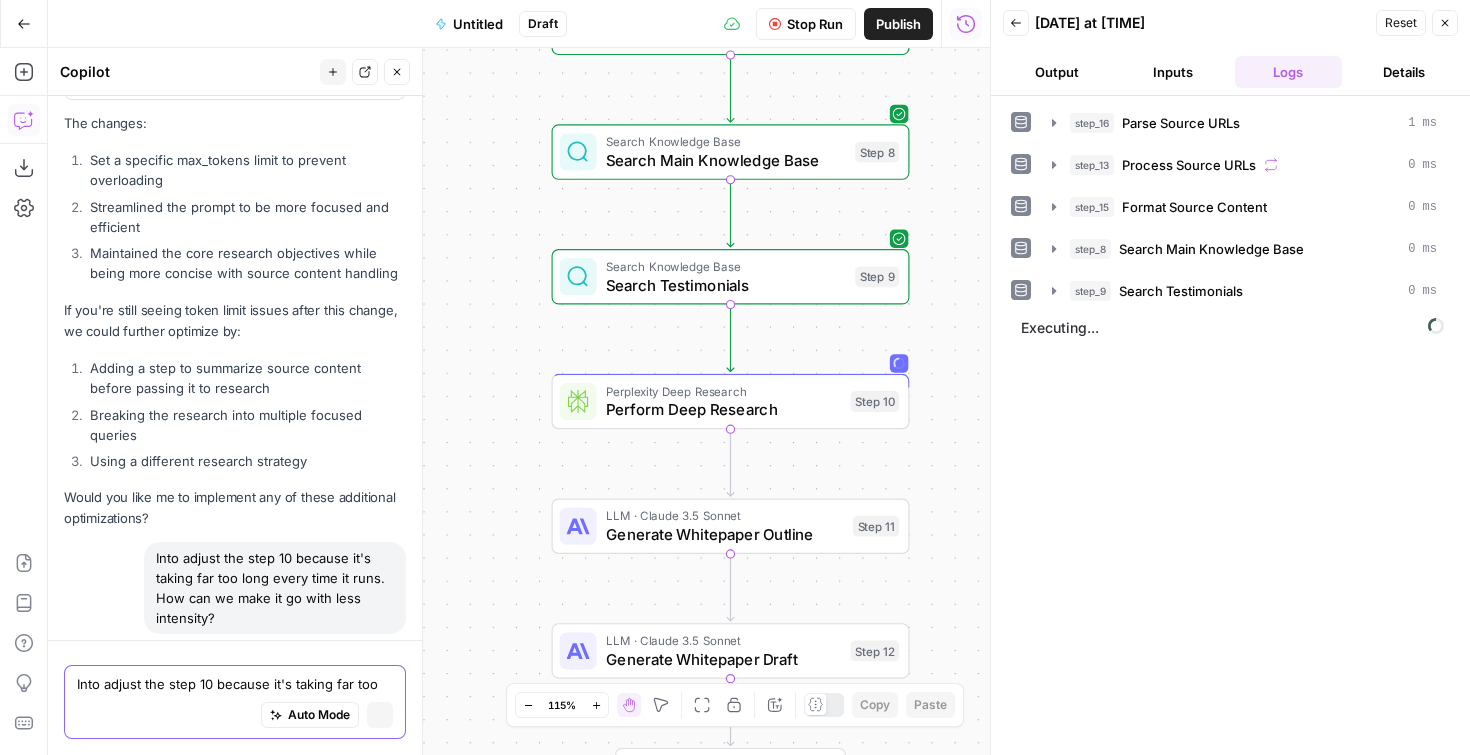 scroll, scrollTop: 5309, scrollLeft: 0, axis: vertical 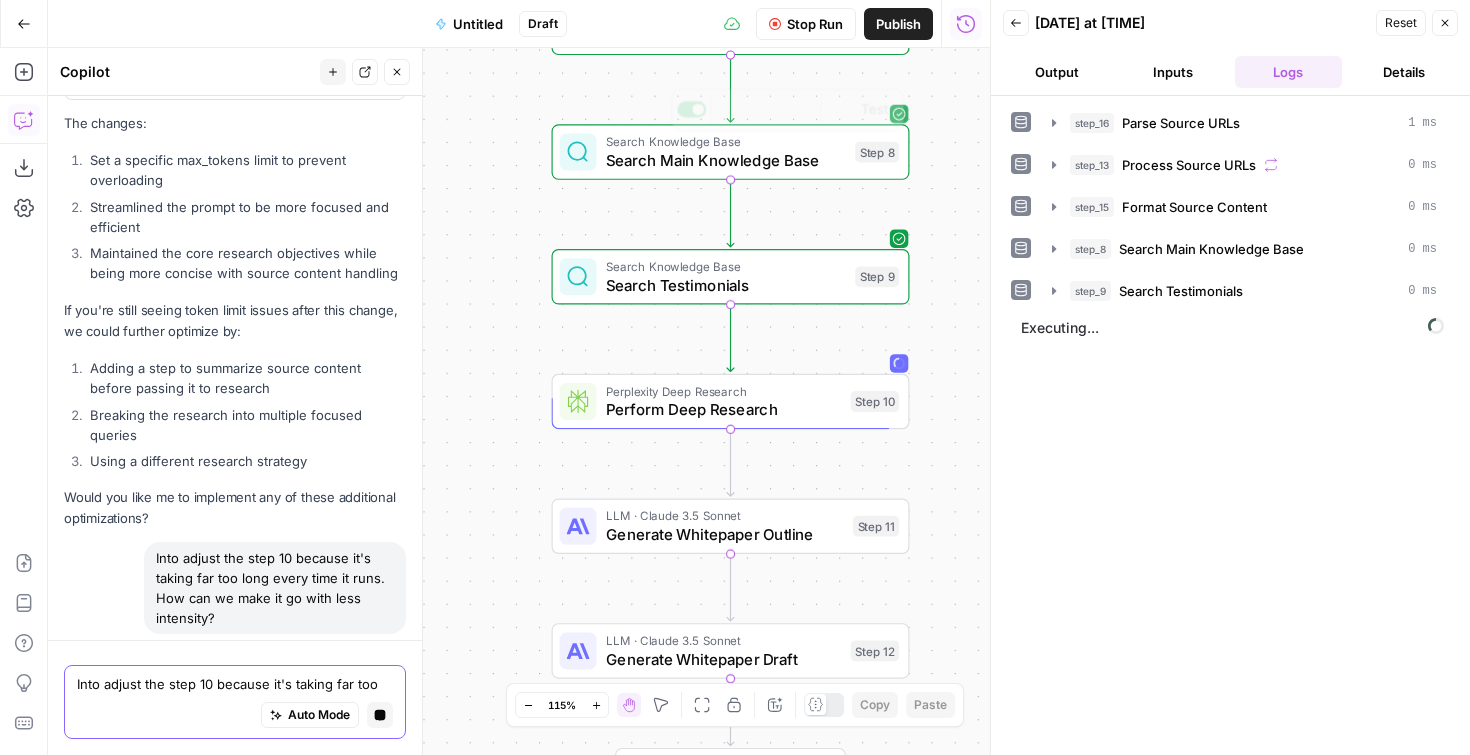 click on "Stop Run" at bounding box center [806, 24] 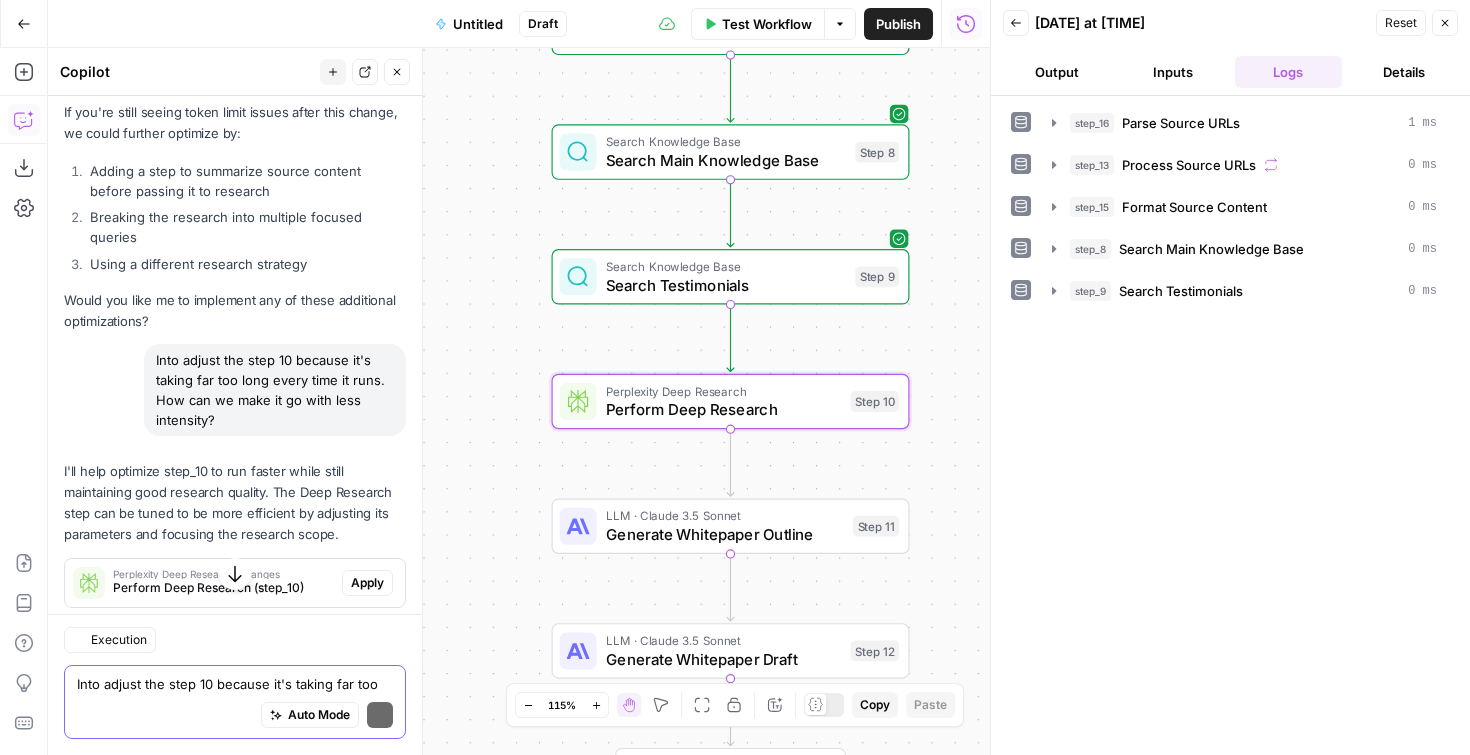scroll, scrollTop: 5758, scrollLeft: 0, axis: vertical 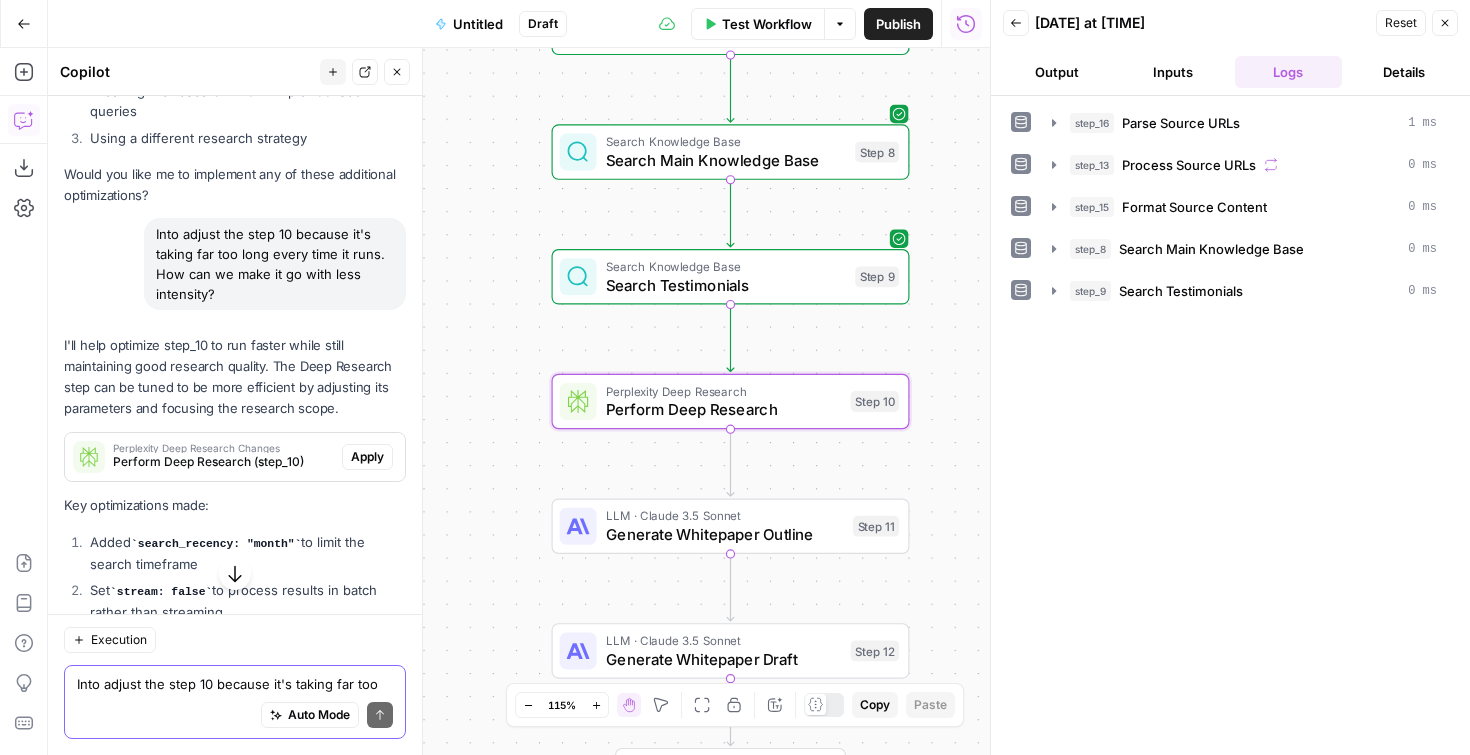 click on "Apply" at bounding box center [367, 457] 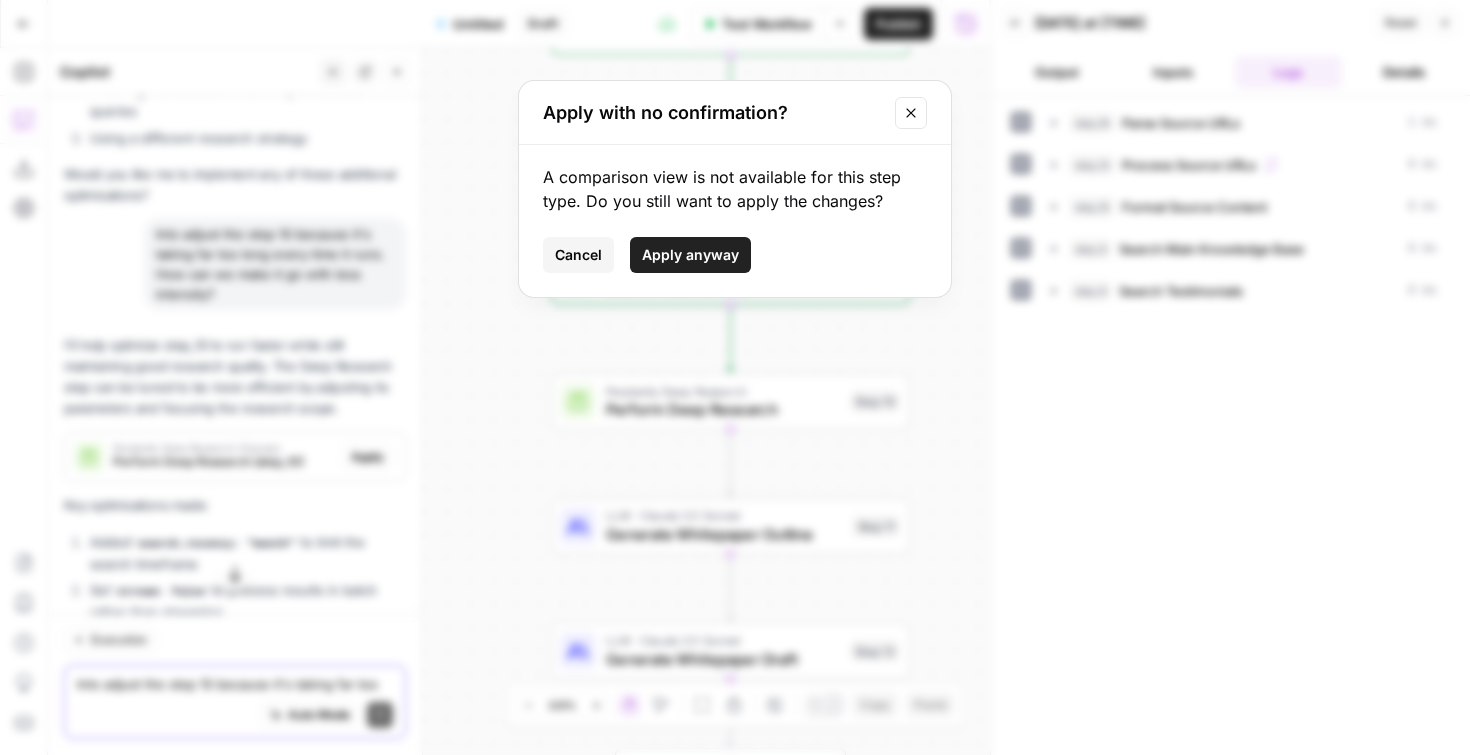 click on "Apply anyway" at bounding box center (690, 255) 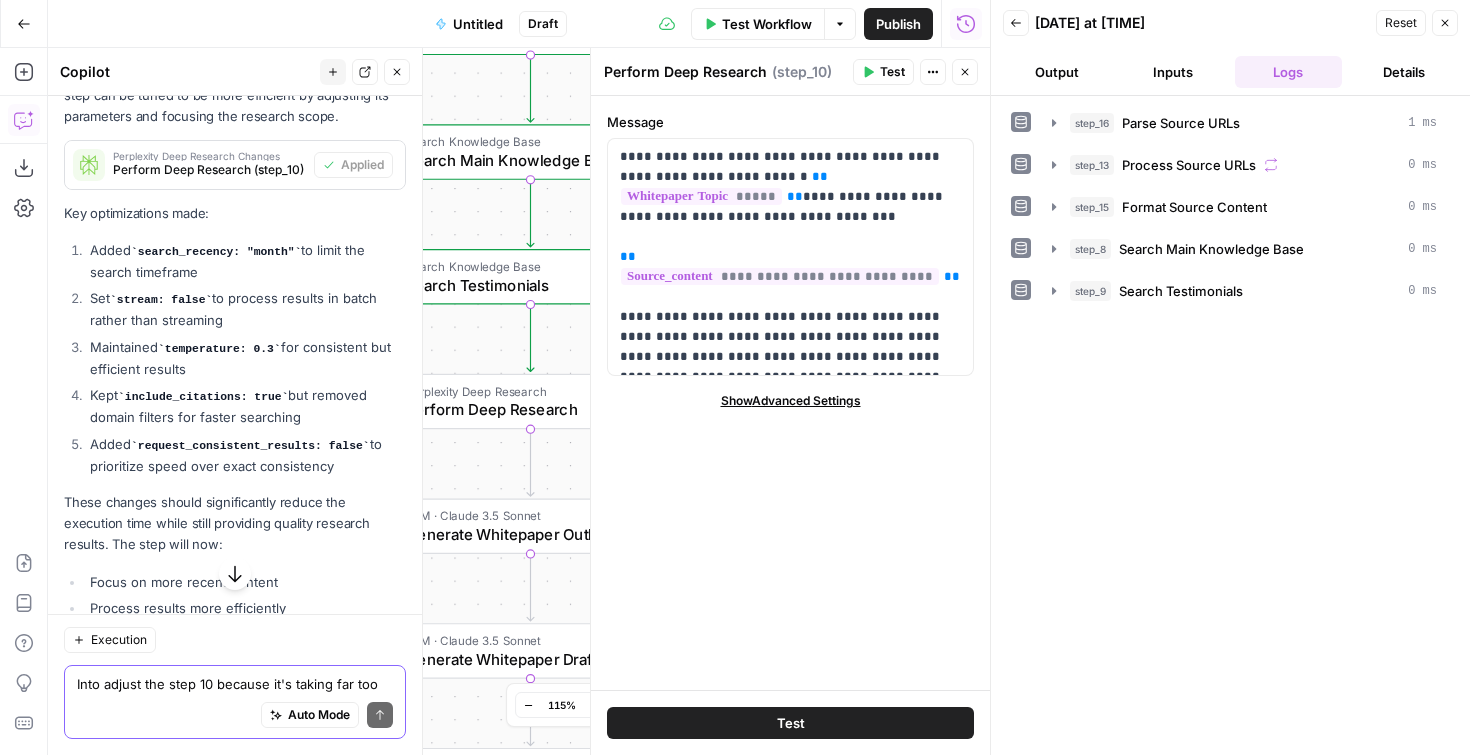 scroll, scrollTop: 6249, scrollLeft: 0, axis: vertical 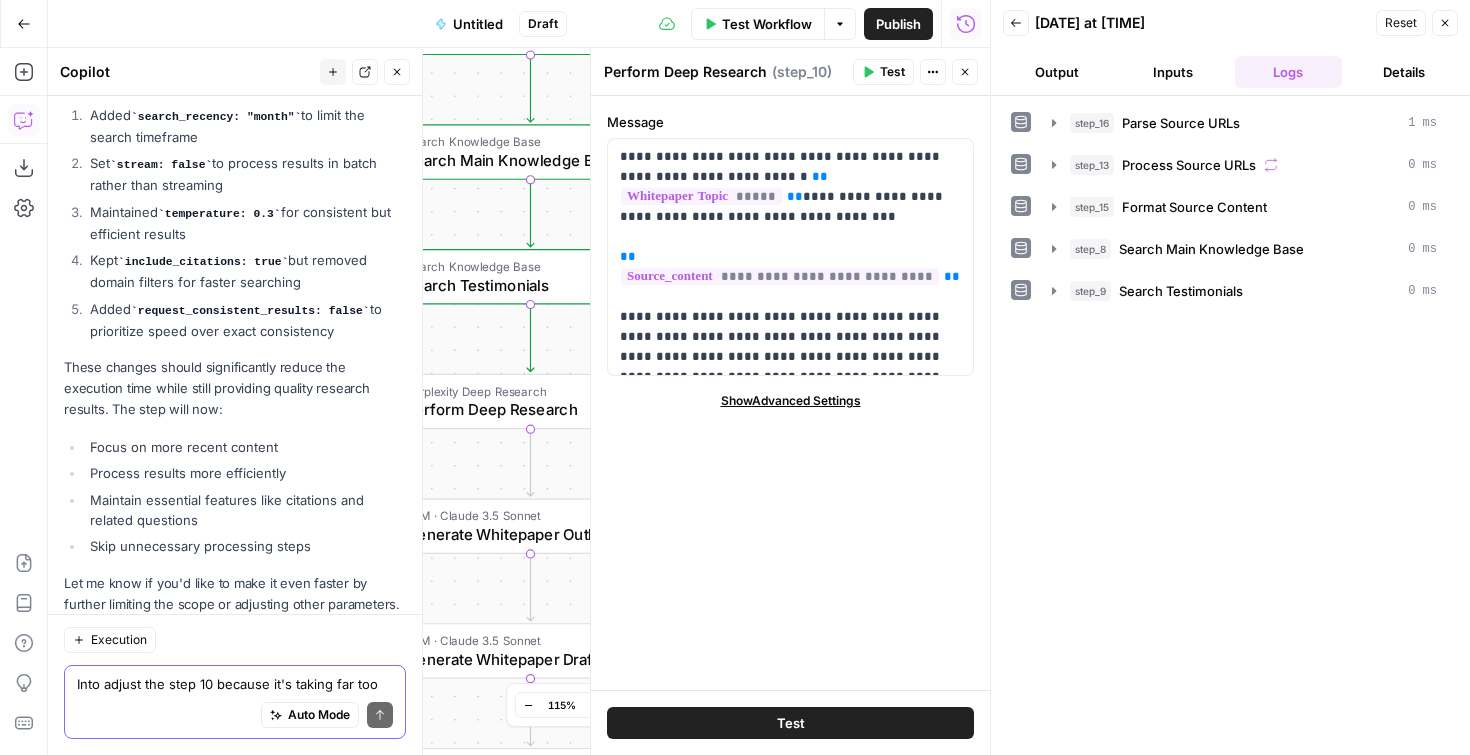 click 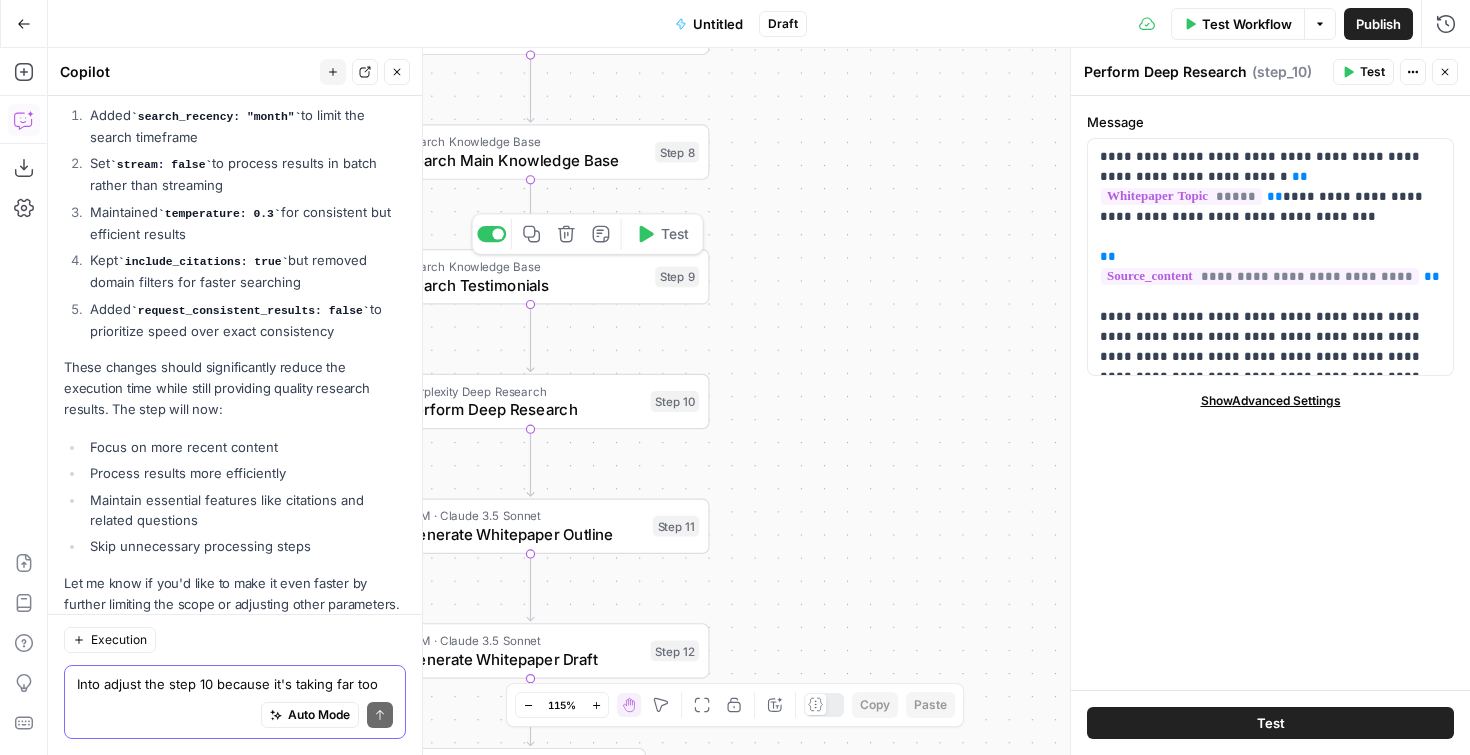 click on "Test" at bounding box center [675, 234] 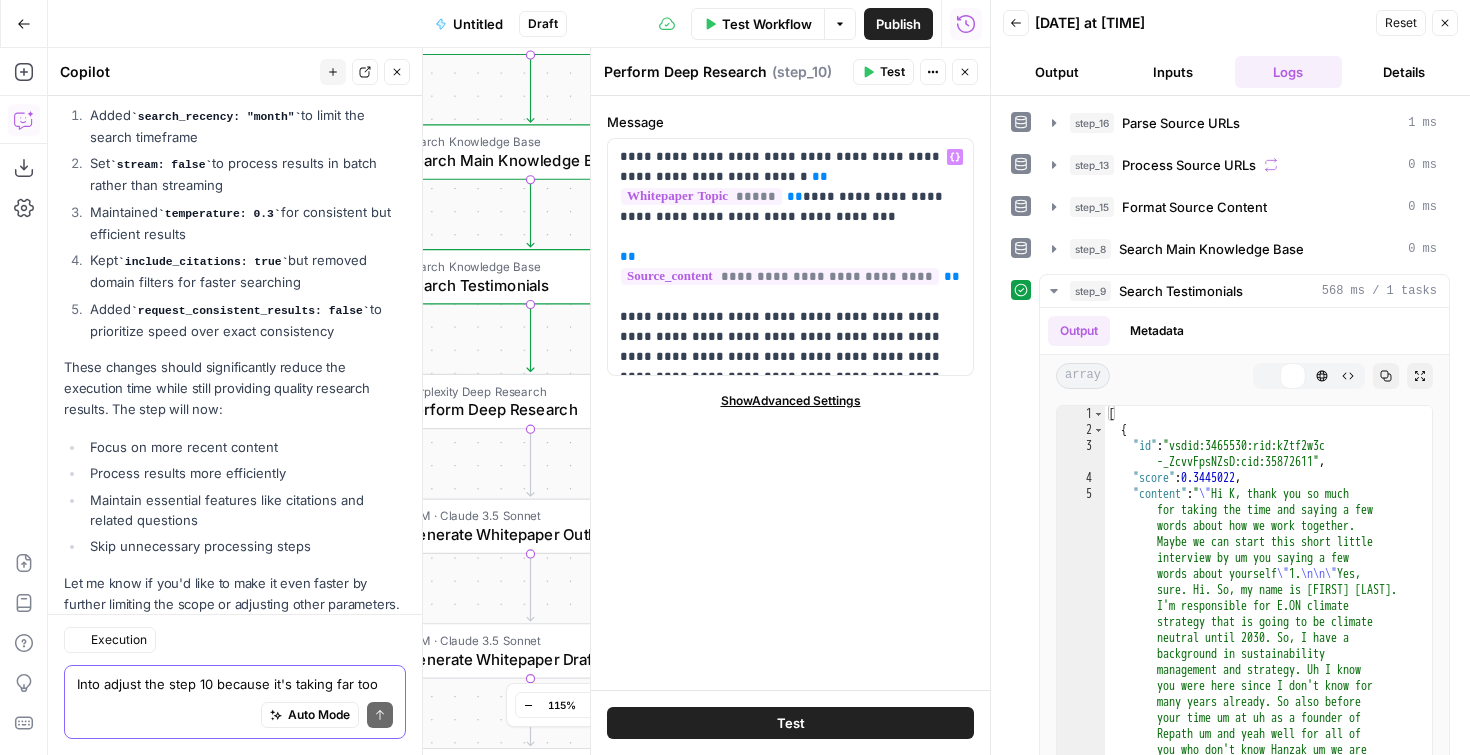 scroll, scrollTop: 6249, scrollLeft: 0, axis: vertical 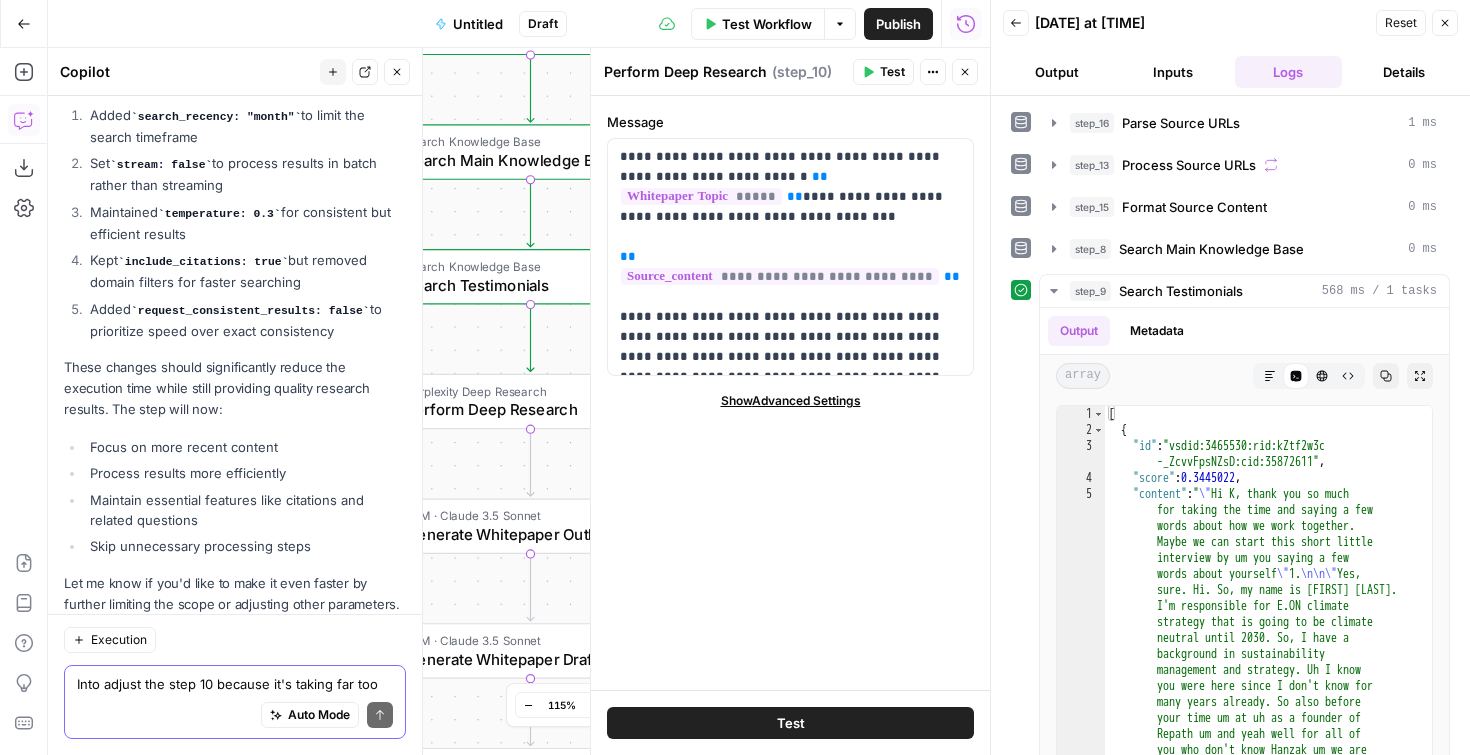 click 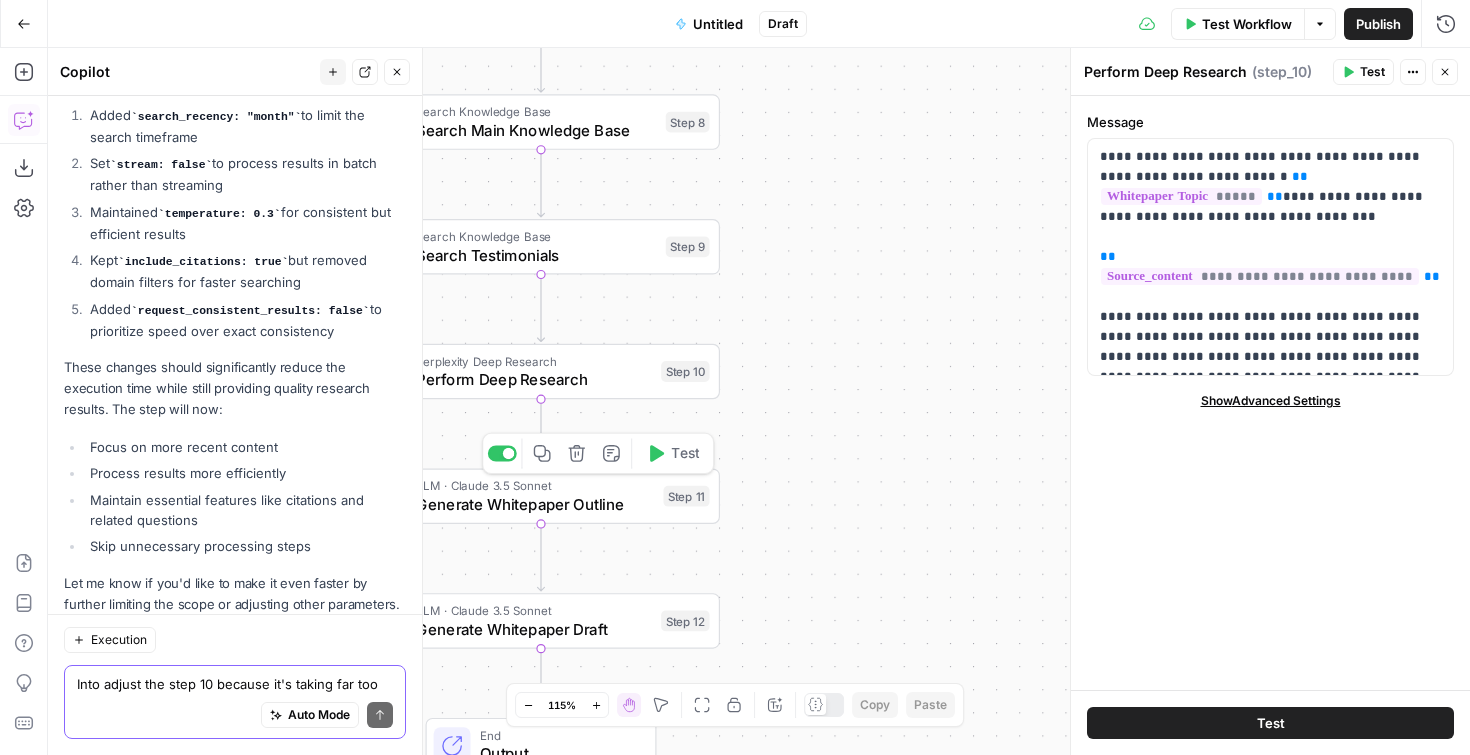 click on "Test" at bounding box center [685, 453] 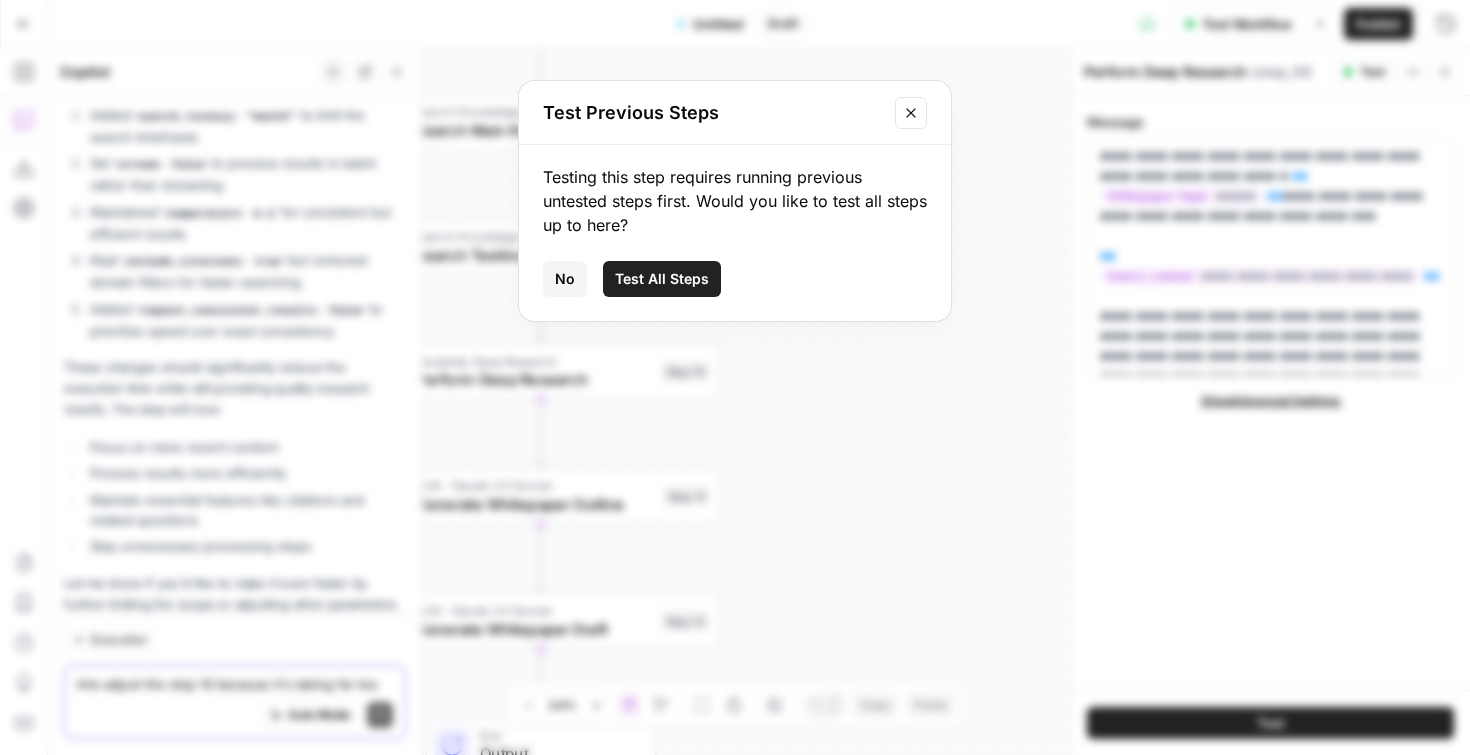 click on "Test All Steps" at bounding box center (662, 279) 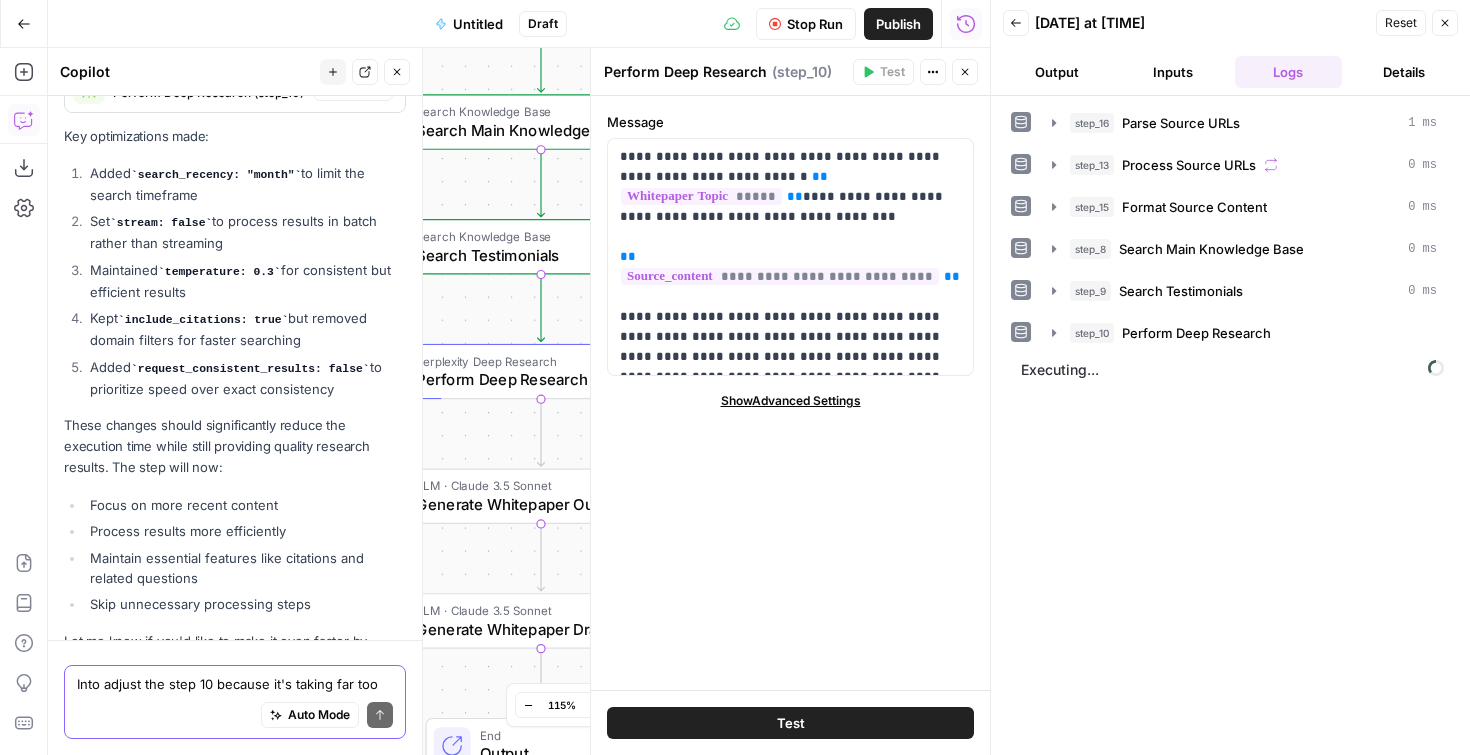 scroll, scrollTop: 6249, scrollLeft: 0, axis: vertical 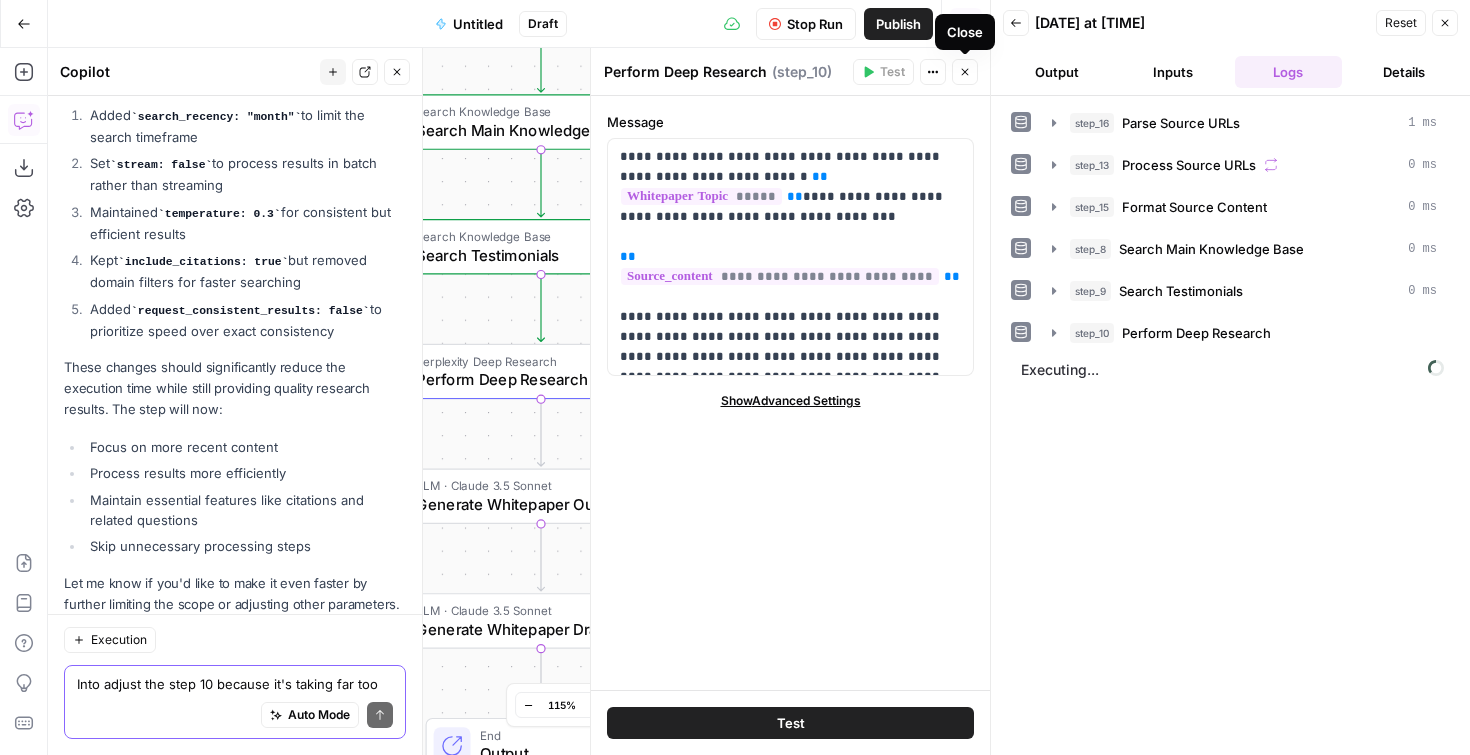 click on "Close" at bounding box center (965, 72) 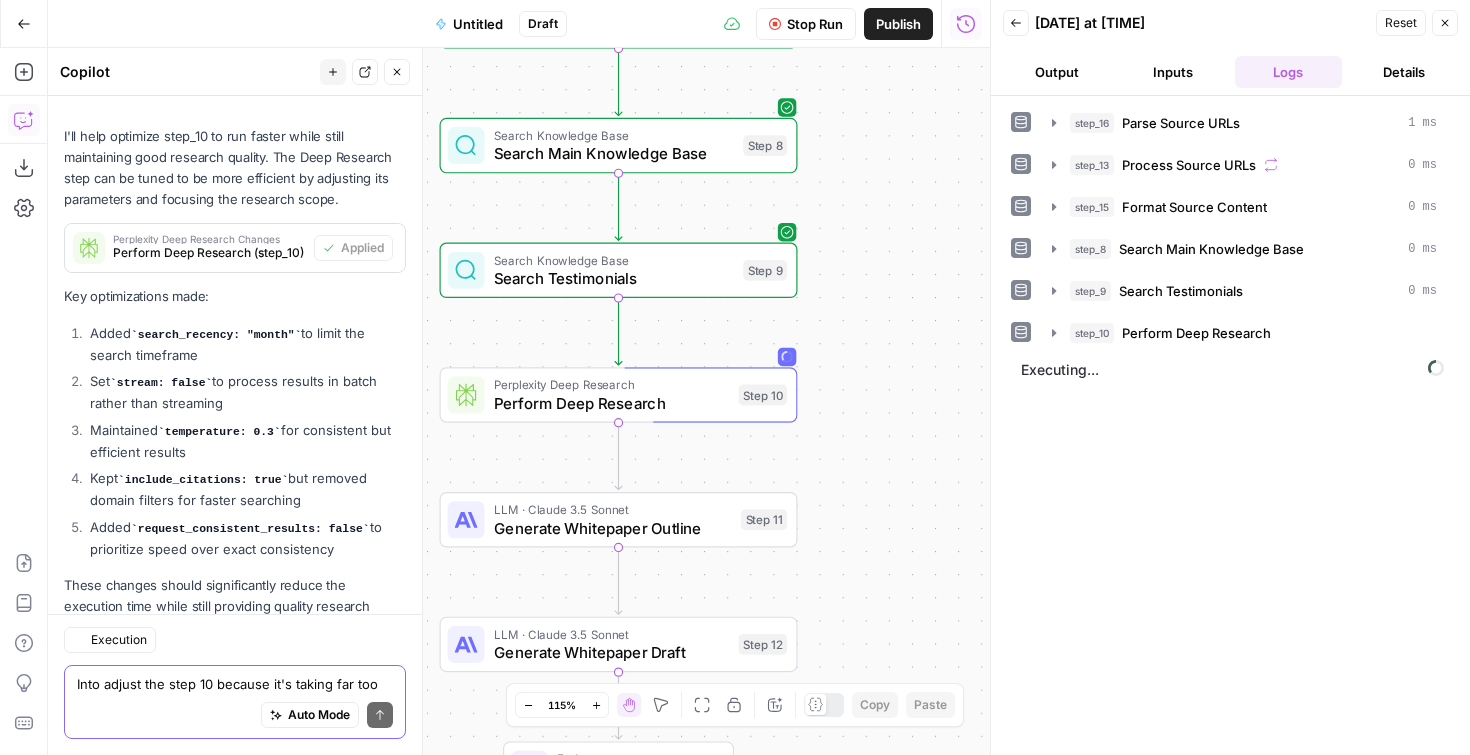 scroll, scrollTop: 6249, scrollLeft: 0, axis: vertical 